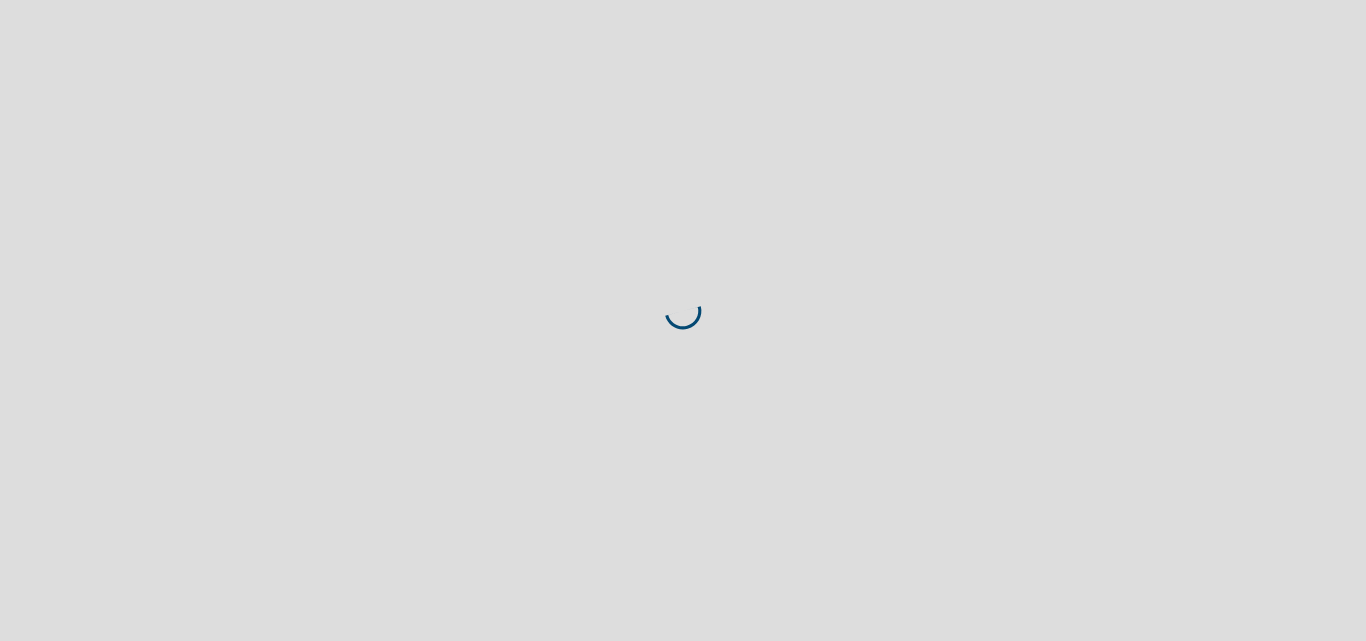 scroll, scrollTop: 0, scrollLeft: 0, axis: both 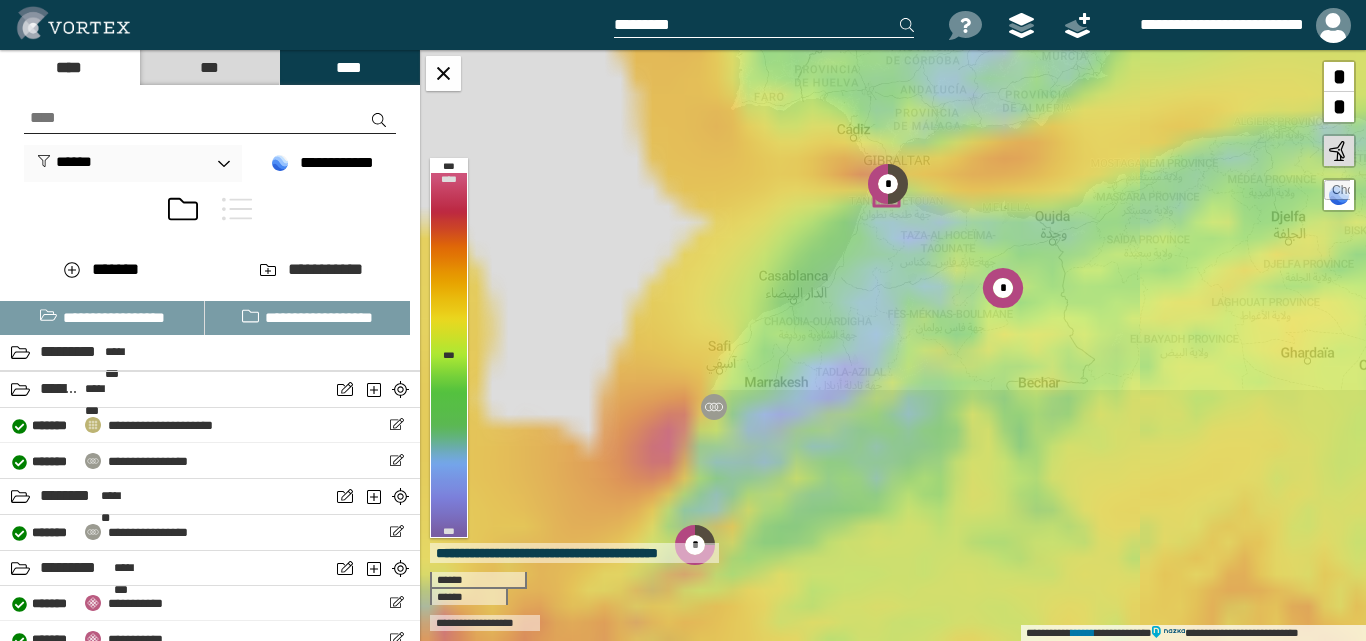 drag, startPoint x: 875, startPoint y: 482, endPoint x: 919, endPoint y: 24, distance: 460.10867 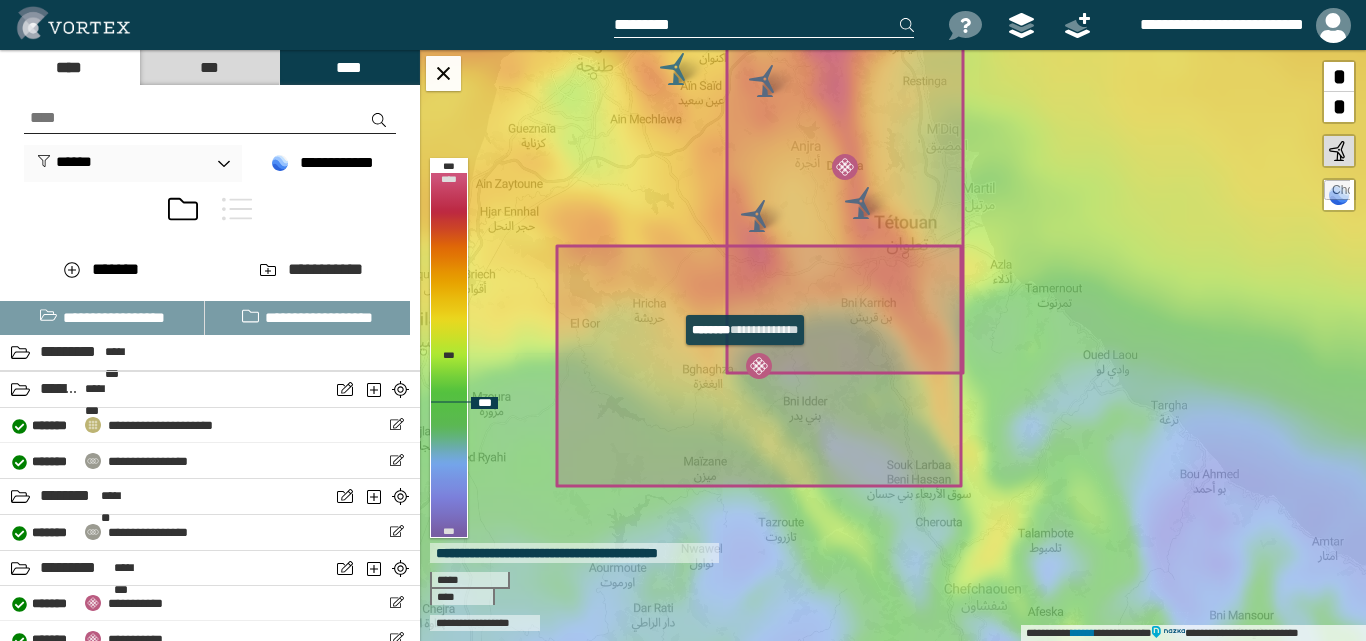 click at bounding box center [759, 366] 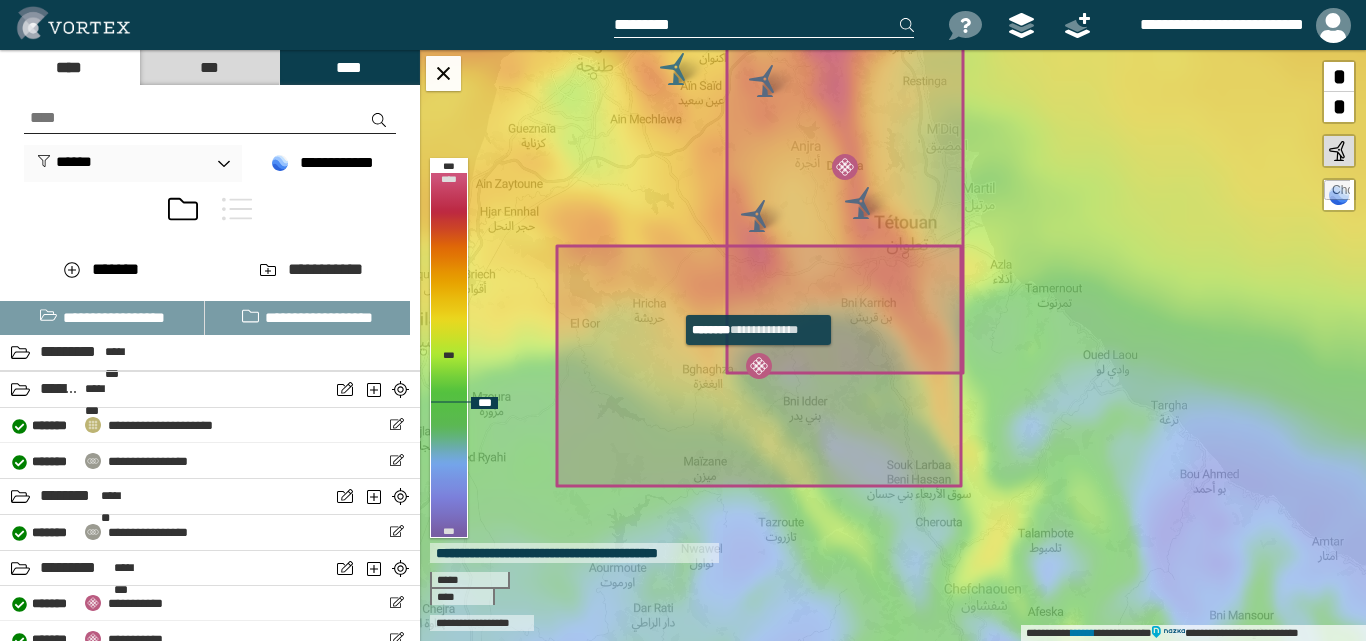 select on "*****" 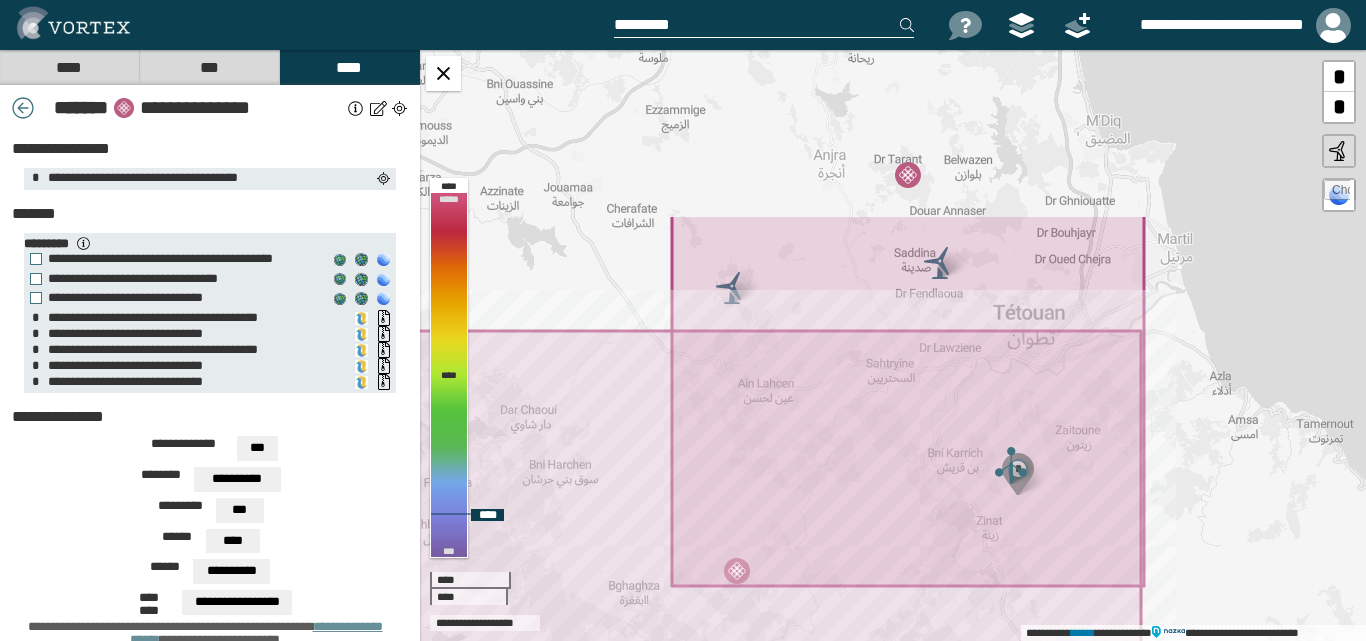 drag, startPoint x: 956, startPoint y: 450, endPoint x: 857, endPoint y: 576, distance: 160.24045 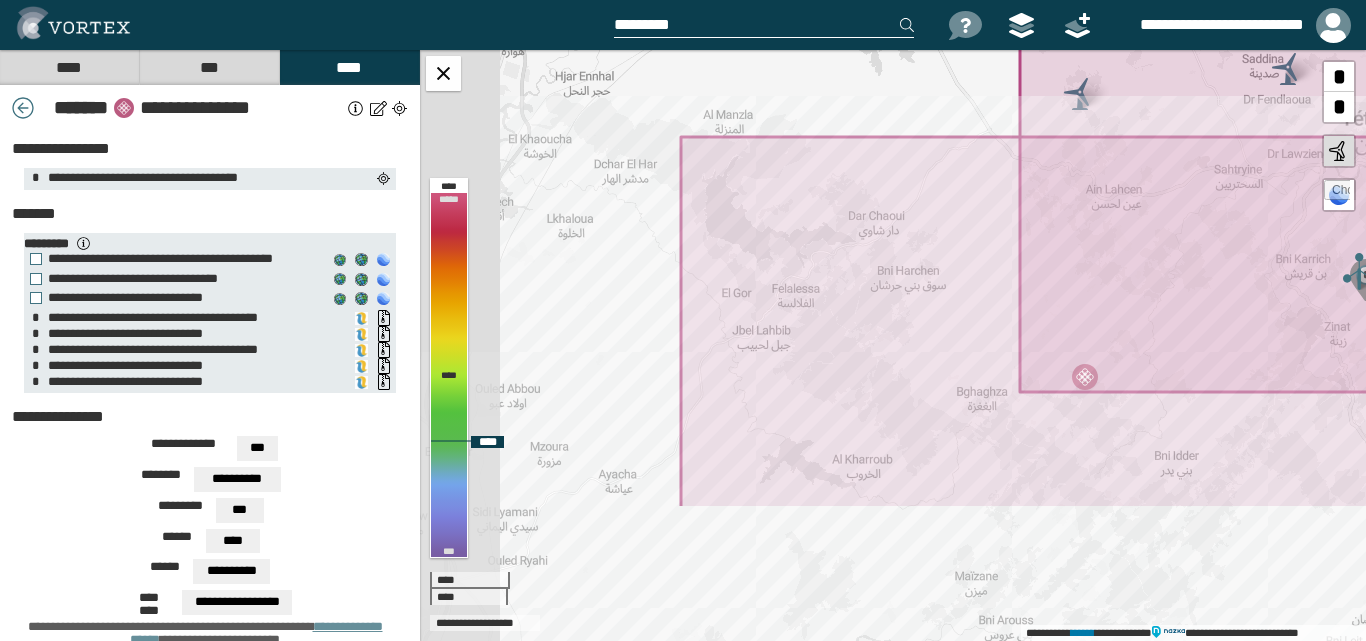 drag, startPoint x: 574, startPoint y: 549, endPoint x: 907, endPoint y: 374, distance: 376.18347 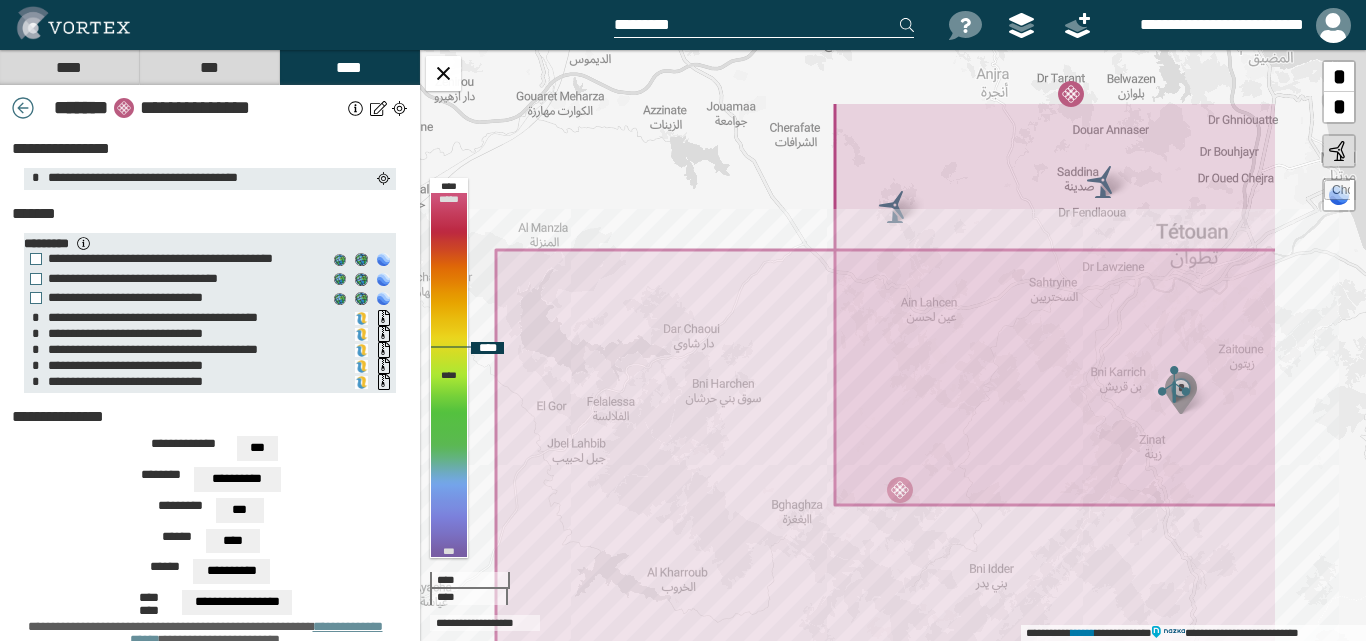 click 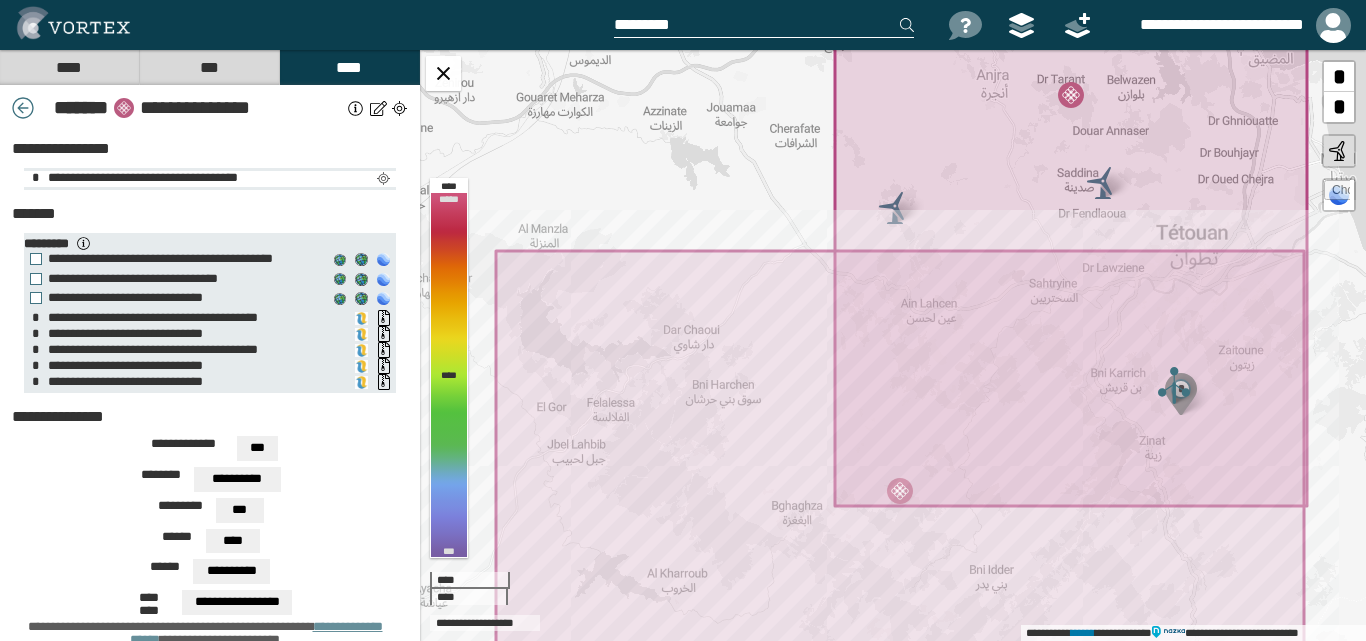 click at bounding box center (383, 179) 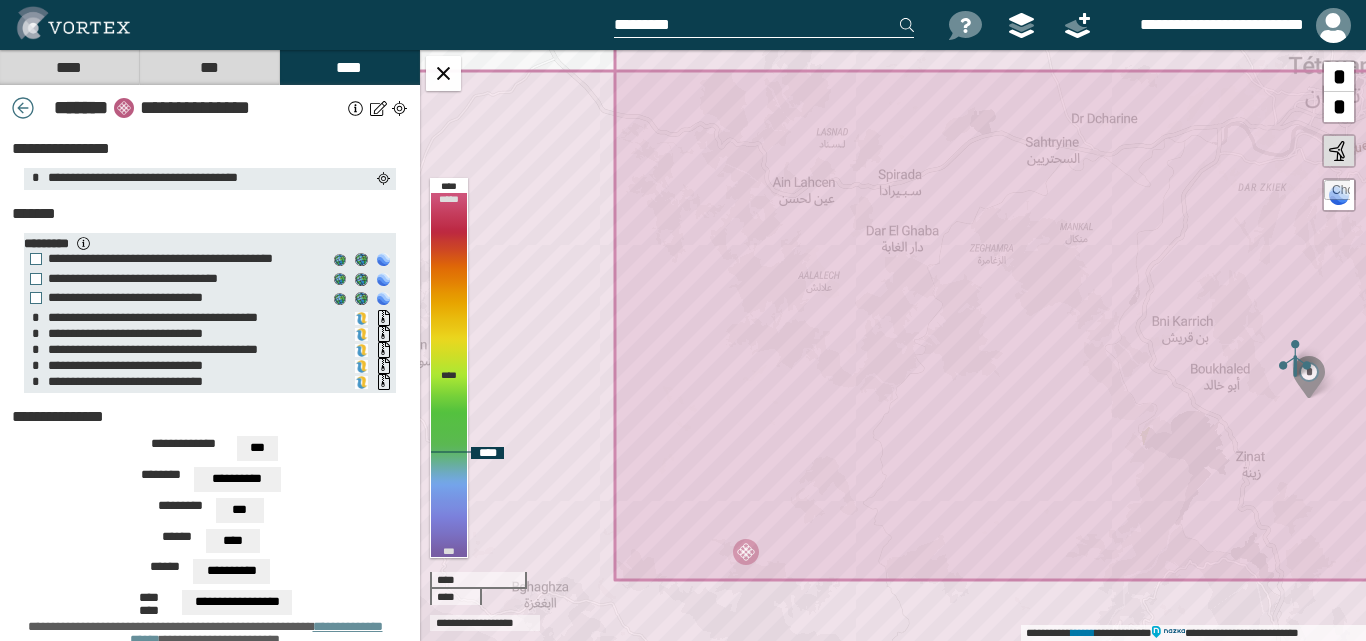 drag, startPoint x: 1136, startPoint y: 320, endPoint x: 1142, endPoint y: 286, distance: 34.525352 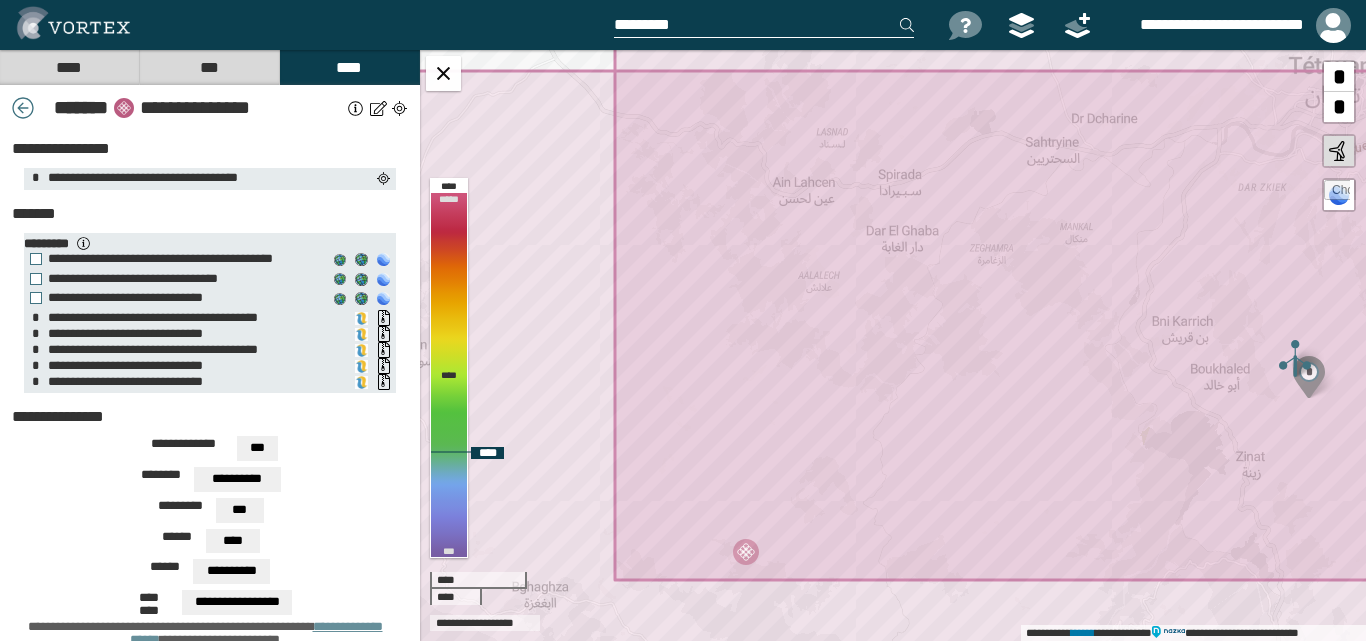 click 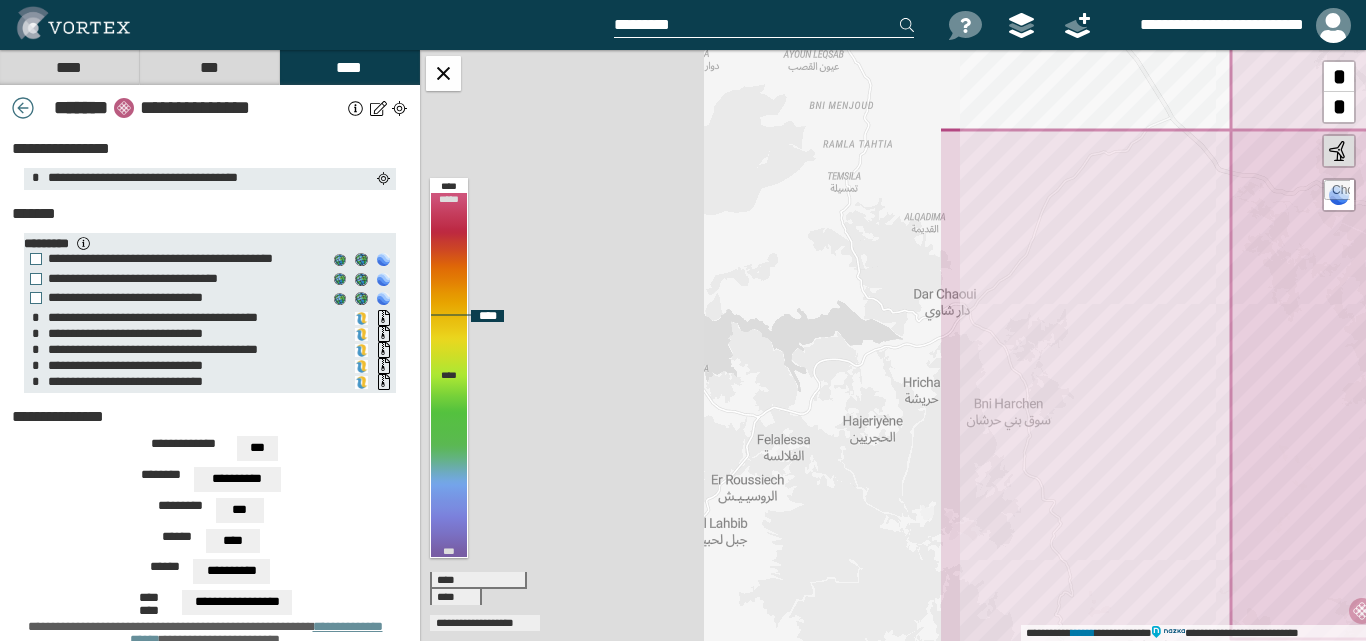 drag, startPoint x: 520, startPoint y: 349, endPoint x: 1124, endPoint y: 399, distance: 606.066 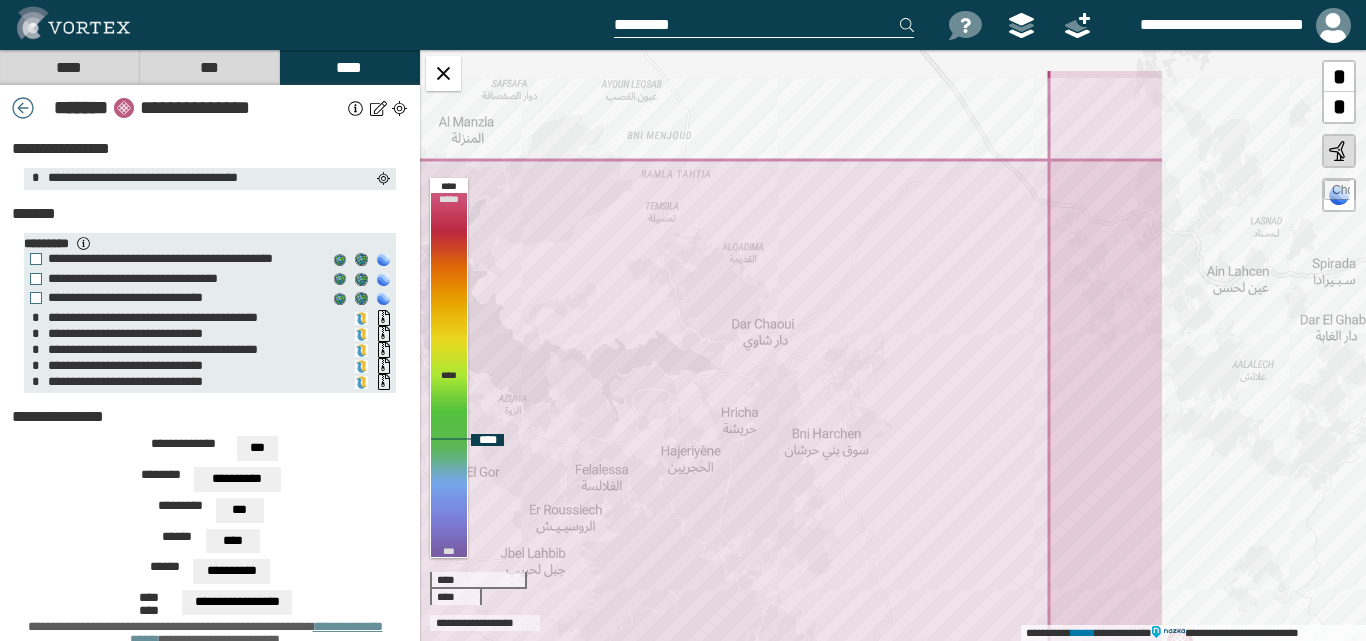 drag, startPoint x: 813, startPoint y: 341, endPoint x: 847, endPoint y: 406, distance: 73.3553 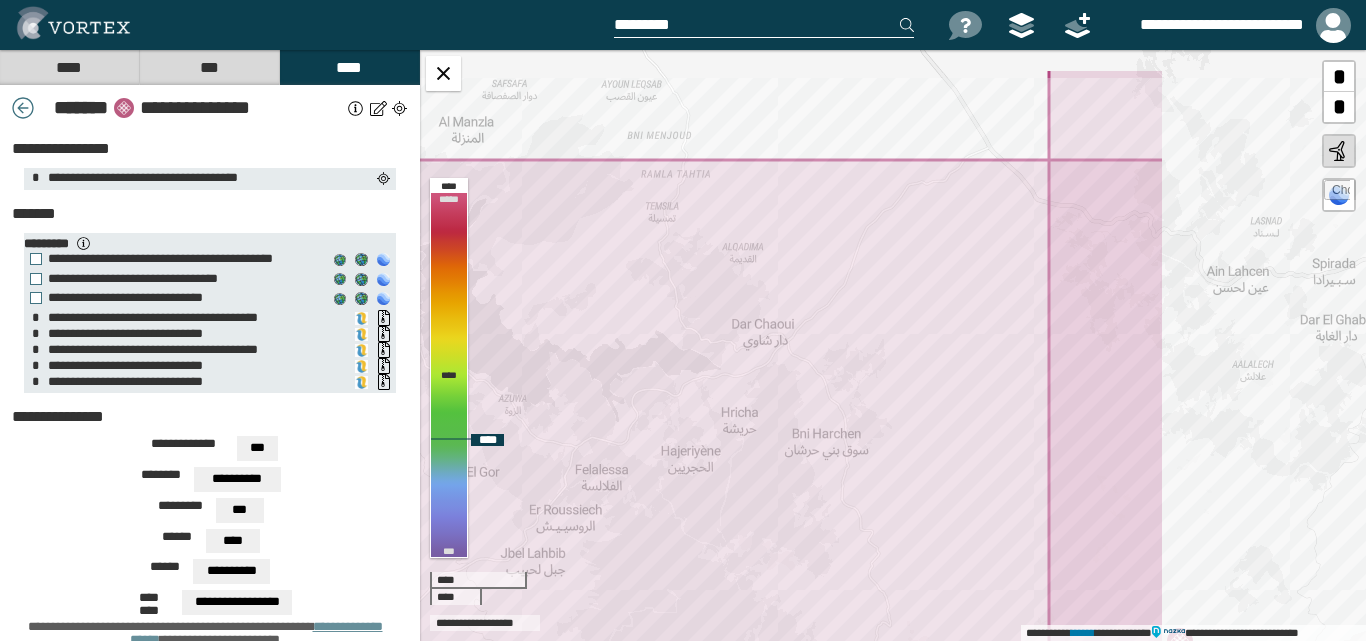 click 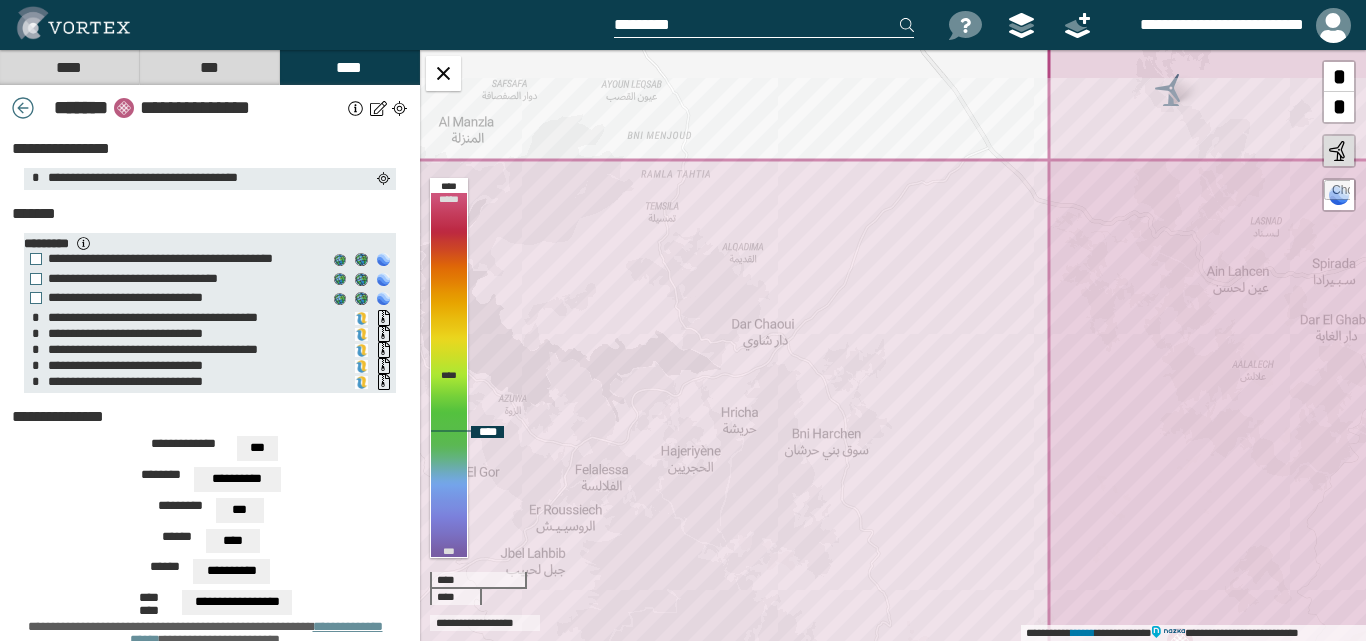 click at bounding box center (1337, 193) 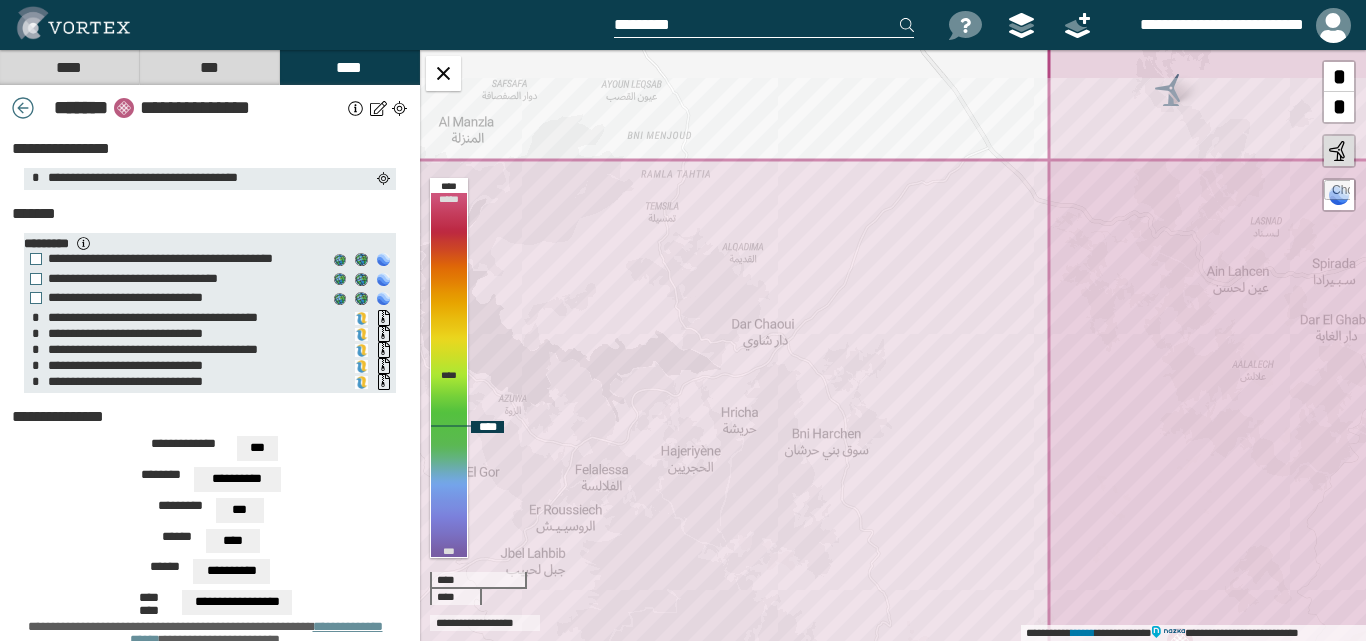 type on "**********" 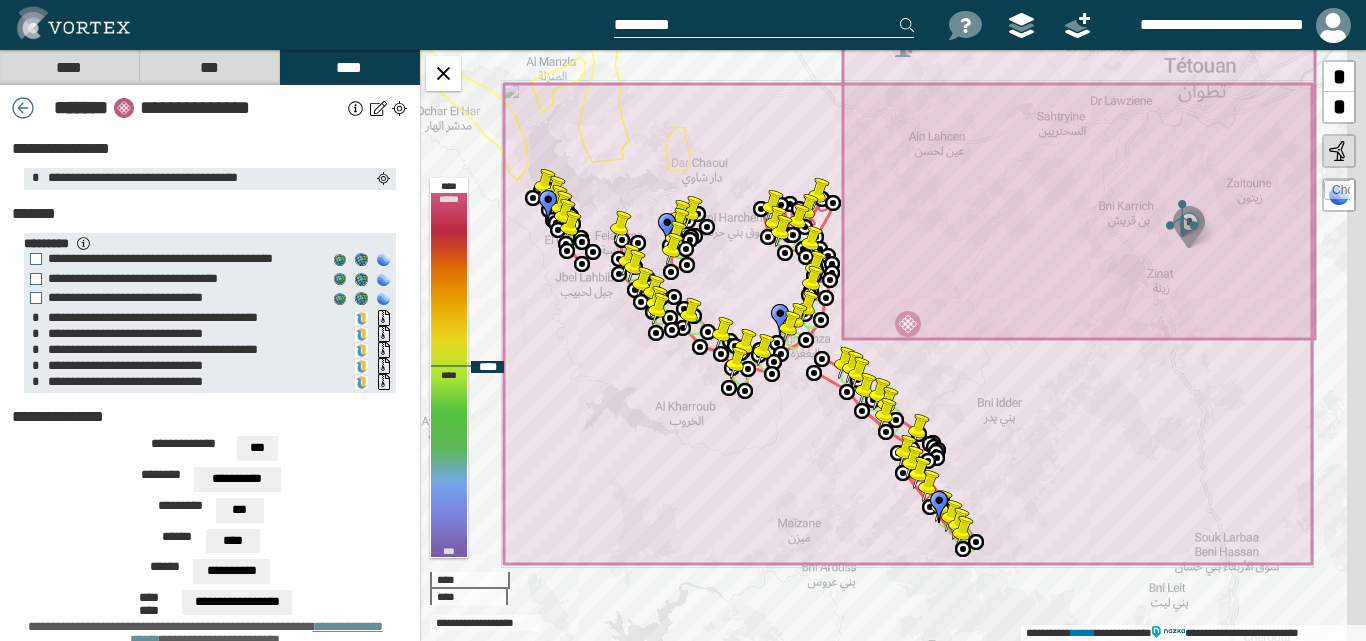 drag, startPoint x: 881, startPoint y: 416, endPoint x: 806, endPoint y: 335, distance: 110.39022 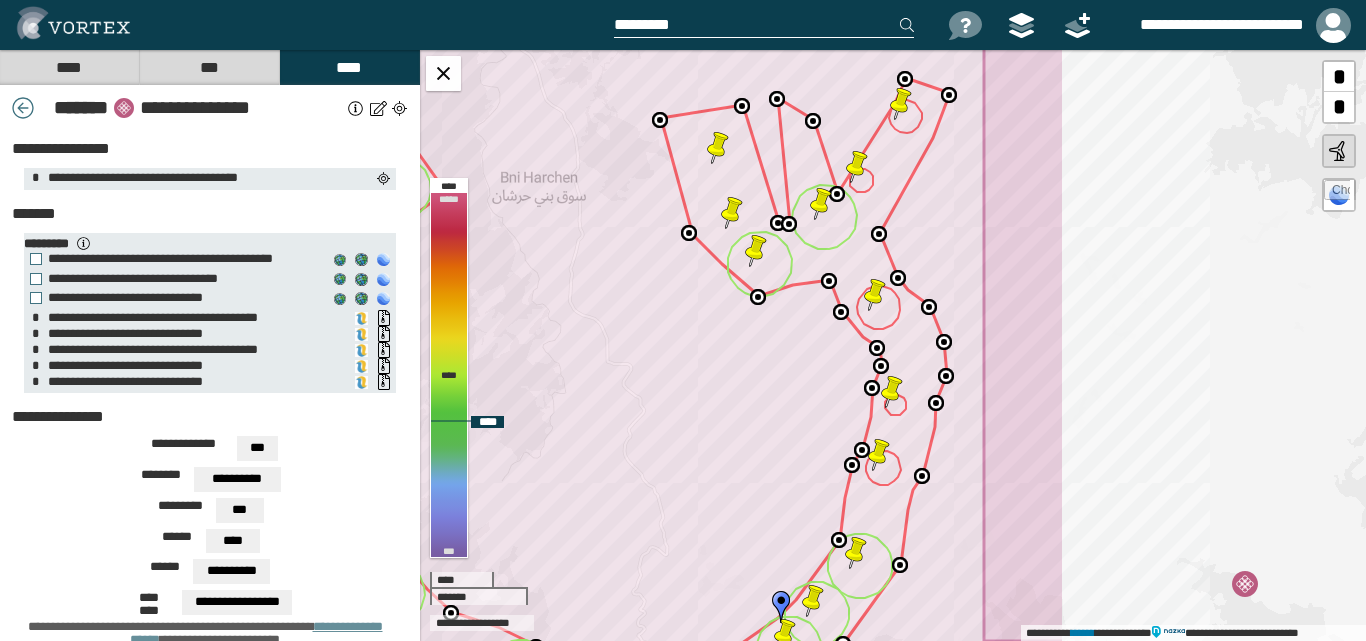 drag, startPoint x: 989, startPoint y: 330, endPoint x: 583, endPoint y: 320, distance: 406.12314 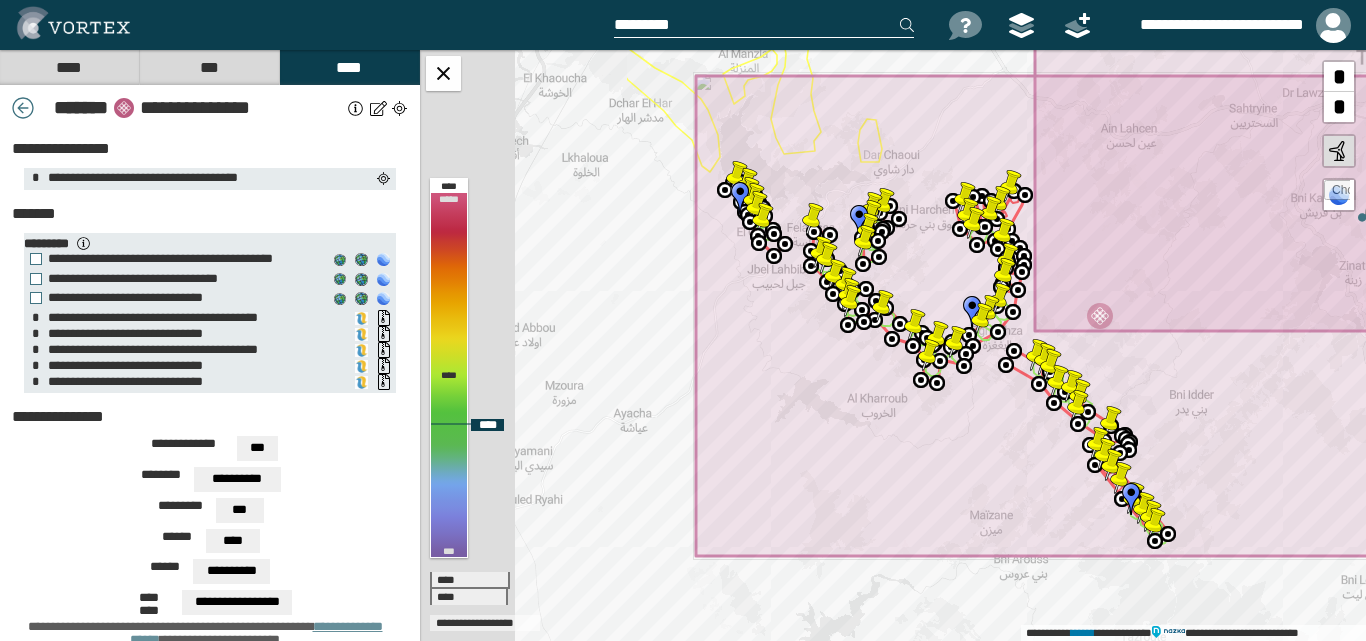 drag, startPoint x: 689, startPoint y: 344, endPoint x: 868, endPoint y: 287, distance: 187.85632 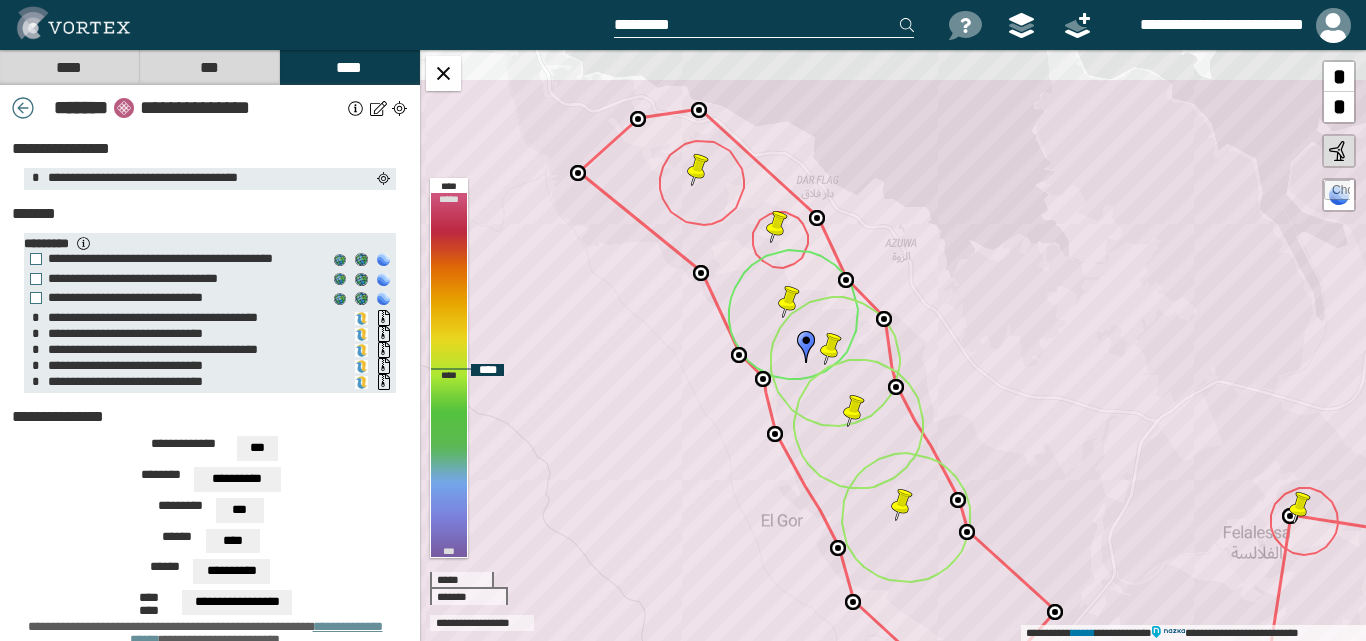 drag, startPoint x: 978, startPoint y: 117, endPoint x: 965, endPoint y: 206, distance: 89.94443 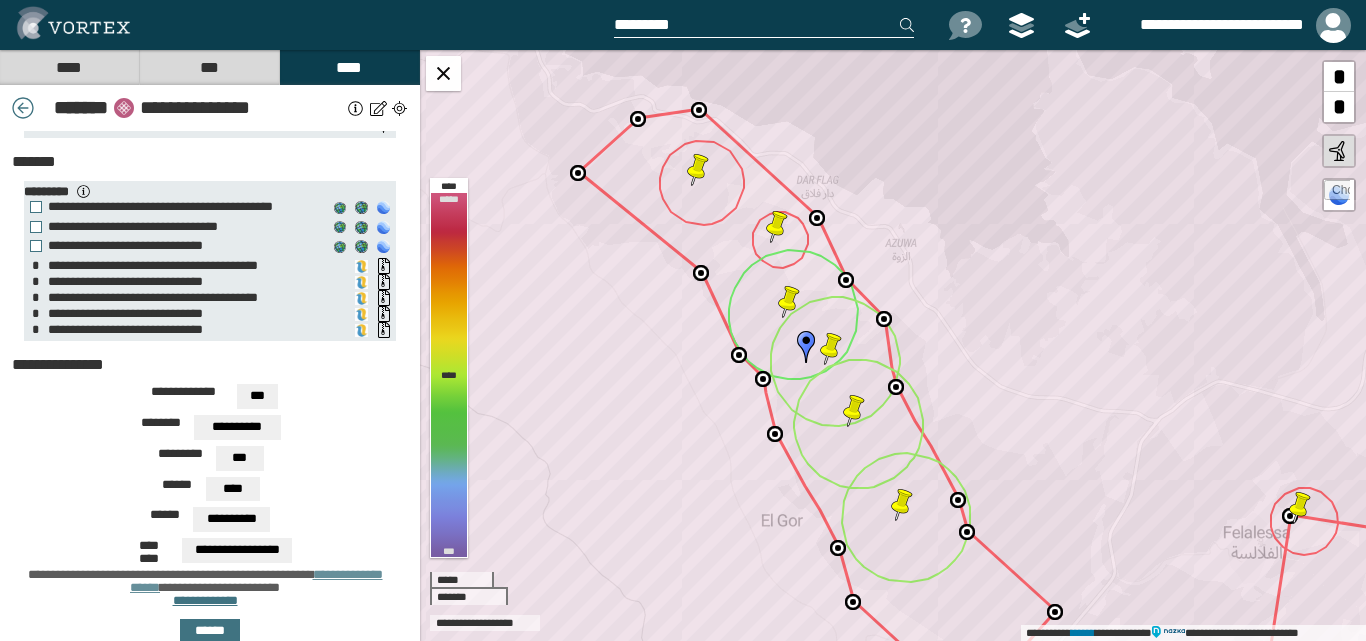 scroll, scrollTop: 100, scrollLeft: 0, axis: vertical 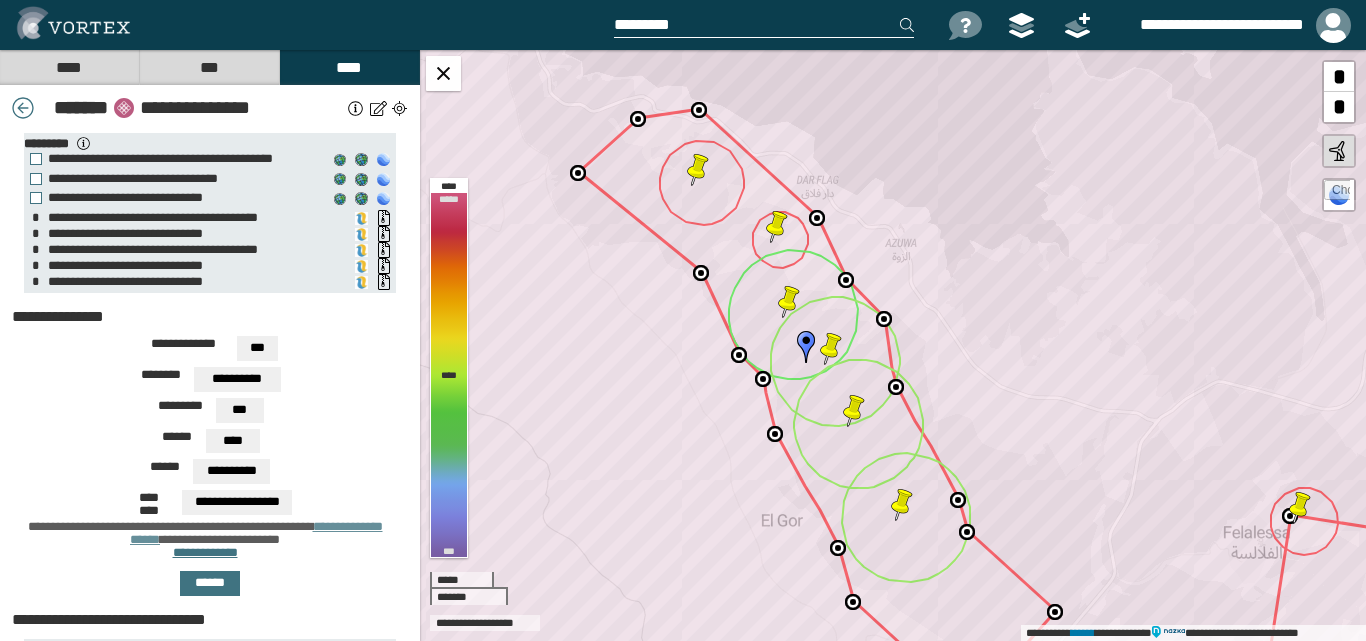 click on "***" at bounding box center [257, 348] 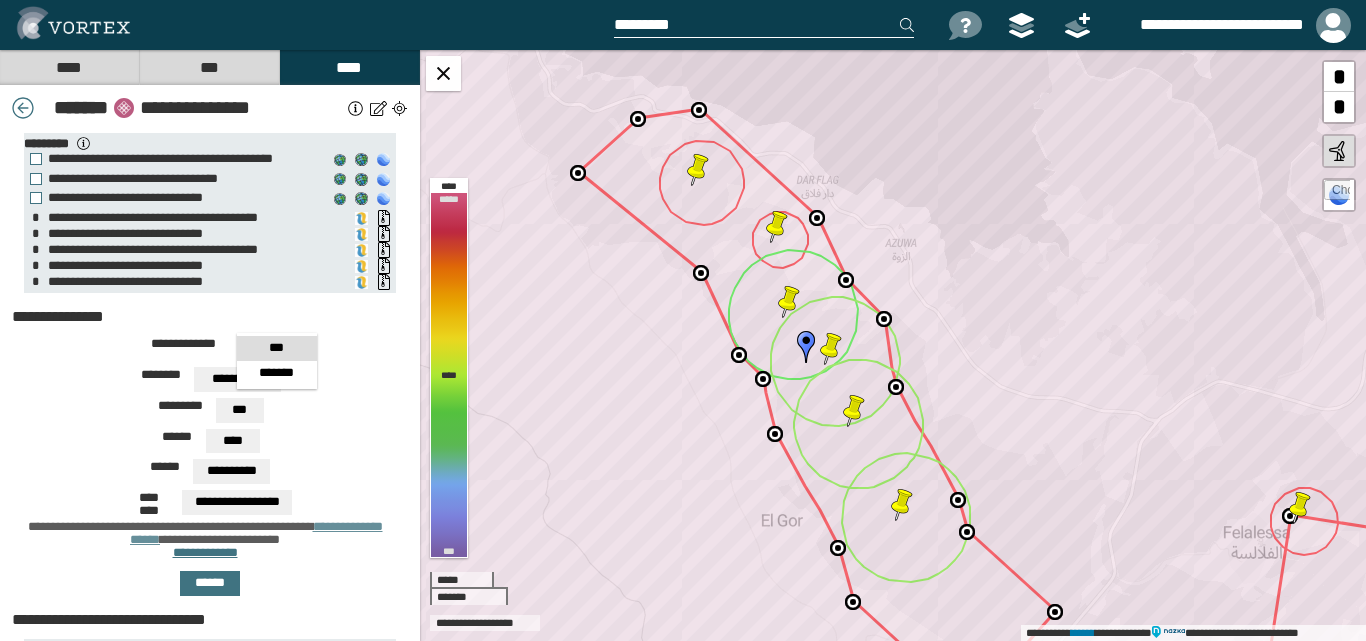 click on "***" at bounding box center [277, 348] 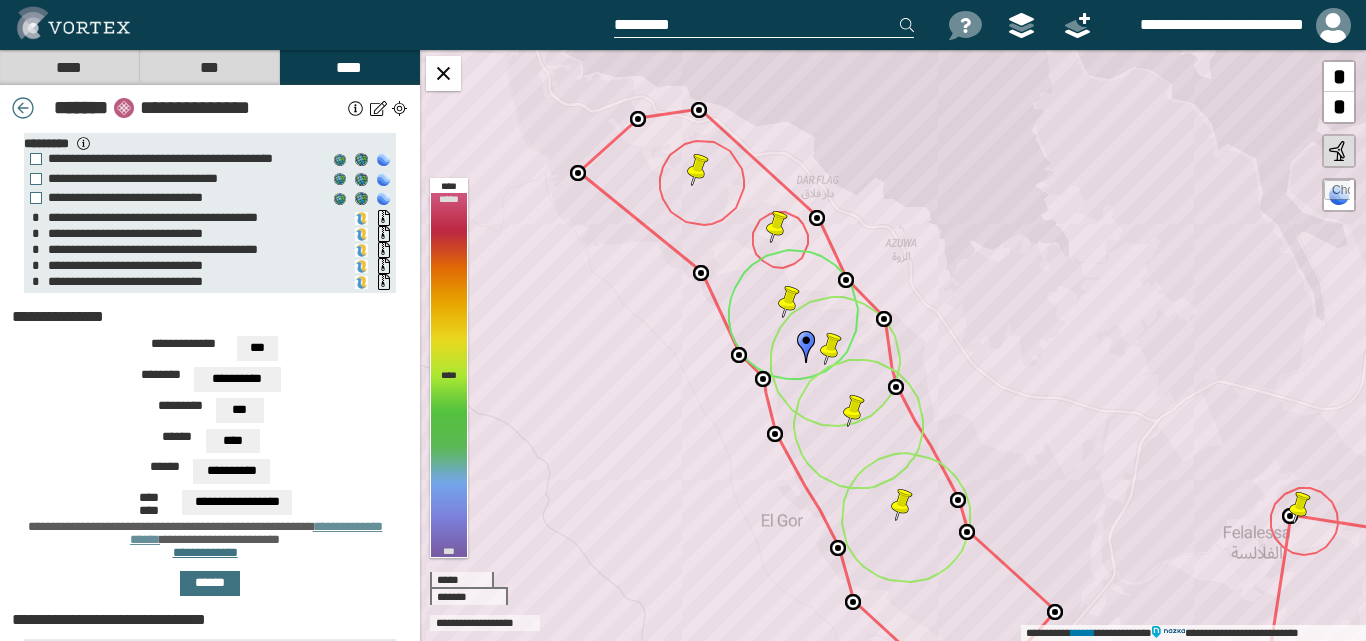 scroll, scrollTop: 0, scrollLeft: 0, axis: both 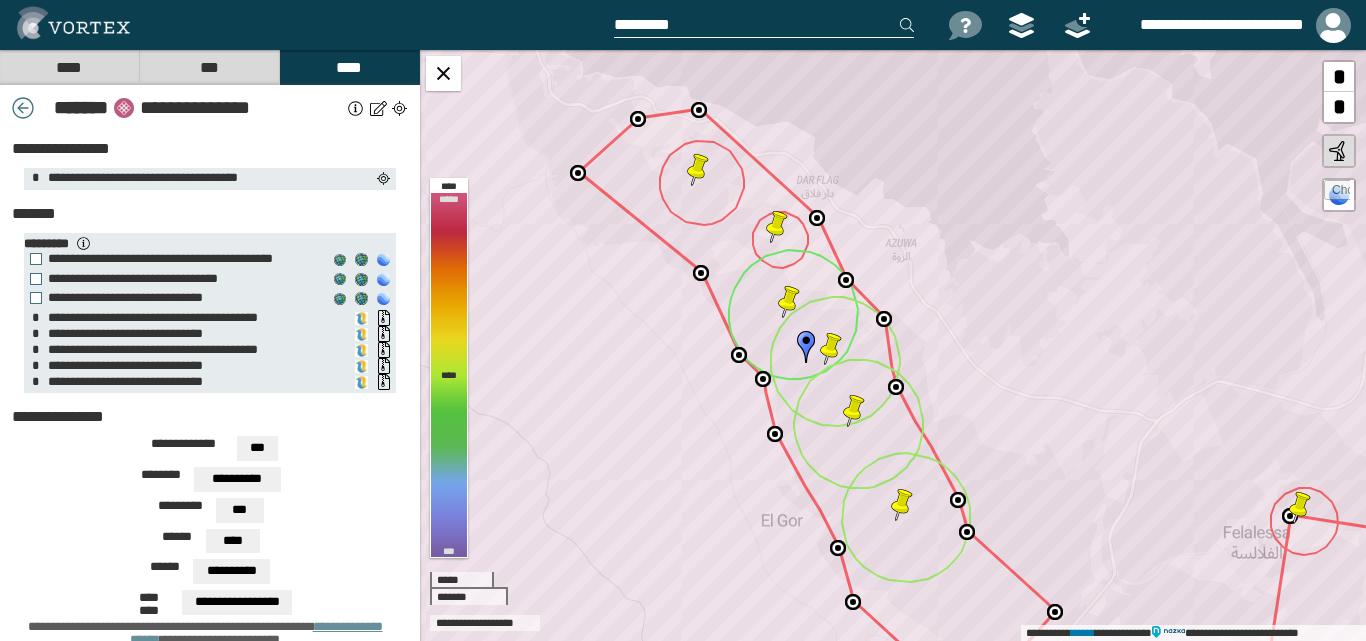 click at bounding box center [23, 108] 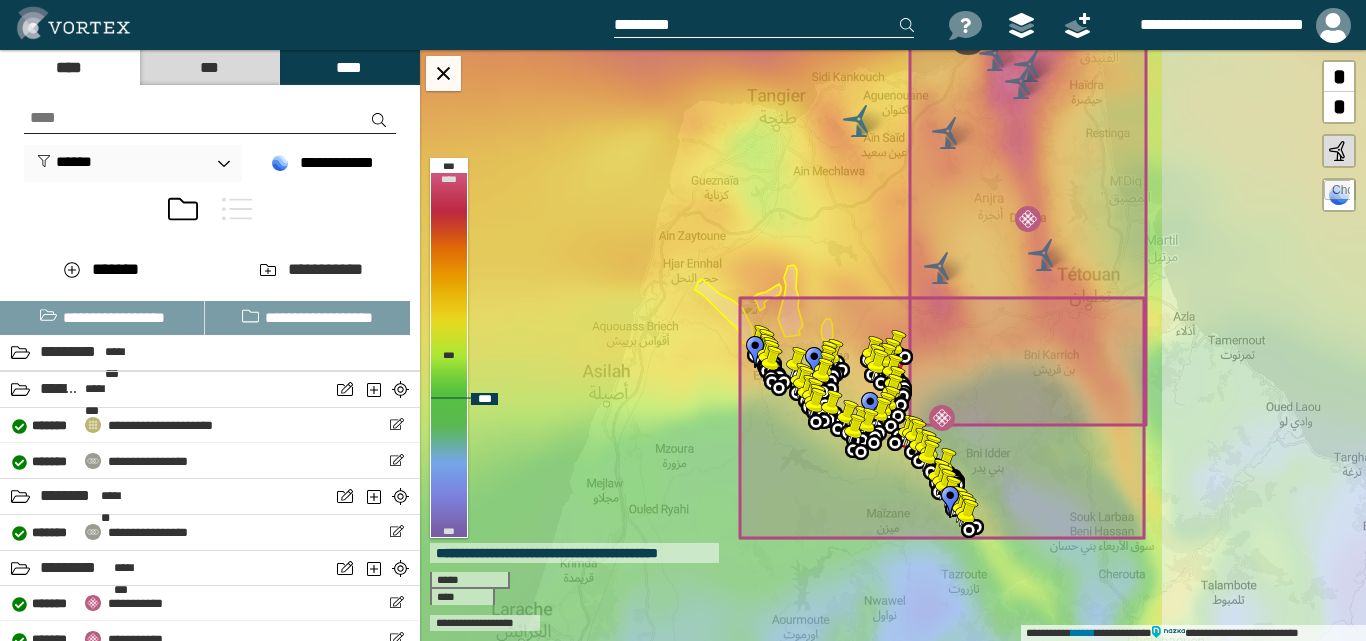 drag, startPoint x: 1062, startPoint y: 493, endPoint x: 909, endPoint y: 456, distance: 157.4103 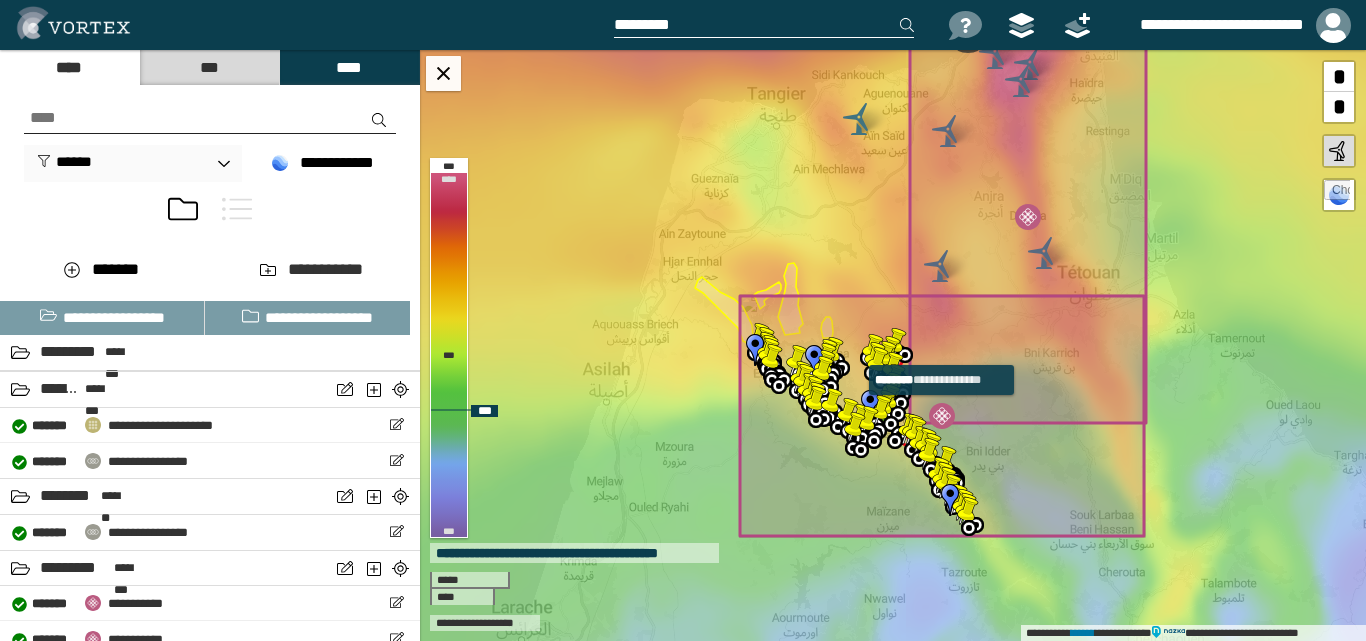 click at bounding box center (942, 416) 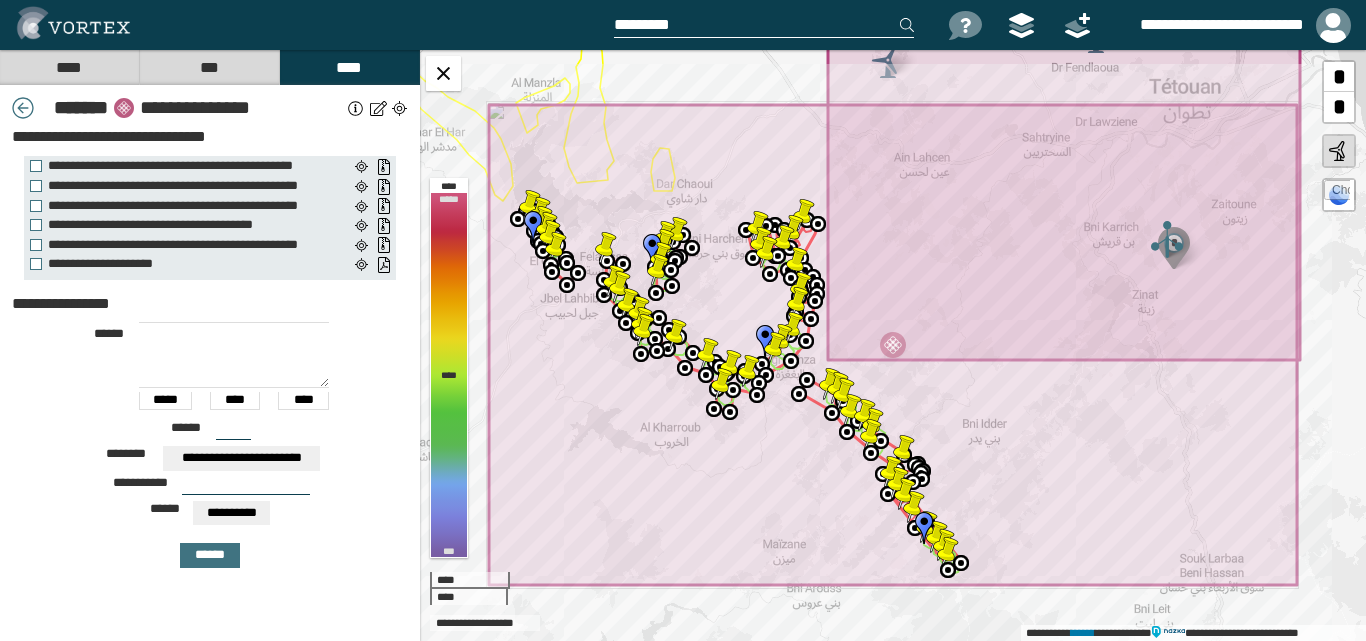 scroll, scrollTop: 483, scrollLeft: 0, axis: vertical 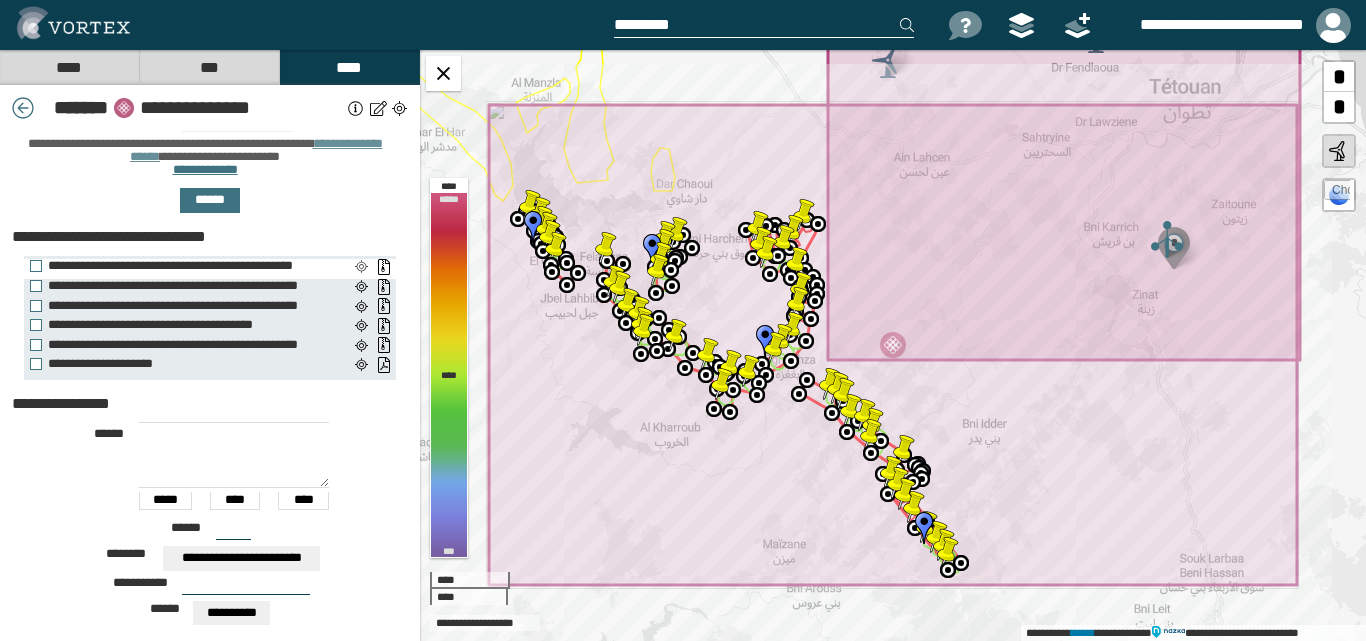 click at bounding box center [361, 267] 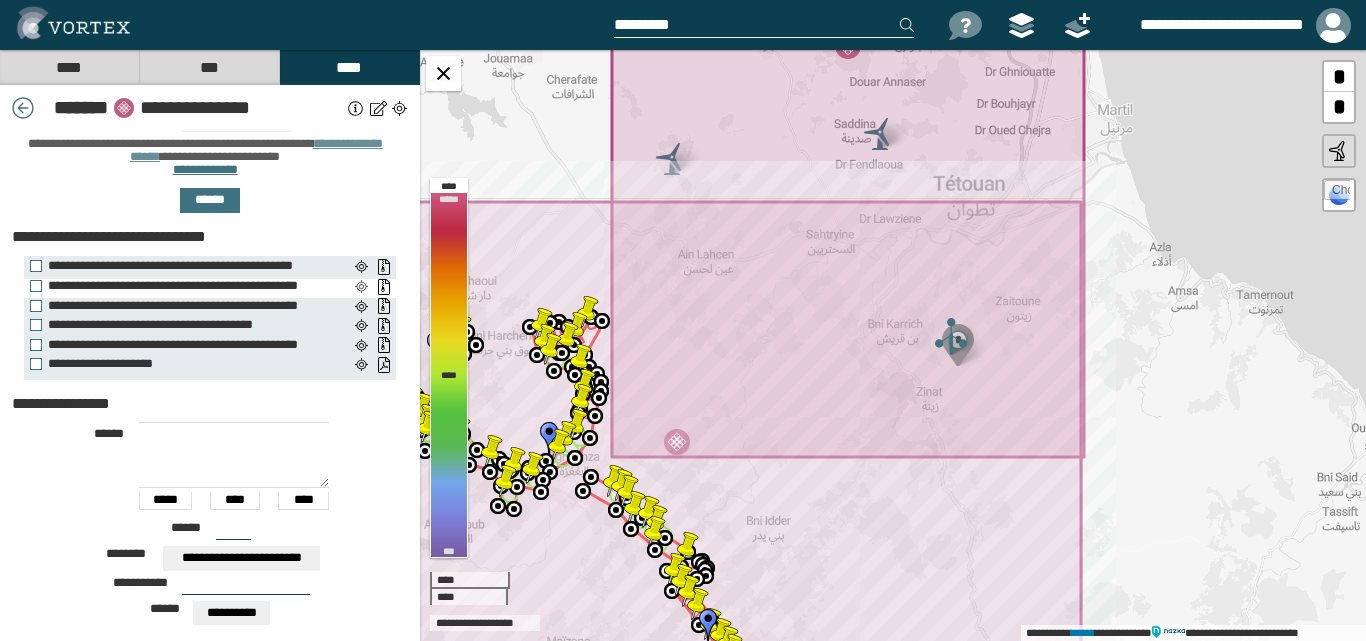 click at bounding box center [361, 287] 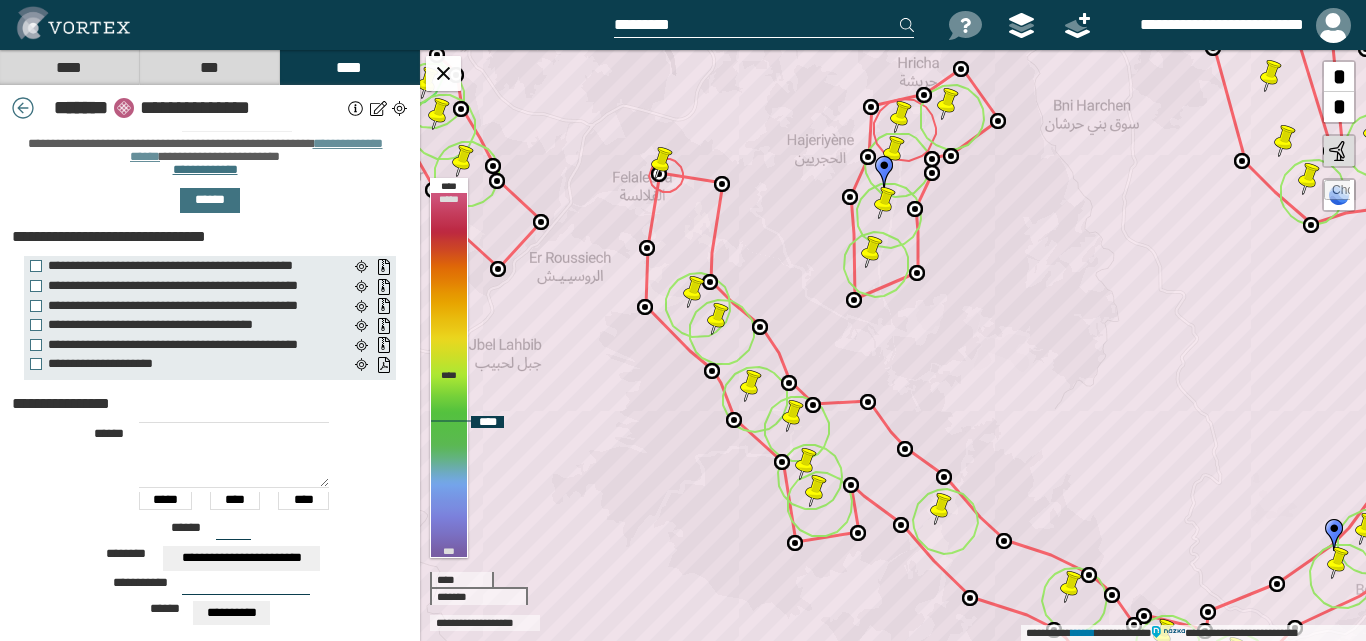 drag, startPoint x: 918, startPoint y: 368, endPoint x: 923, endPoint y: 324, distance: 44.28318 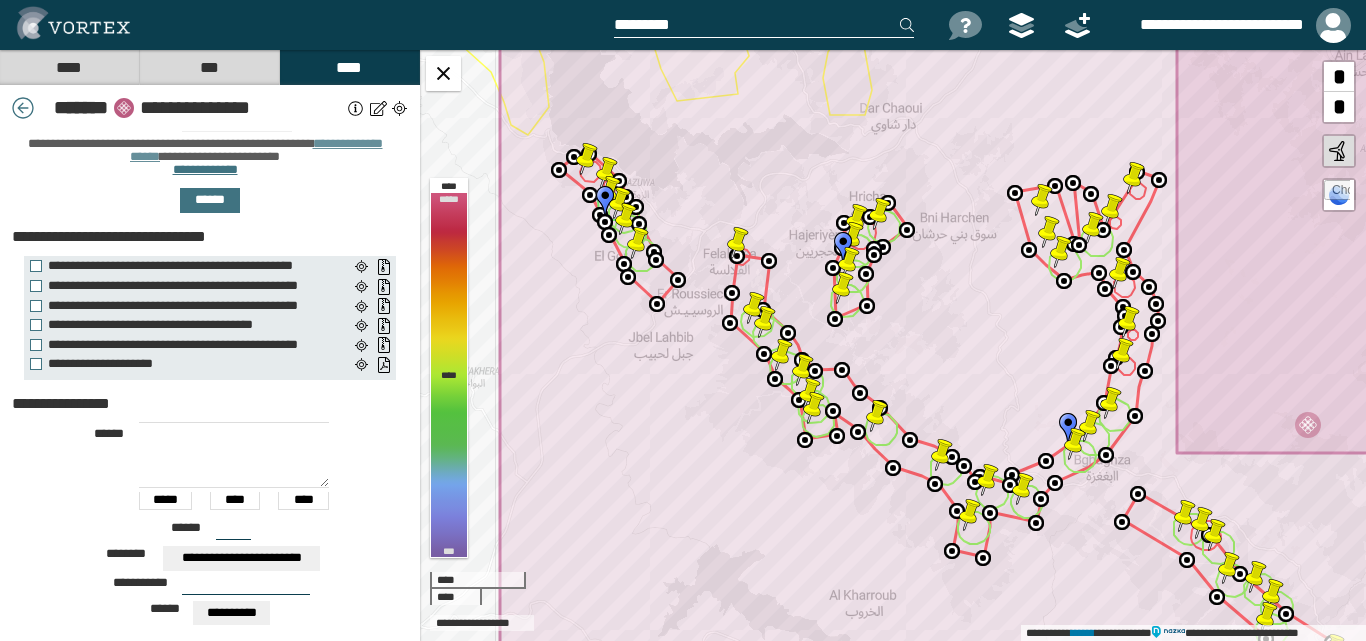 click on "[NAME] [LASTNAME] [PHONE] [EMAIL] [ADDRESS] [CITY] [STATE] [ZIP] [COUNTRY] [SSN] [DOB] [AGE] [CREDIT_CARD]" at bounding box center [210, 542] 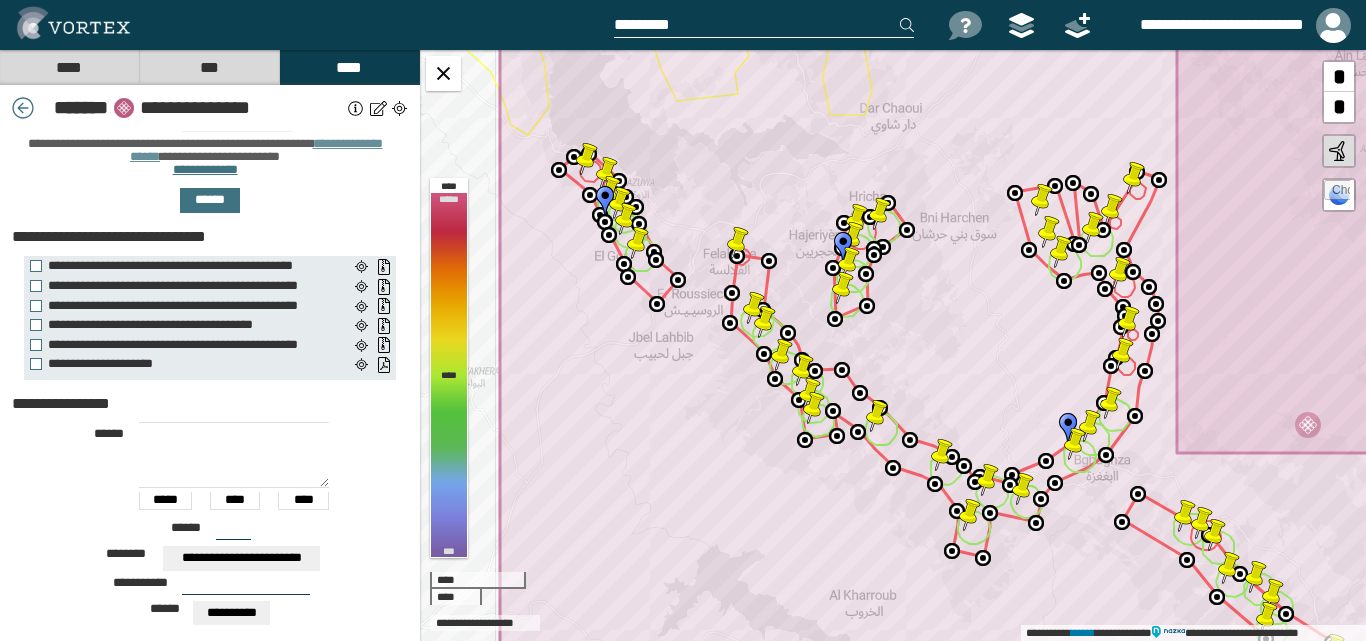 click on "[NAME] [LASTNAME] [PHONE] [EMAIL] [ADDRESS] [CITY] [STATE] [ZIP] [COUNTRY] [SSN] [DOB] [AGE] [CREDIT_CARD]" at bounding box center (210, 542) 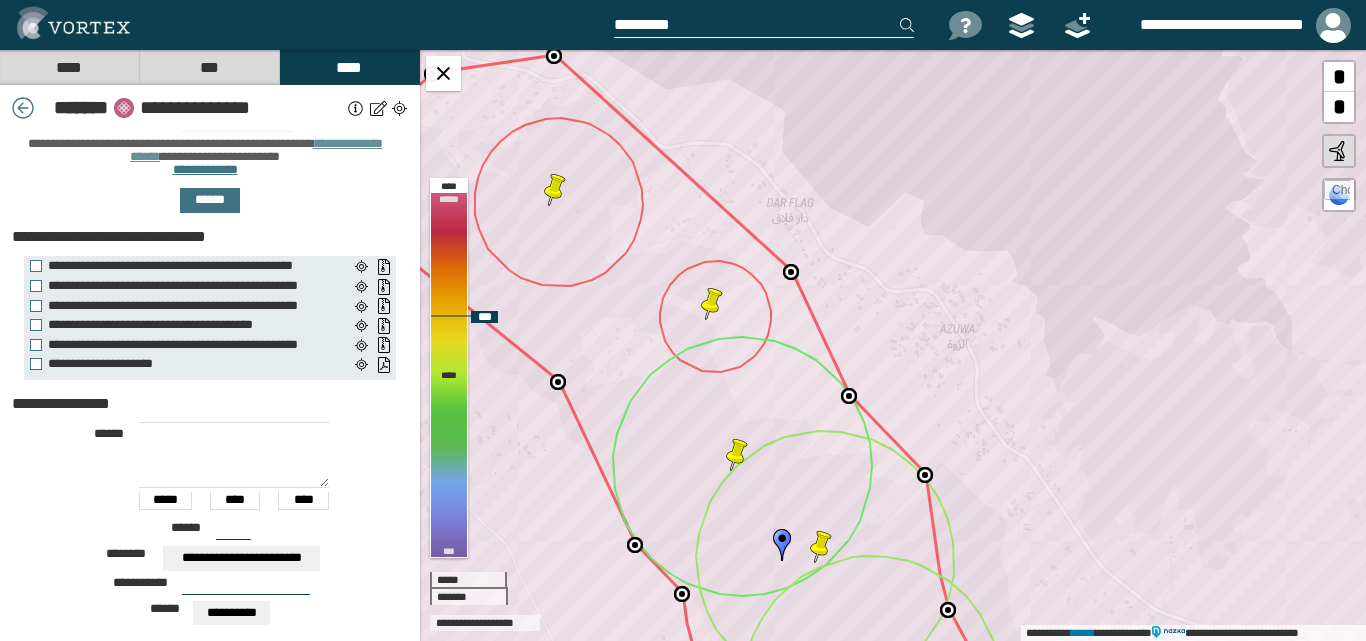 click 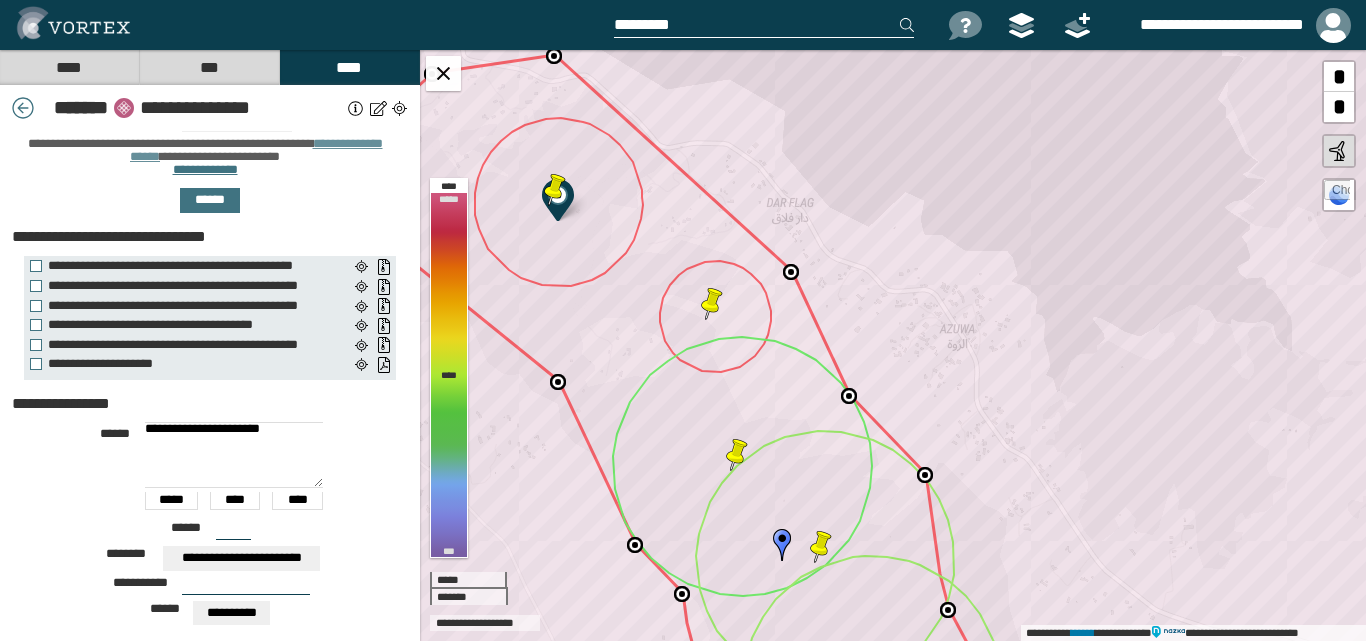 click on "***" at bounding box center [233, 532] 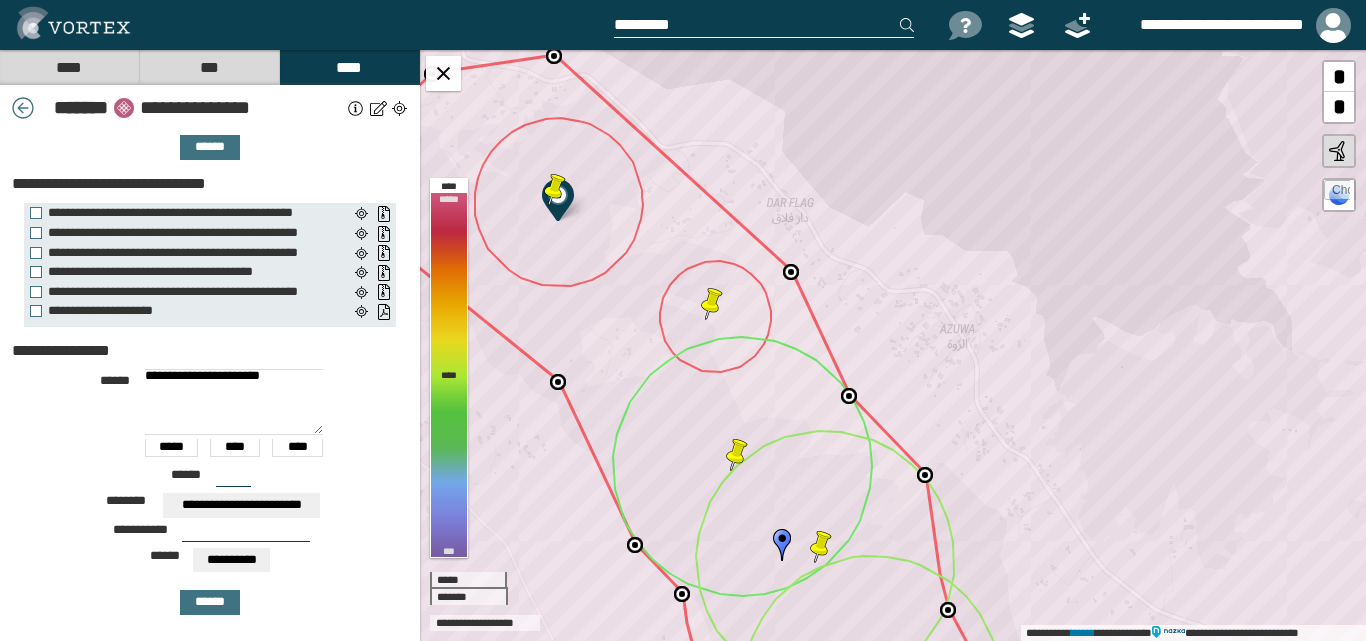 scroll, scrollTop: 583, scrollLeft: 0, axis: vertical 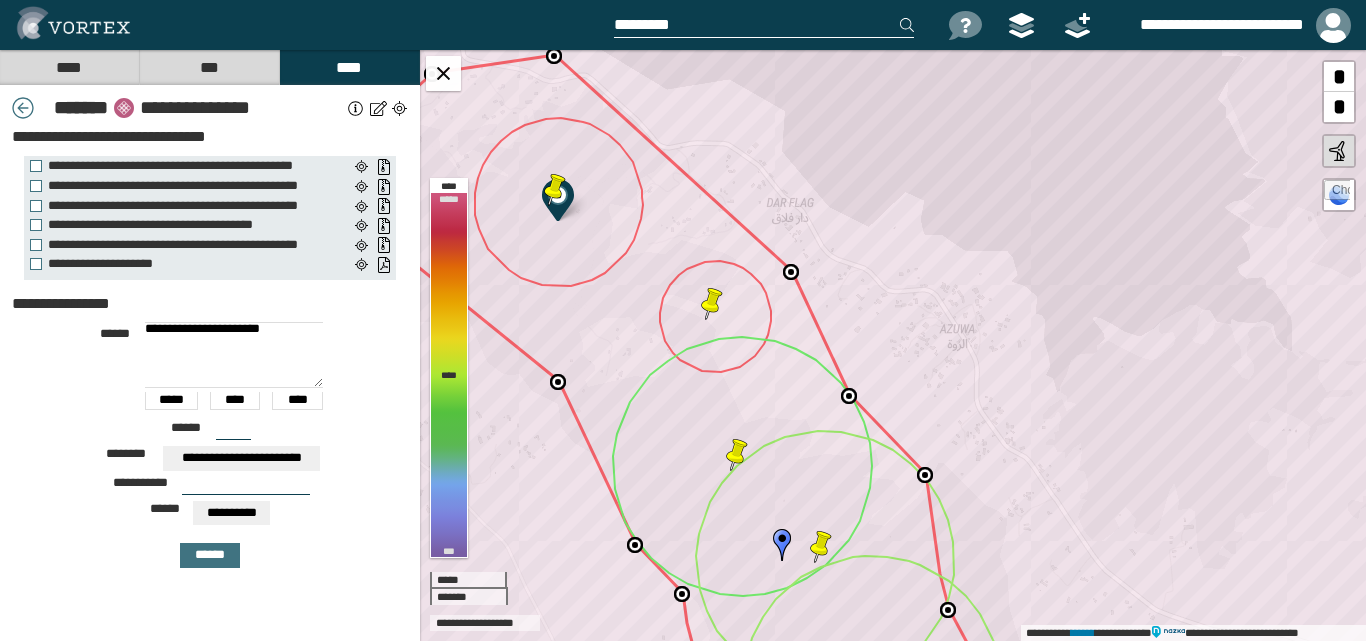 type on "***" 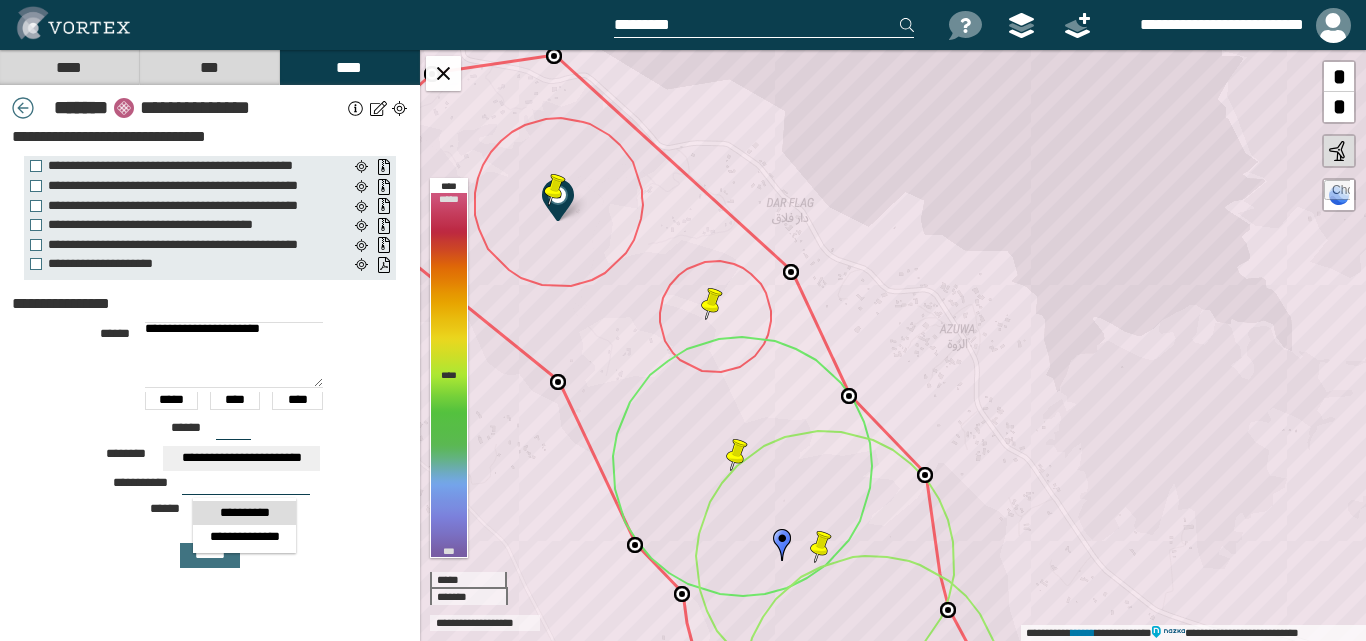 click on "**********" at bounding box center (244, 513) 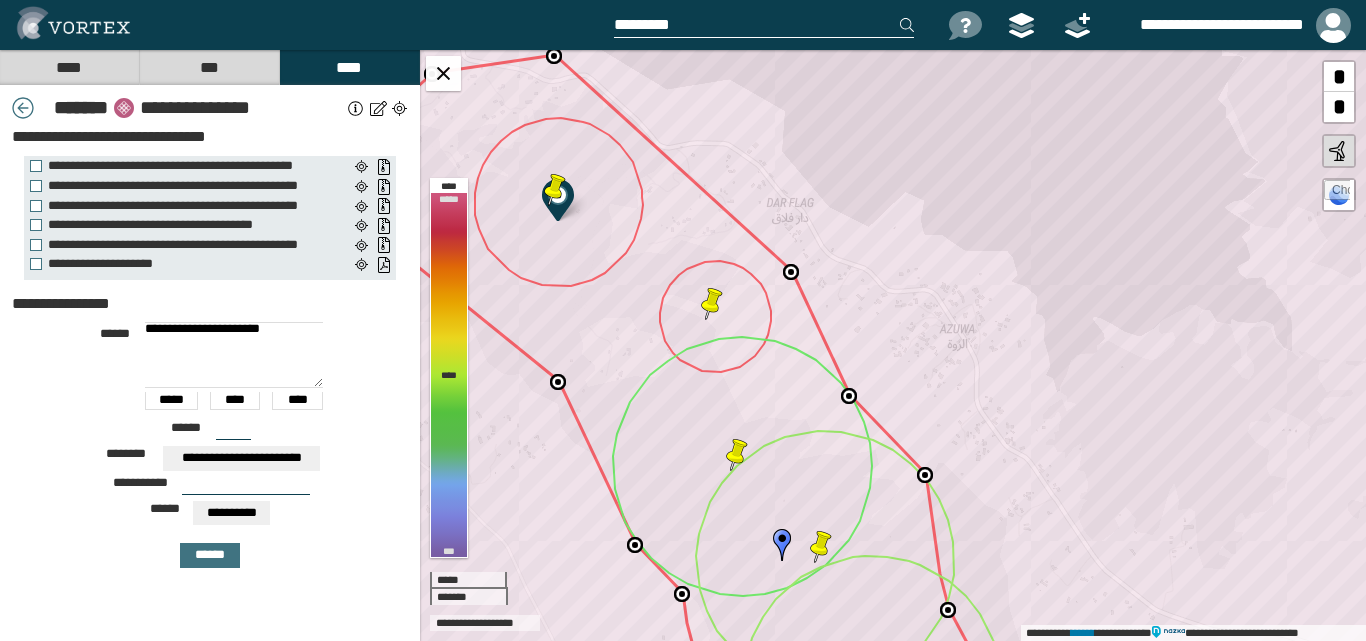 click on "**********" at bounding box center (231, 513) 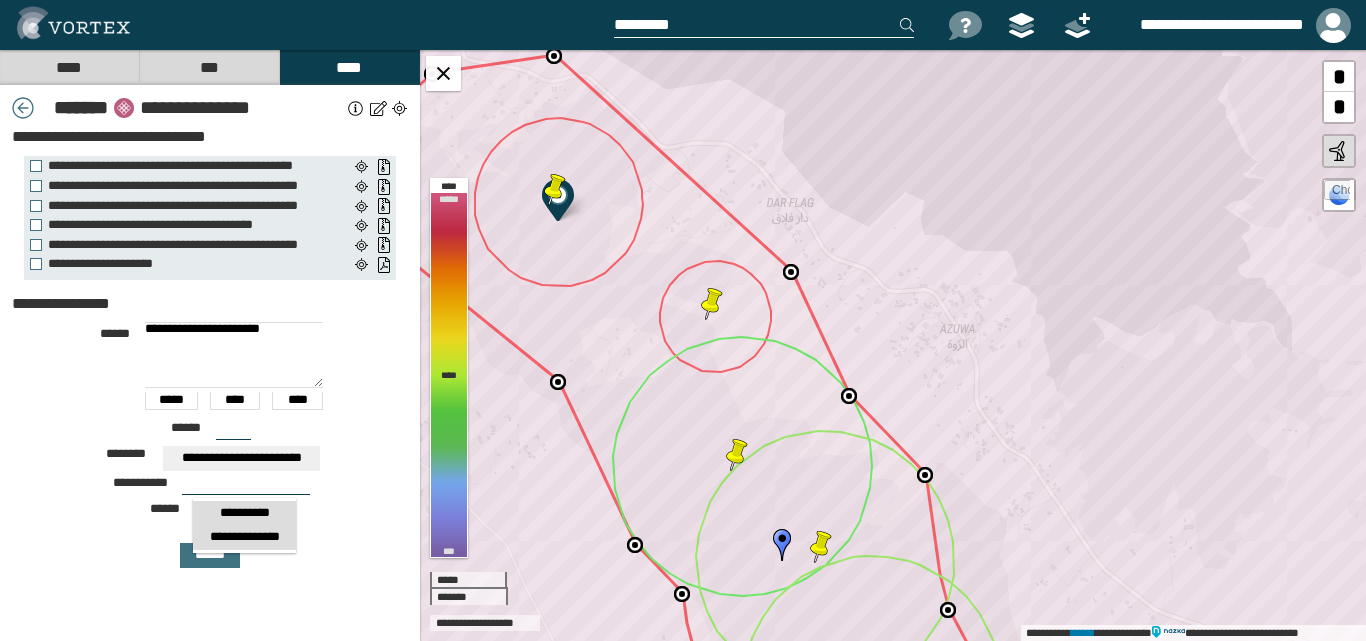 click on "**********" at bounding box center (244, 537) 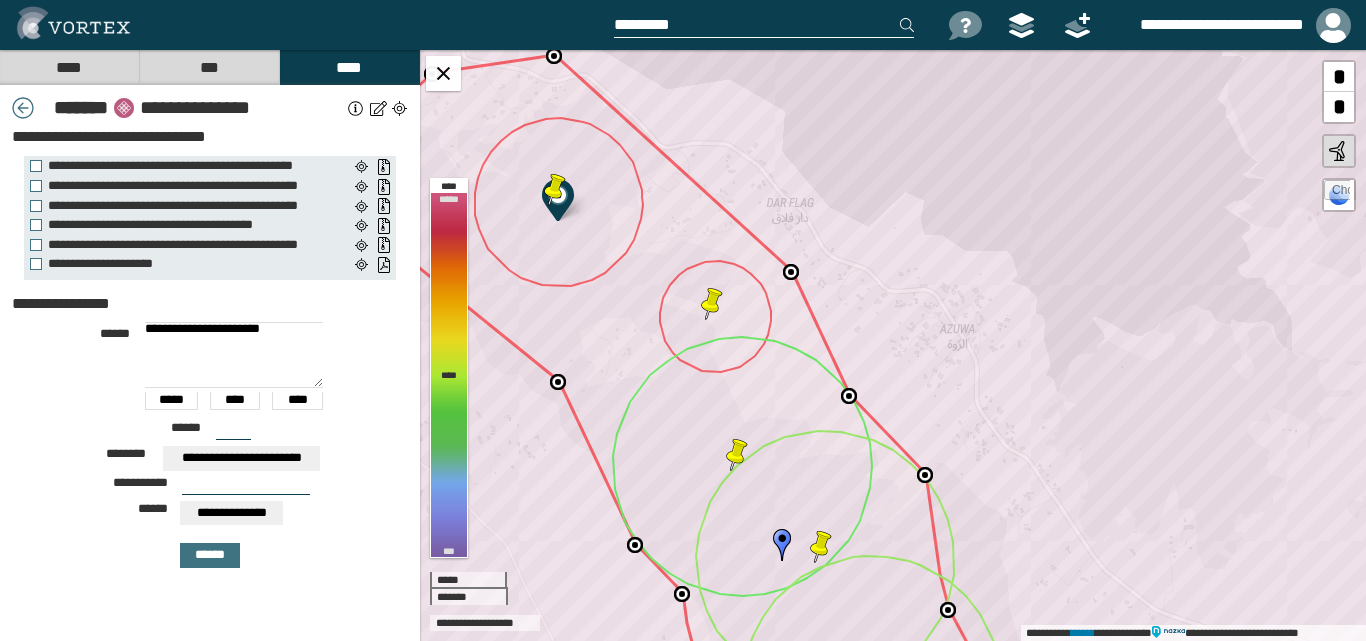 click on "**********" at bounding box center (231, 513) 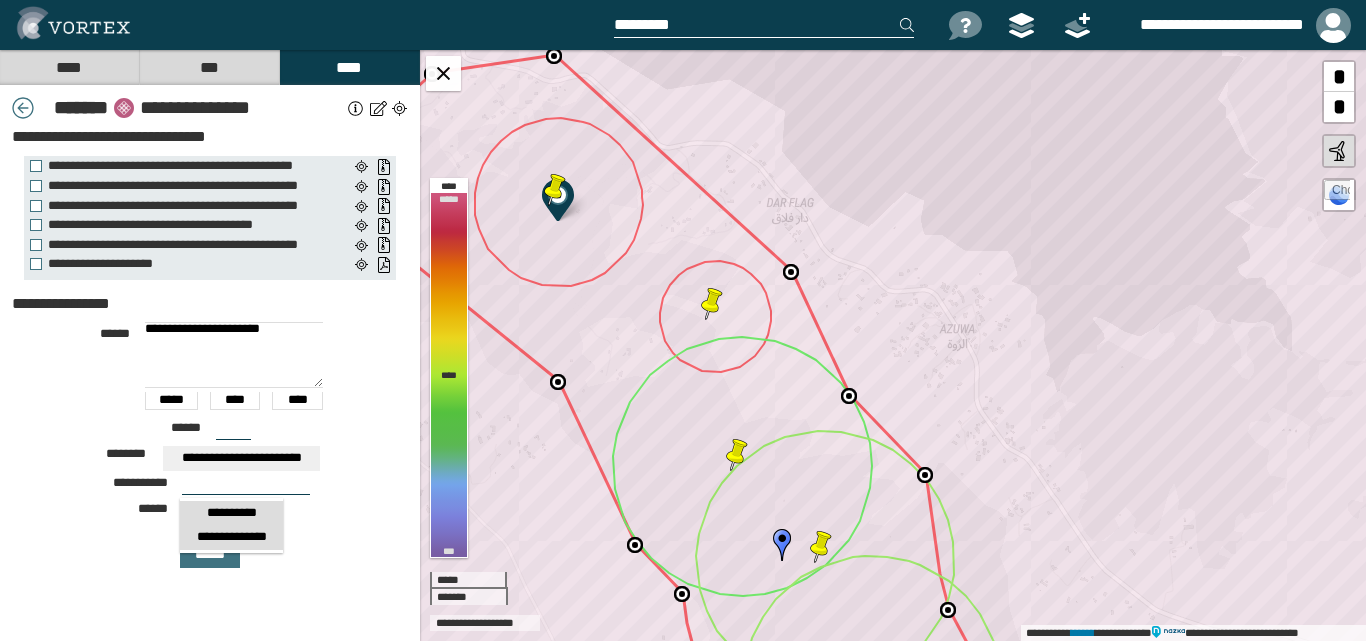 click on "**********" at bounding box center (231, 513) 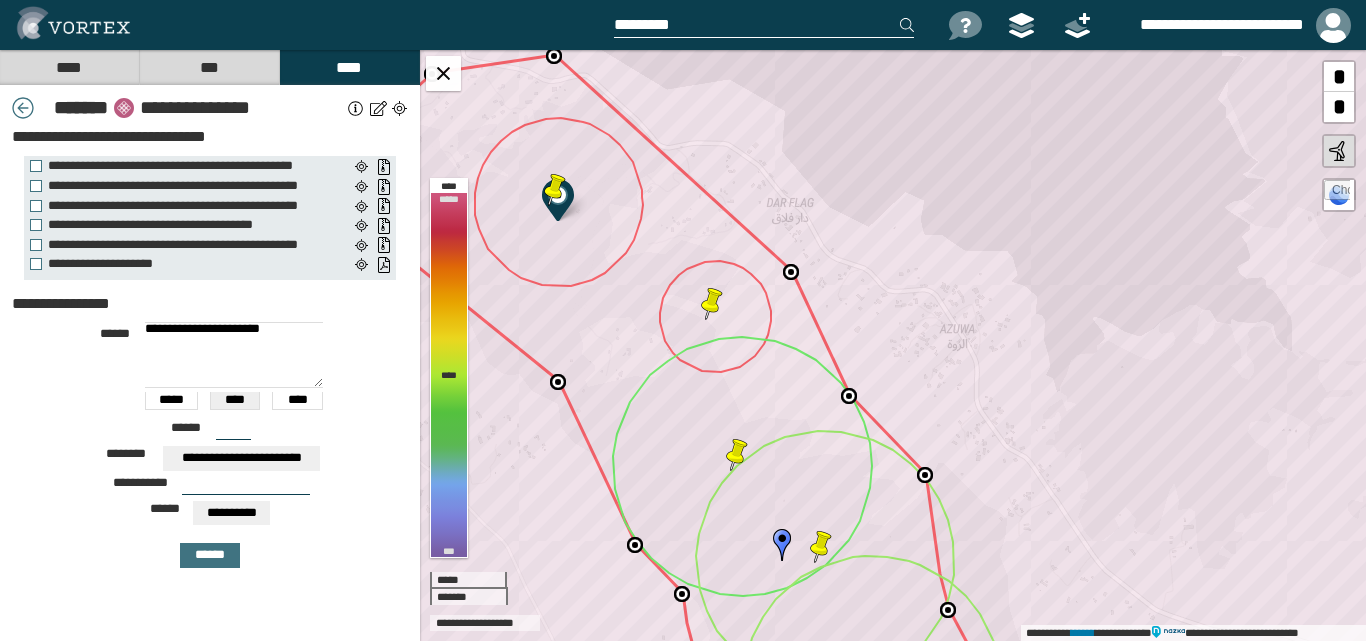 click on "****" at bounding box center [235, 401] 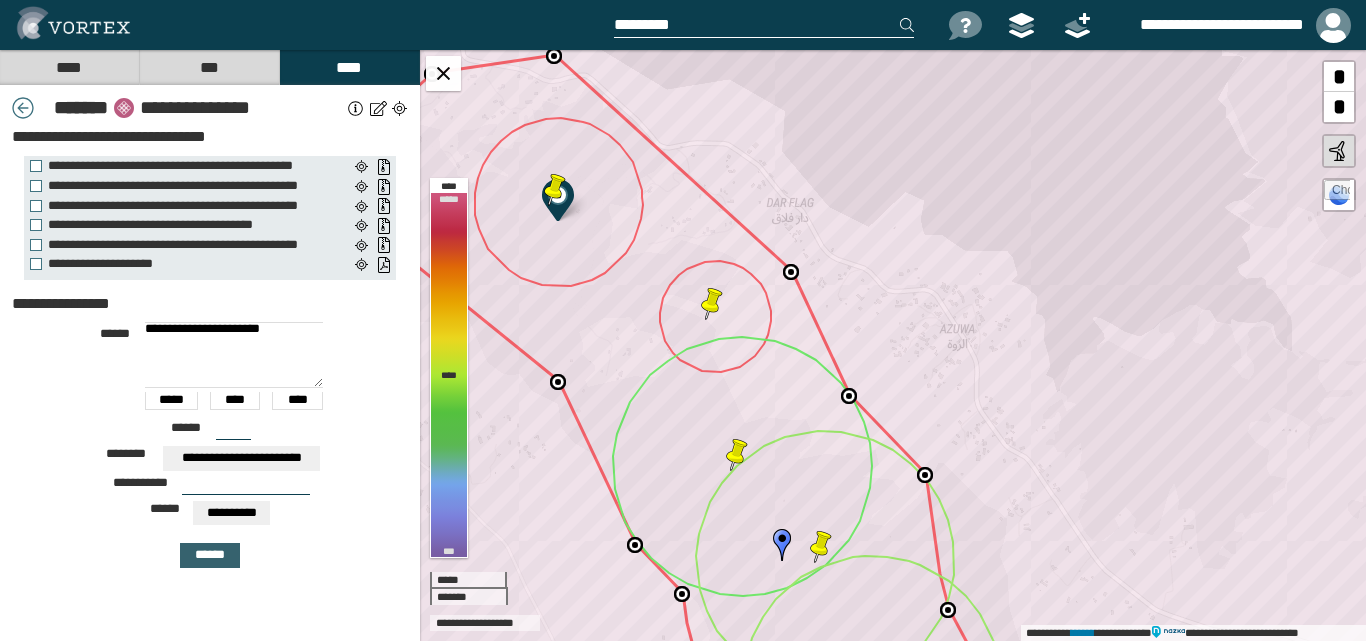 click on "******" at bounding box center [210, 555] 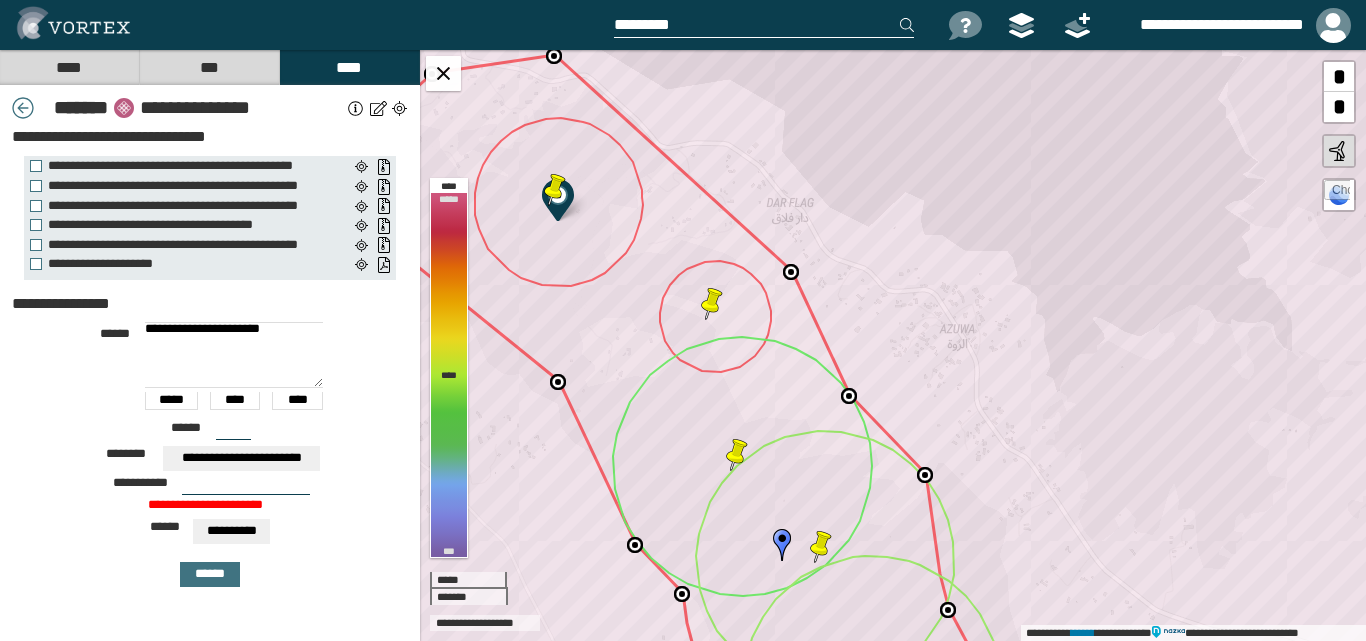 click at bounding box center (246, 487) 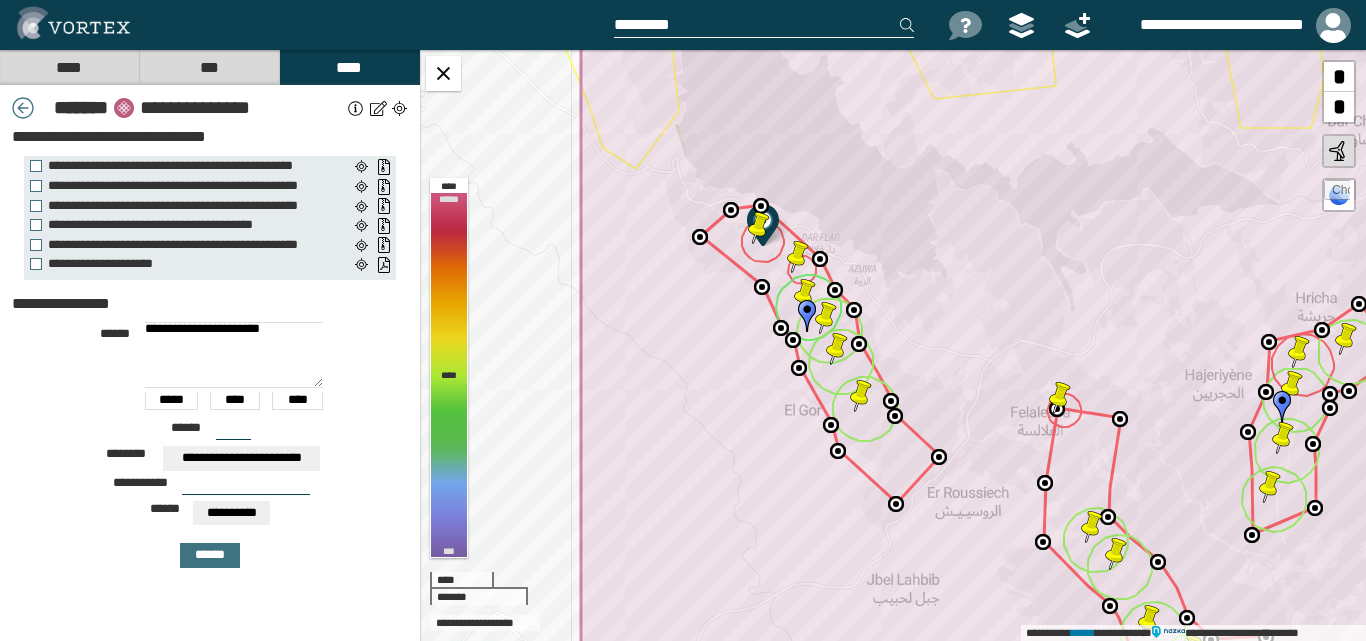 click at bounding box center (246, 487) 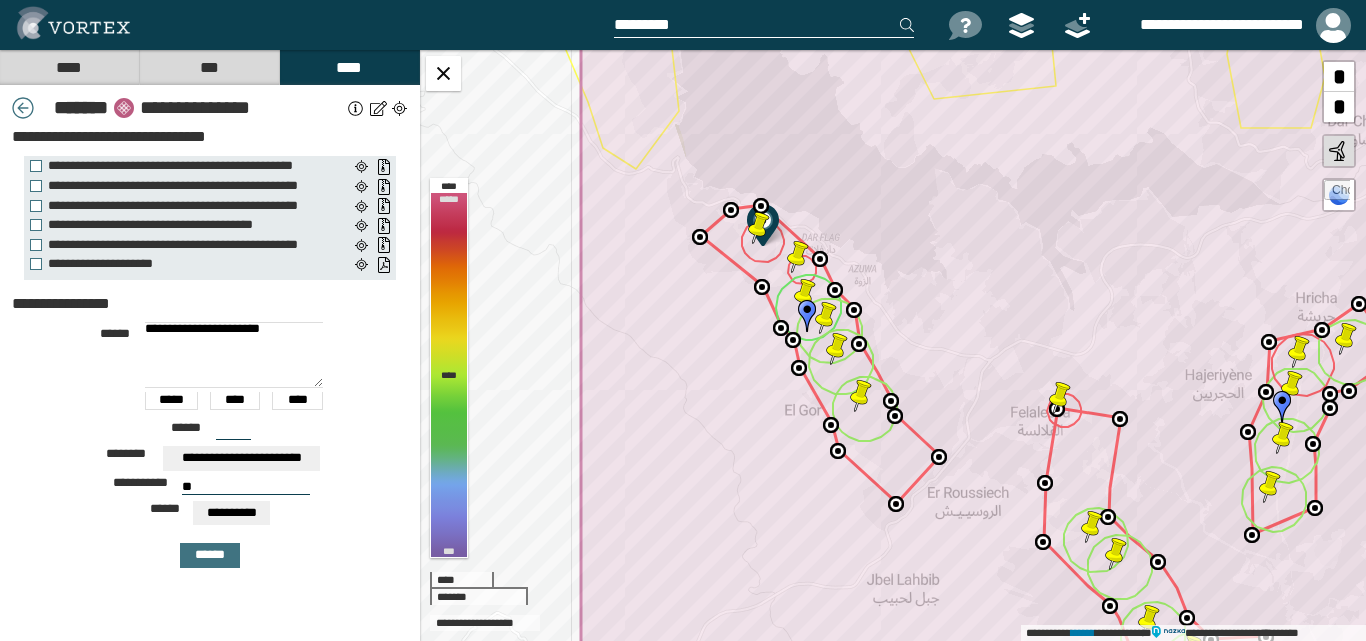 type on "**" 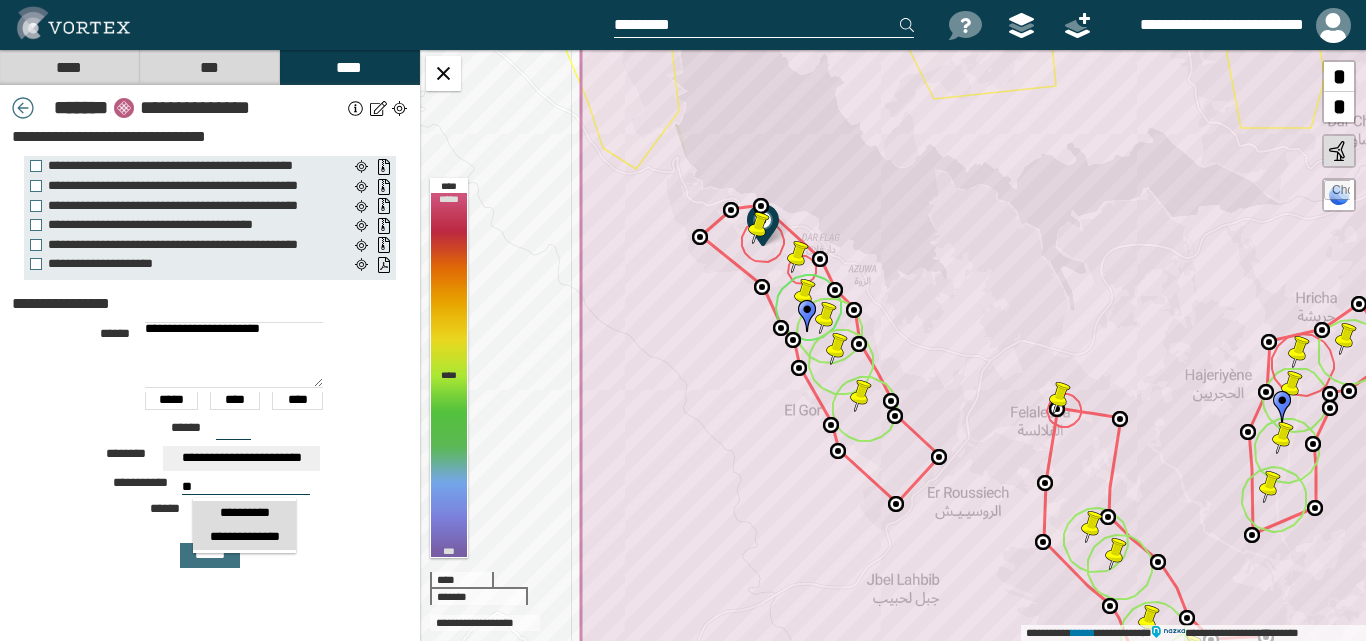 click on "**********" at bounding box center [244, 537] 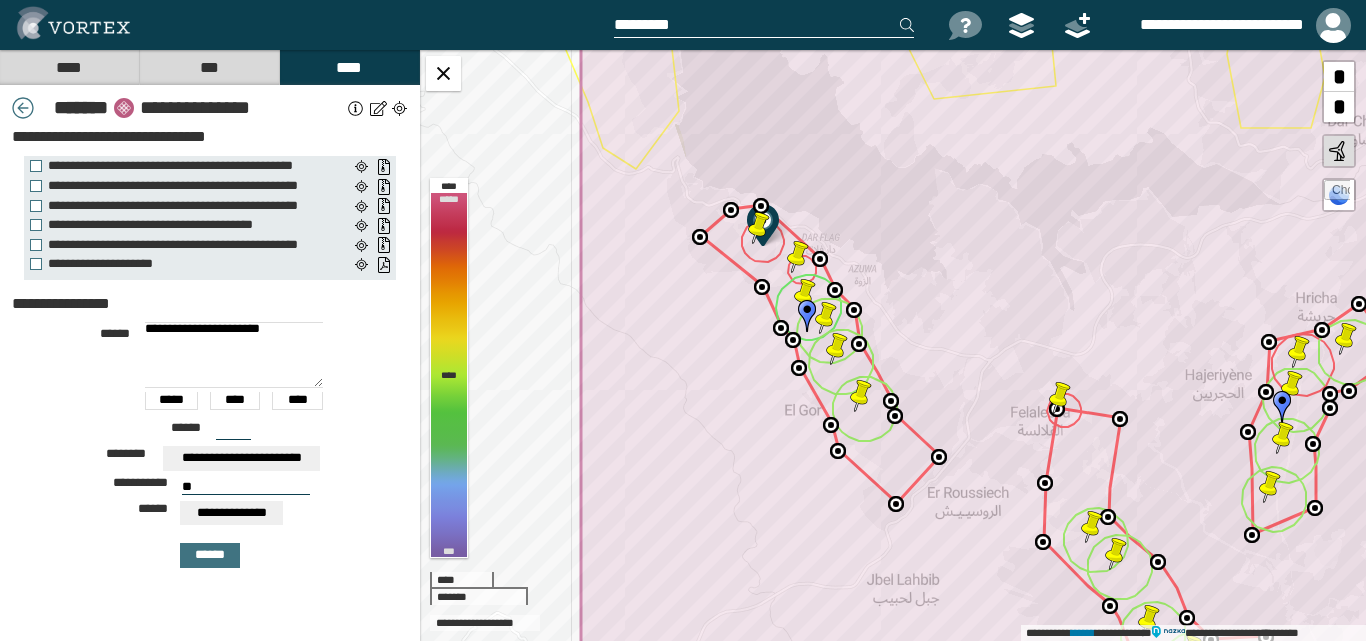click on "**********" at bounding box center [231, 513] 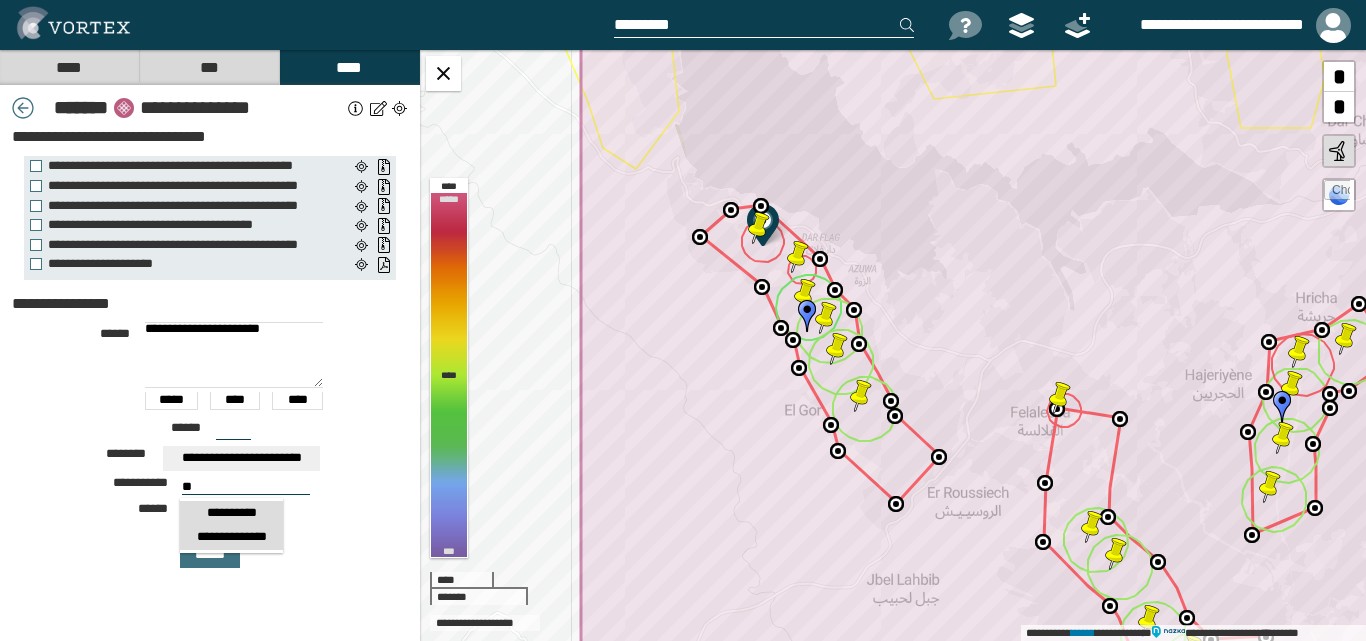click on "**********" at bounding box center (231, 513) 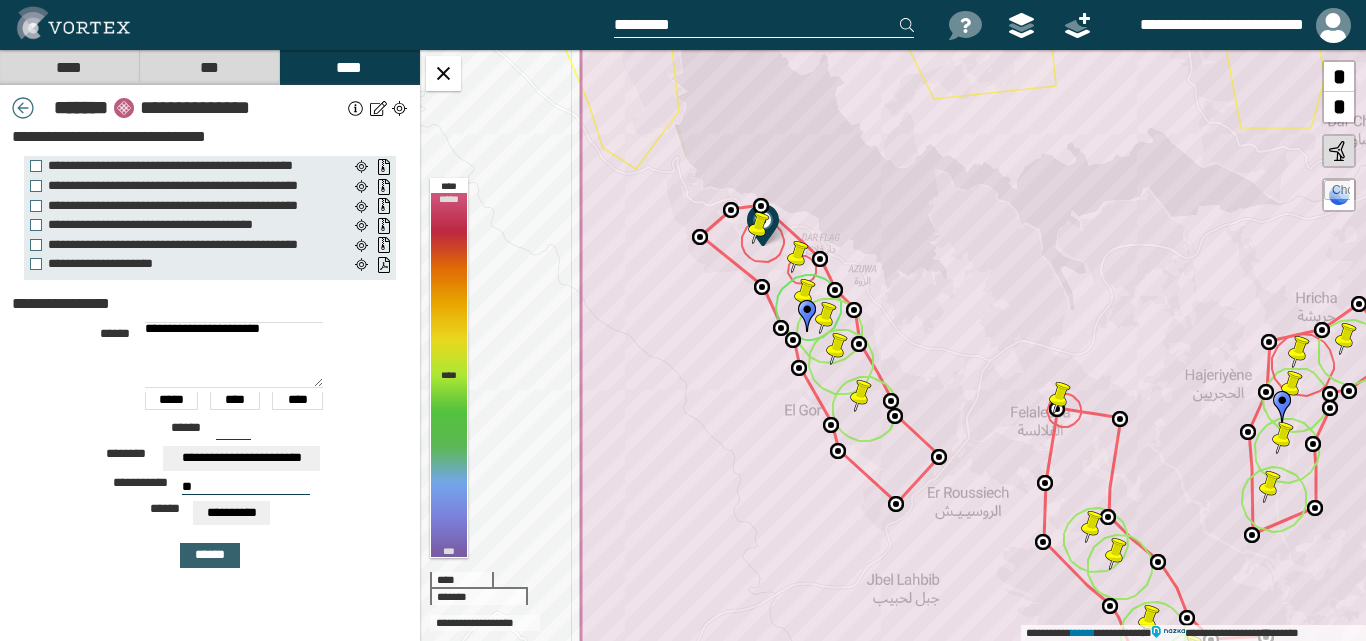 click on "******" at bounding box center [210, 555] 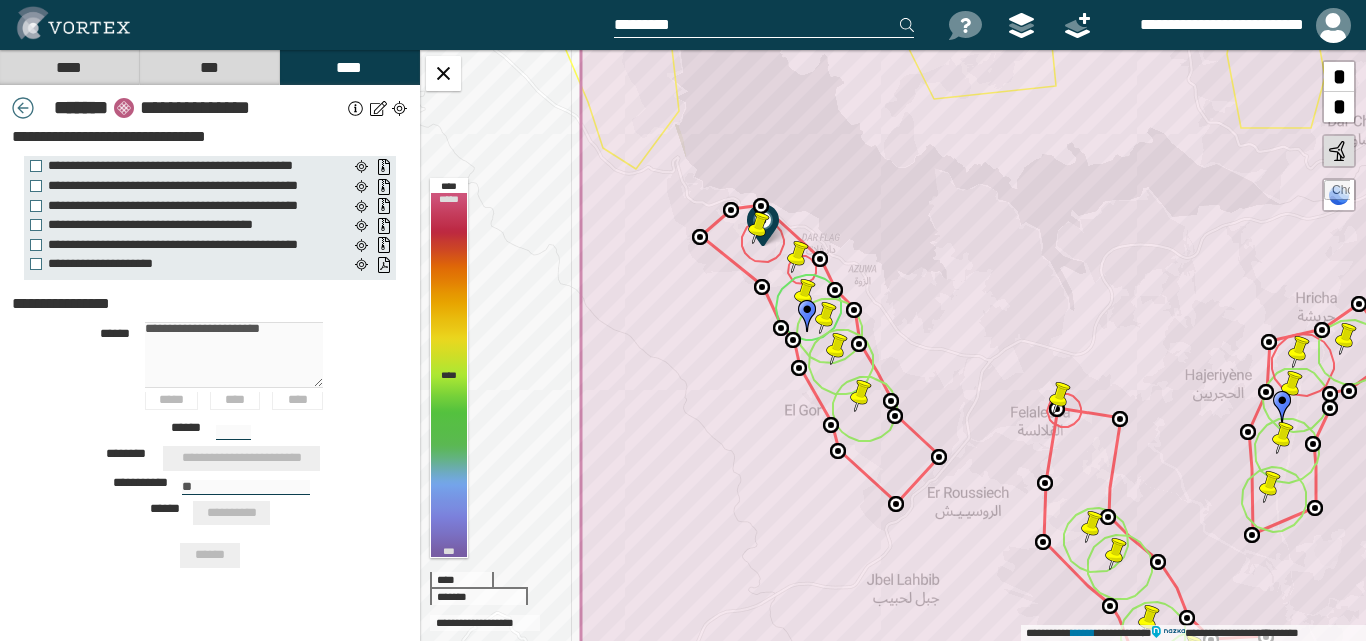 type 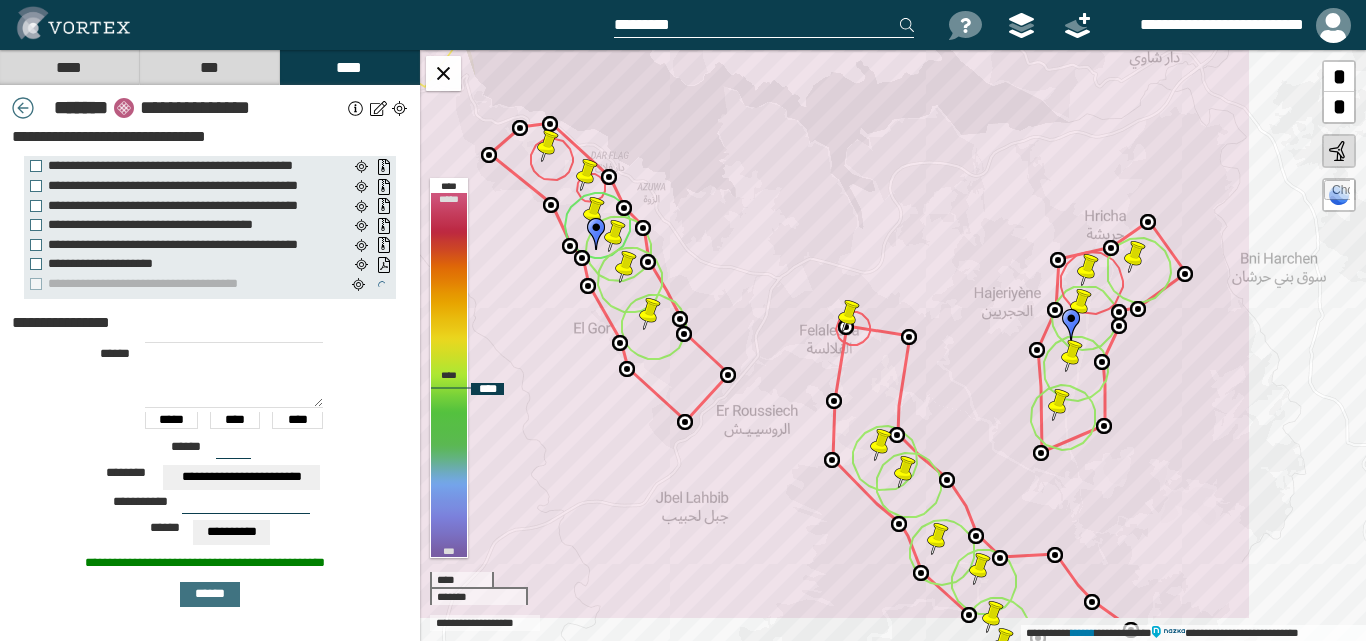 drag, startPoint x: 967, startPoint y: 310, endPoint x: 756, endPoint y: 228, distance: 226.37358 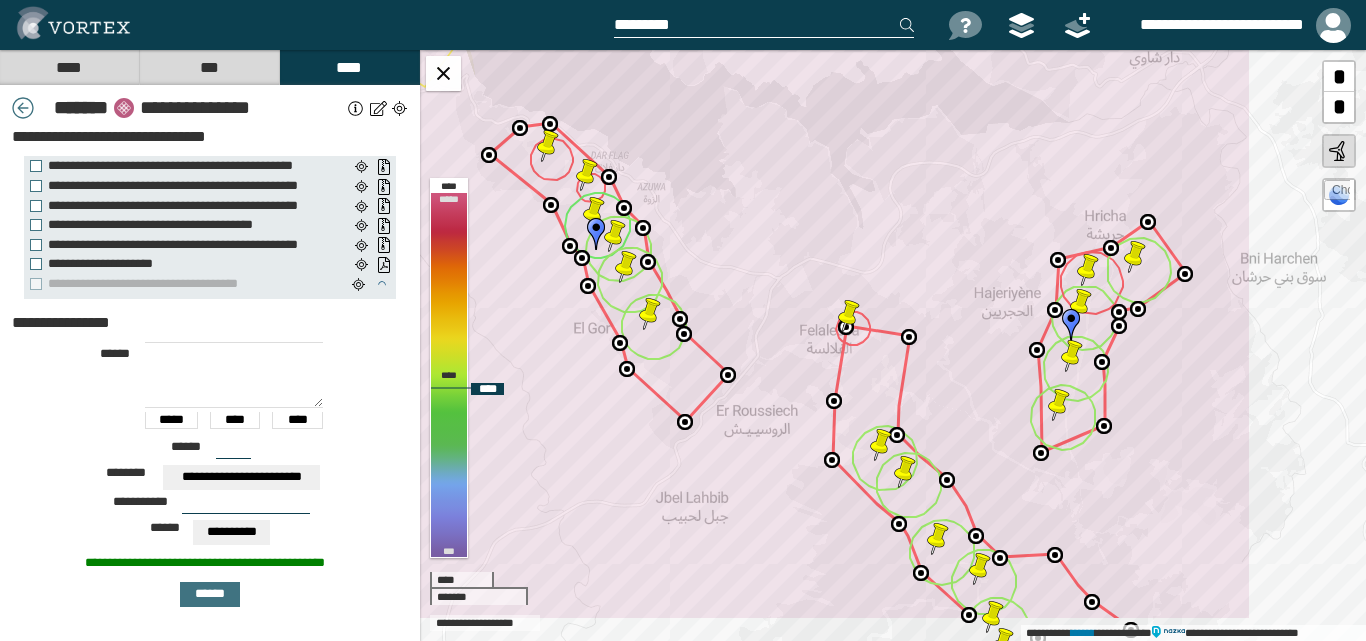 click 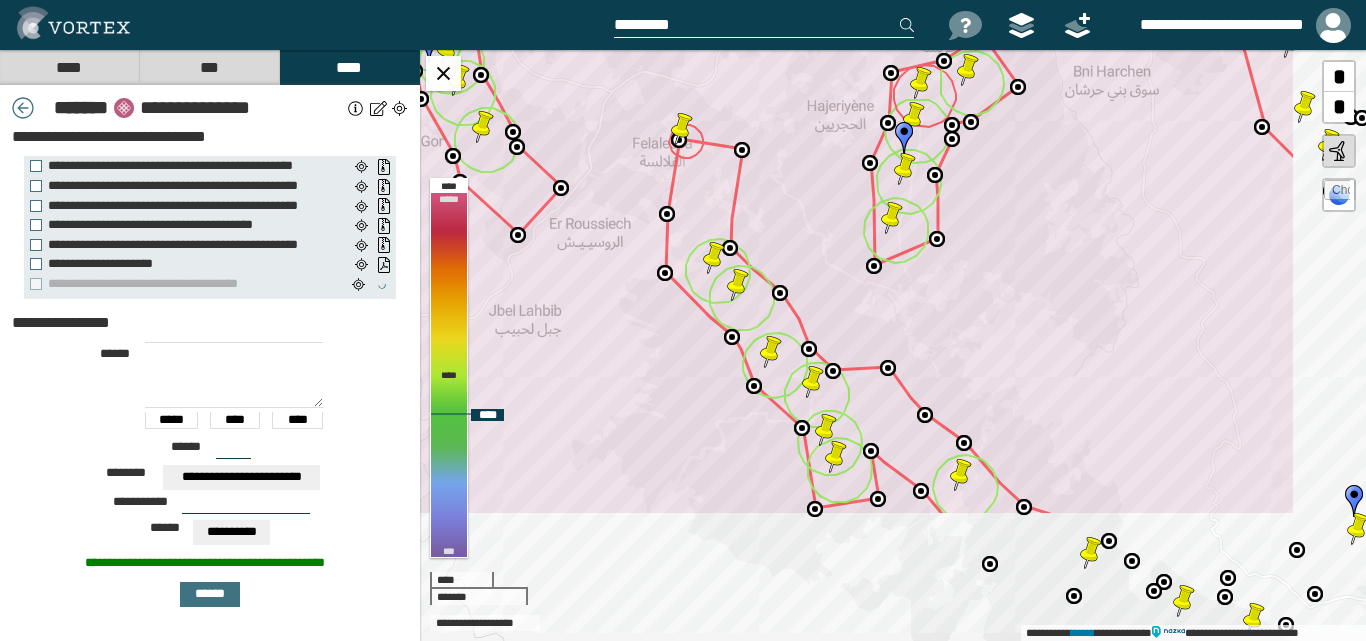 drag, startPoint x: 752, startPoint y: 444, endPoint x: 611, endPoint y: 269, distance: 224.7354 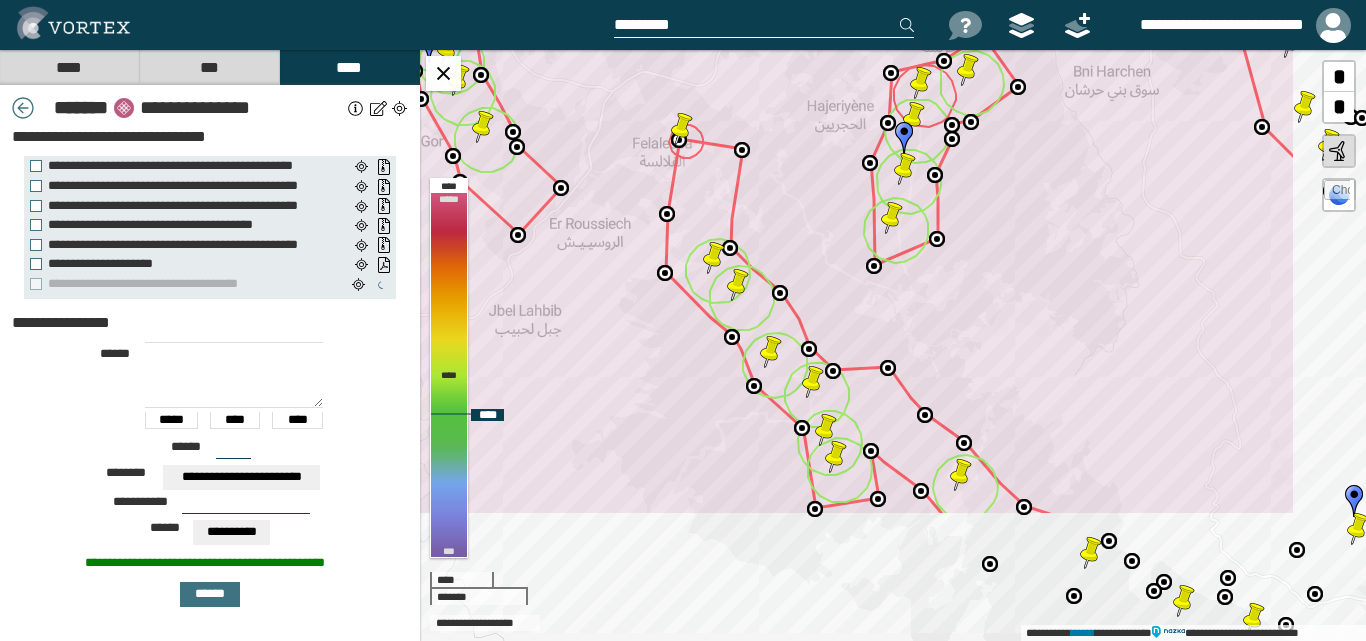 click 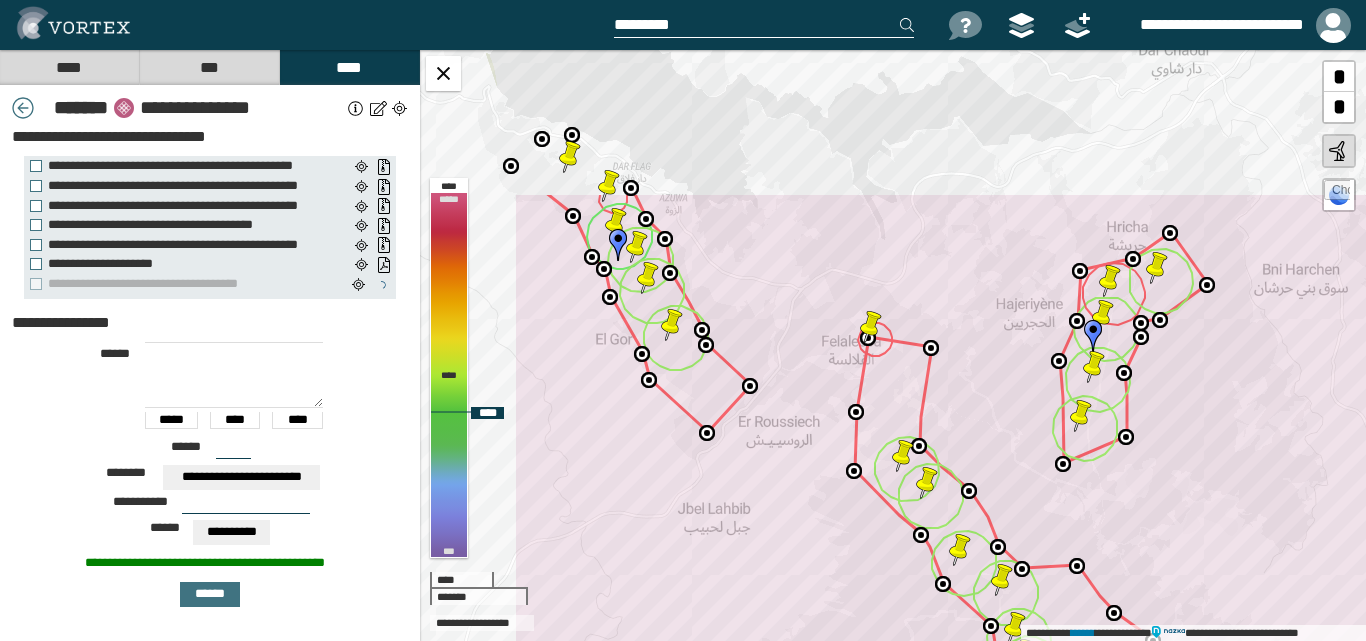 drag, startPoint x: 617, startPoint y: 266, endPoint x: 662, endPoint y: 308, distance: 61.554855 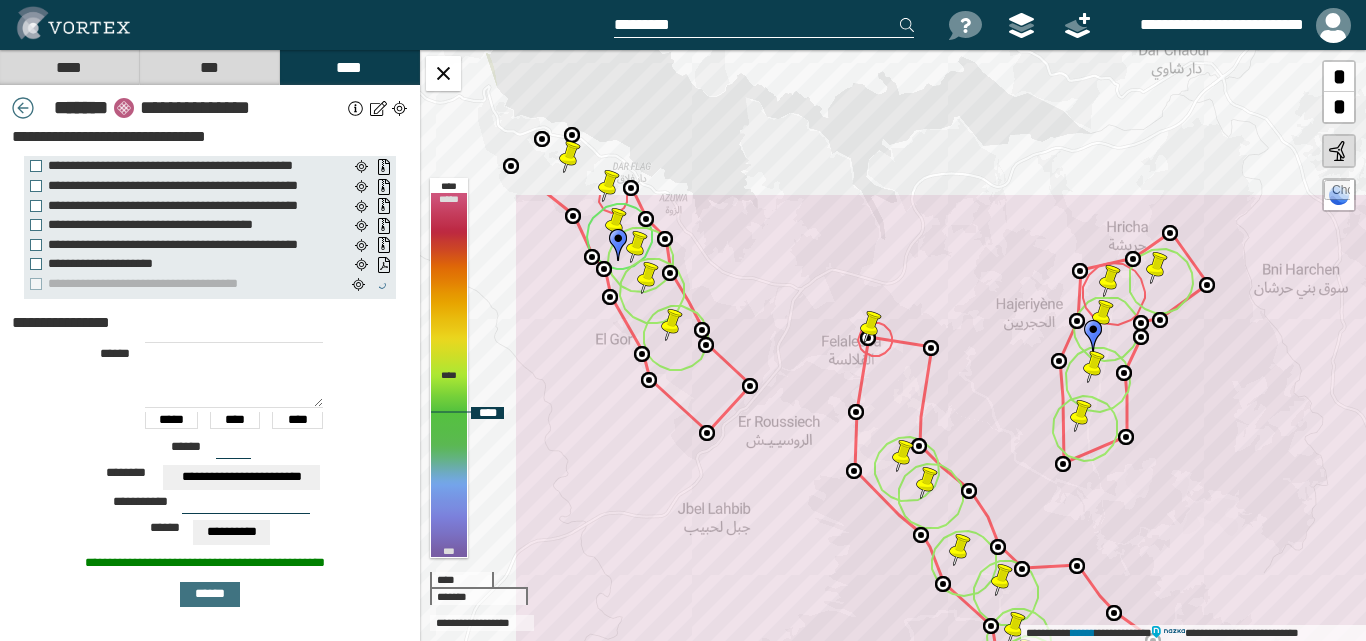 click 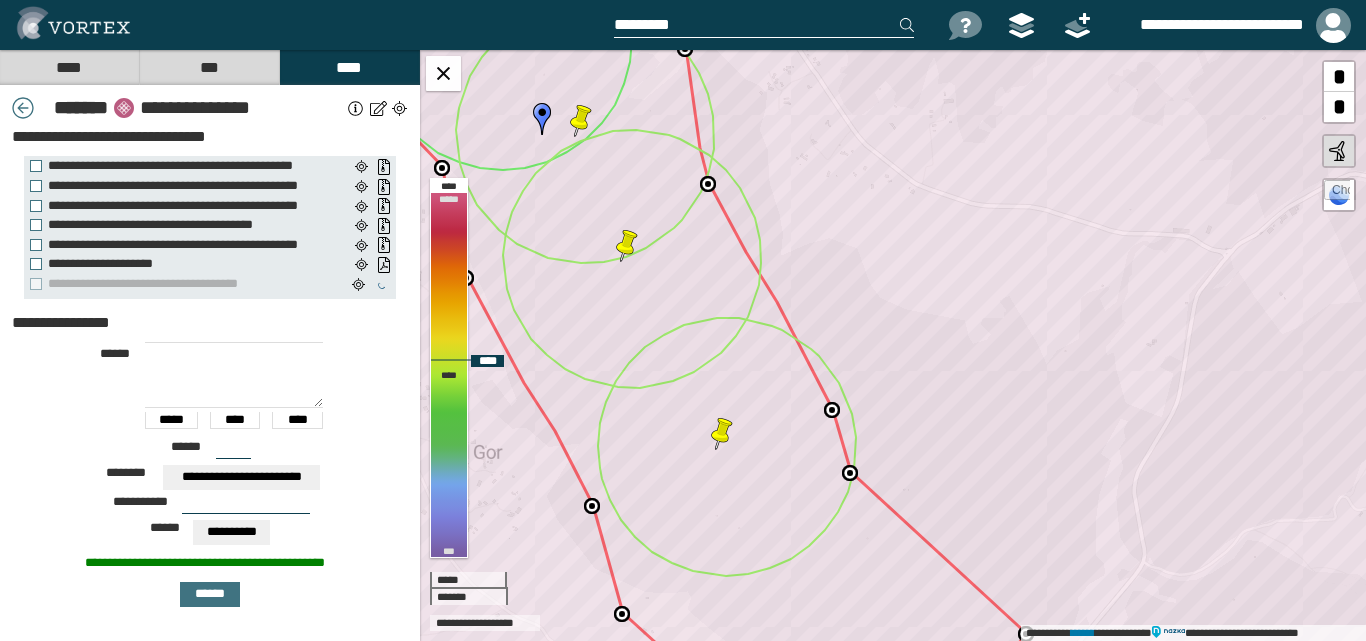 click 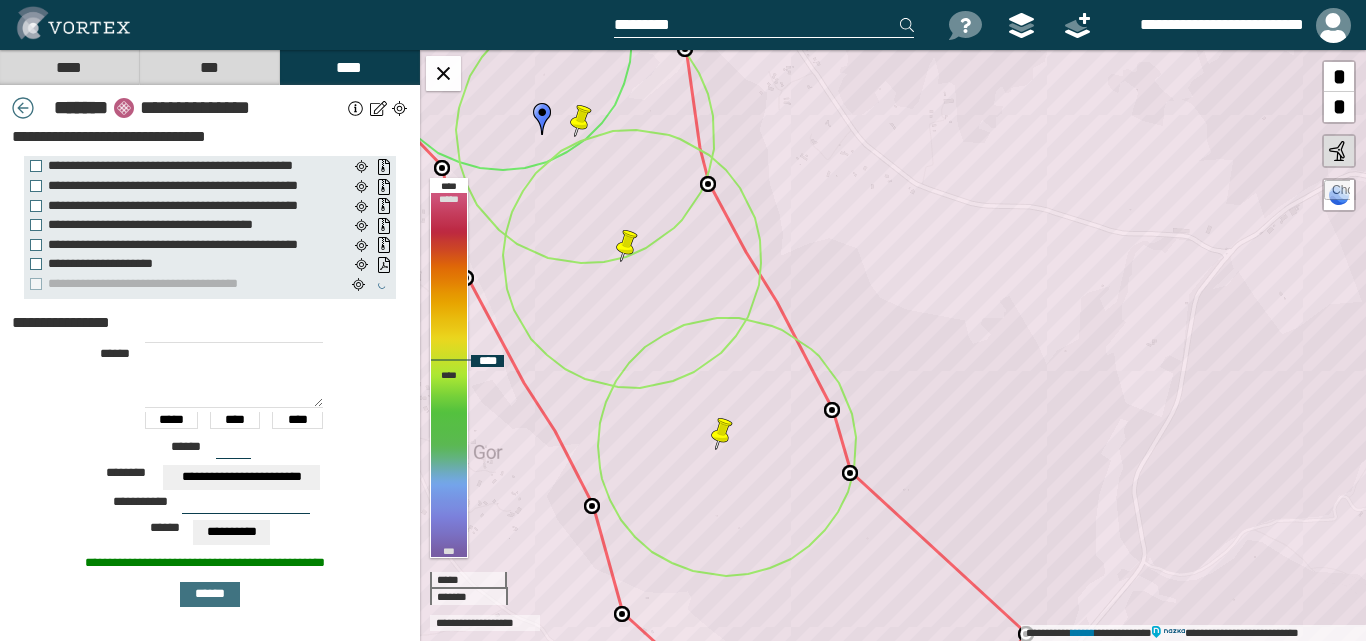 type on "**********" 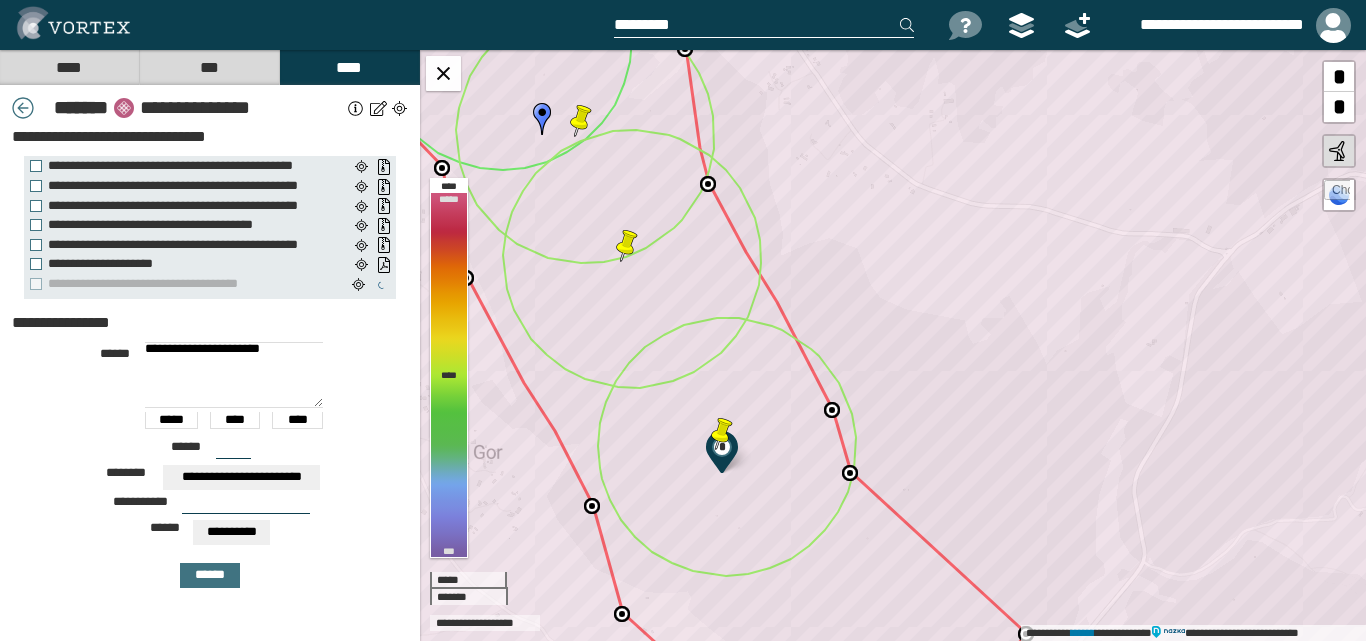 click at bounding box center (246, 506) 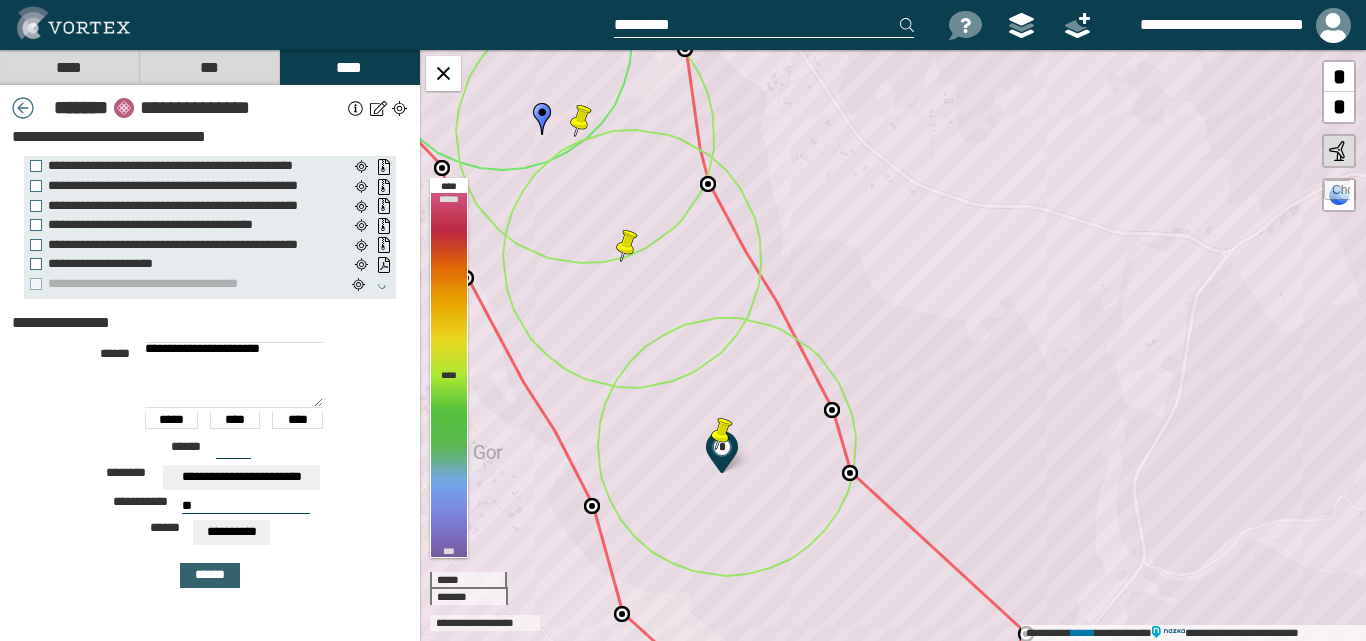 type on "**" 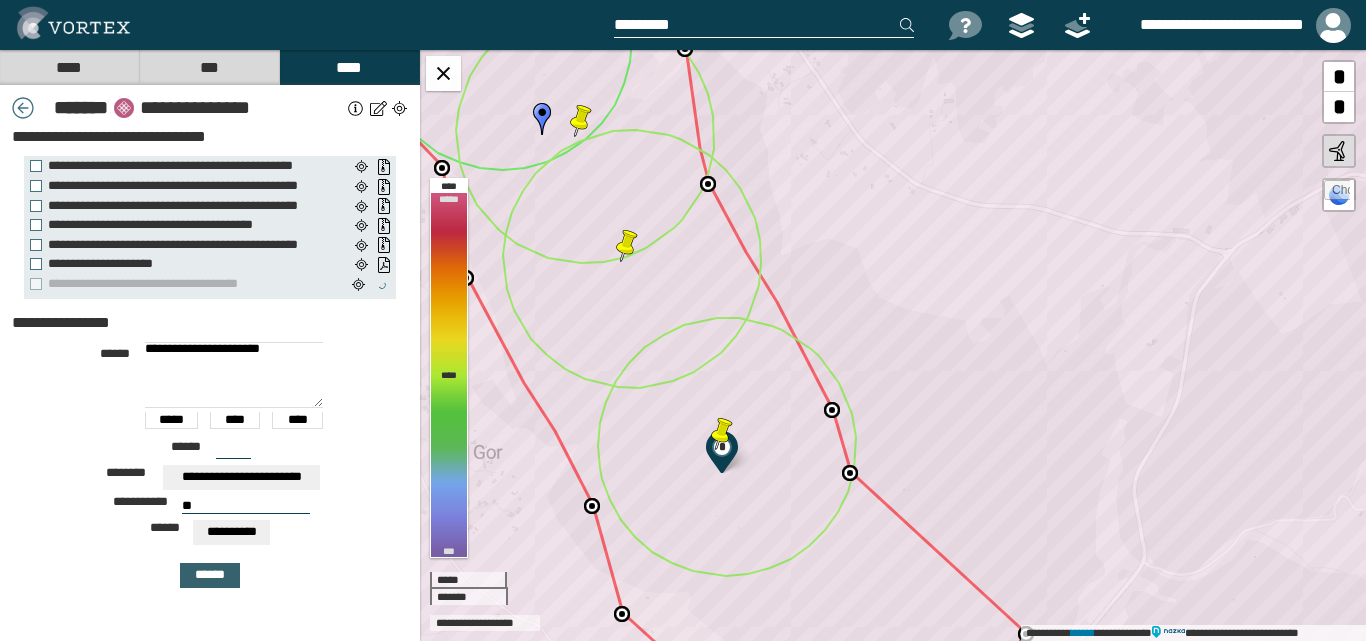 click on "******" at bounding box center (210, 575) 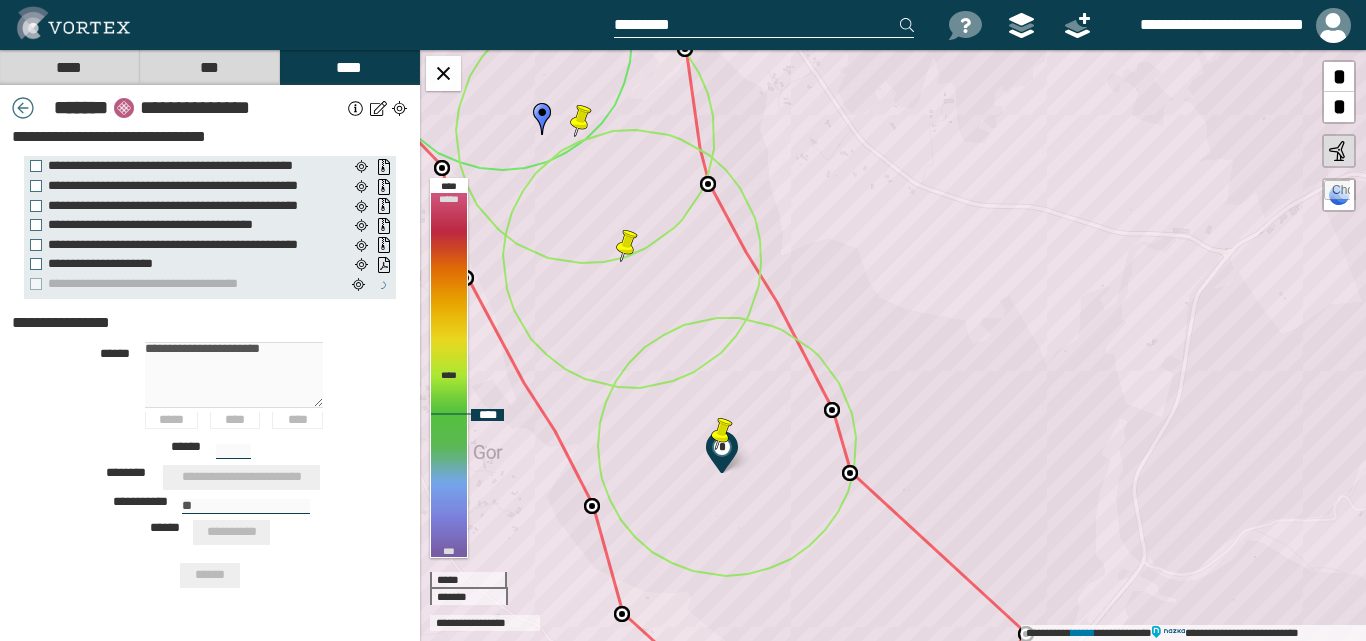type 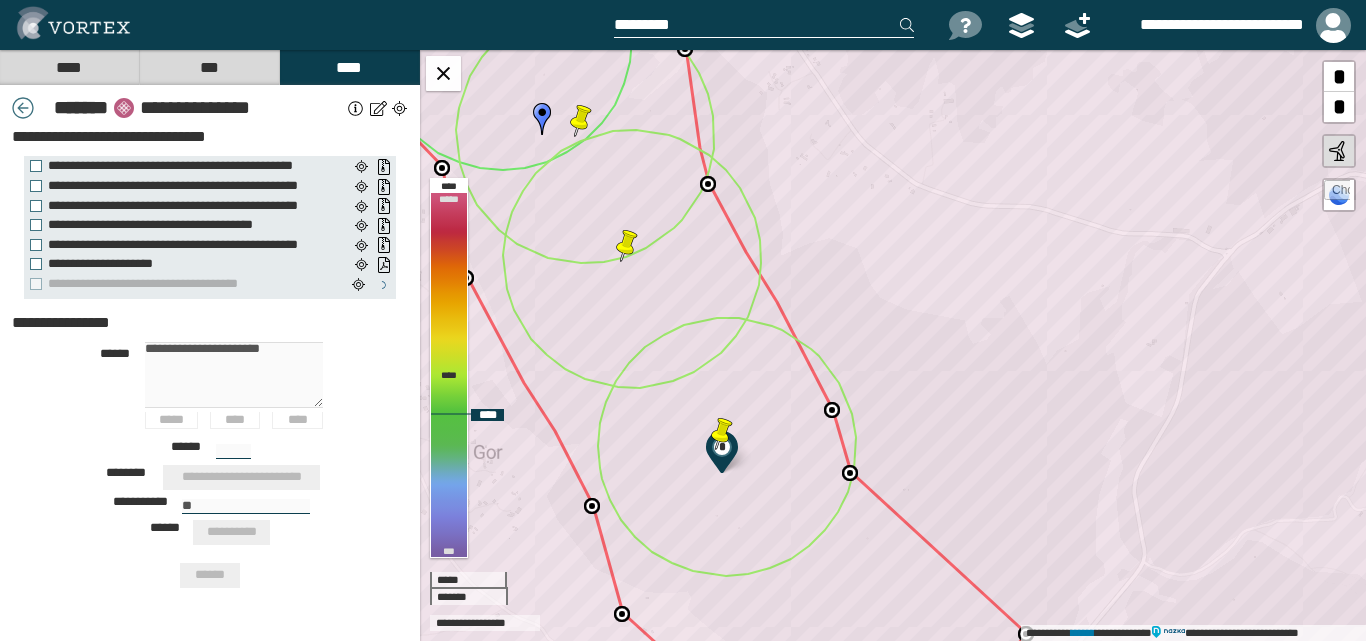 type 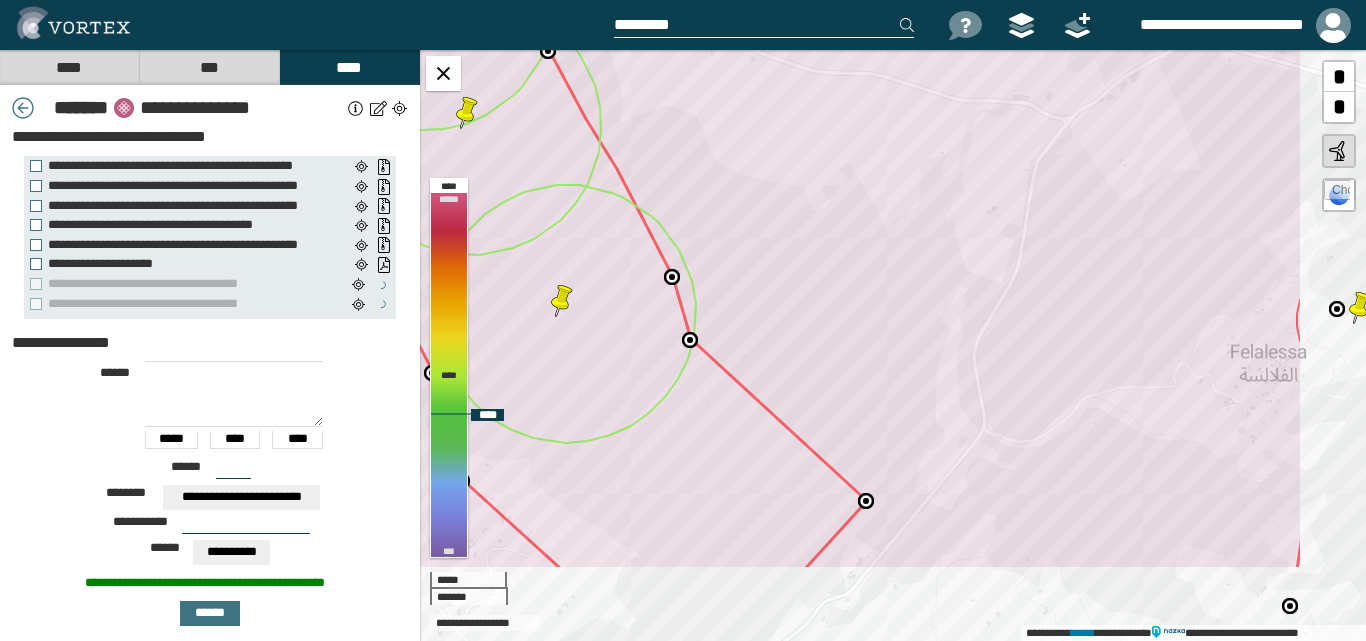 drag, startPoint x: 1057, startPoint y: 315, endPoint x: 911, endPoint y: 157, distance: 215.12787 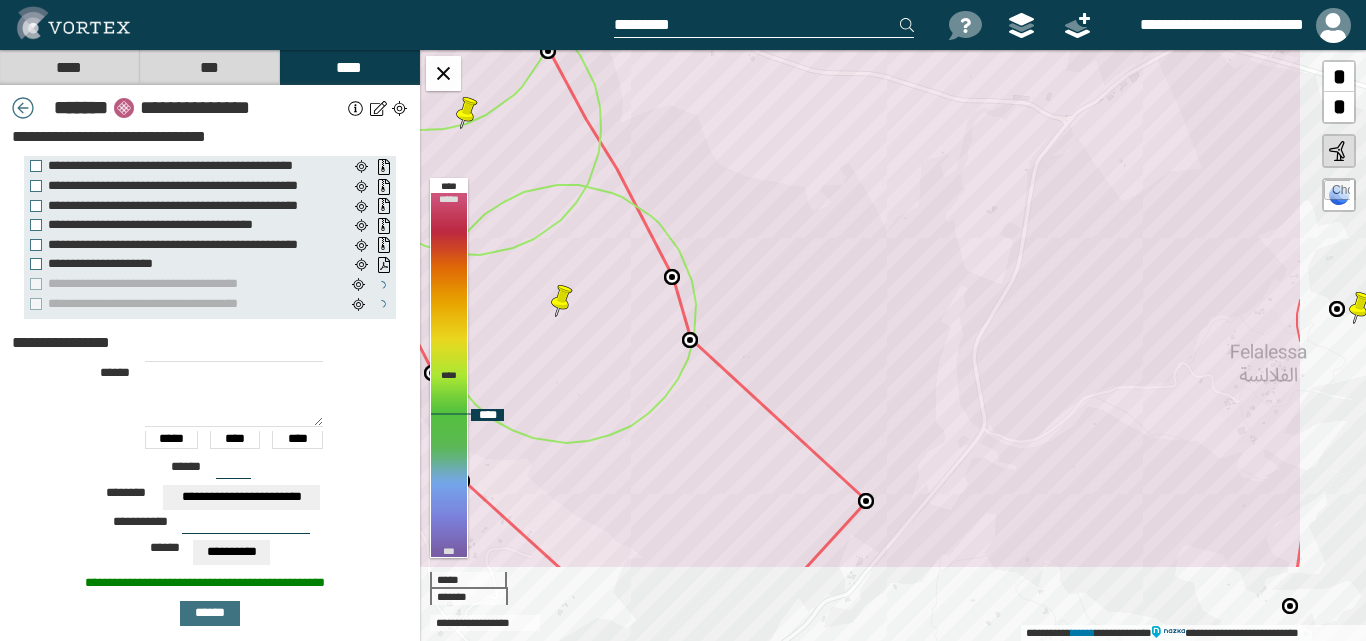 click 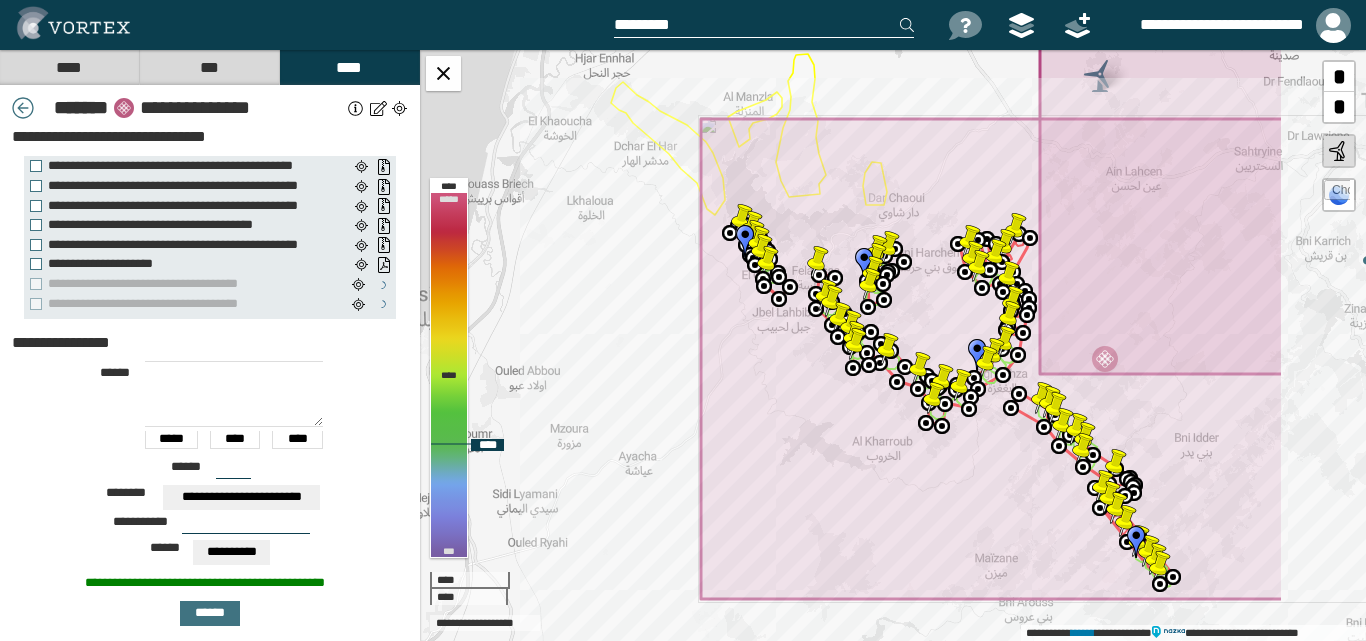 drag, startPoint x: 1003, startPoint y: 320, endPoint x: 955, endPoint y: 317, distance: 48.09366 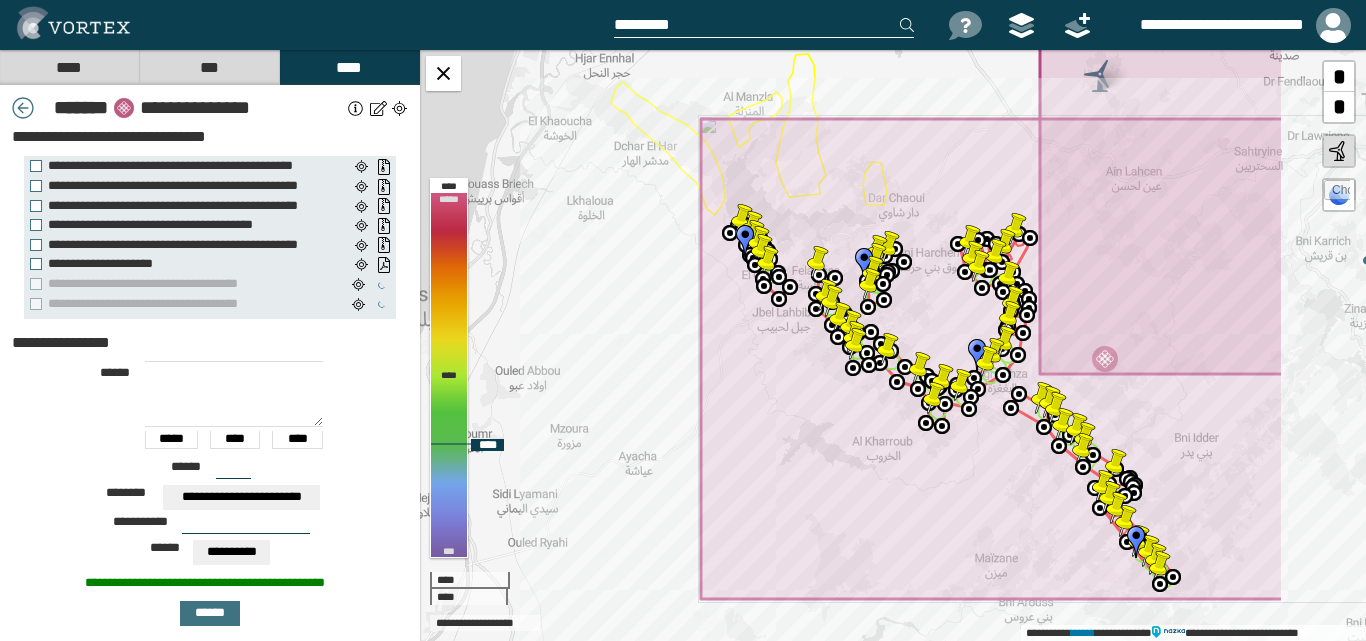 click 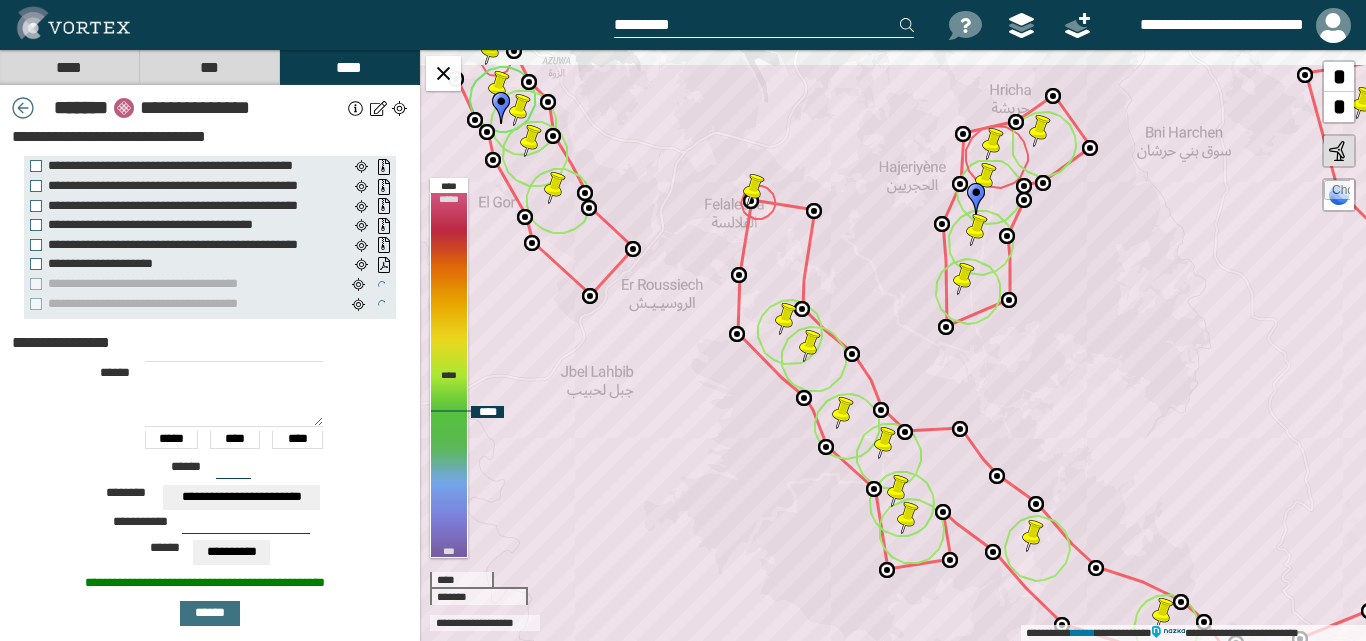 drag, startPoint x: 801, startPoint y: 254, endPoint x: 874, endPoint y: 315, distance: 95.131485 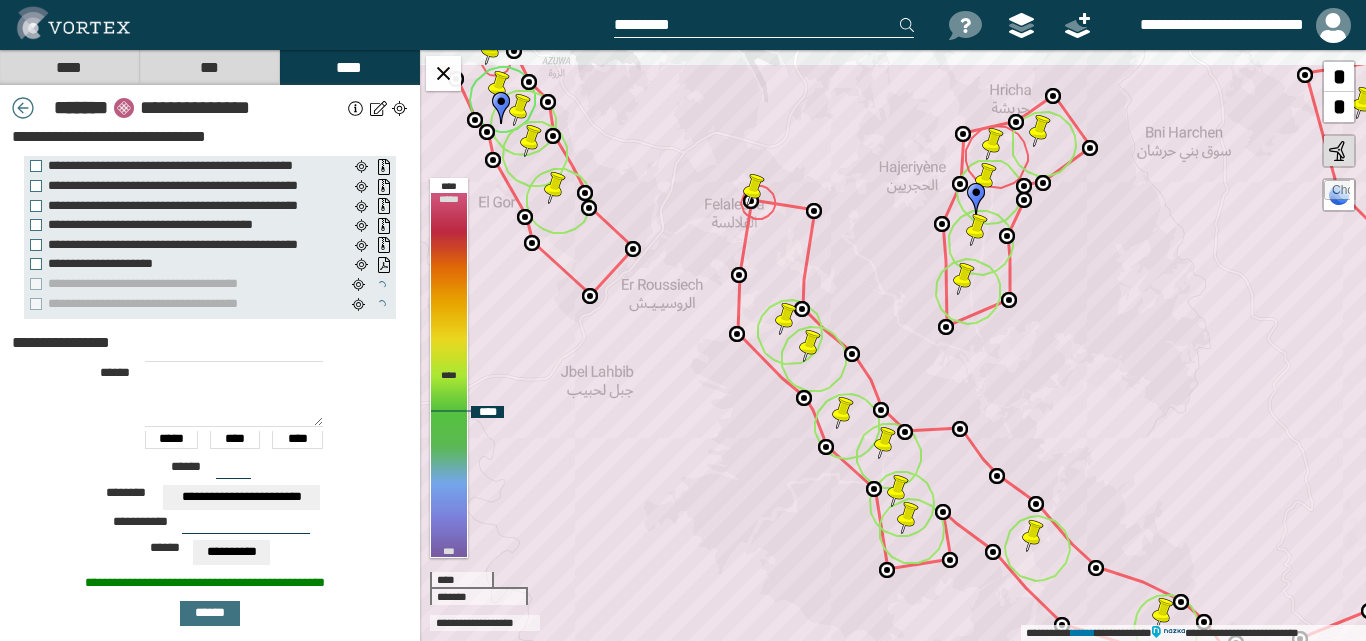 click 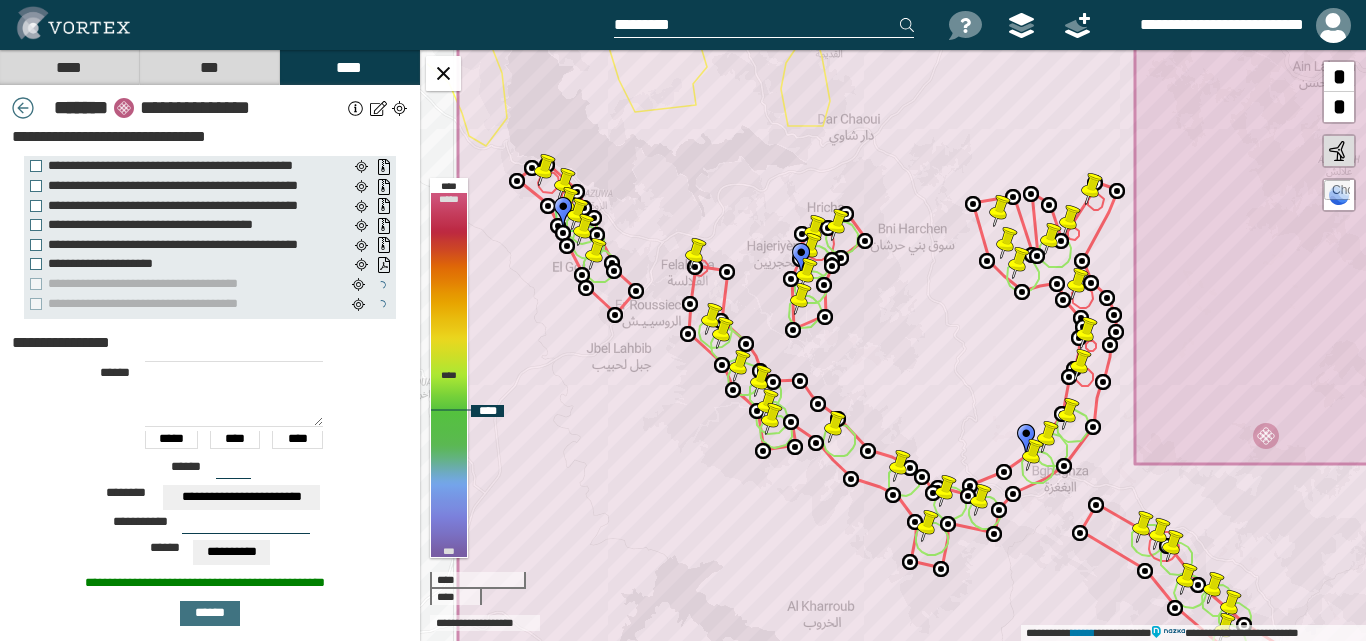 drag, startPoint x: 538, startPoint y: 205, endPoint x: 640, endPoint y: 243, distance: 108.84852 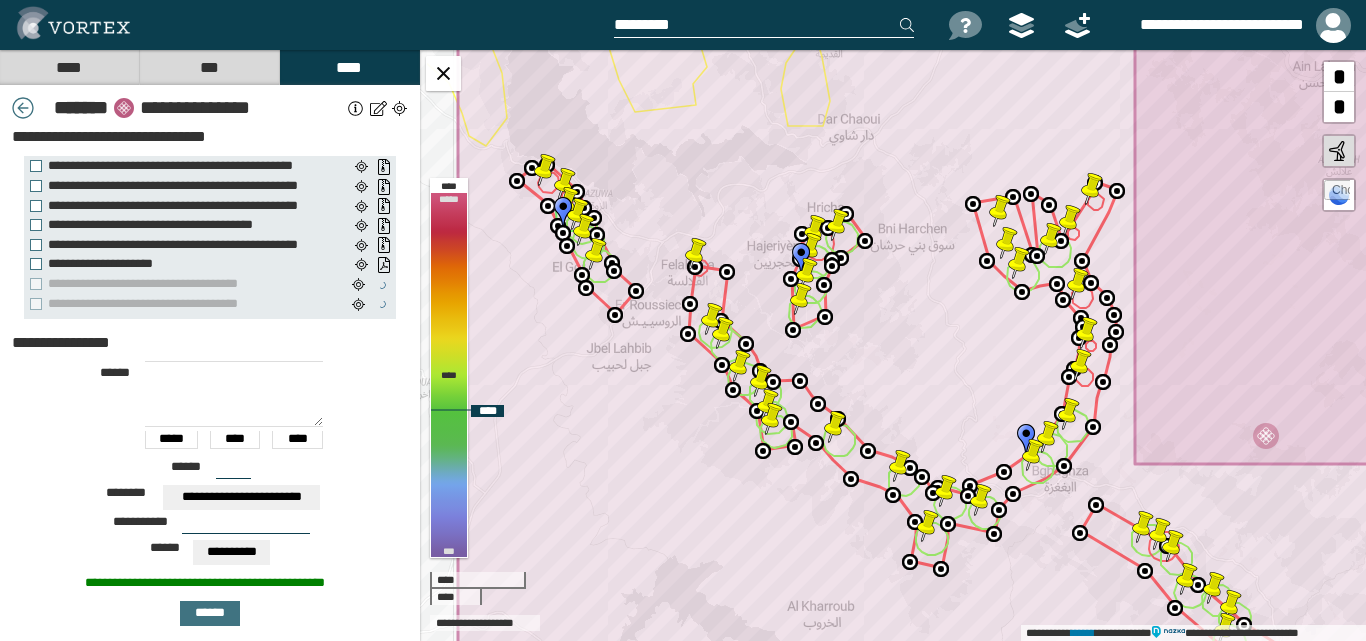 click 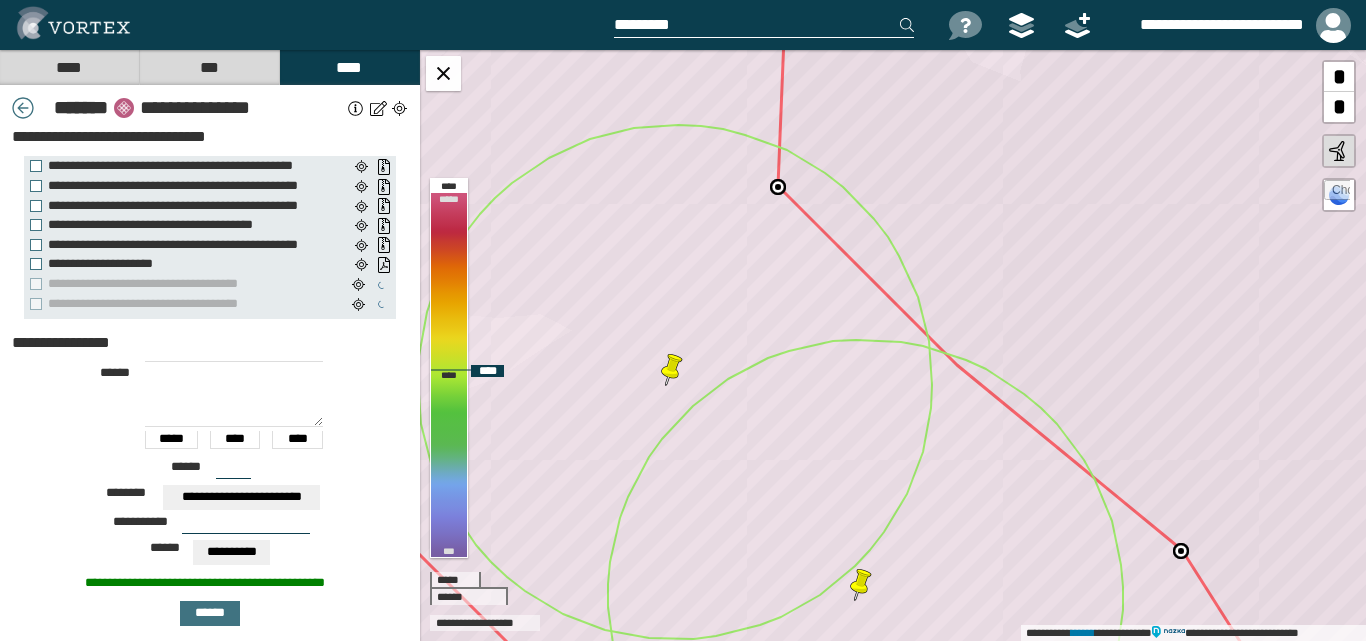 click 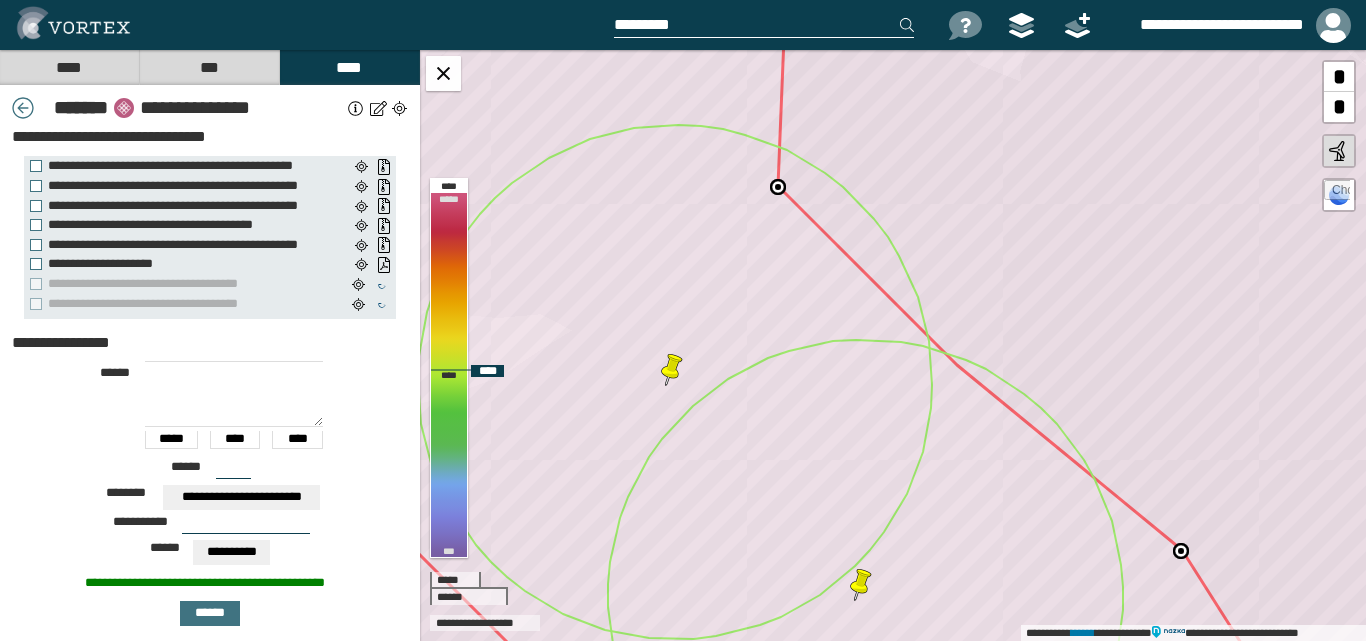 type on "**********" 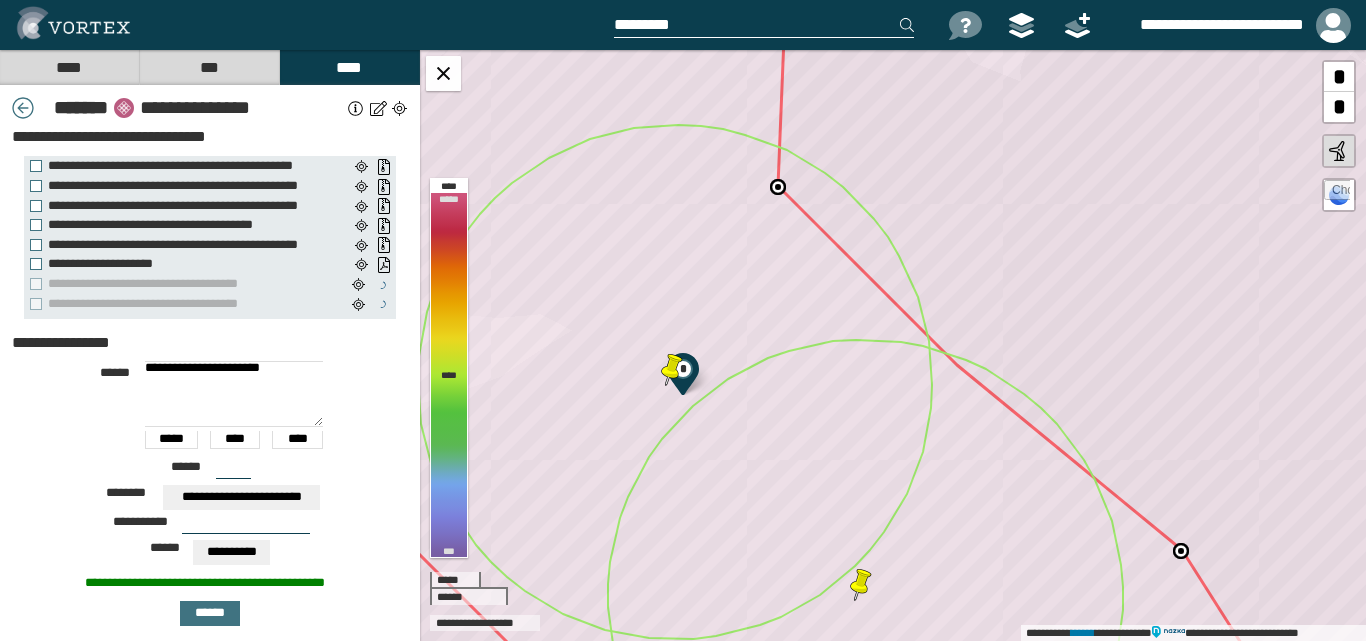 click at bounding box center (246, 526) 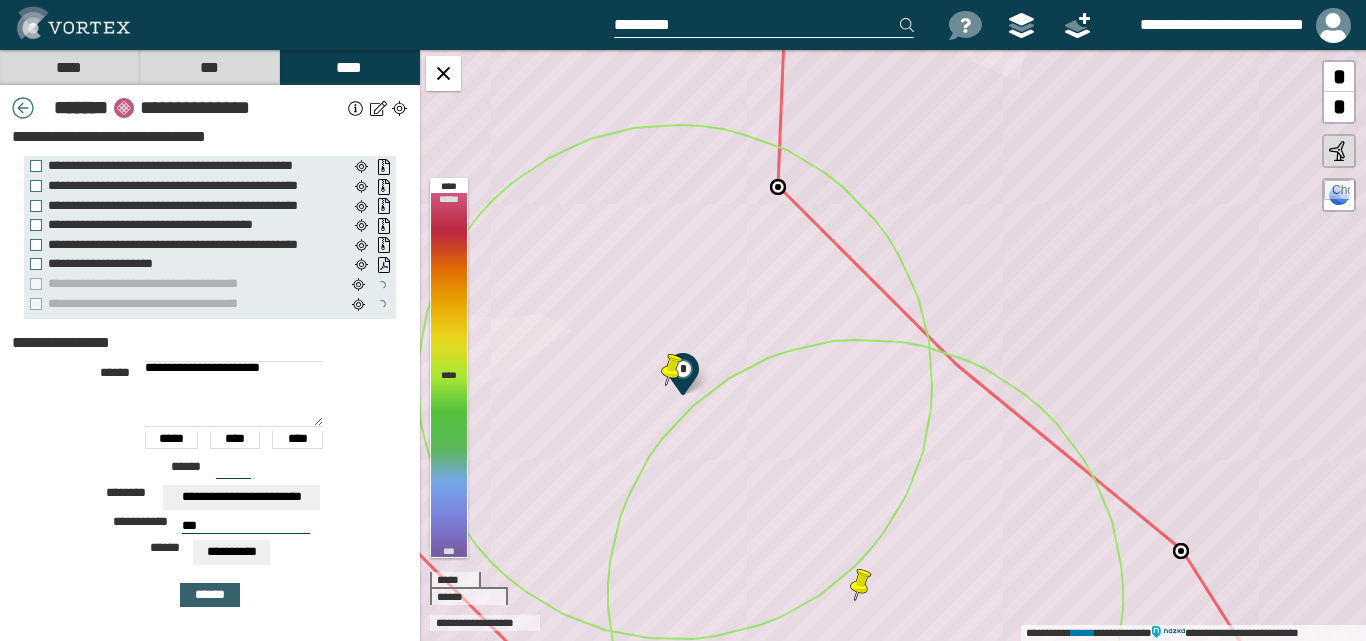 type on "***" 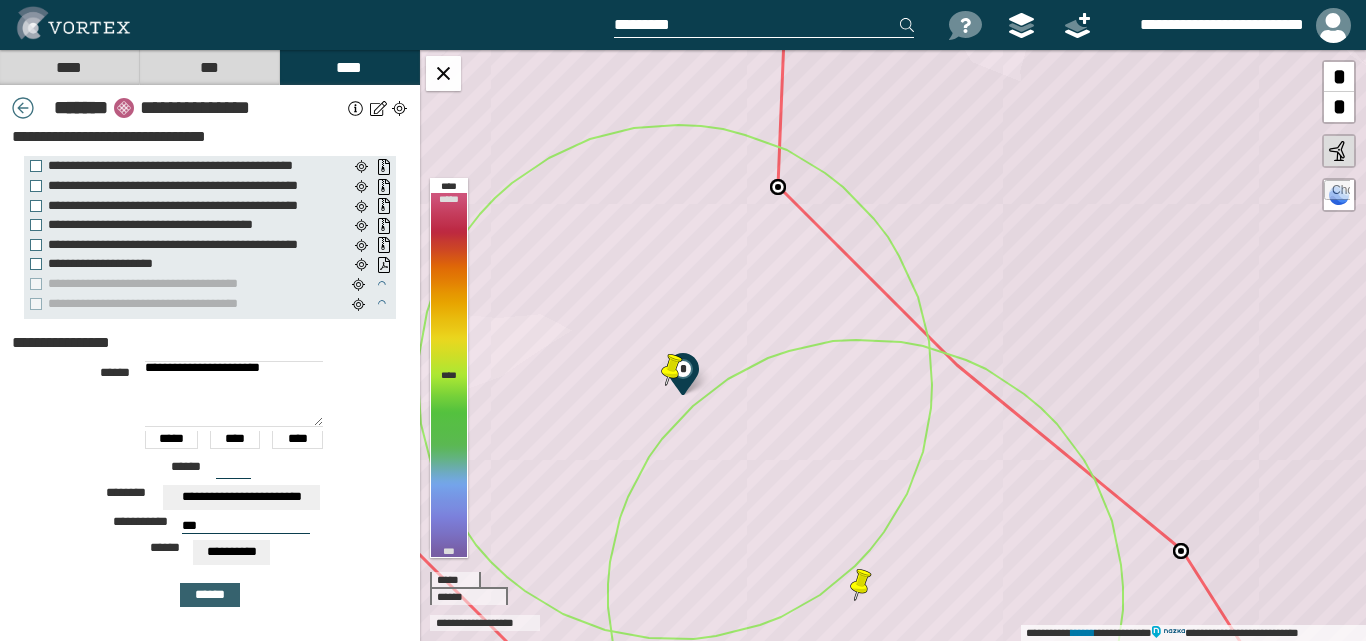 click on "******" at bounding box center (210, 595) 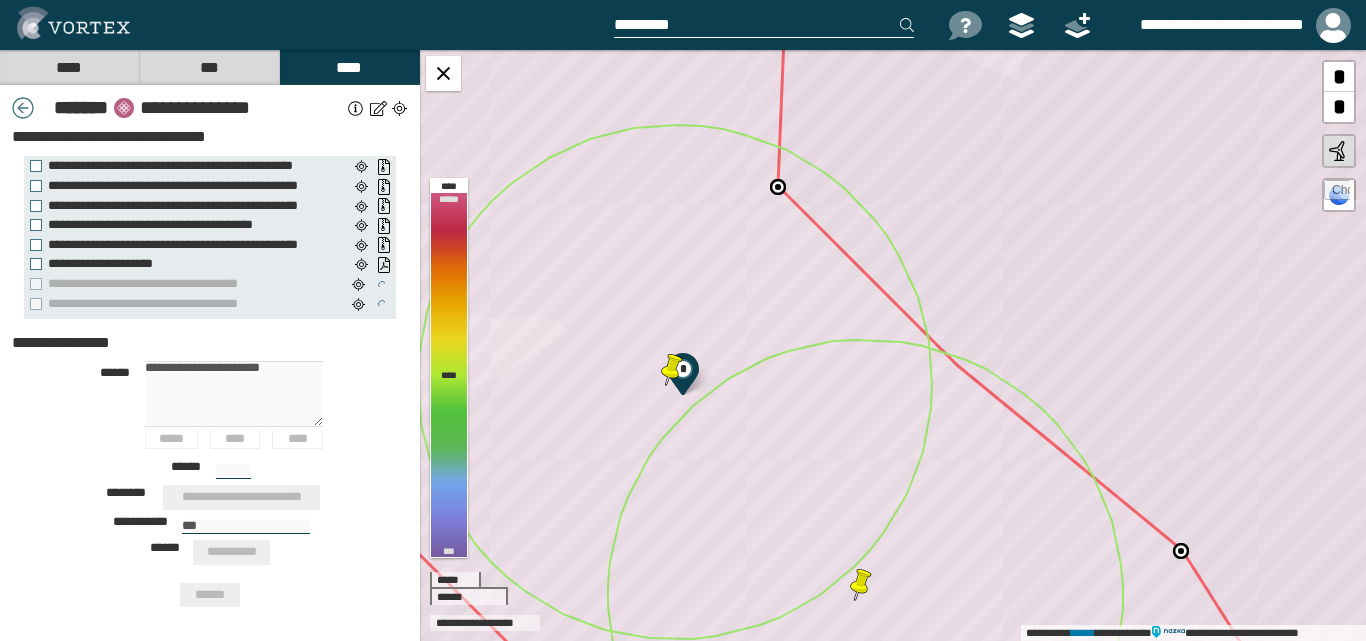 type 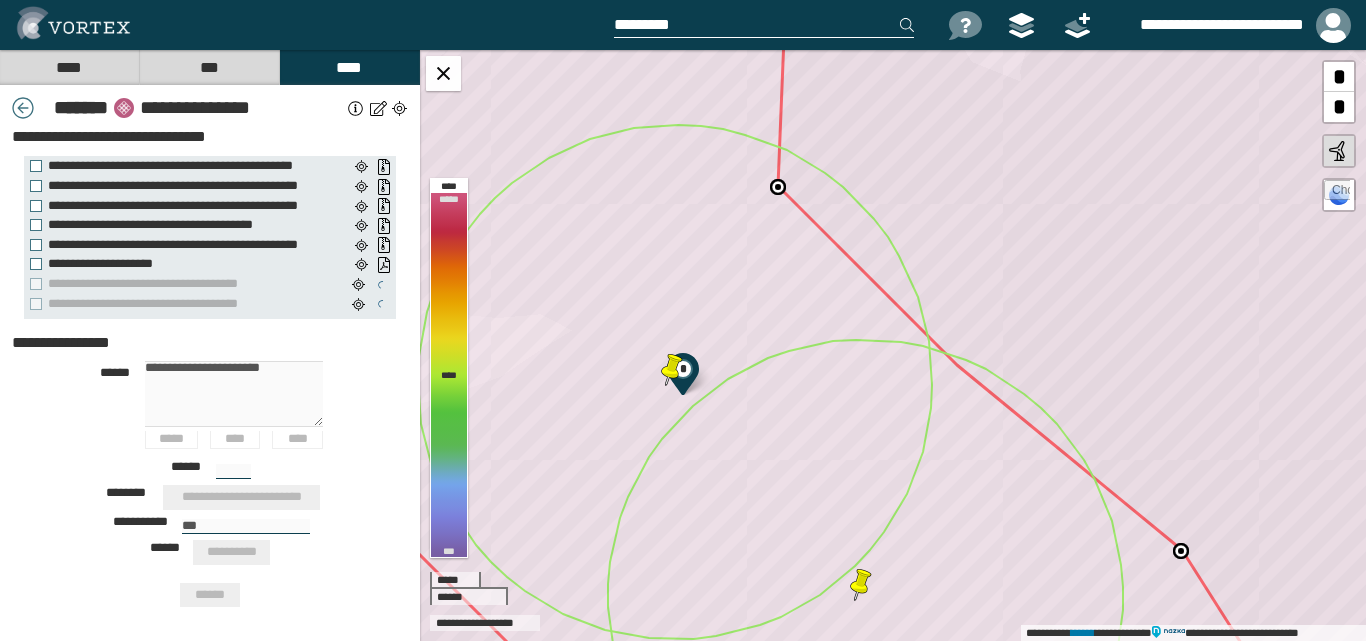 type 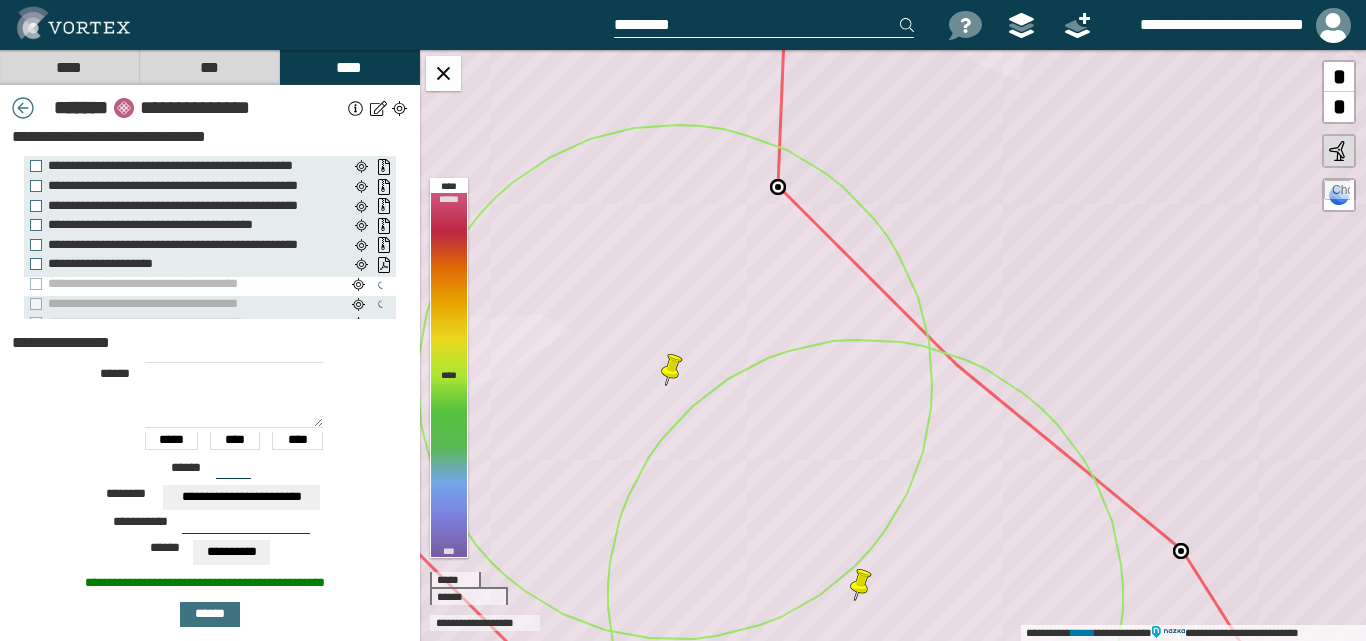 scroll, scrollTop: 10, scrollLeft: 0, axis: vertical 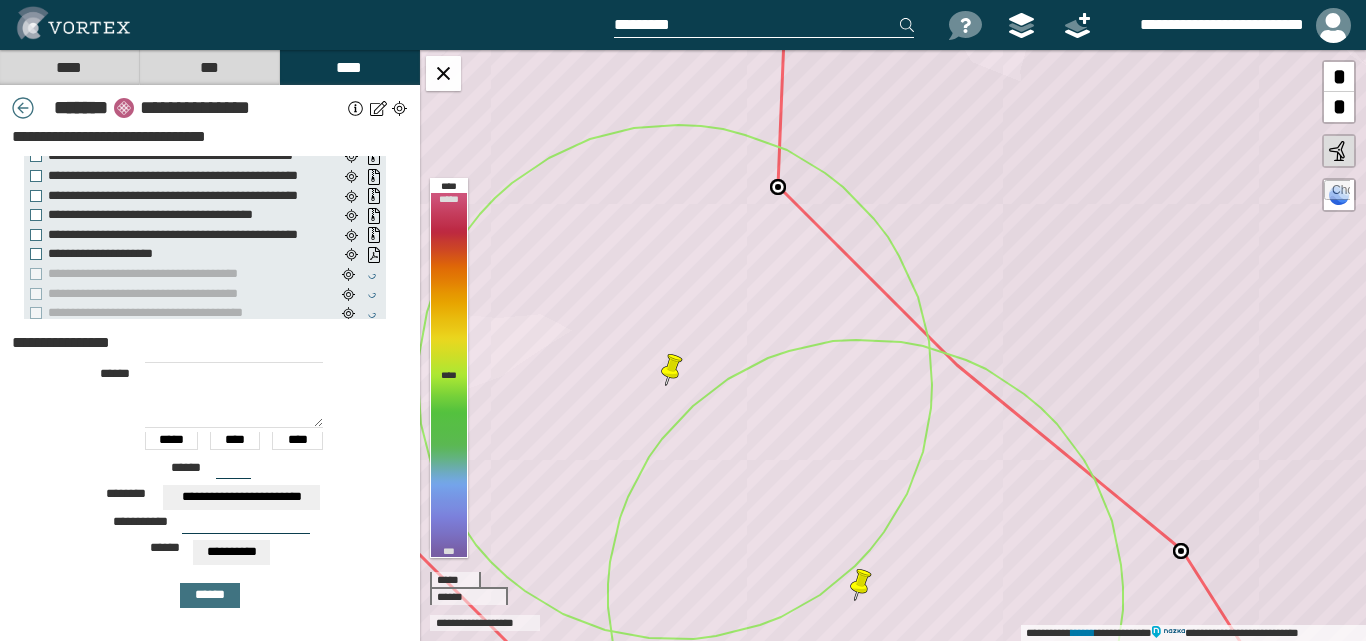 drag, startPoint x: 236, startPoint y: 464, endPoint x: 202, endPoint y: 464, distance: 34 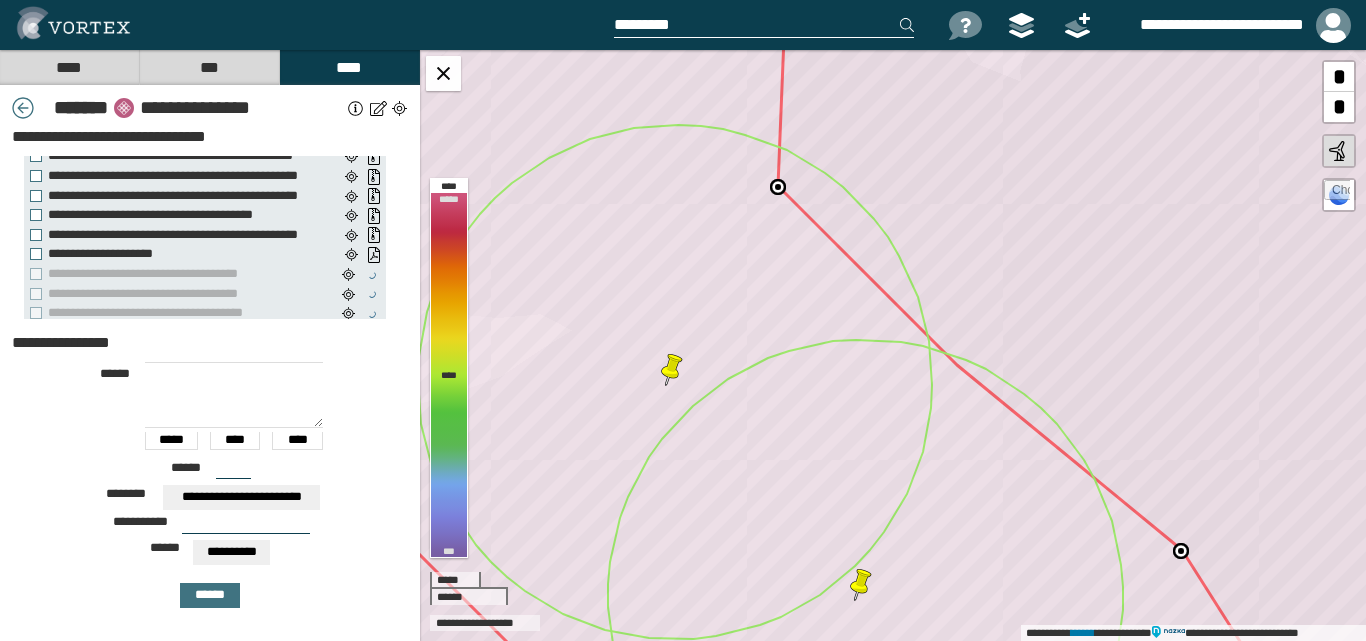 click on "****** ***" at bounding box center [210, 474] 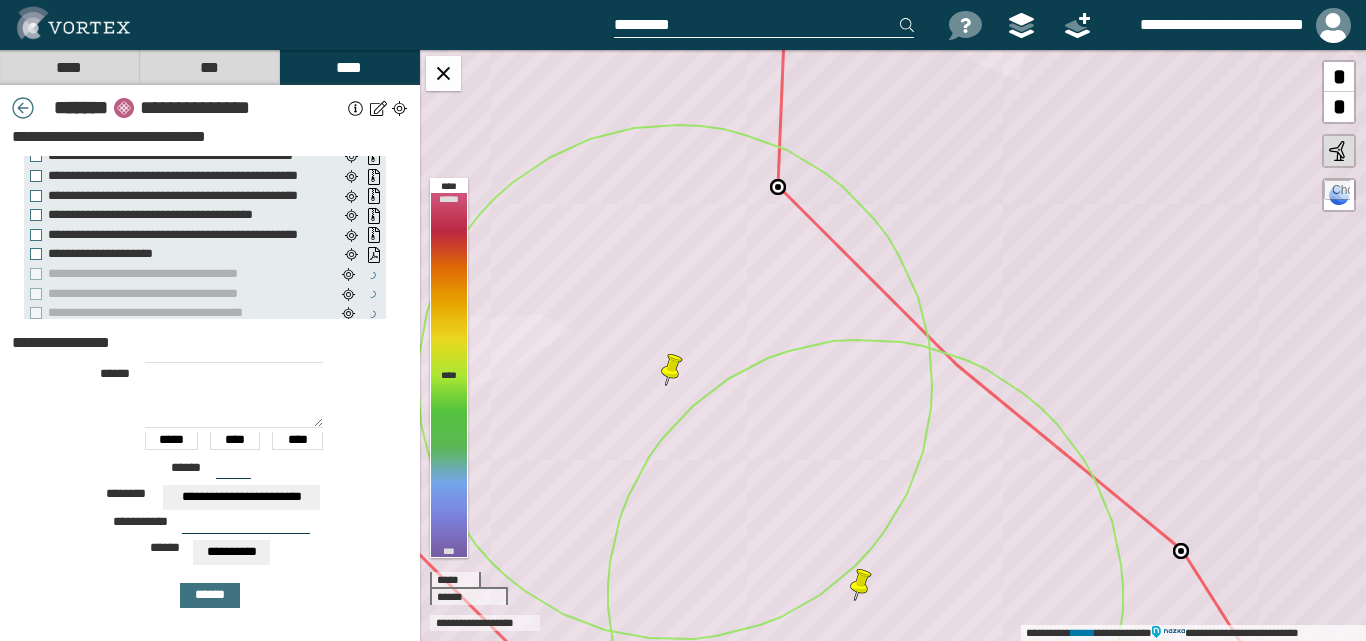 type on "***" 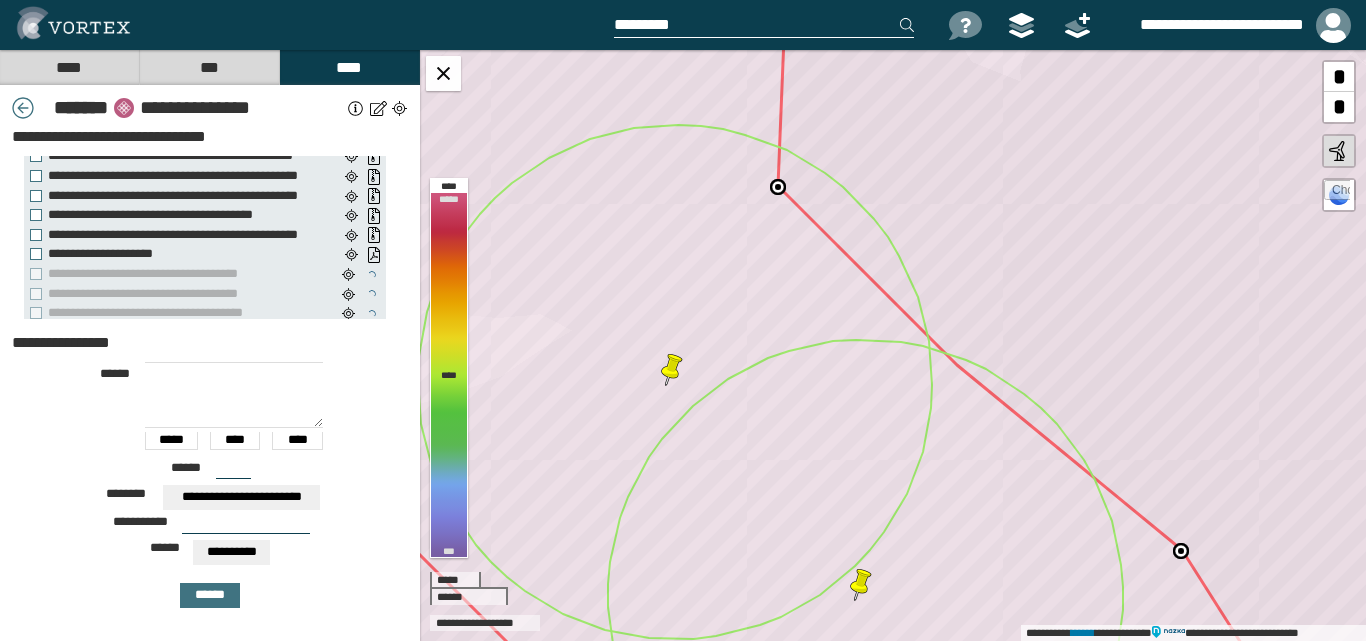 click at bounding box center (246, 526) 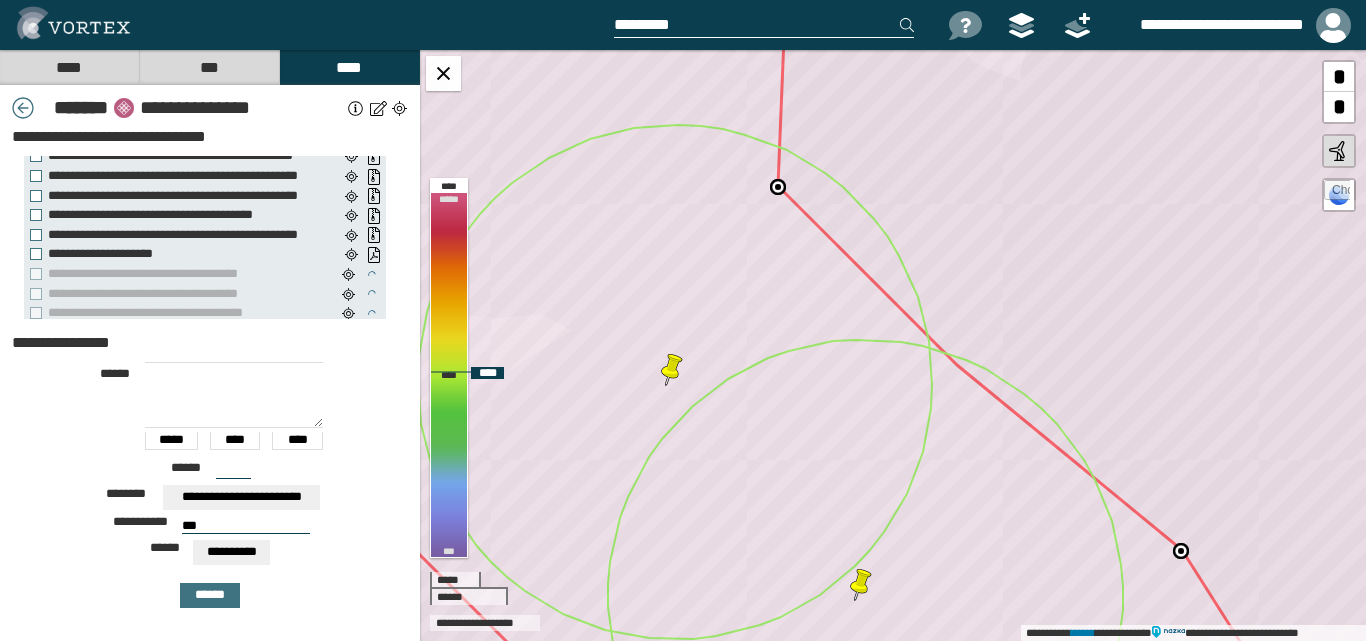 type on "***" 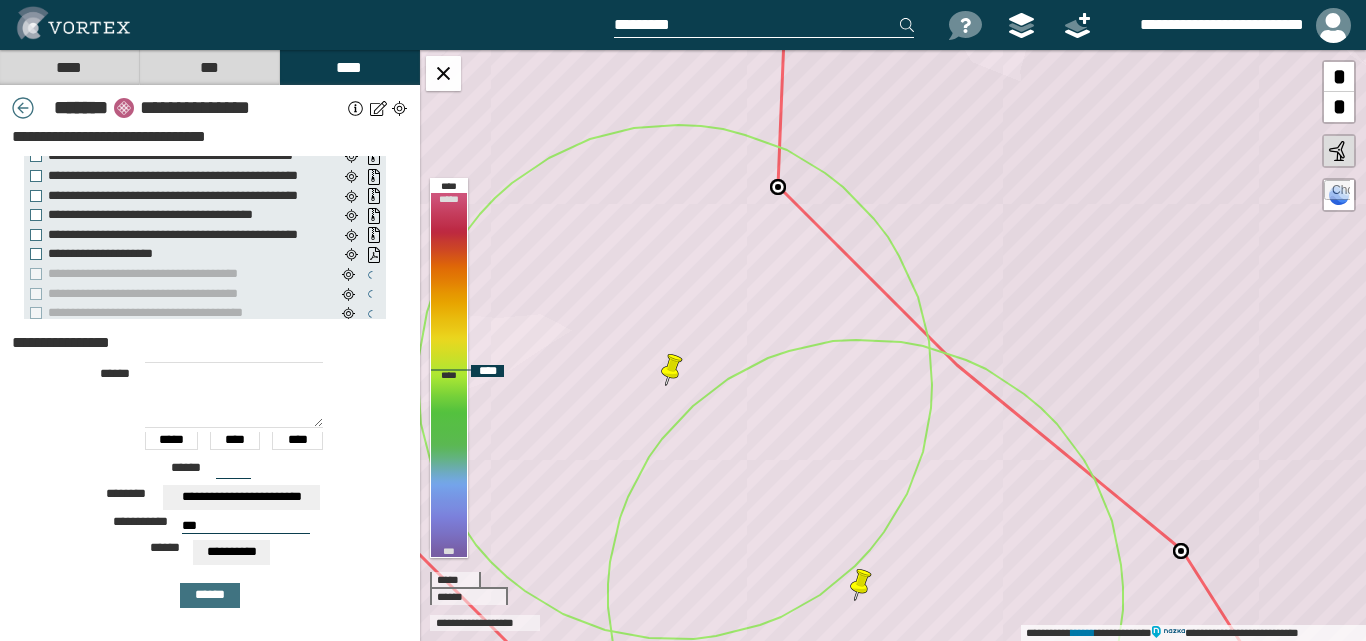 click 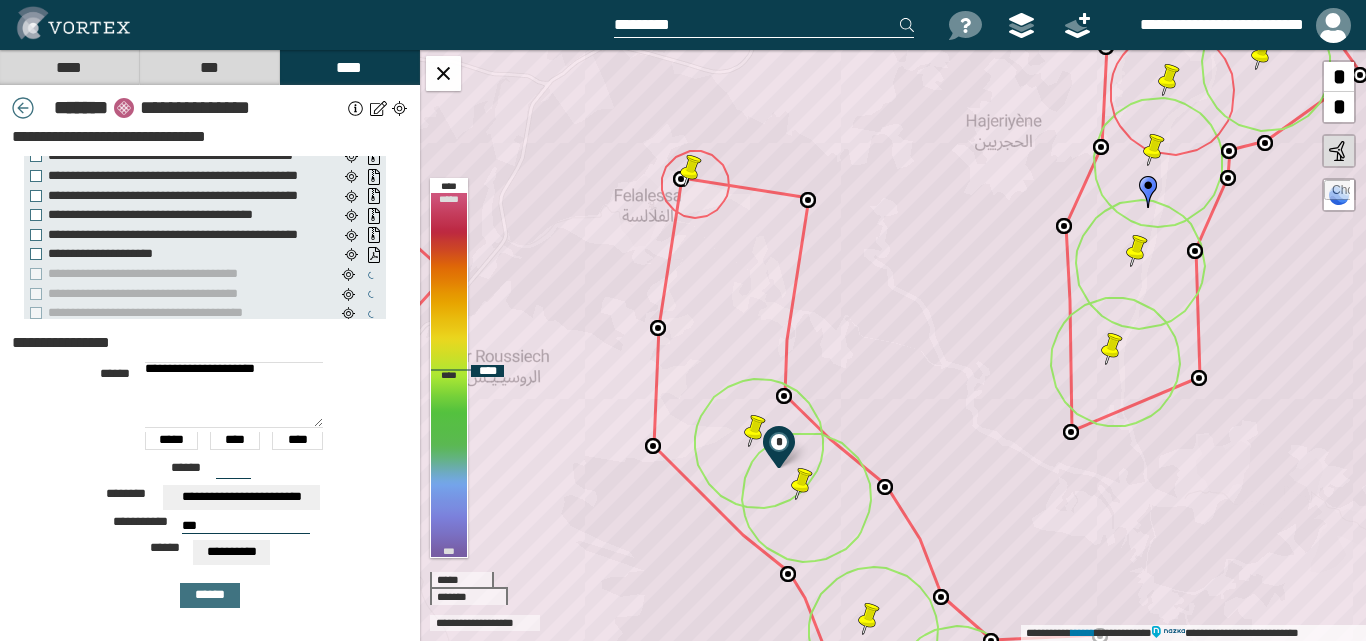 click 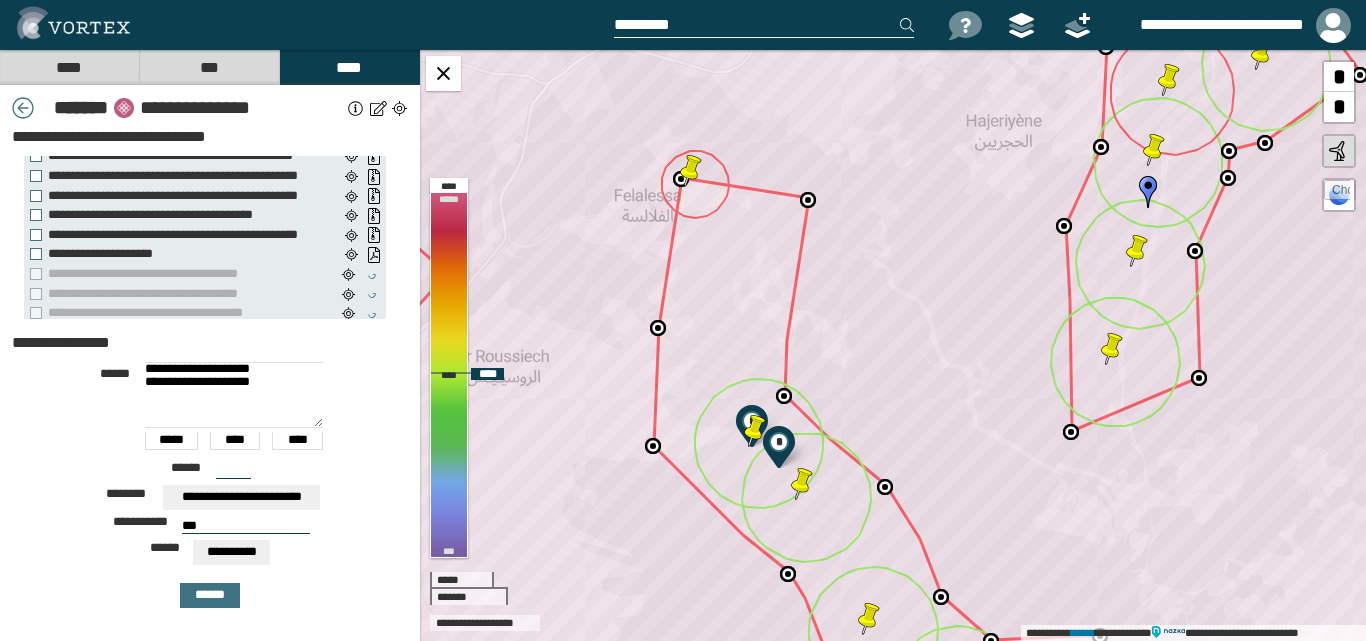 click 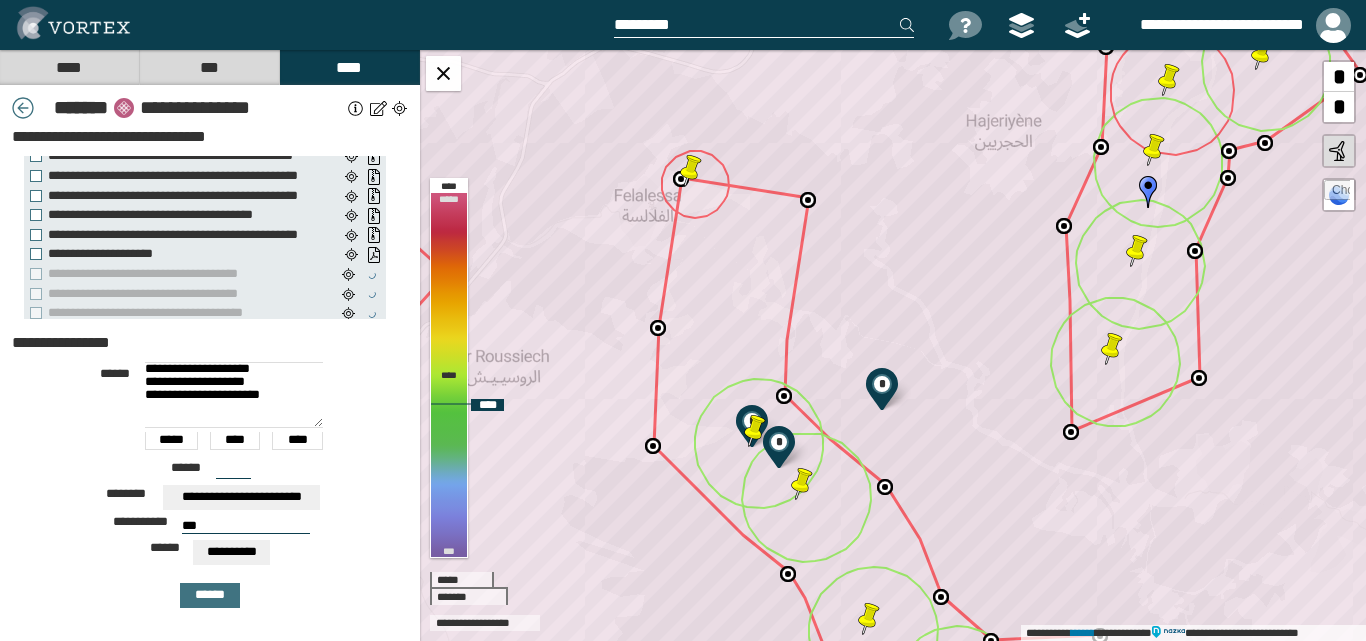 click 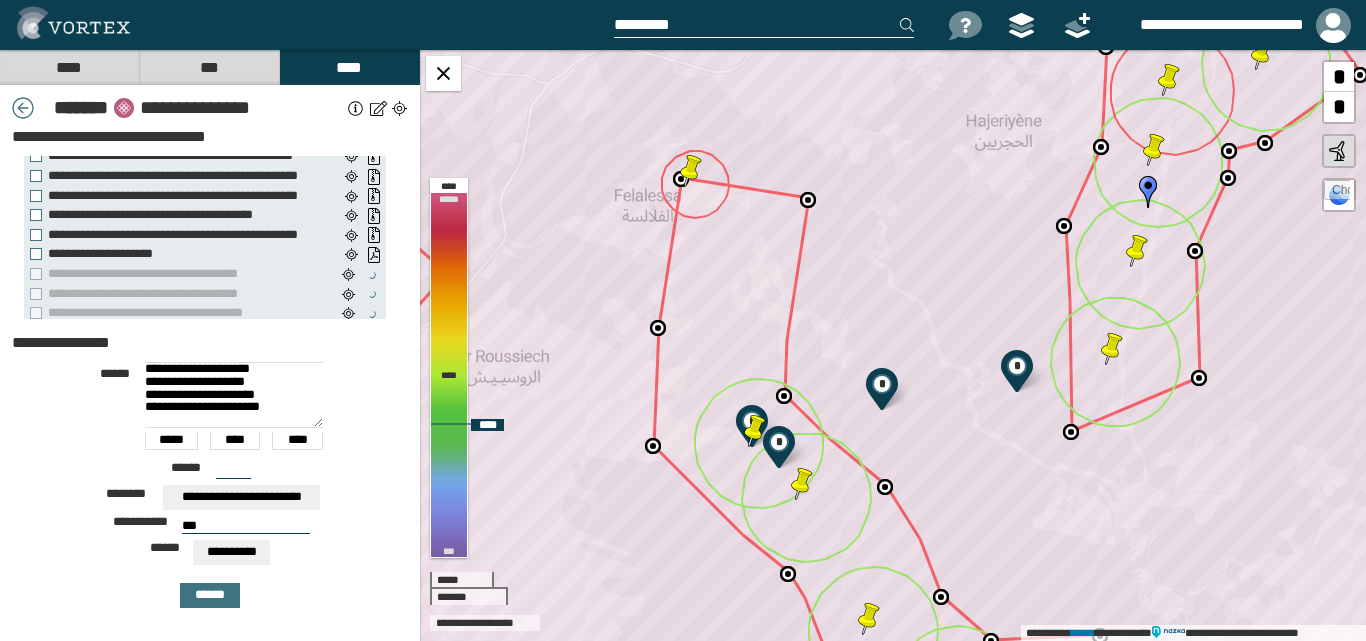 click 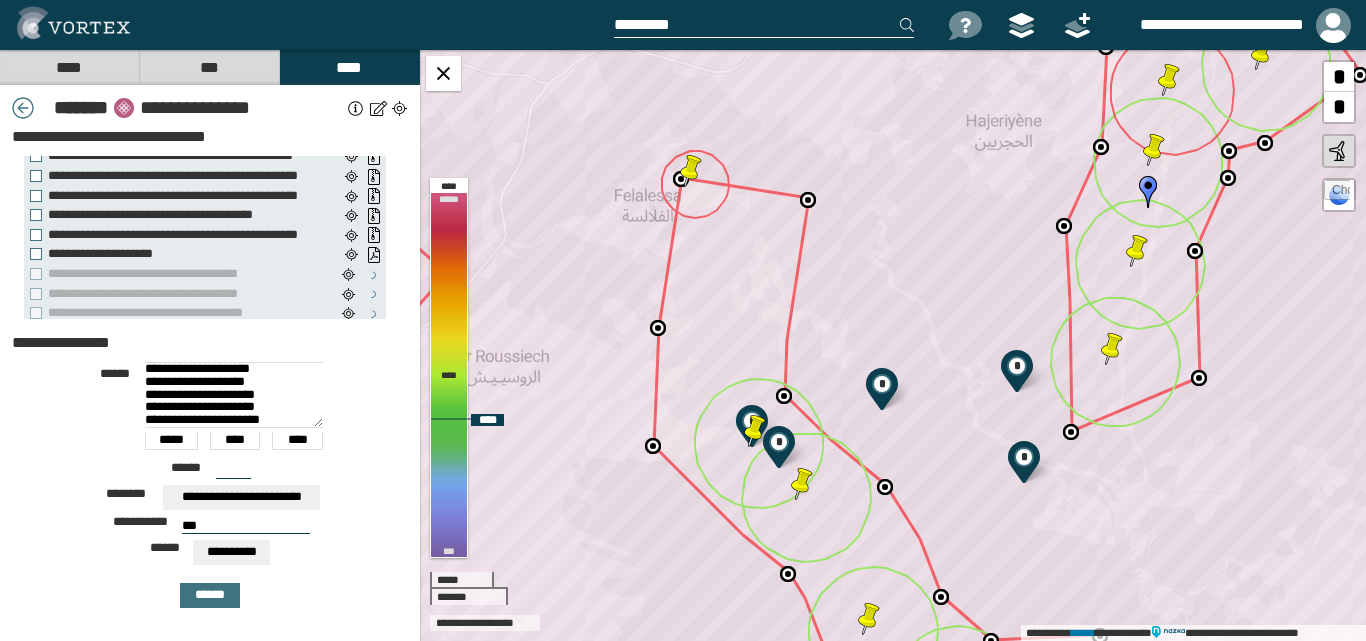 click 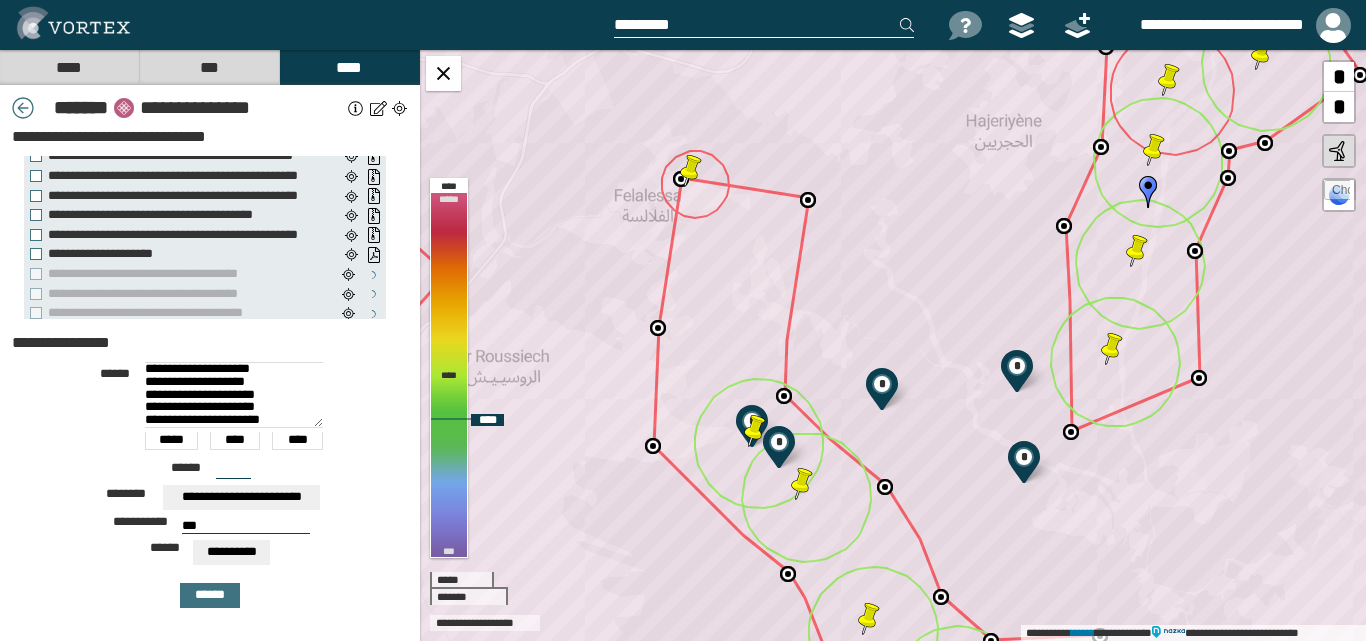 type on "[ADDRESS]
[ADDRESS]
[ADDRESS]
[ADDRESS]
[ADDRESS]
[ADDRESS]" 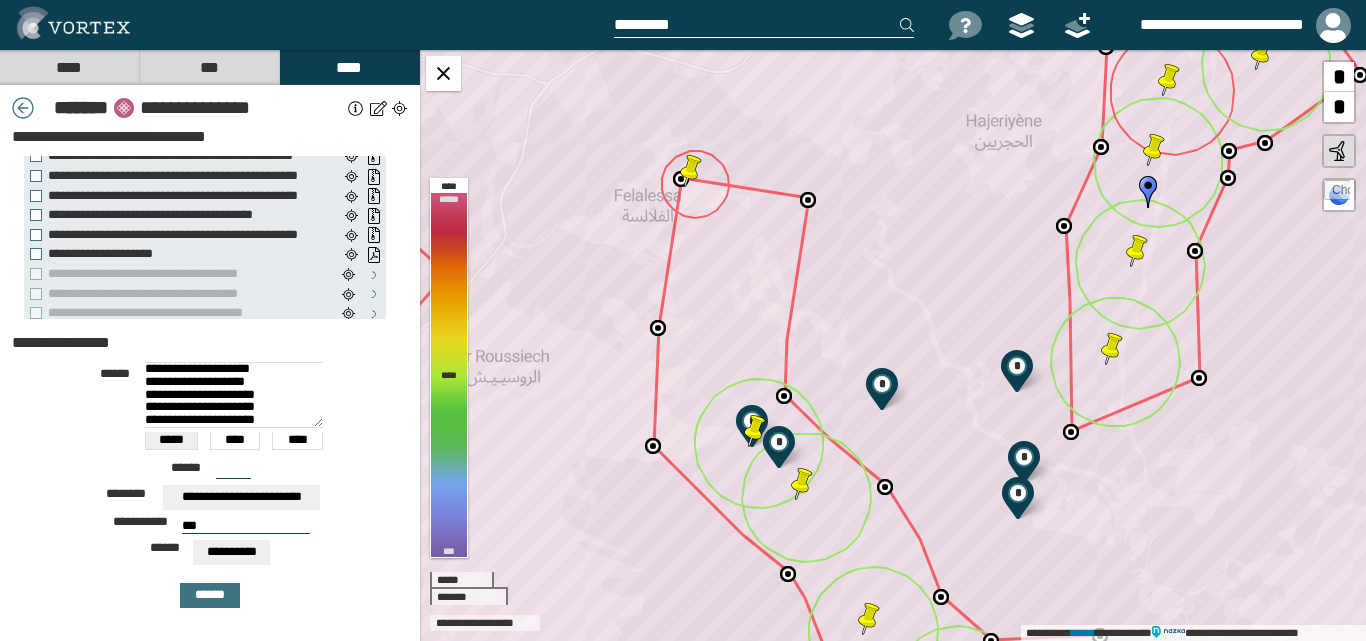 click on "*****" at bounding box center [171, 441] 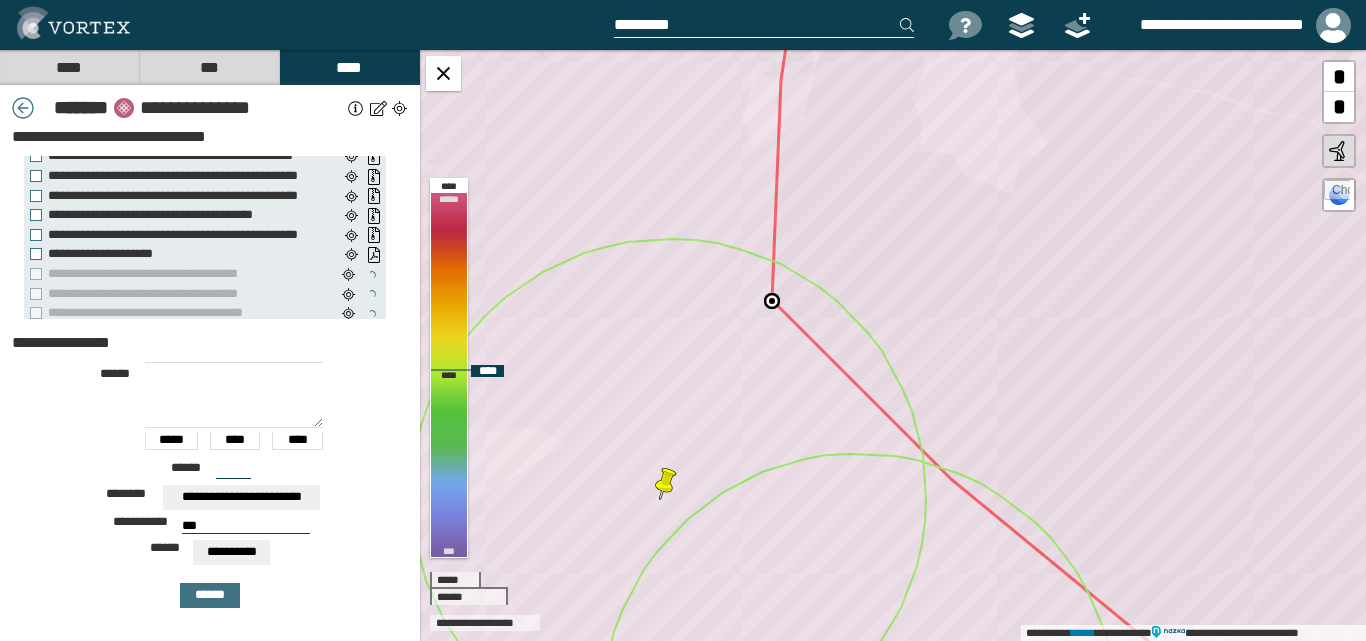 click 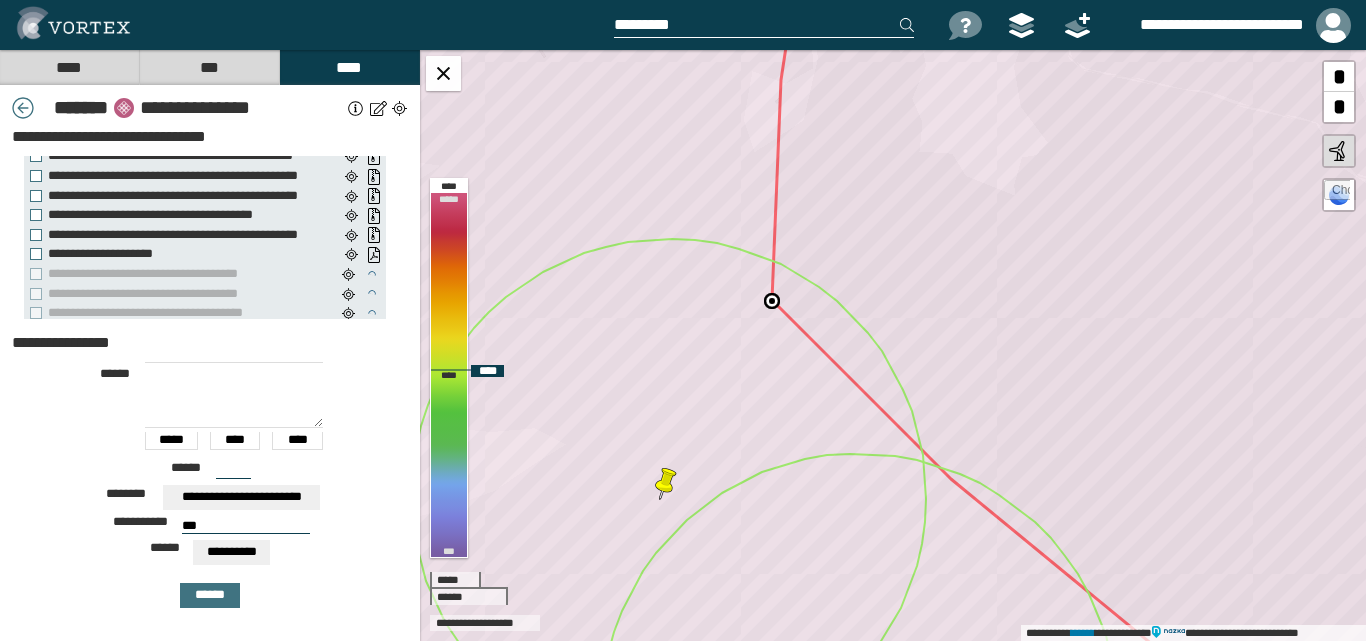 type on "**********" 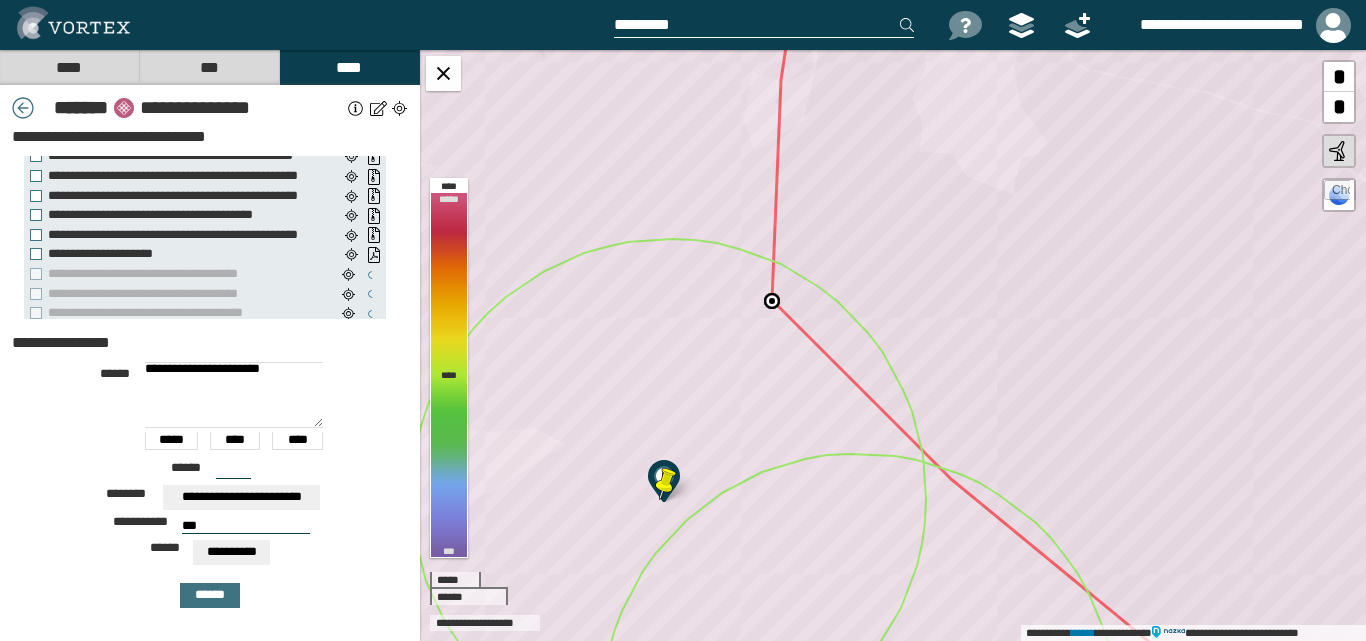 click on "***" at bounding box center (246, 526) 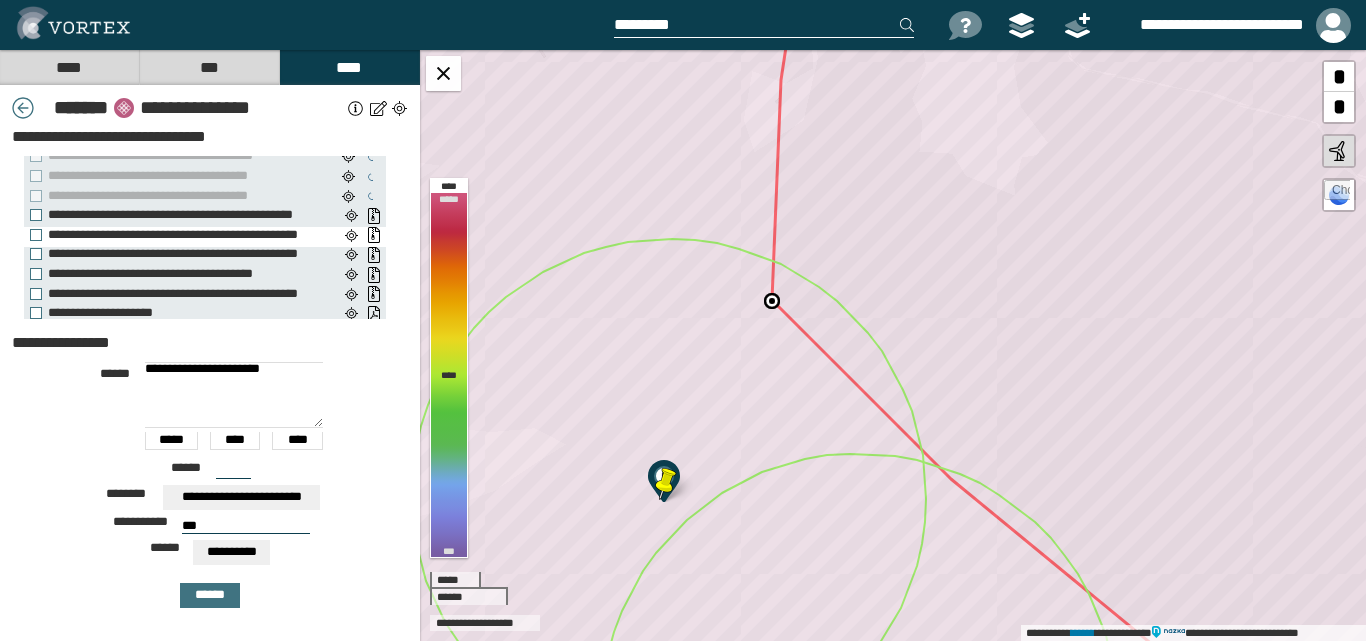 scroll, scrollTop: 0, scrollLeft: 0, axis: both 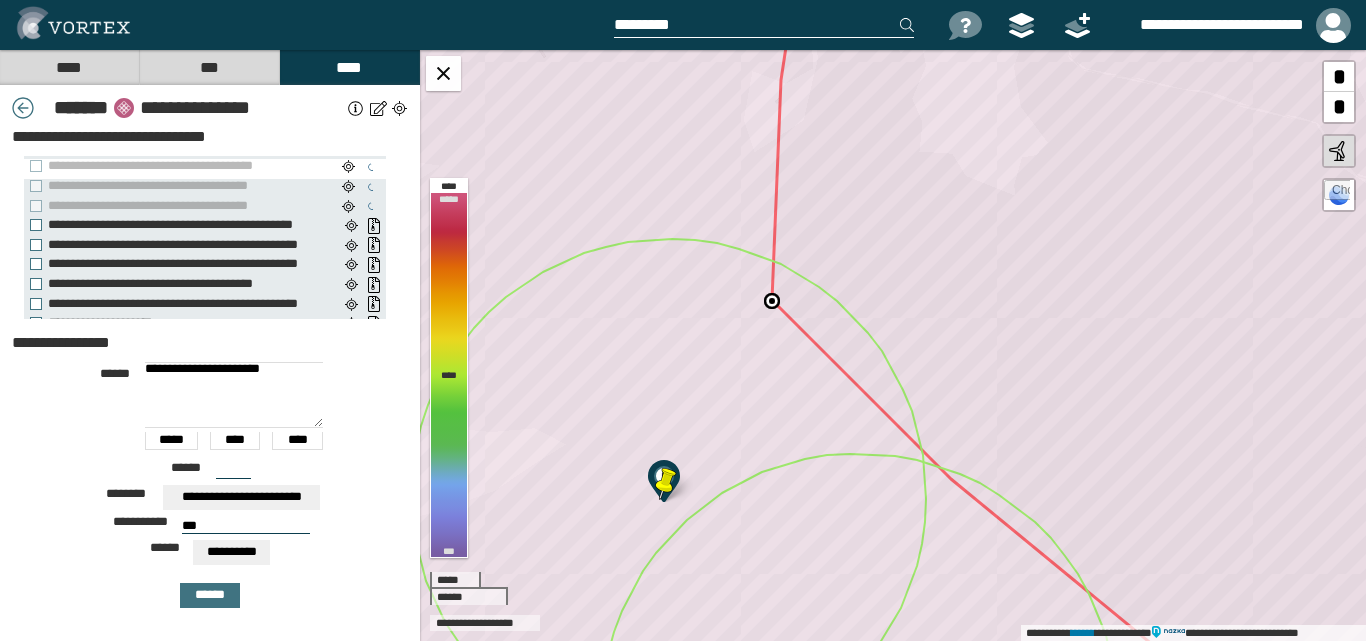 click on "[PHONE]" at bounding box center (178, 166) 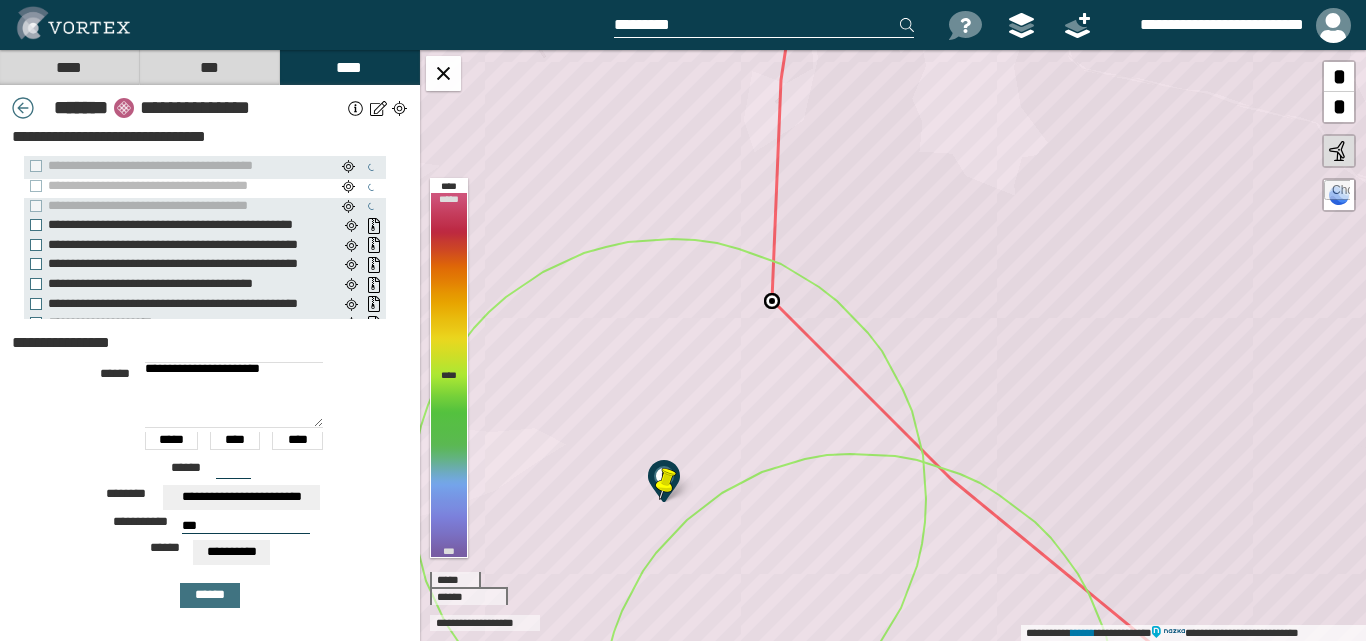 click on "**********" at bounding box center [178, 186] 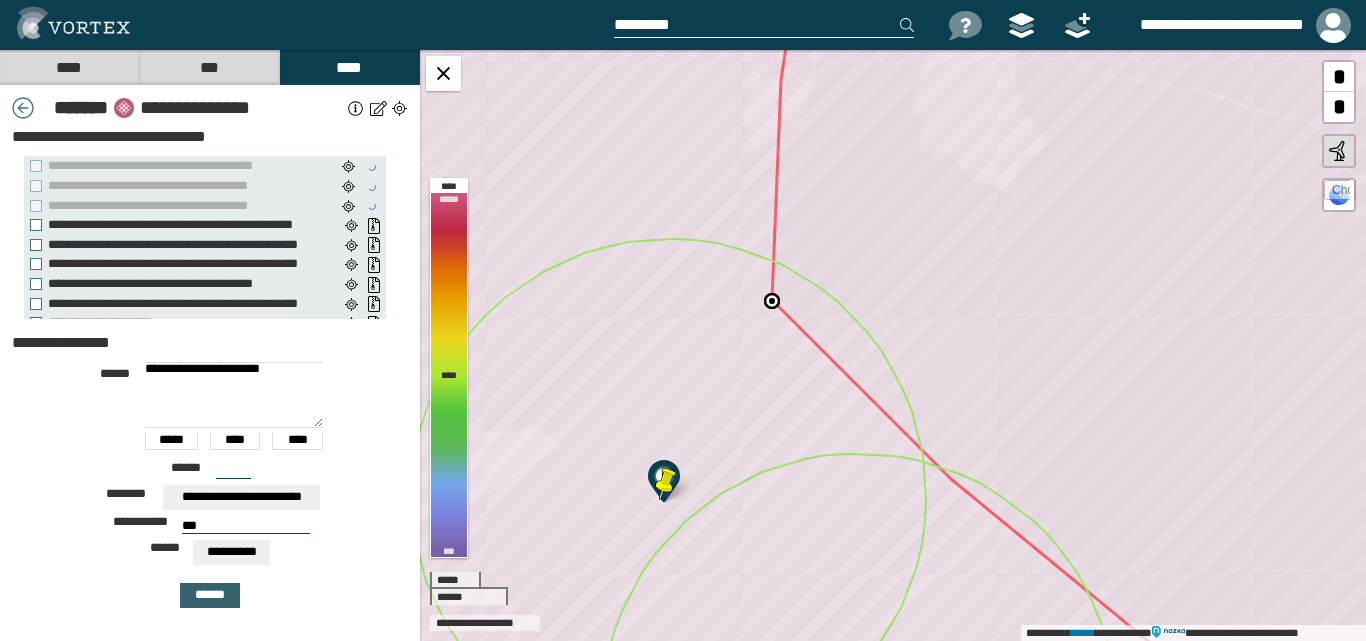 click on "******" at bounding box center [210, 595] 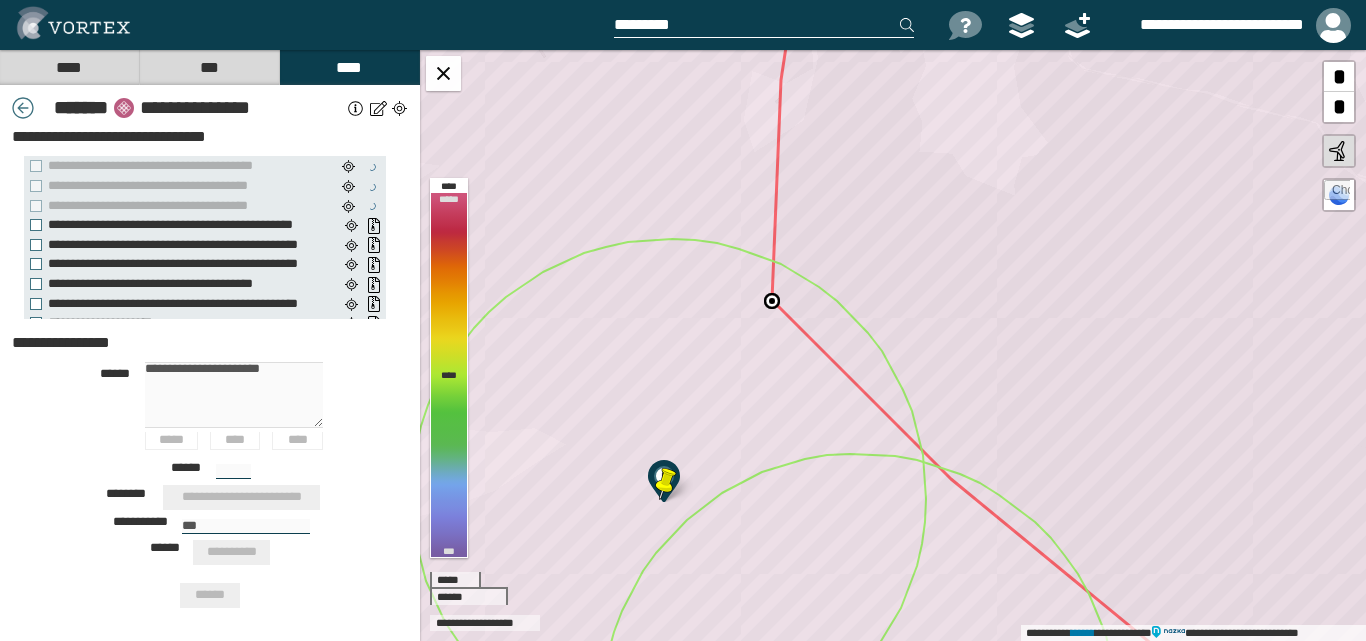 type 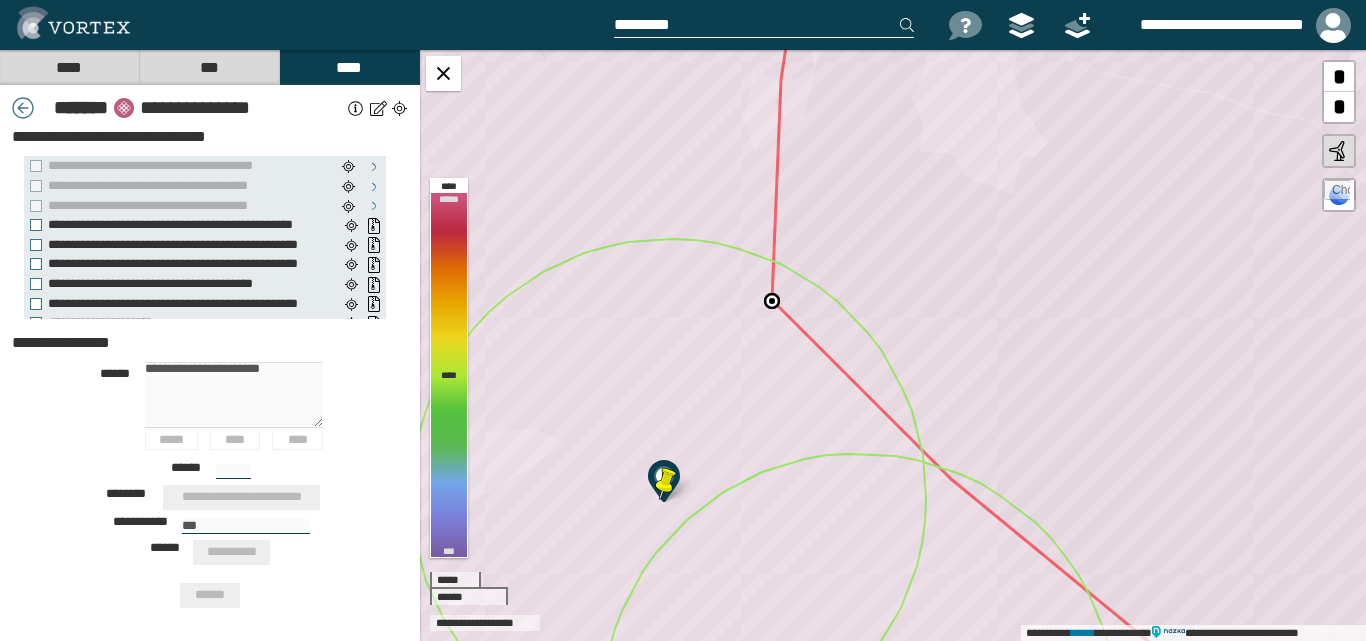 type on "***" 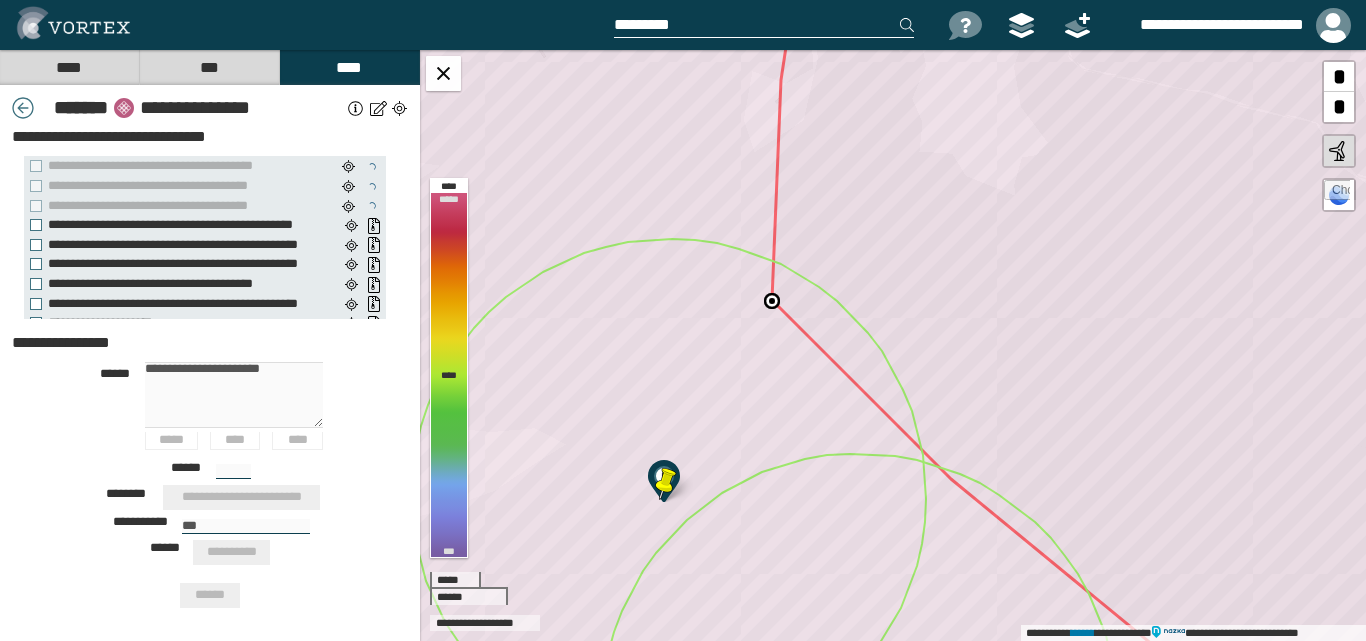type 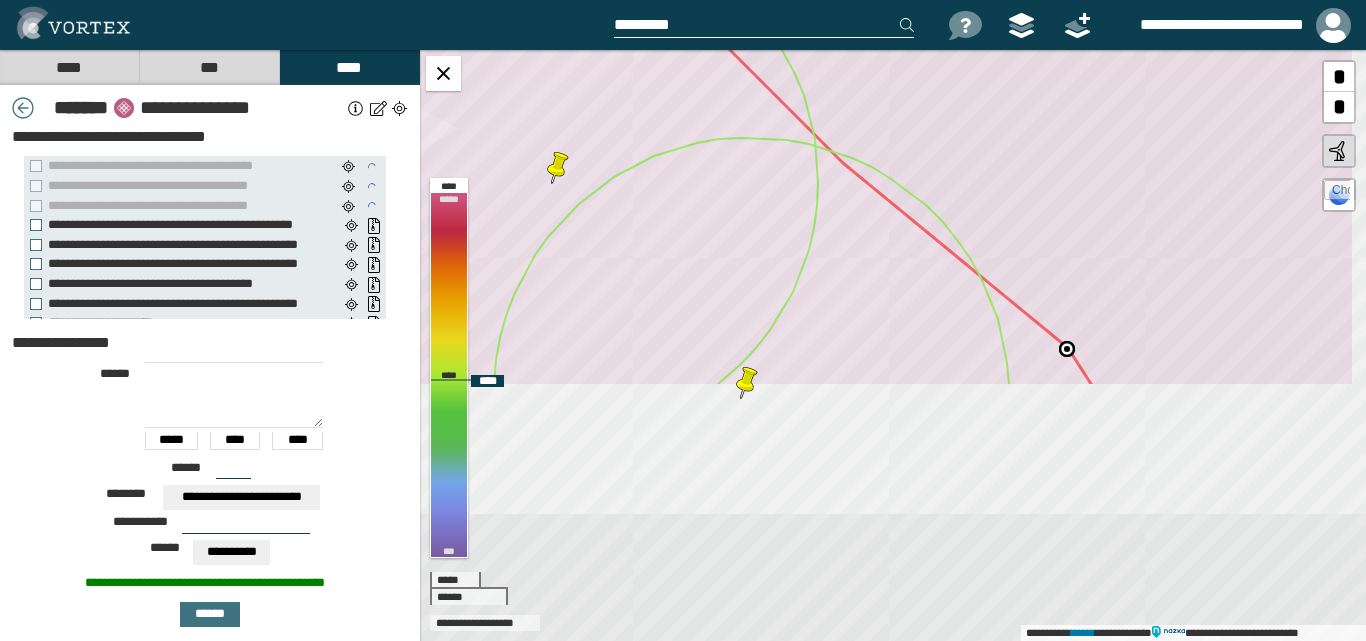 drag, startPoint x: 866, startPoint y: 459, endPoint x: 756, endPoint y: 126, distance: 350.69788 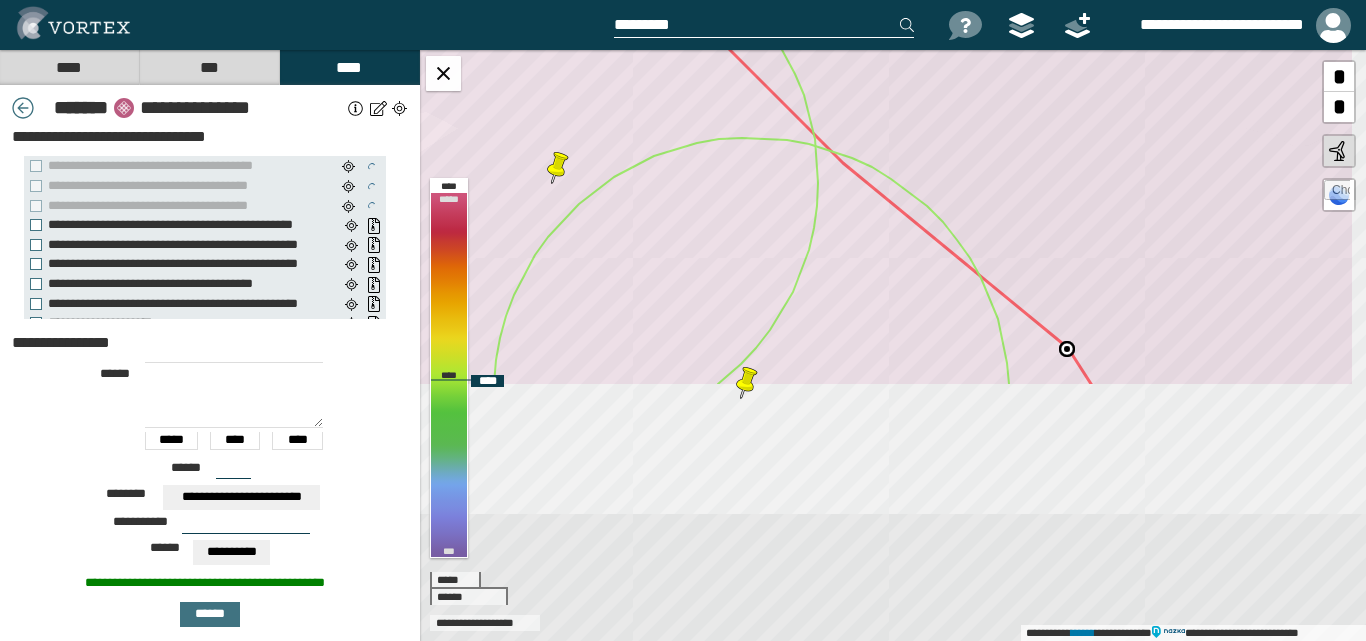 click 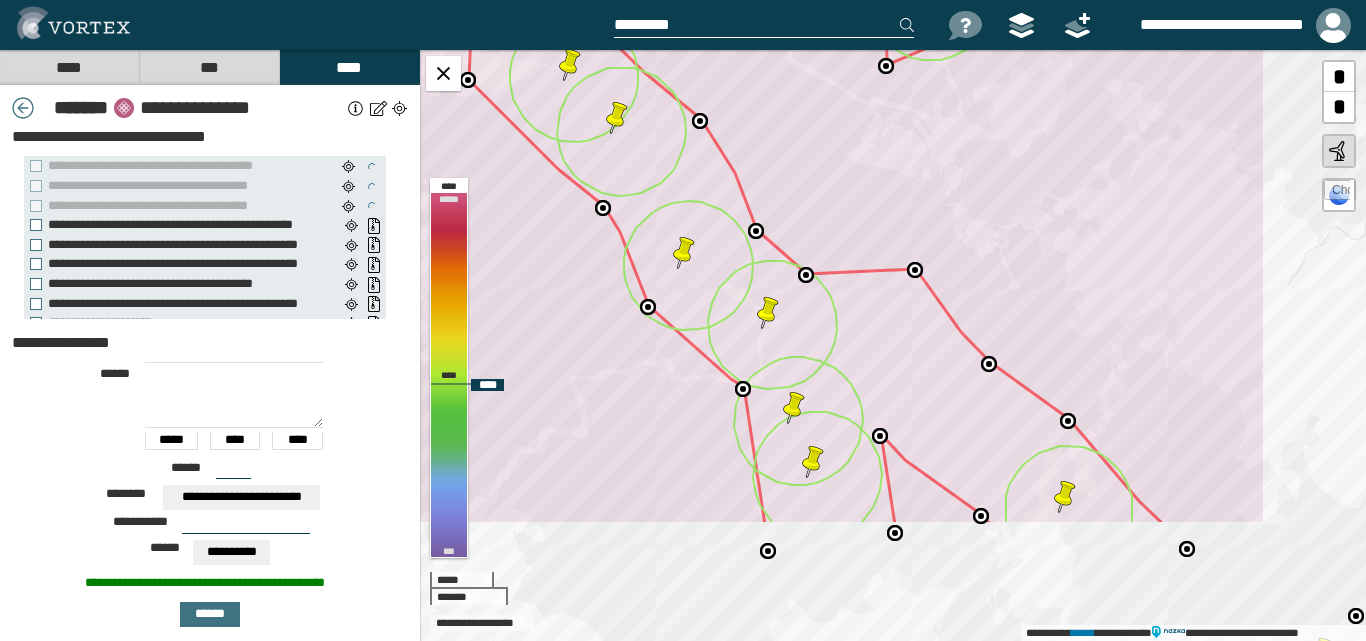 drag, startPoint x: 804, startPoint y: 299, endPoint x: 735, endPoint y: 220, distance: 104.89042 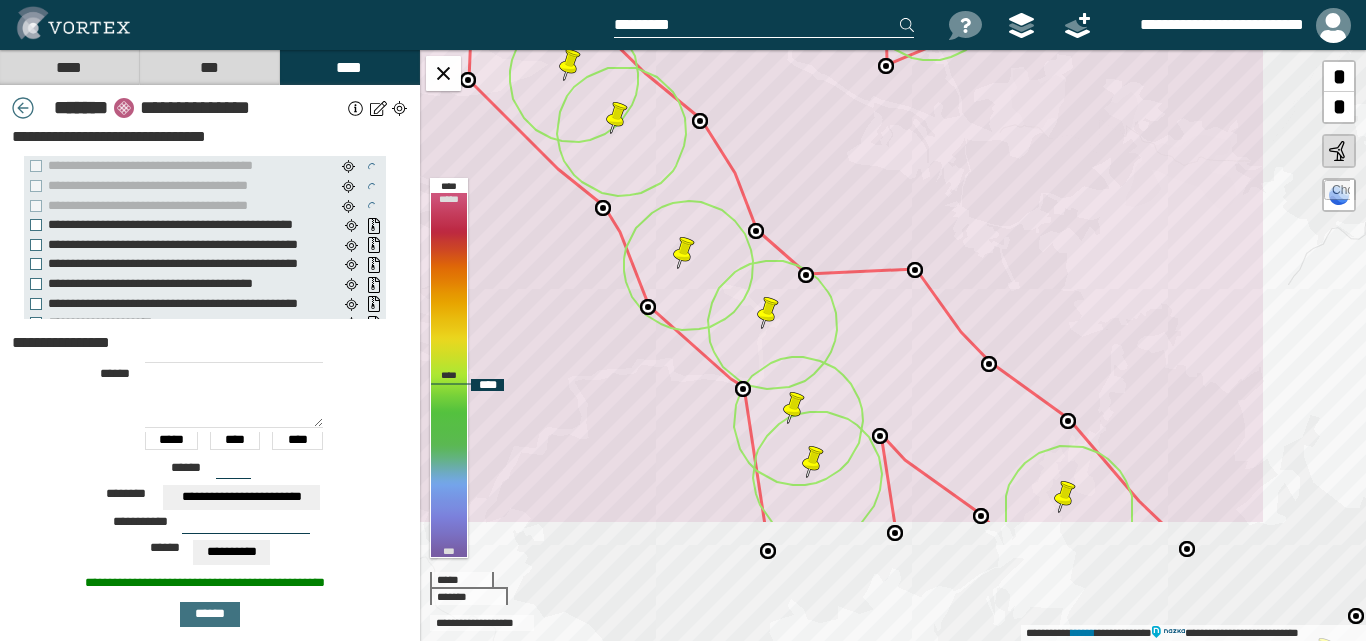 click 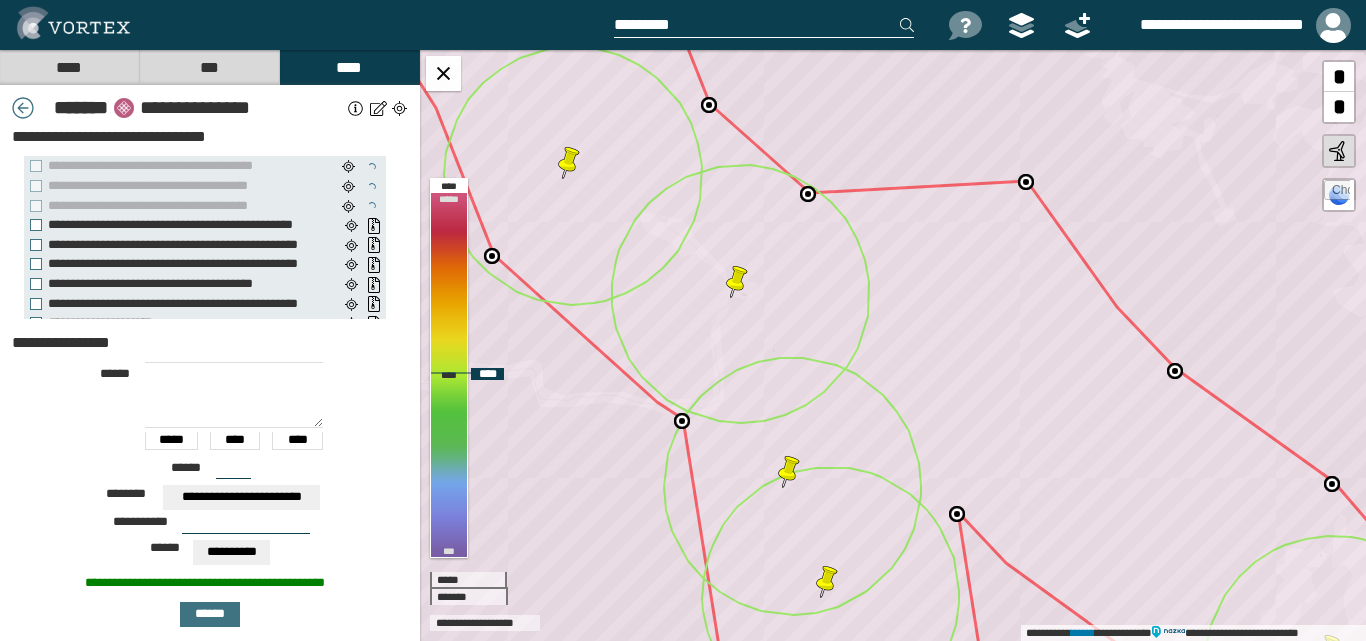 click at bounding box center [737, 282] 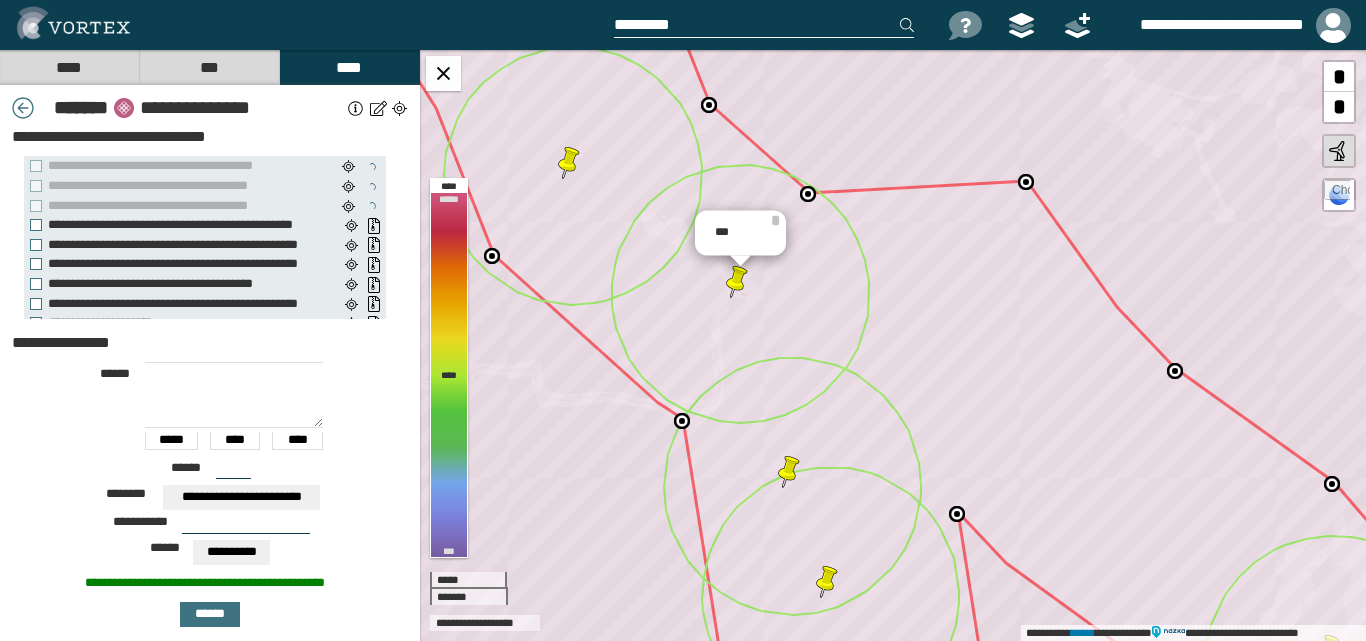 click at bounding box center [246, 526] 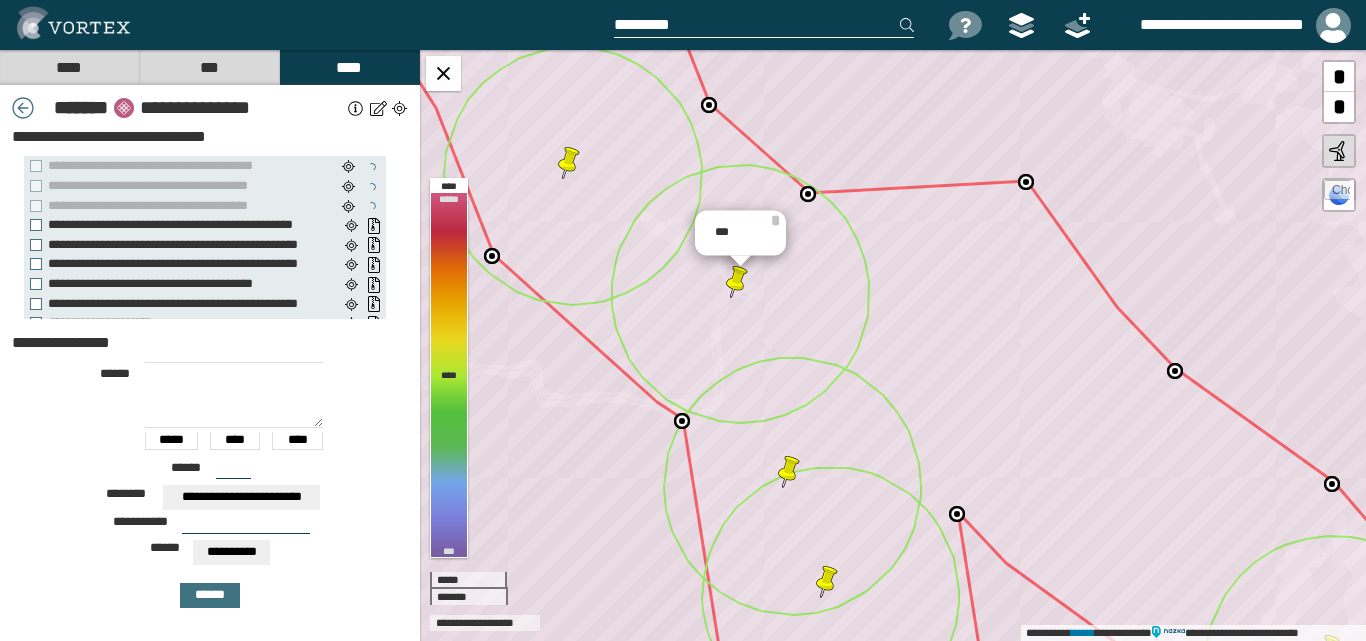 drag, startPoint x: 187, startPoint y: 392, endPoint x: 210, endPoint y: 414, distance: 31.827662 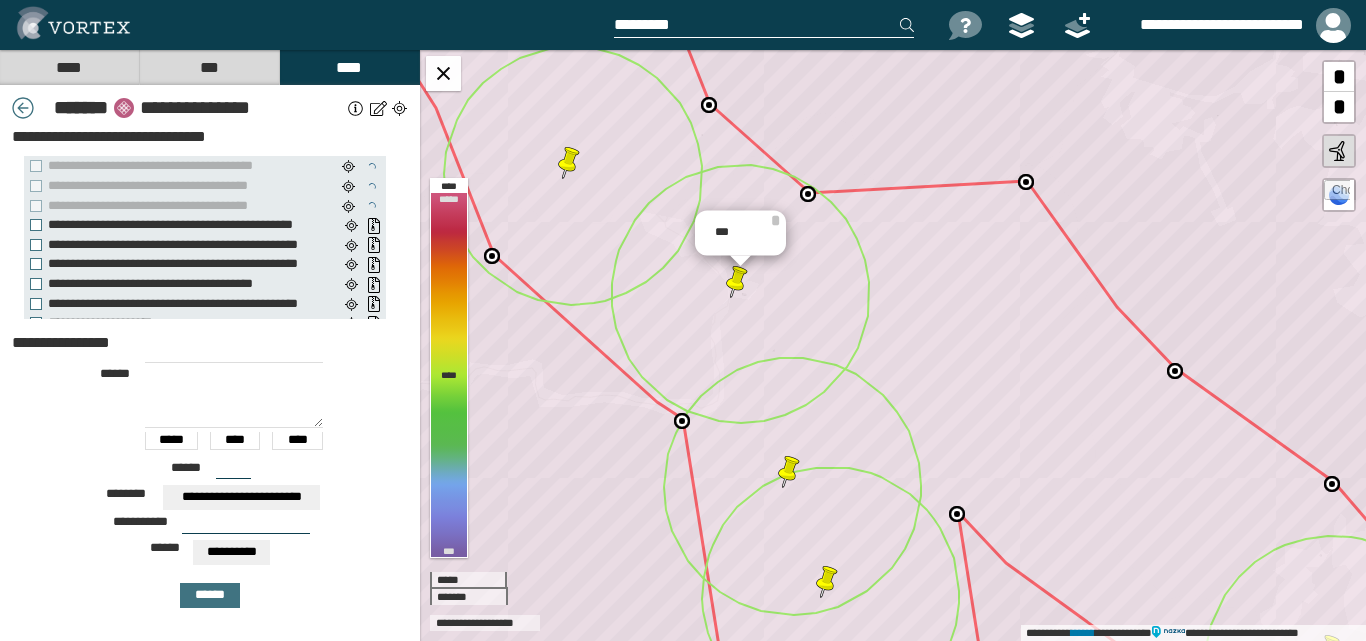 click at bounding box center (234, 395) 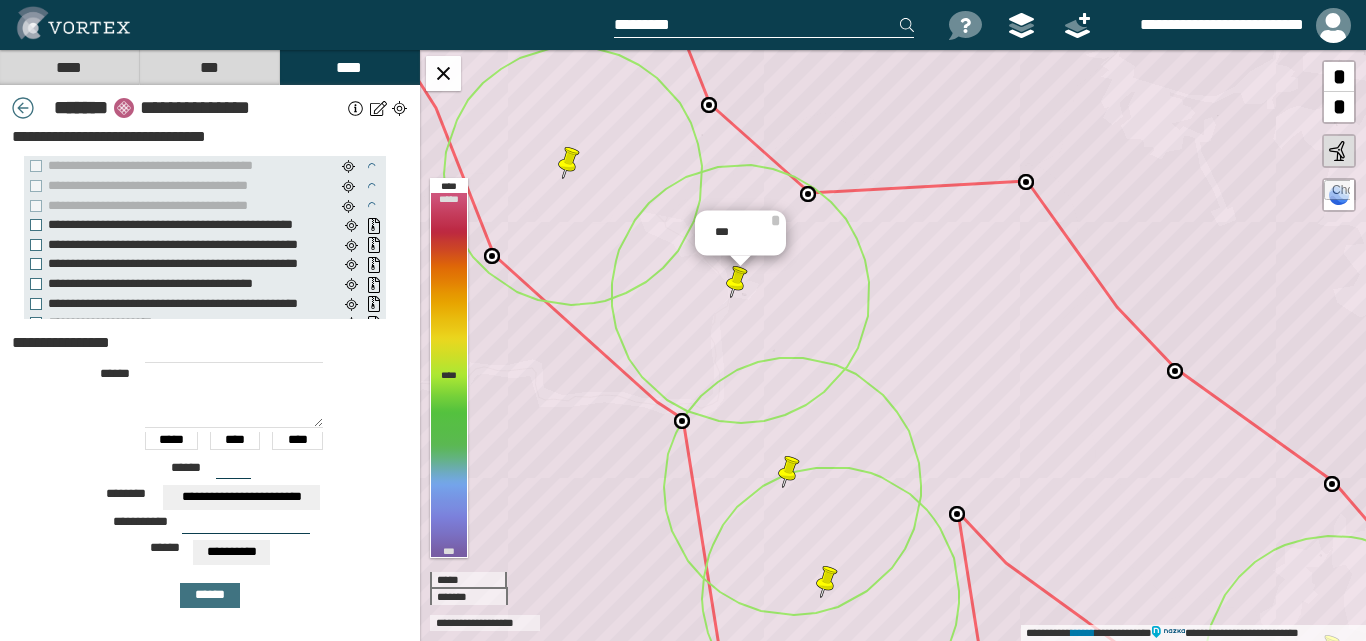 drag, startPoint x: 232, startPoint y: 463, endPoint x: 204, endPoint y: 463, distance: 28 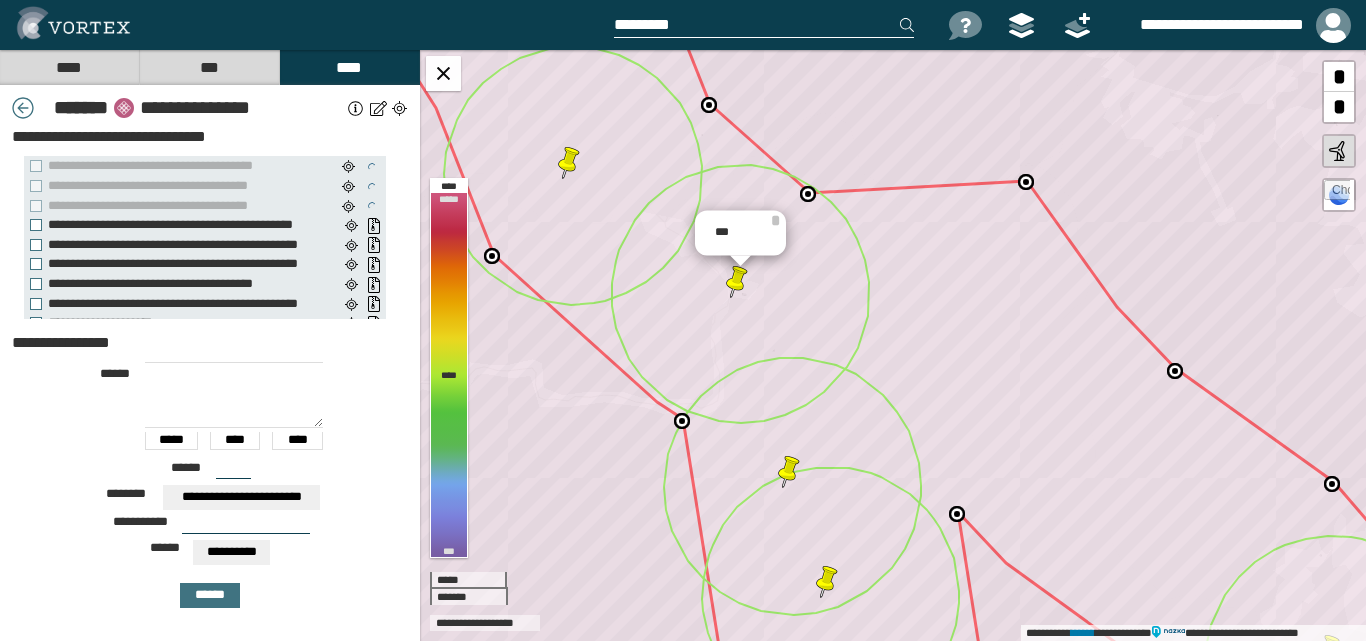 click on "***" at bounding box center (233, 471) 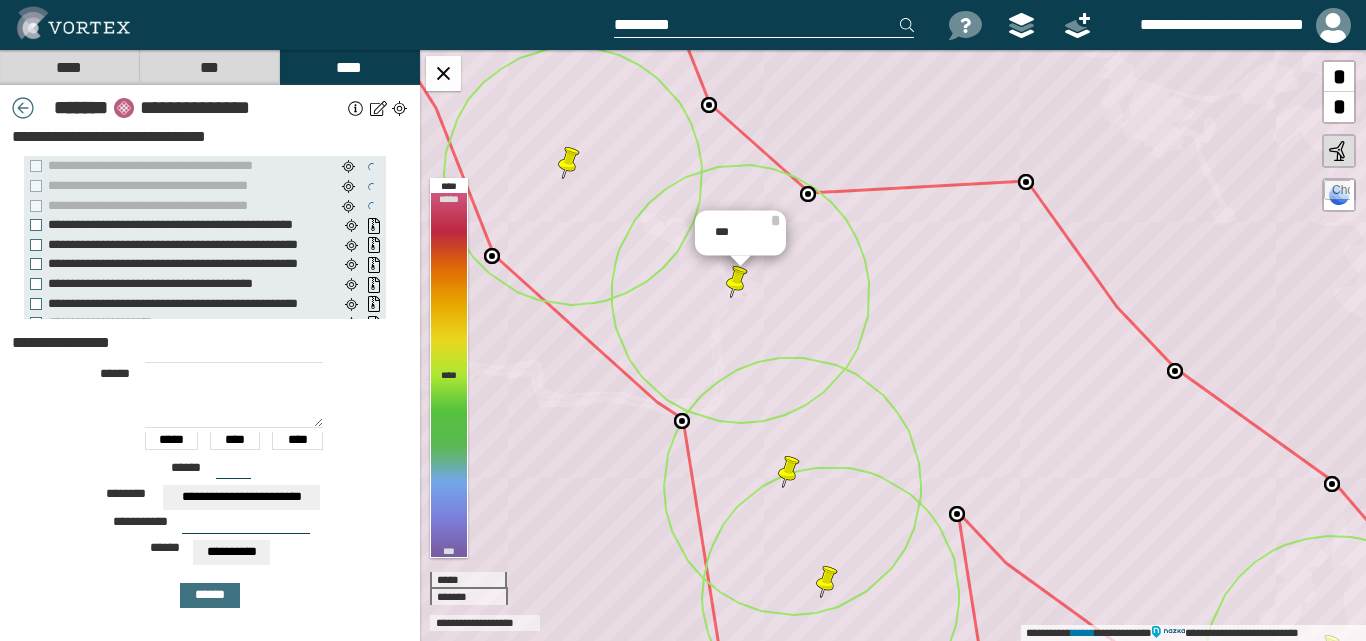 type on "***" 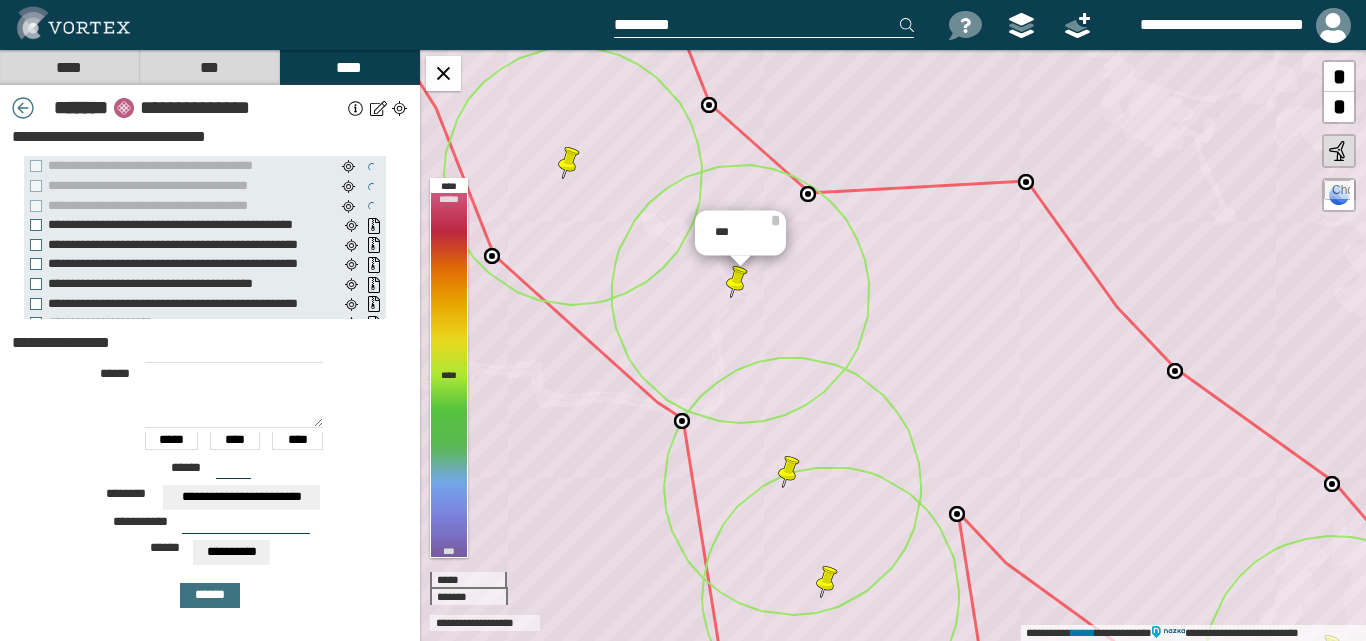 drag, startPoint x: 229, startPoint y: 522, endPoint x: 259, endPoint y: 521, distance: 30.016663 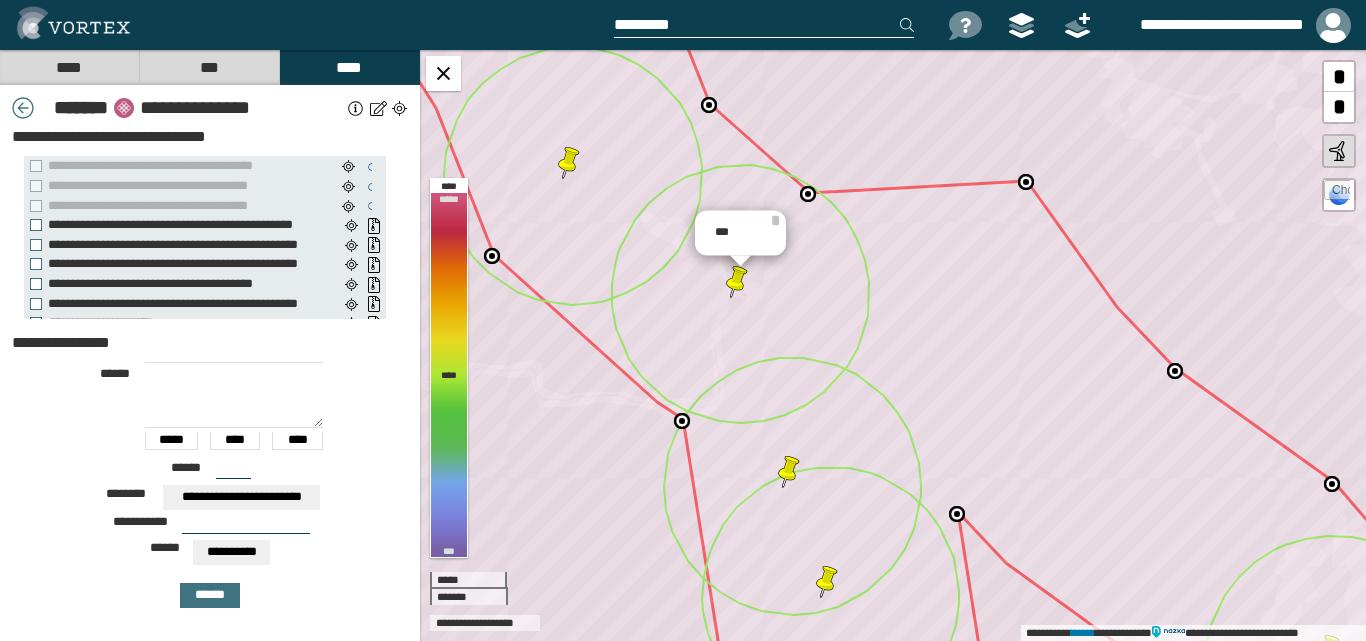 click at bounding box center (246, 526) 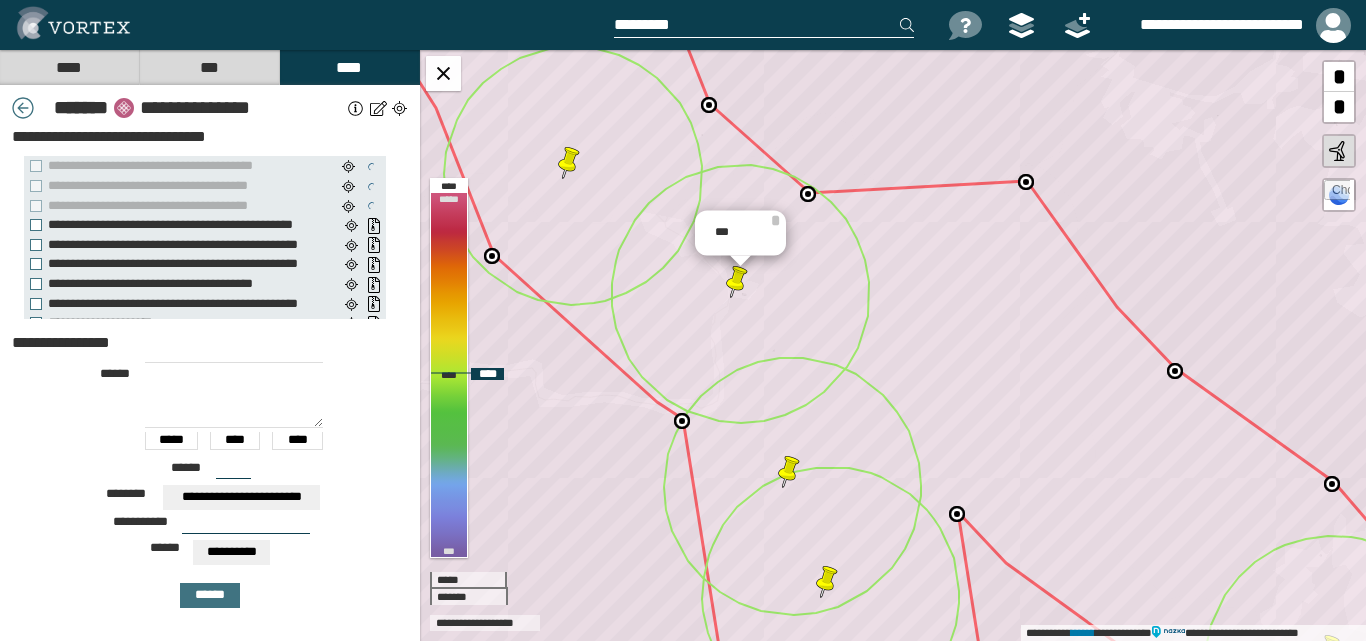 click at bounding box center [737, 282] 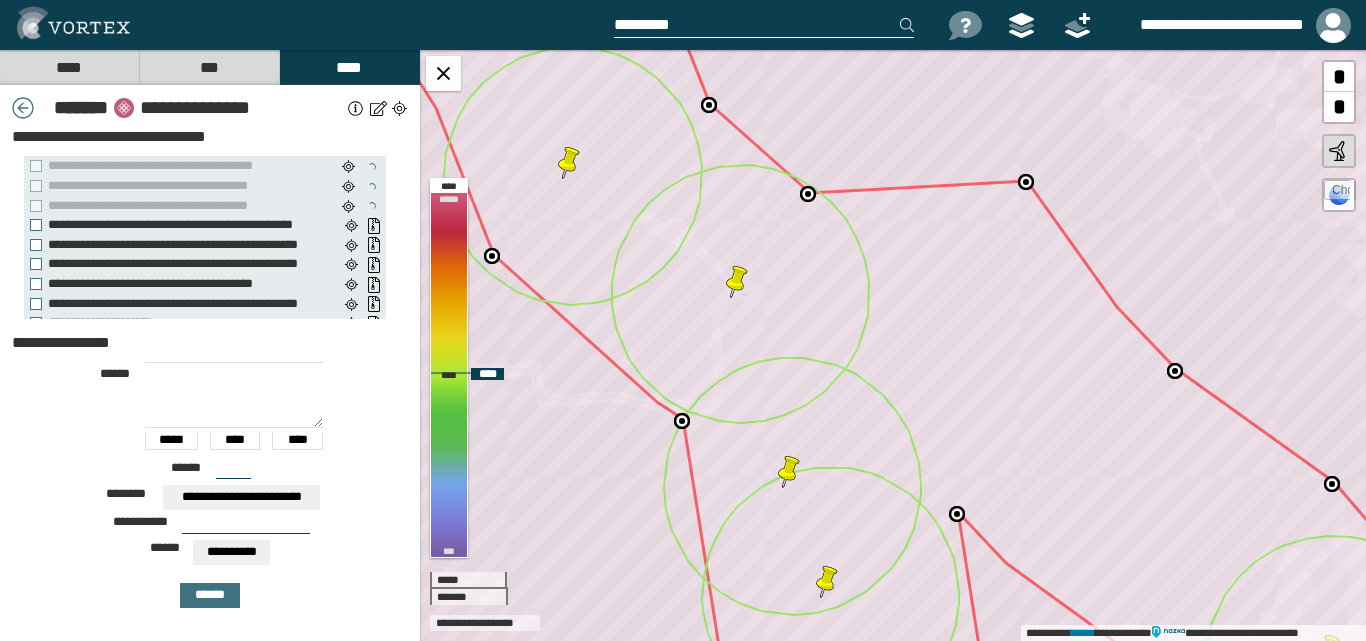click at bounding box center [737, 282] 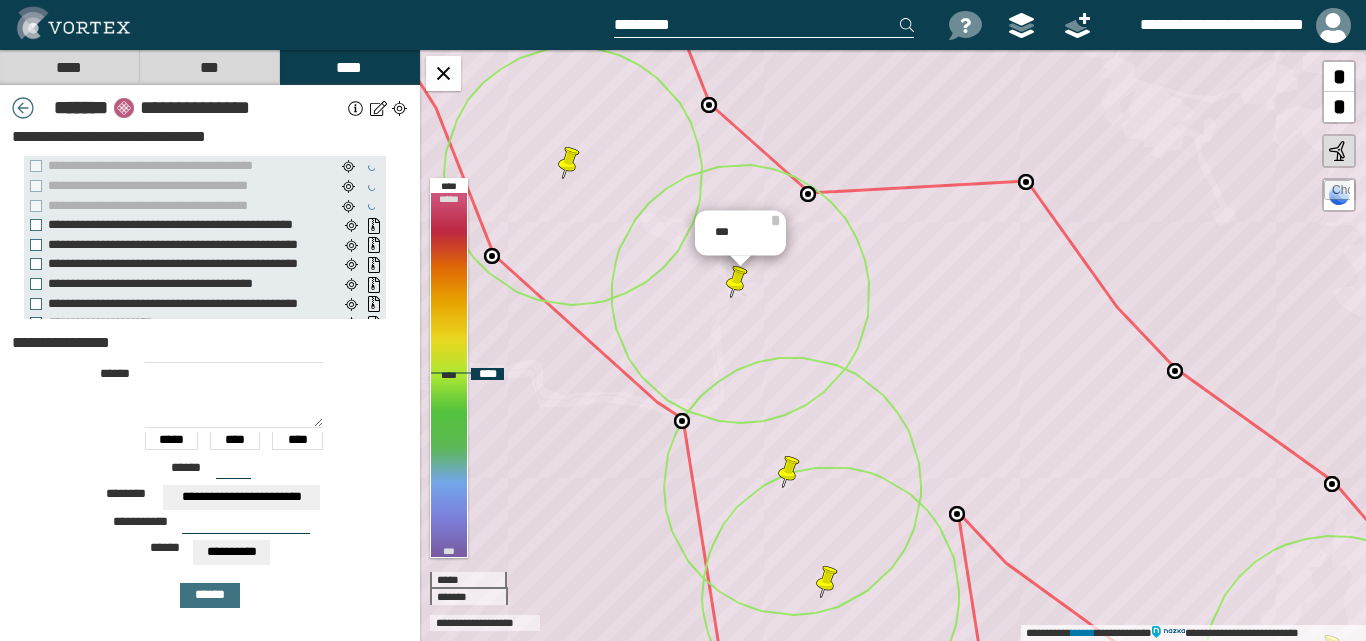 click at bounding box center [737, 282] 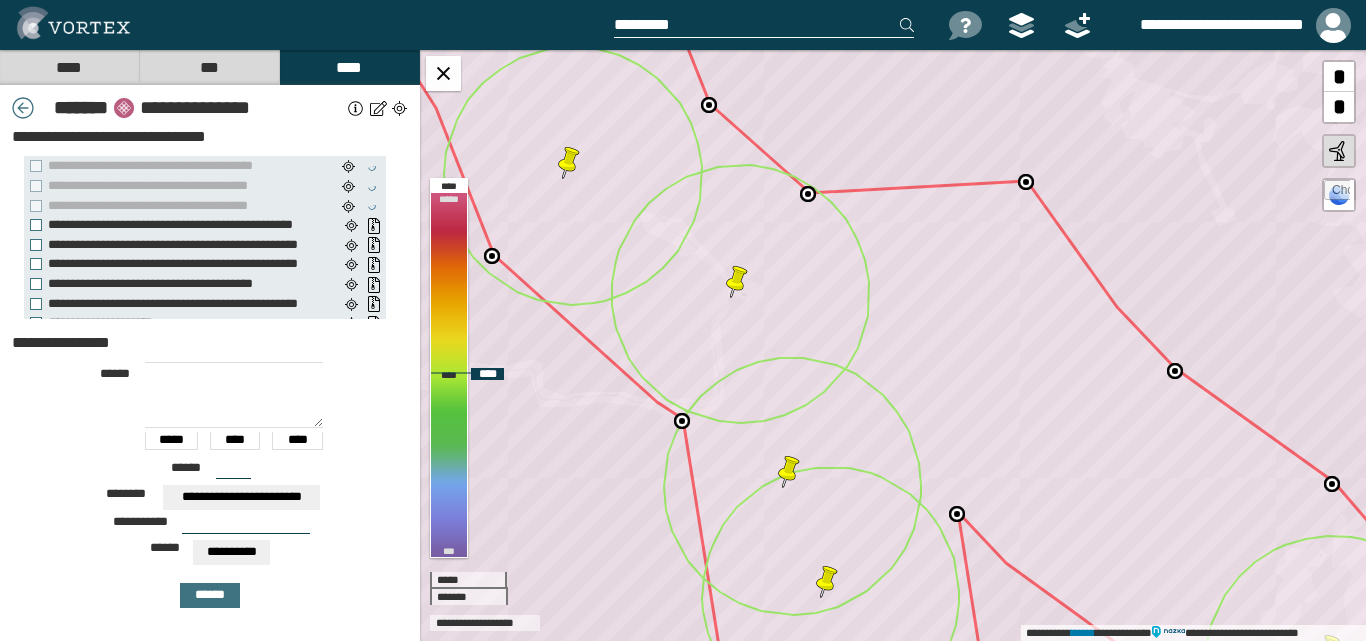 click 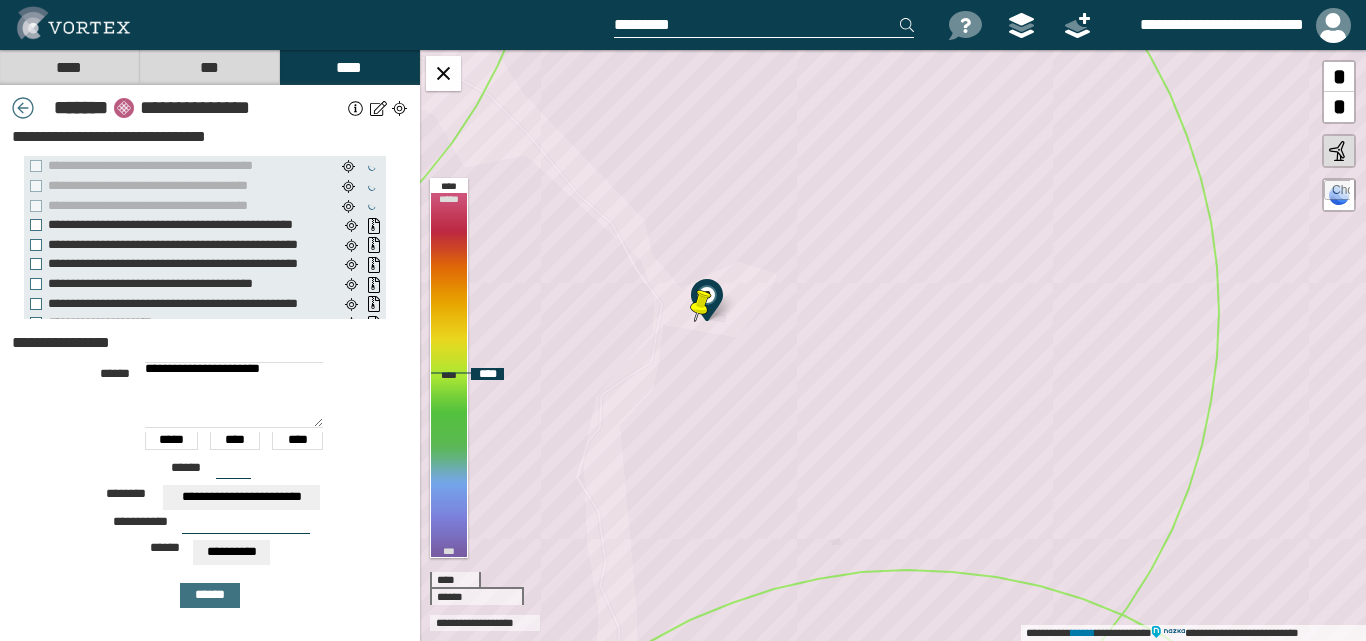 drag, startPoint x: 745, startPoint y: 317, endPoint x: 707, endPoint y: 303, distance: 40.496914 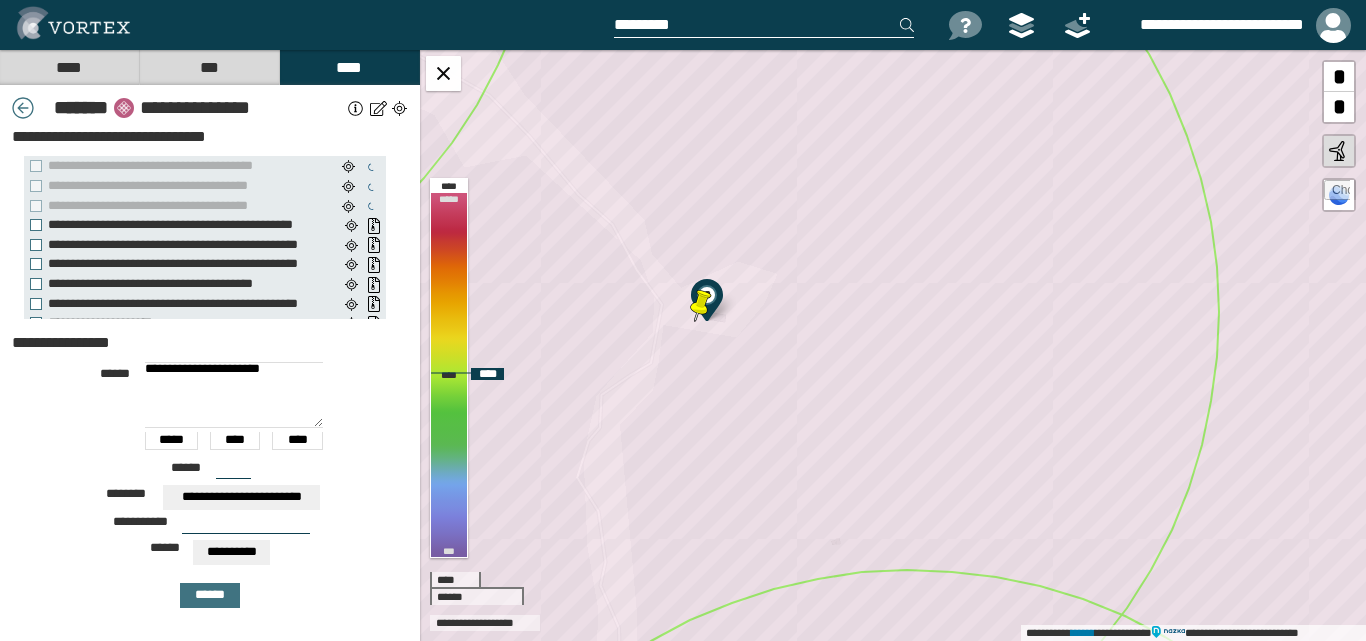 type on "**********" 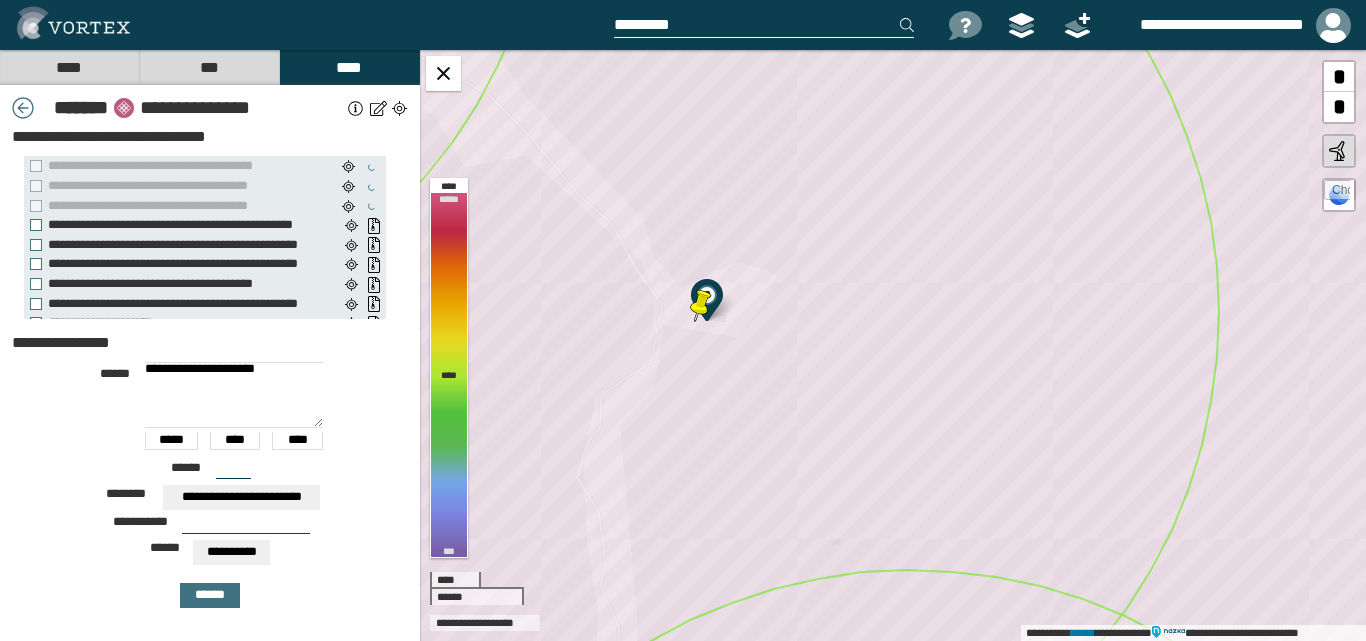 click at bounding box center (246, 526) 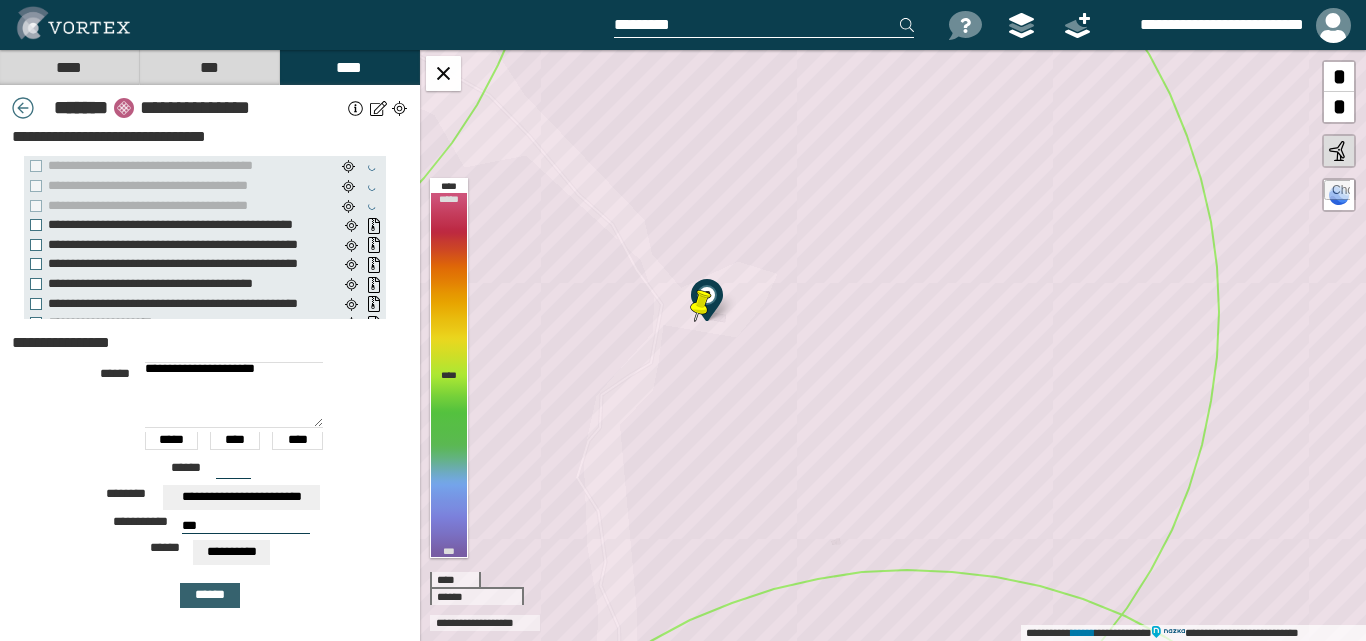 type on "***" 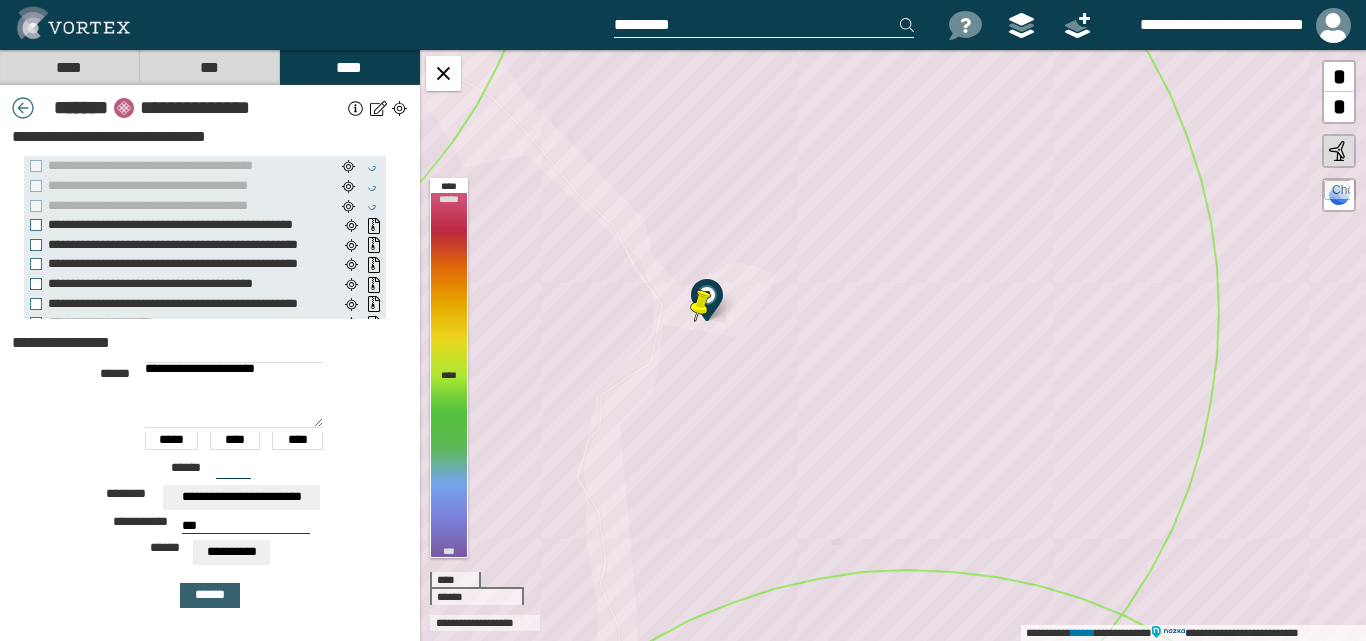 click on "******" at bounding box center (210, 595) 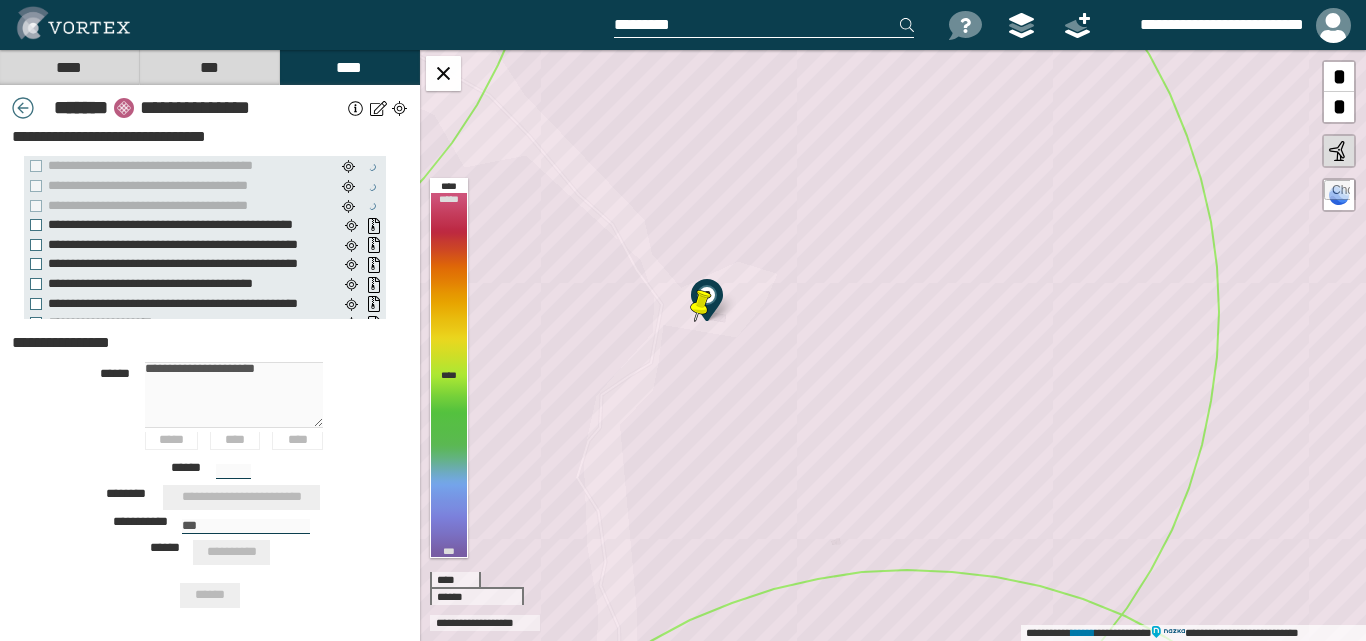 type 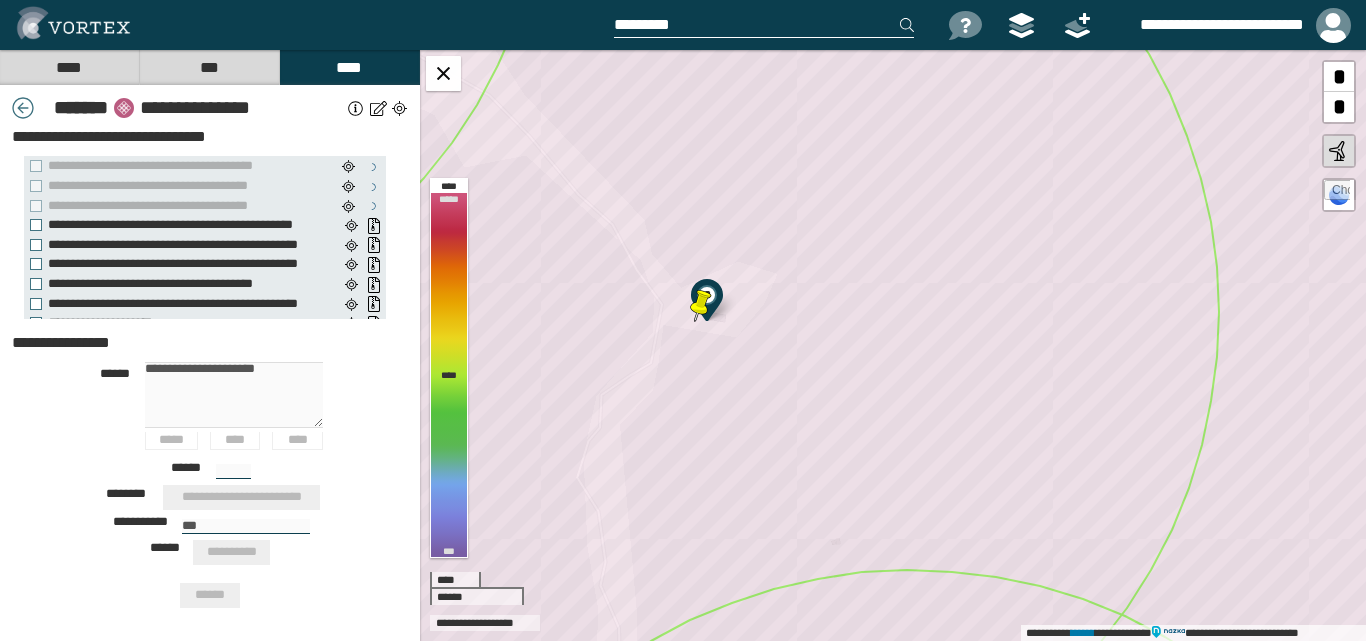 type on "***" 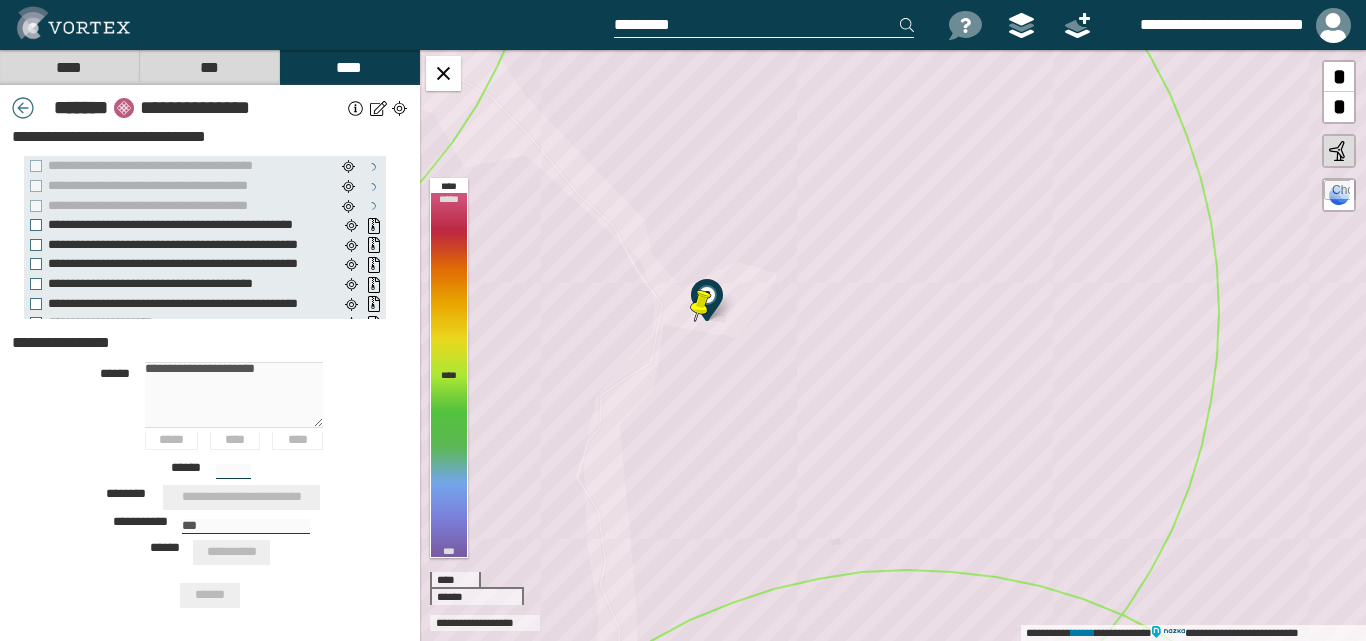 type 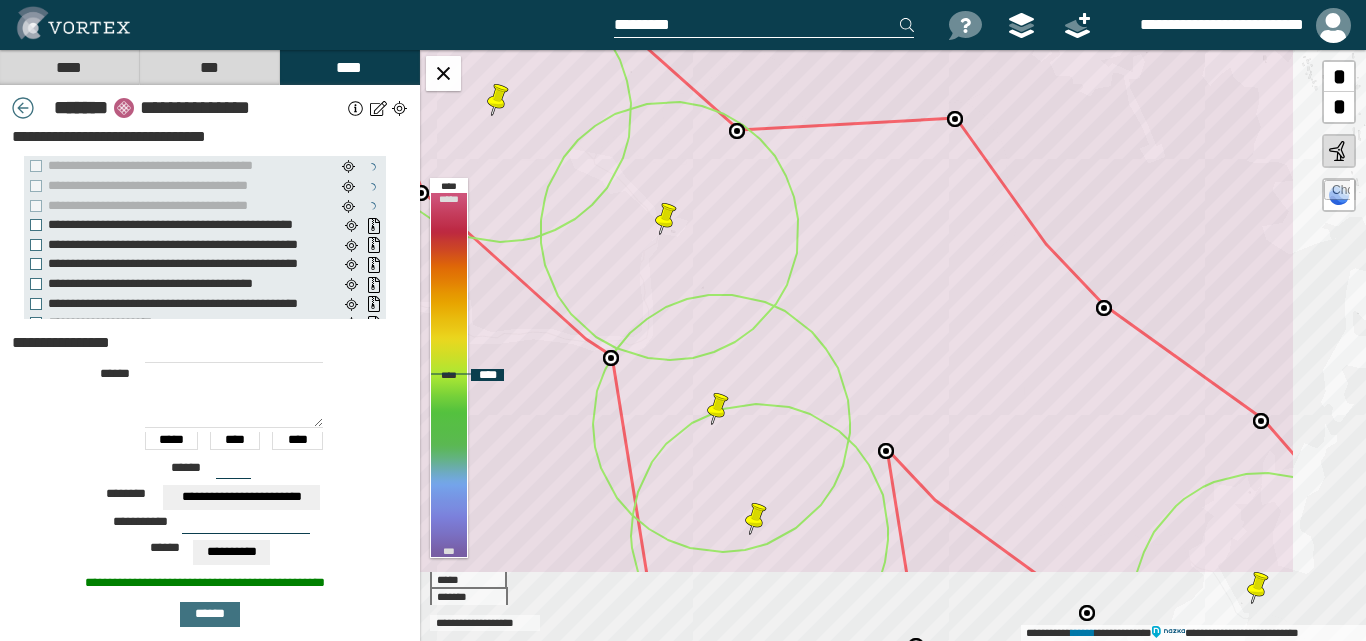 drag, startPoint x: 897, startPoint y: 407, endPoint x: 692, endPoint y: 206, distance: 287.09927 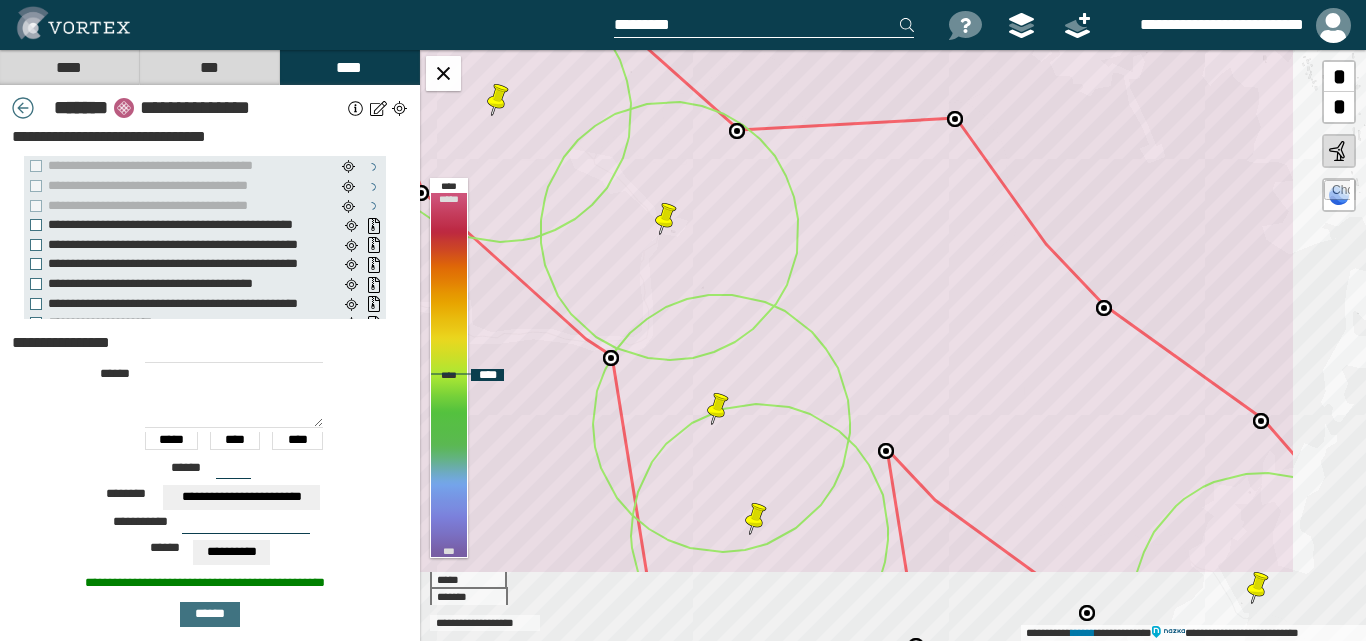 click 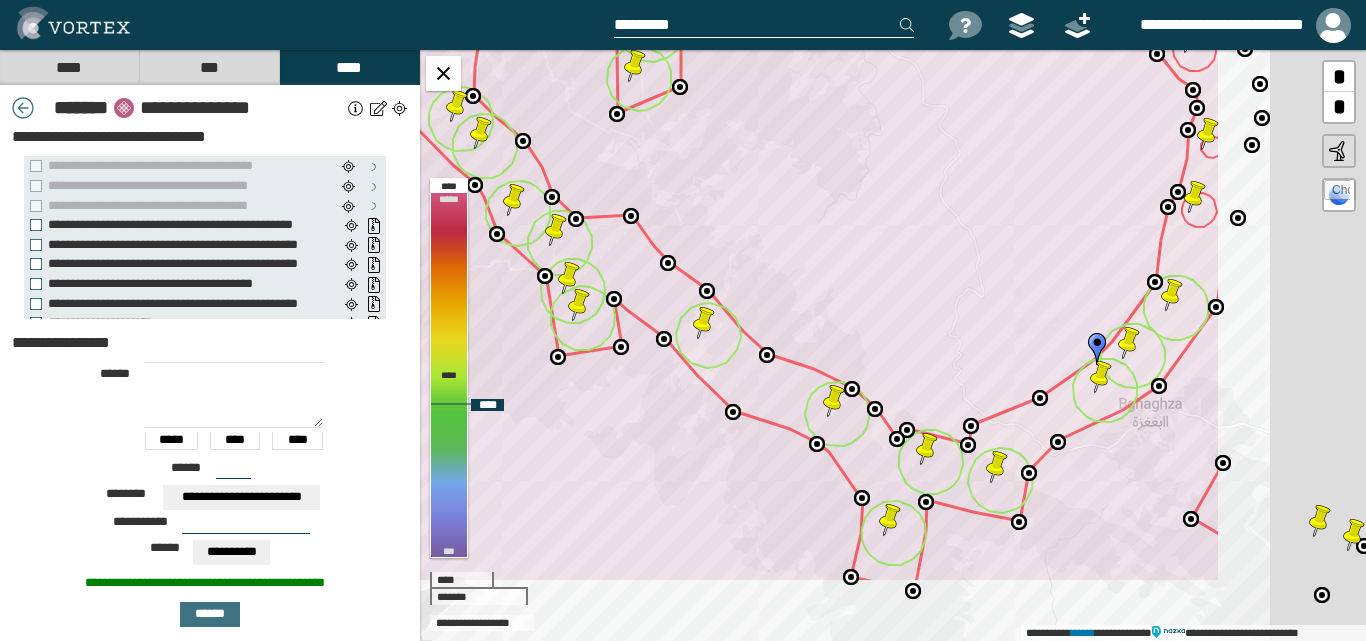 drag, startPoint x: 640, startPoint y: 305, endPoint x: 582, endPoint y: 220, distance: 102.90287 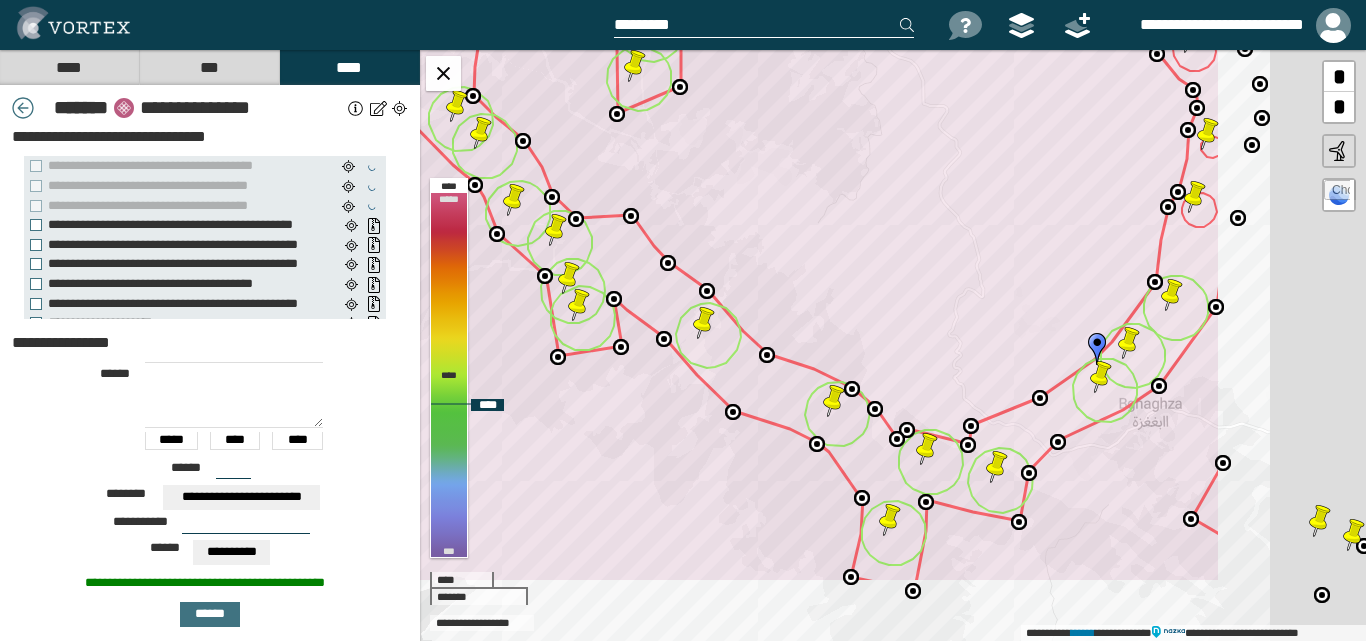 click 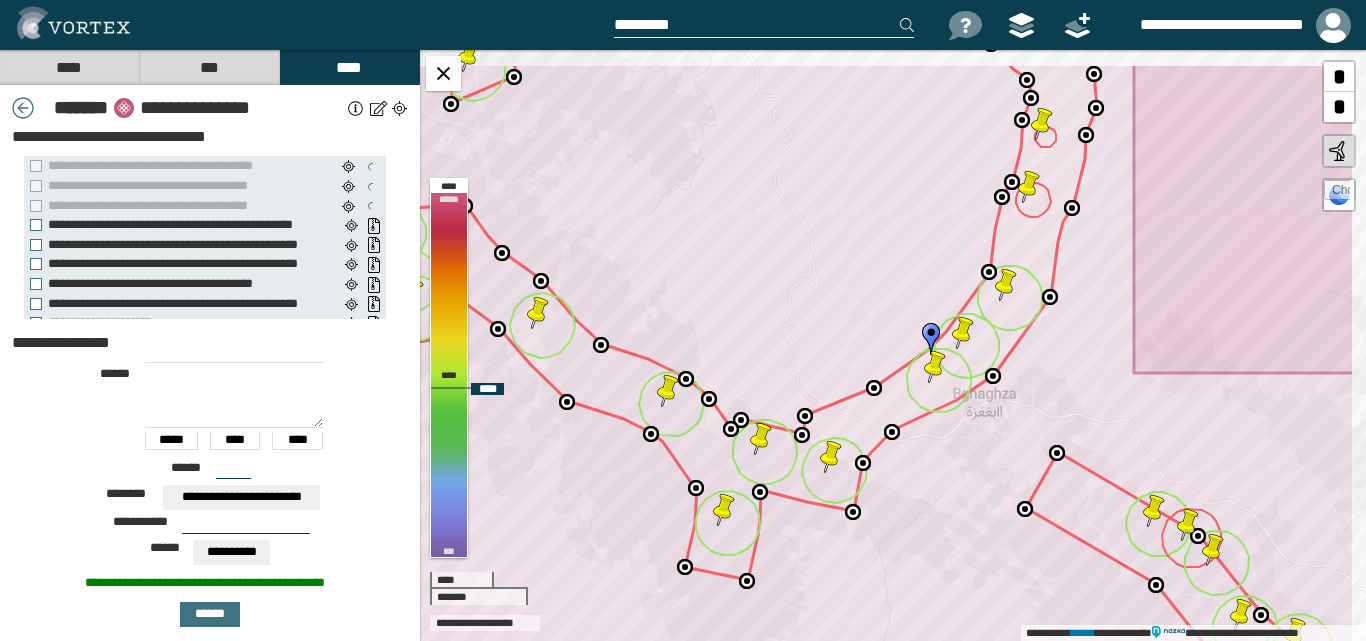 drag, startPoint x: 997, startPoint y: 364, endPoint x: 889, endPoint y: 439, distance: 131.48764 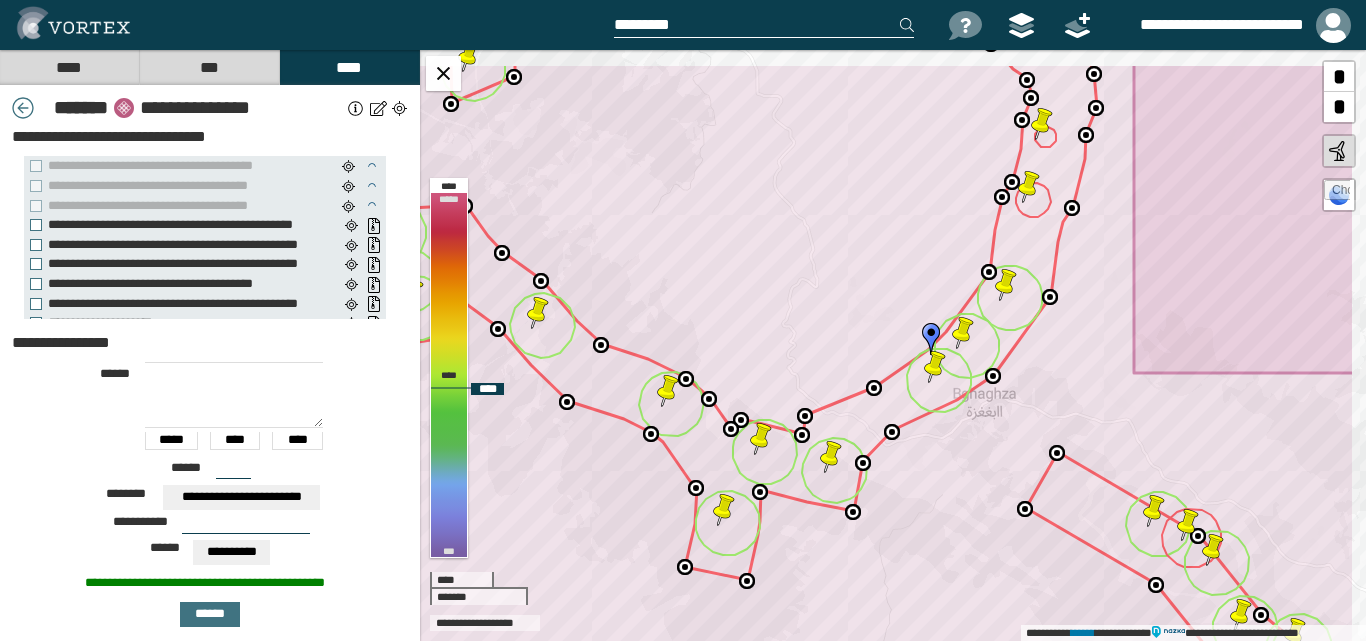 click at bounding box center (893, 431) 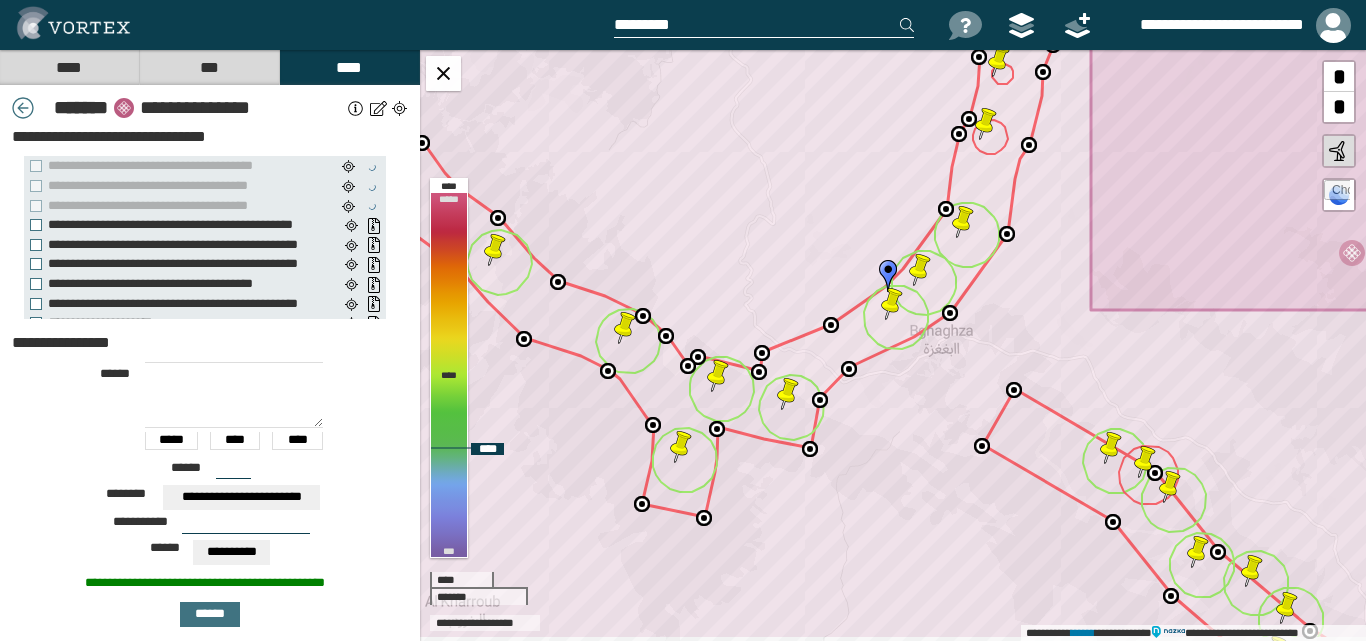 drag, startPoint x: 791, startPoint y: 353, endPoint x: 614, endPoint y: 202, distance: 232.65855 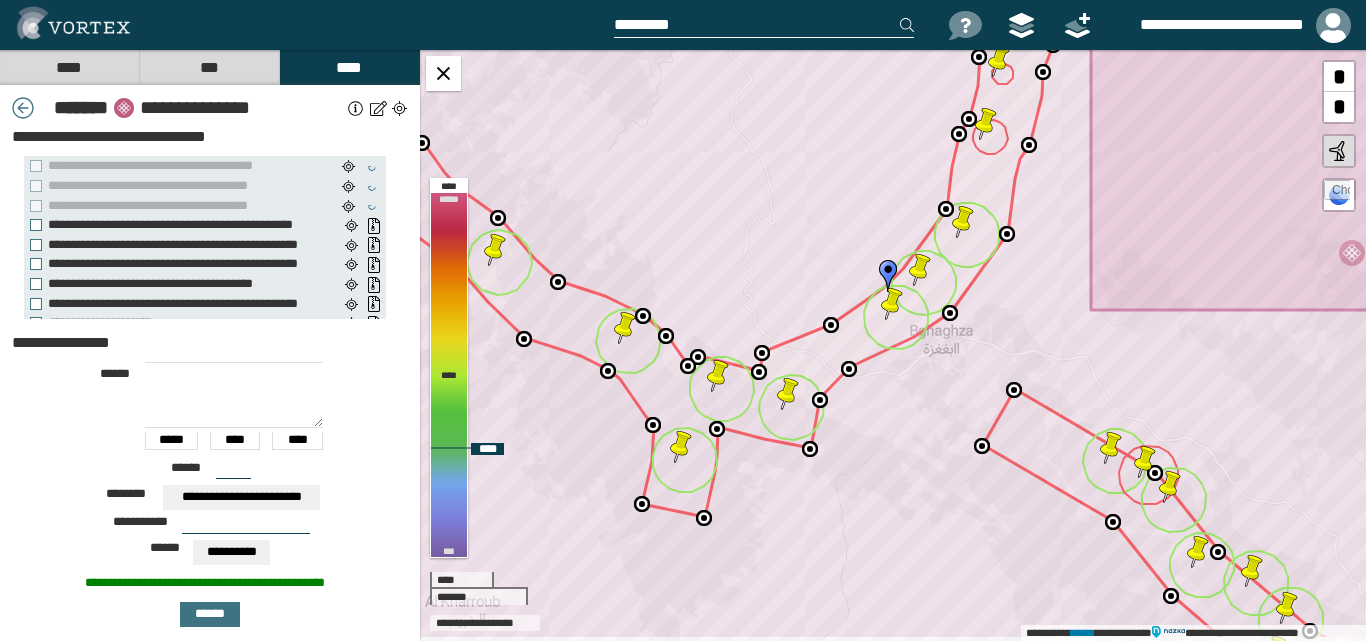 click 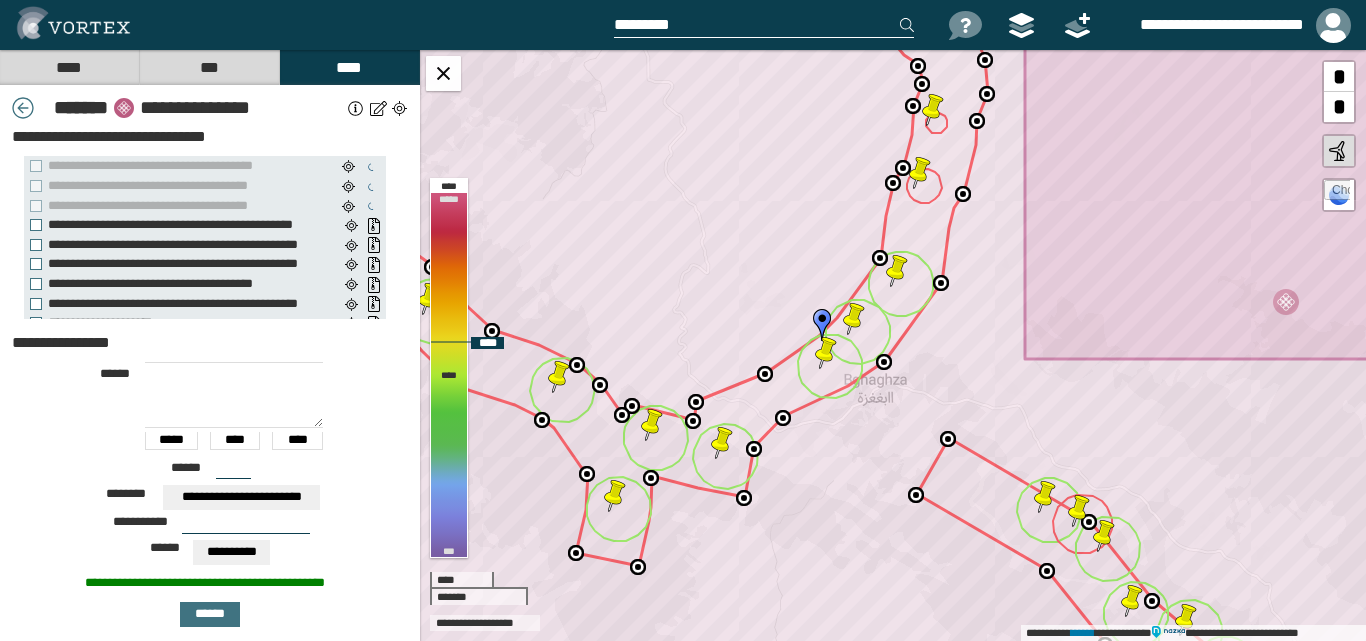 drag, startPoint x: 963, startPoint y: 261, endPoint x: 904, endPoint y: 290, distance: 65.74192 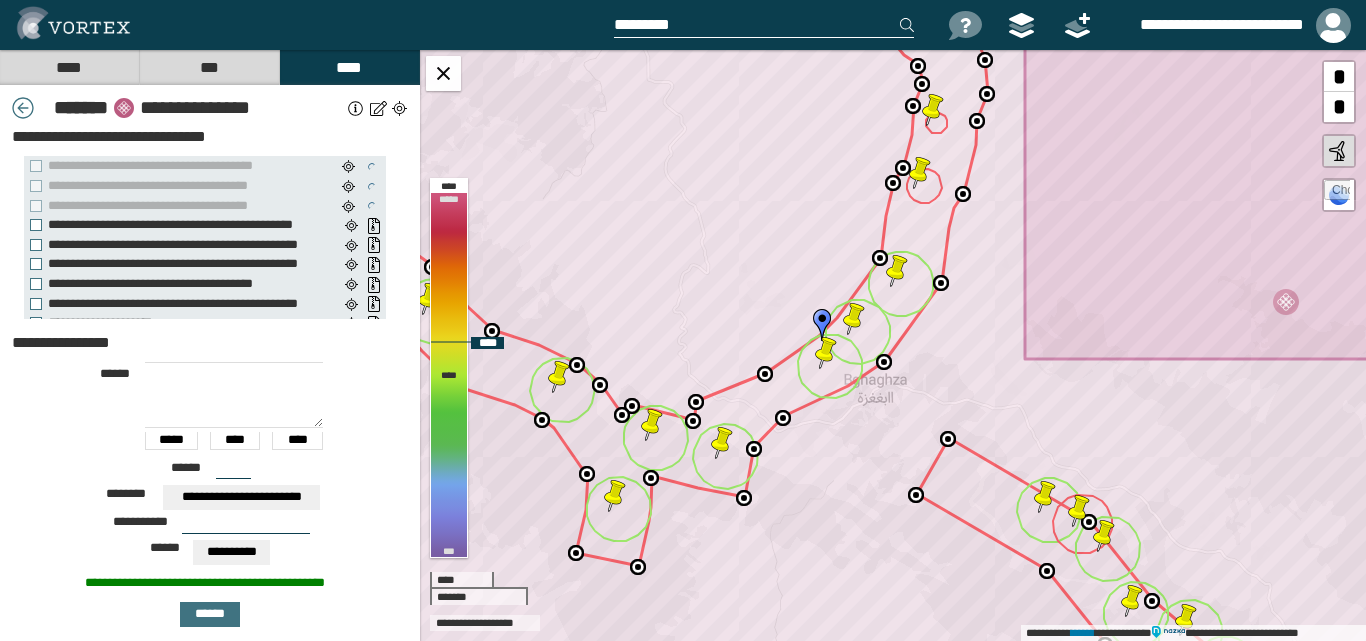 click 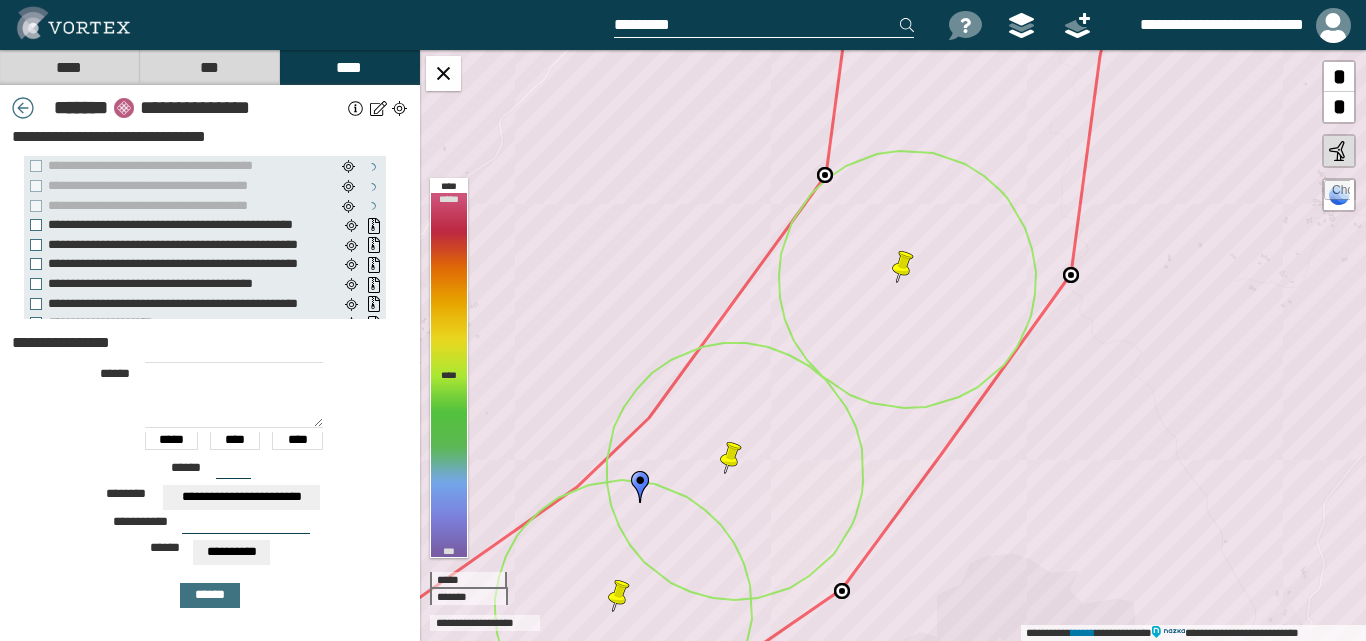 click at bounding box center (246, 526) 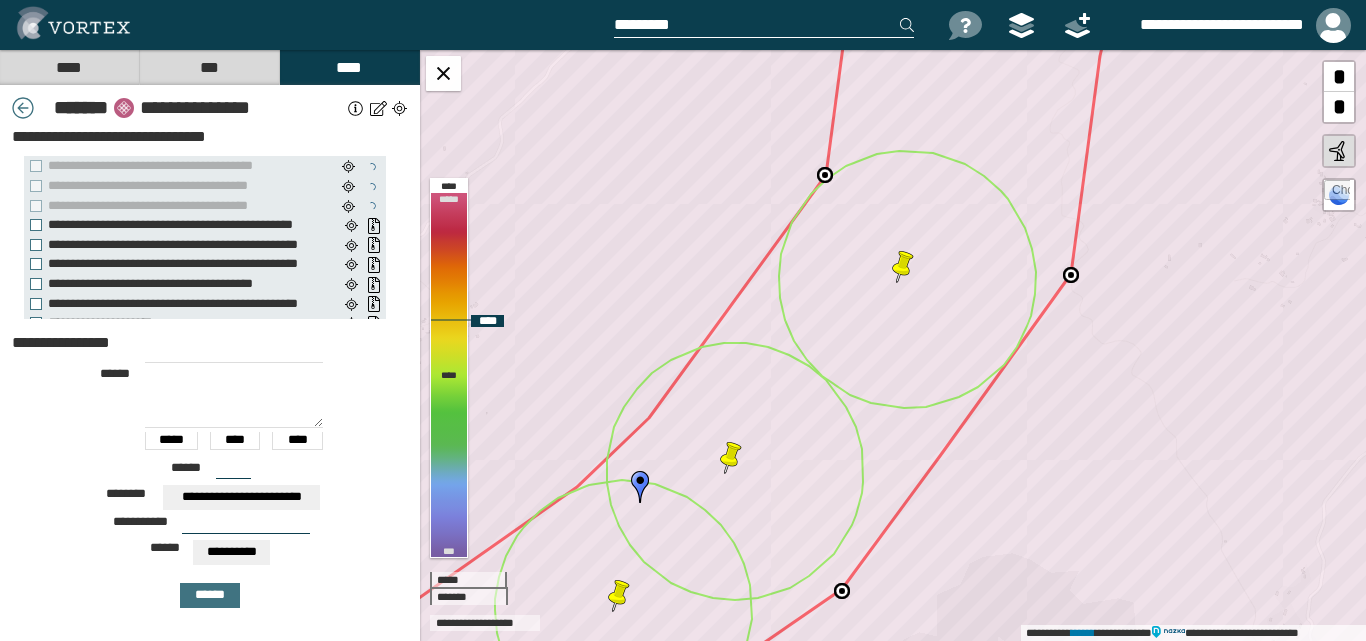 click 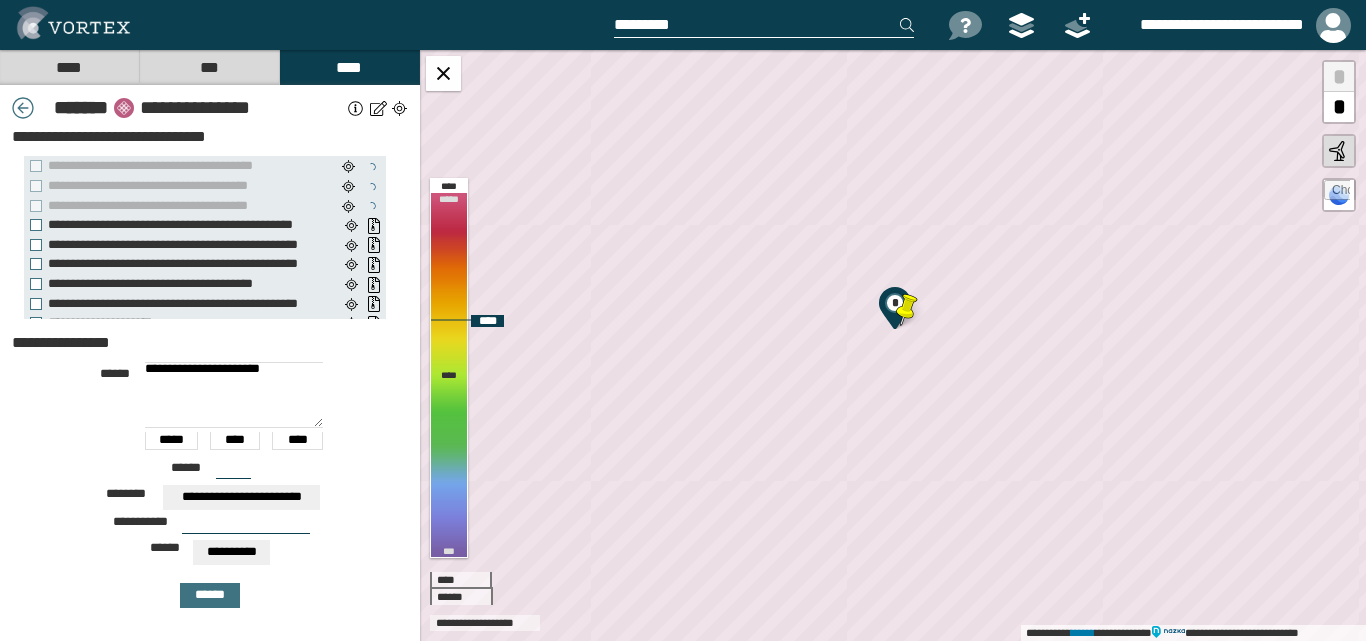 drag, startPoint x: 867, startPoint y: 334, endPoint x: 891, endPoint y: 310, distance: 33.941124 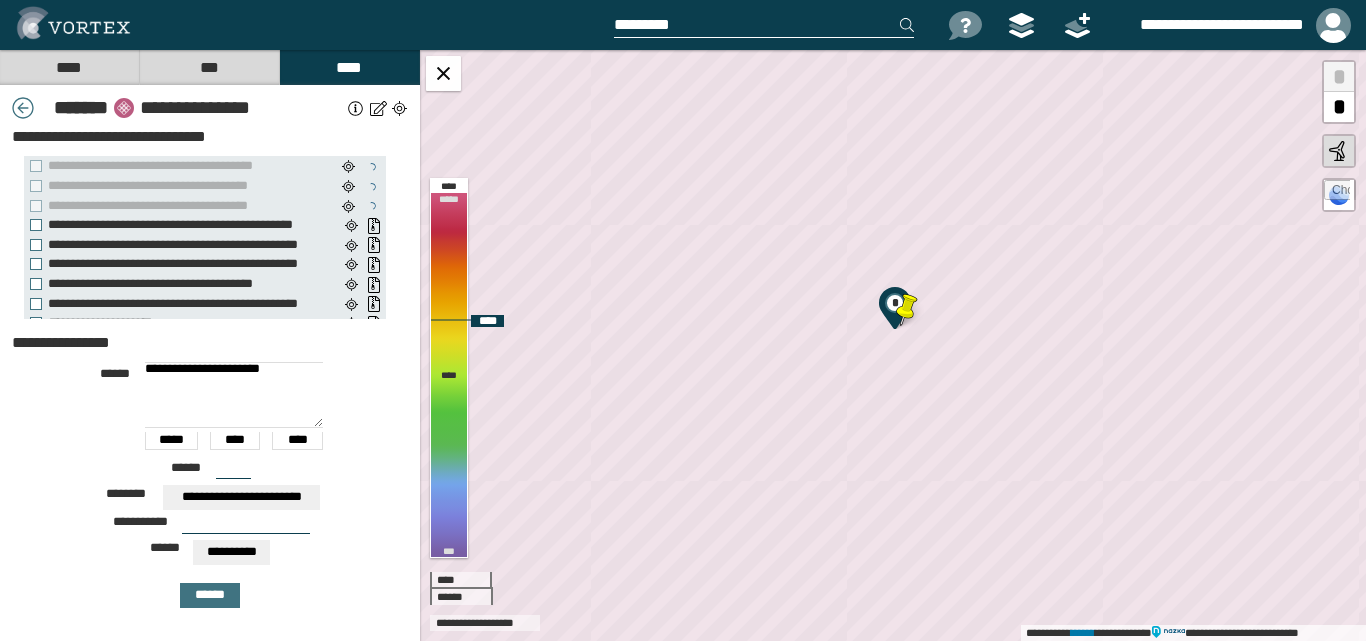type on "**********" 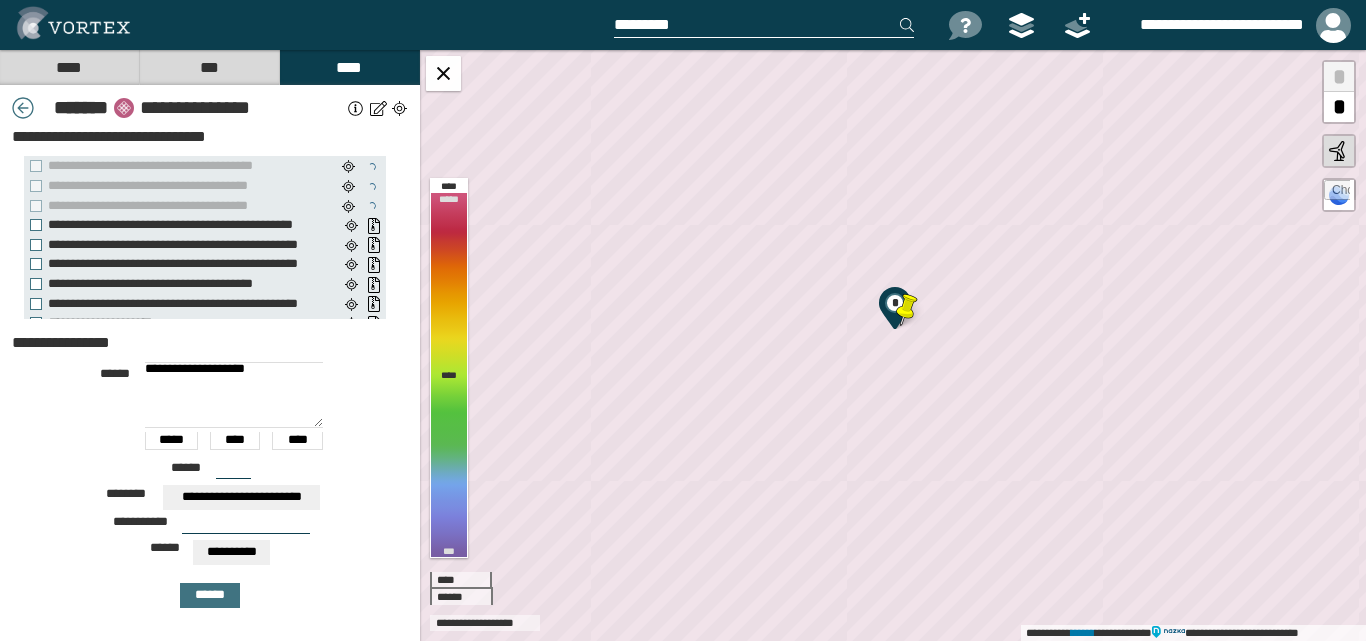 click at bounding box center (246, 526) 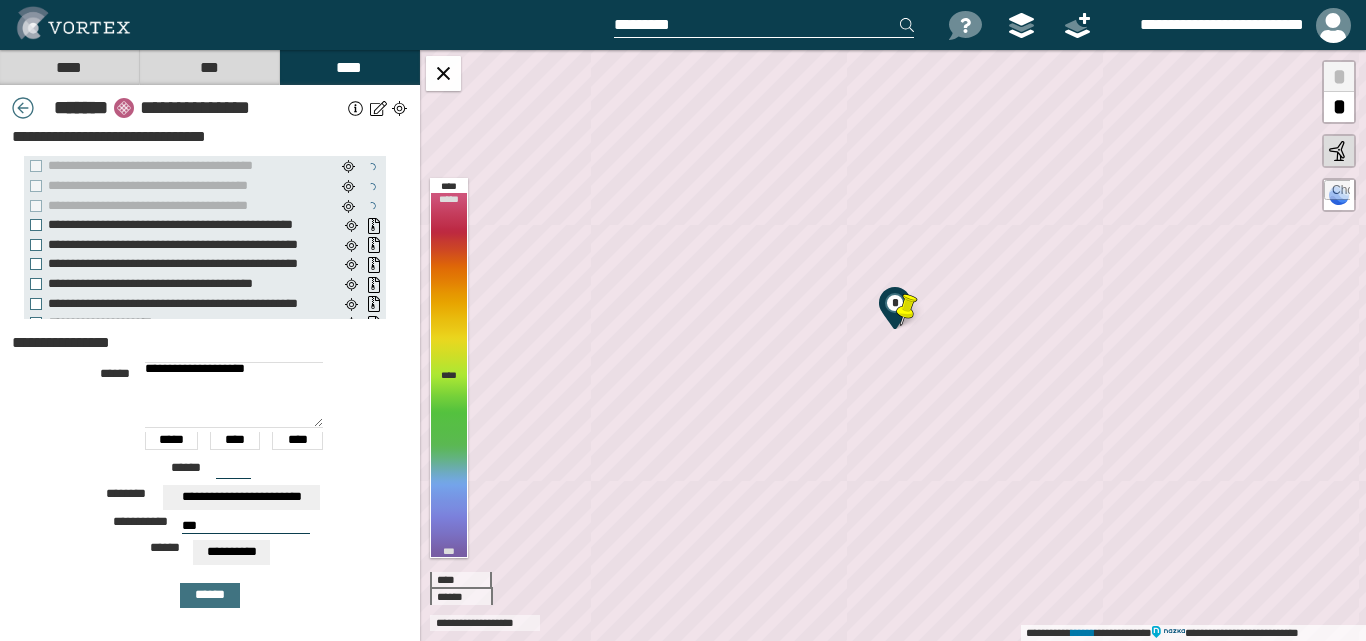 type on "***" 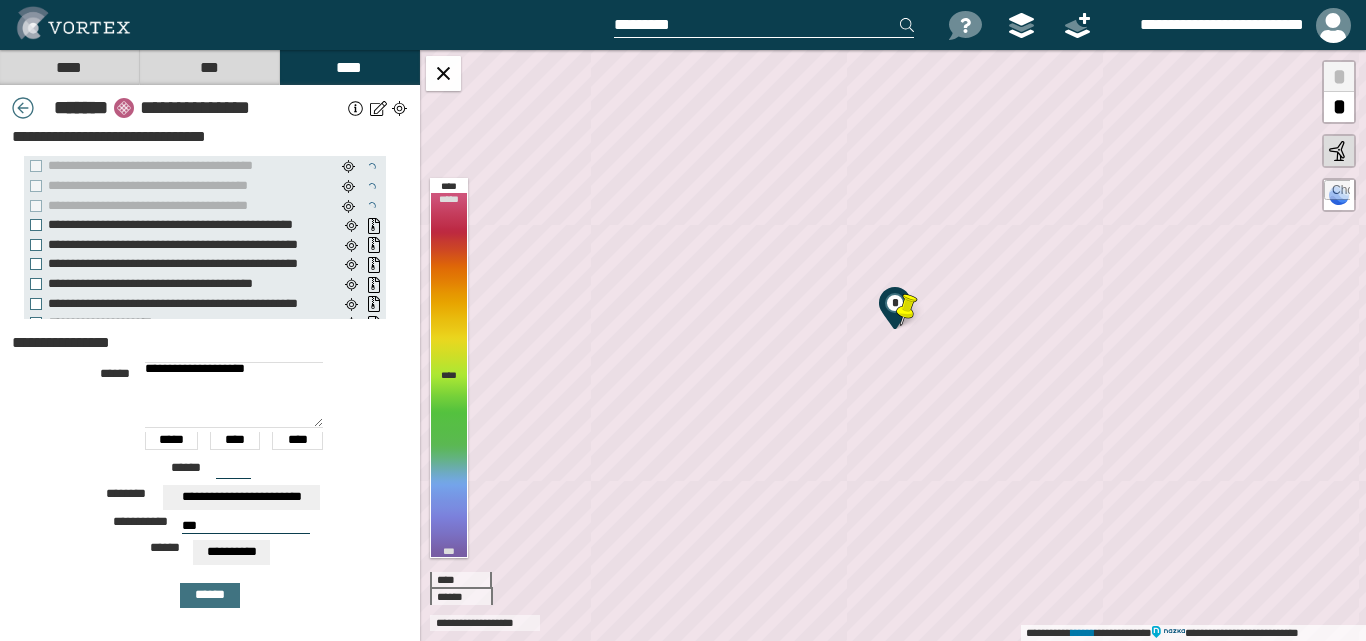 drag, startPoint x: 230, startPoint y: 461, endPoint x: 188, endPoint y: 463, distance: 42.047592 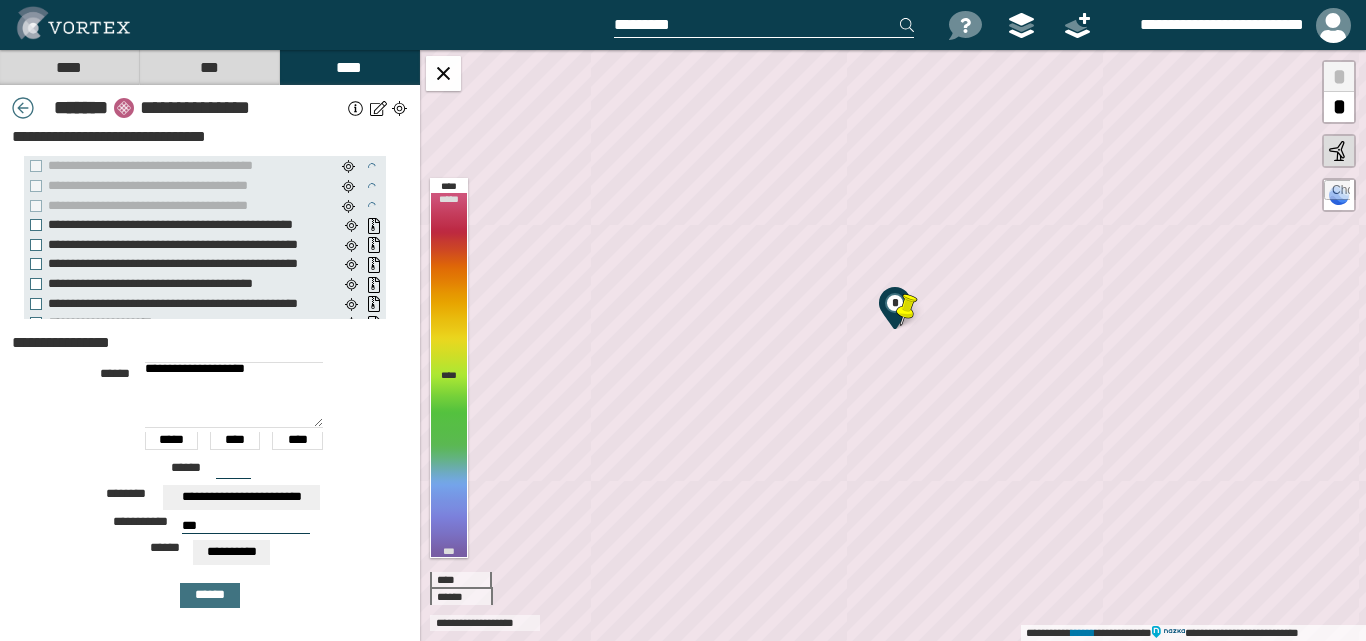 click on "****** ***" at bounding box center (210, 474) 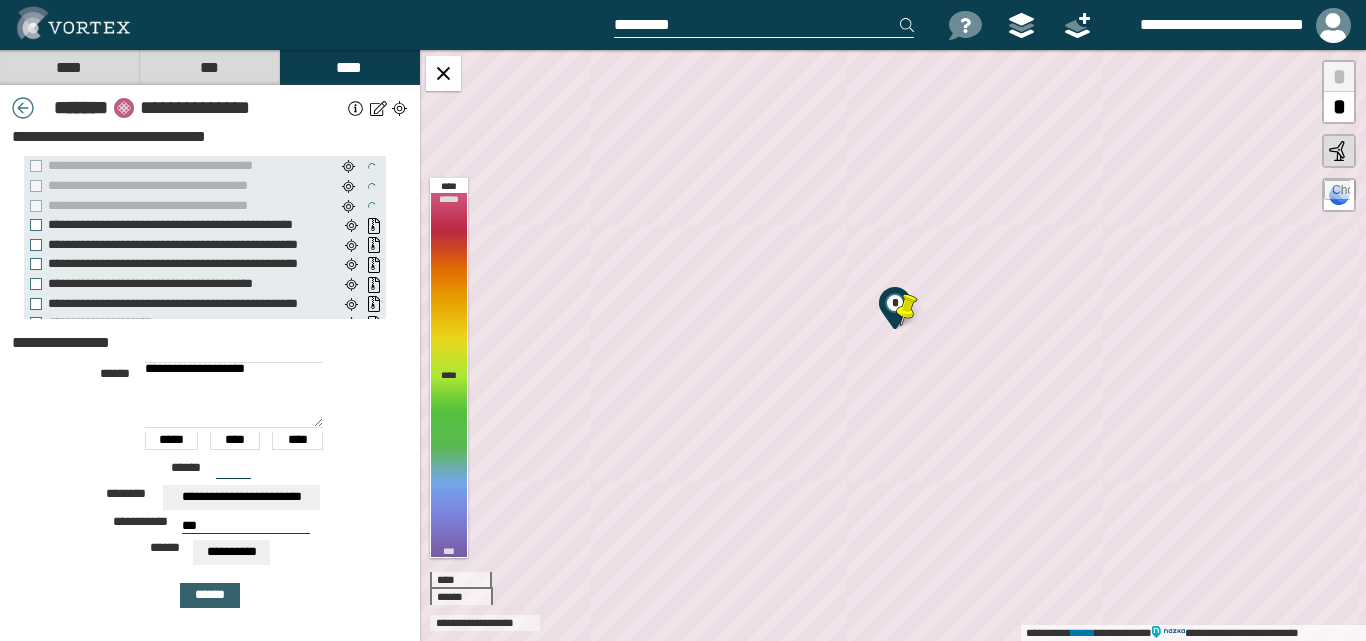 type on "***" 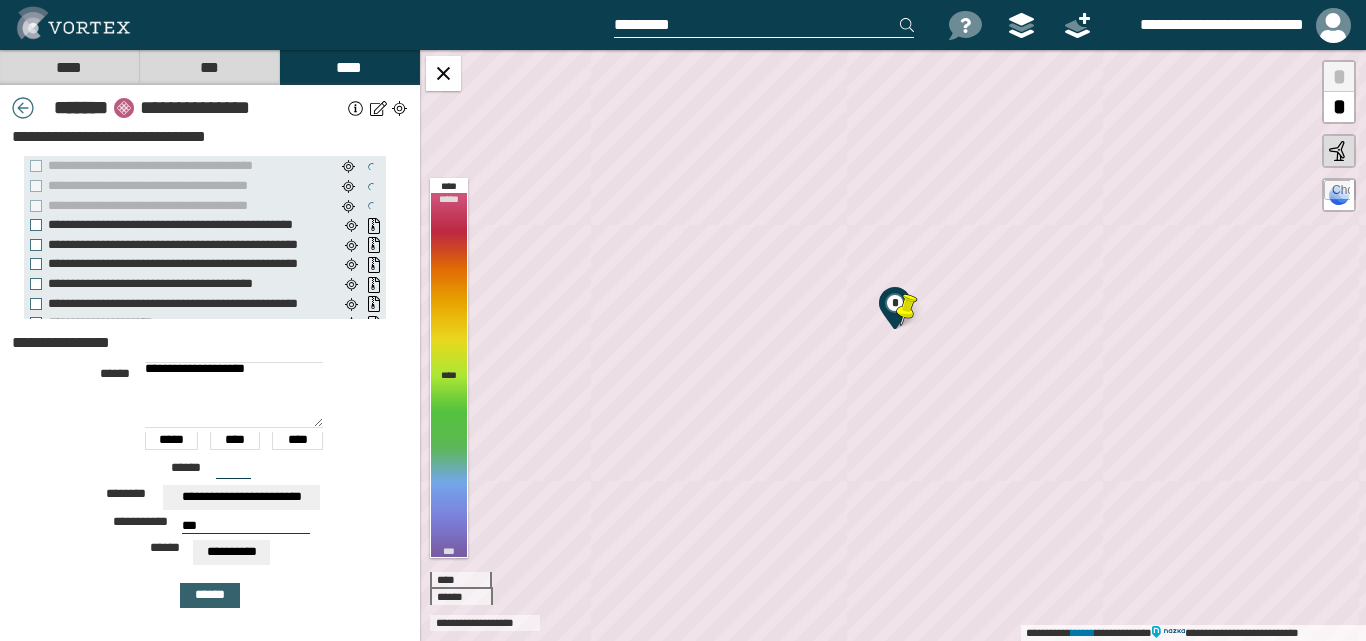 click on "******" at bounding box center (210, 595) 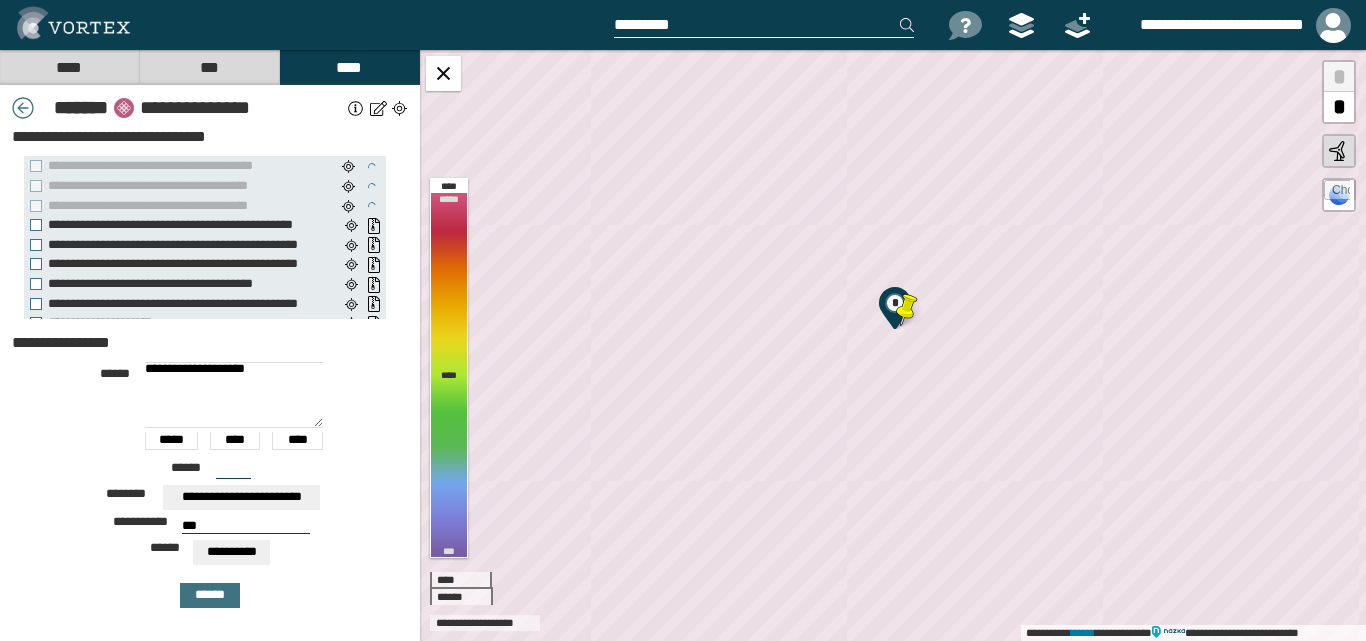 type 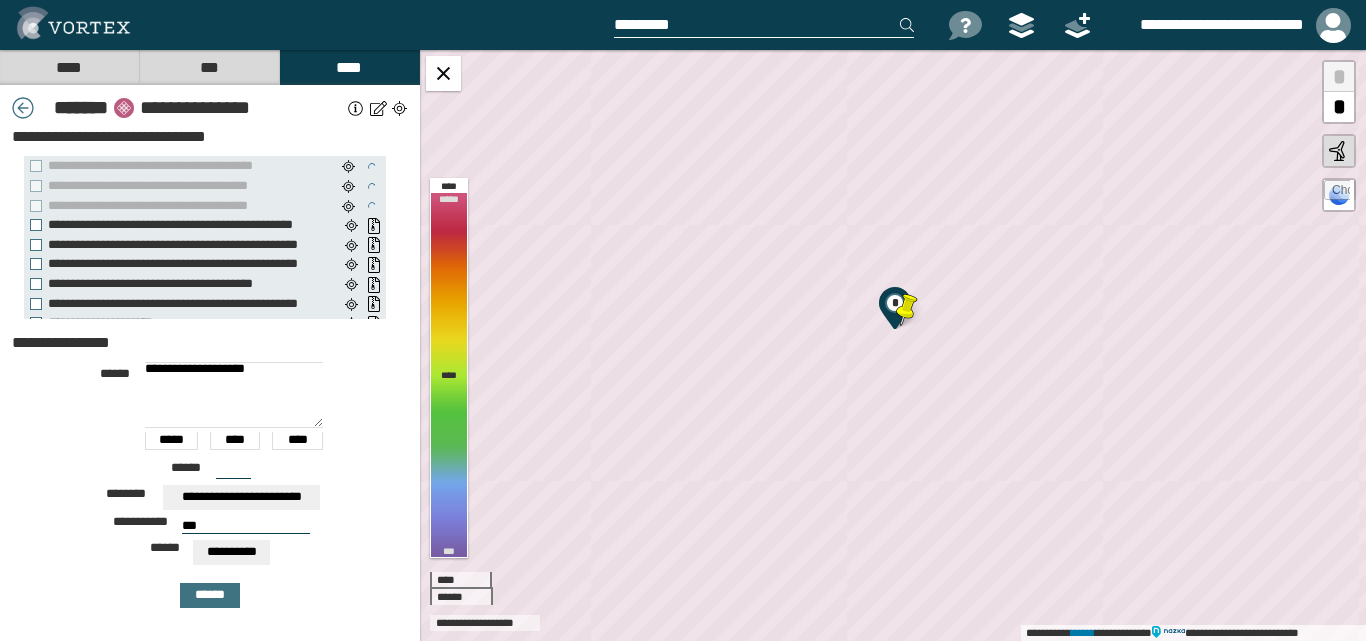 type on "***" 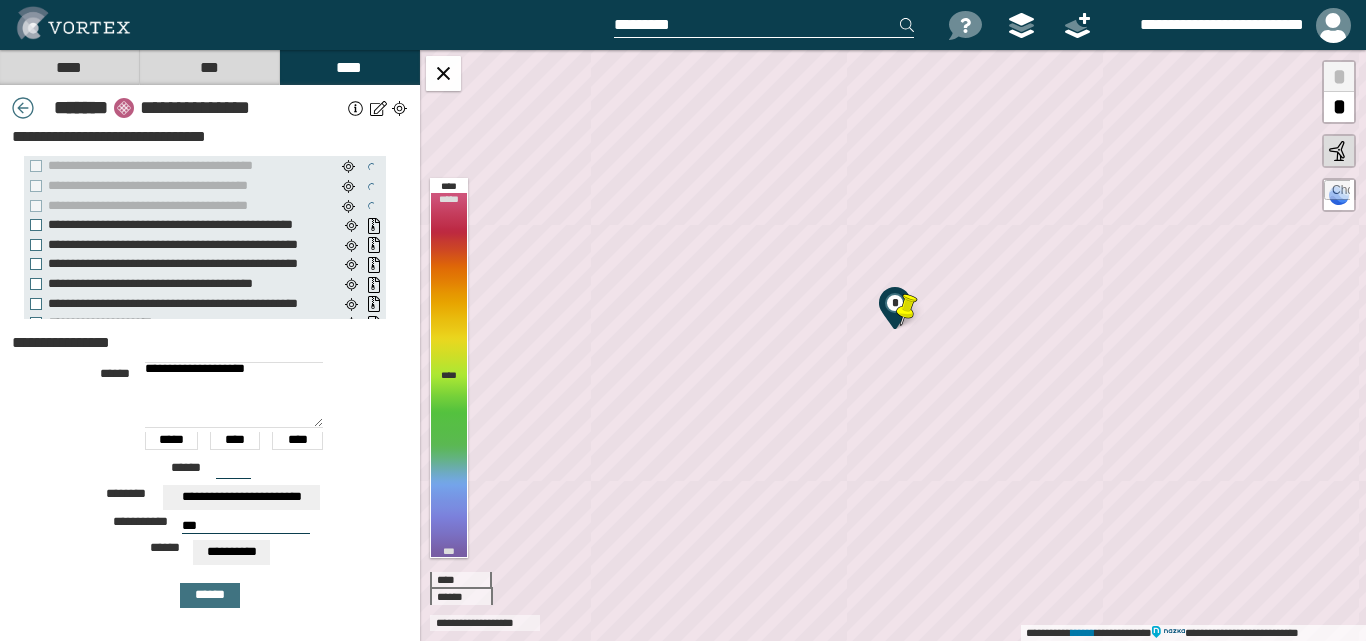 type 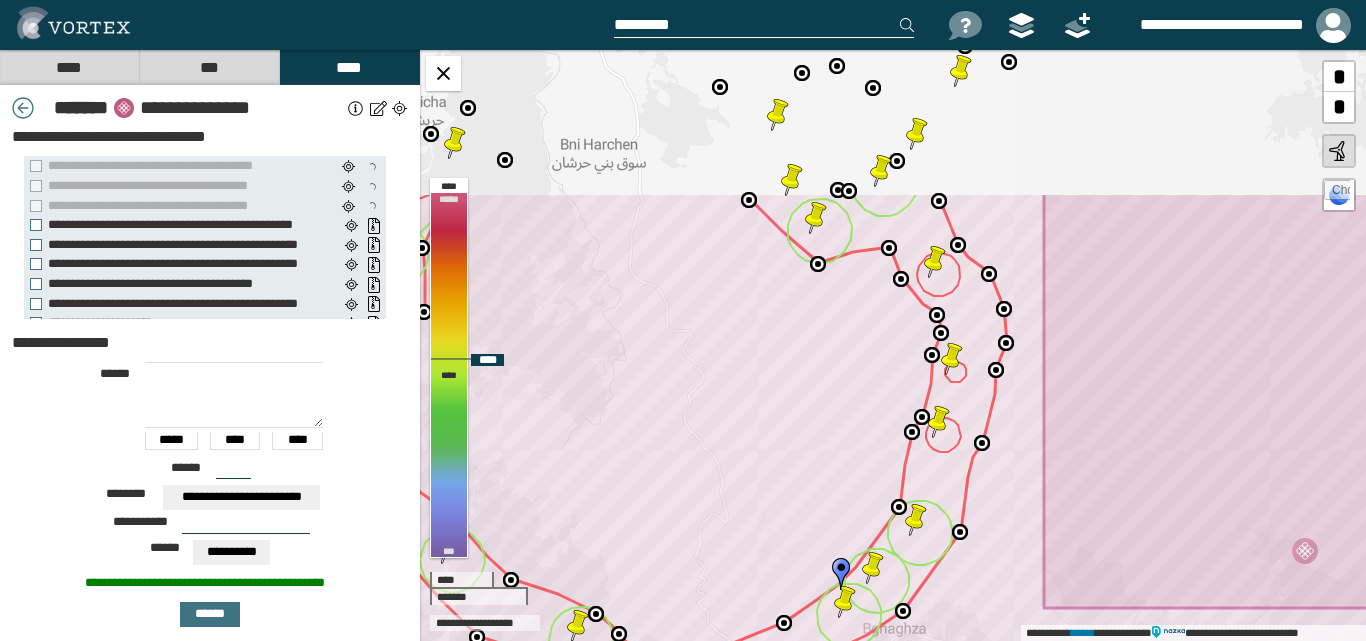 drag, startPoint x: 1050, startPoint y: 243, endPoint x: 964, endPoint y: 460, distance: 233.42023 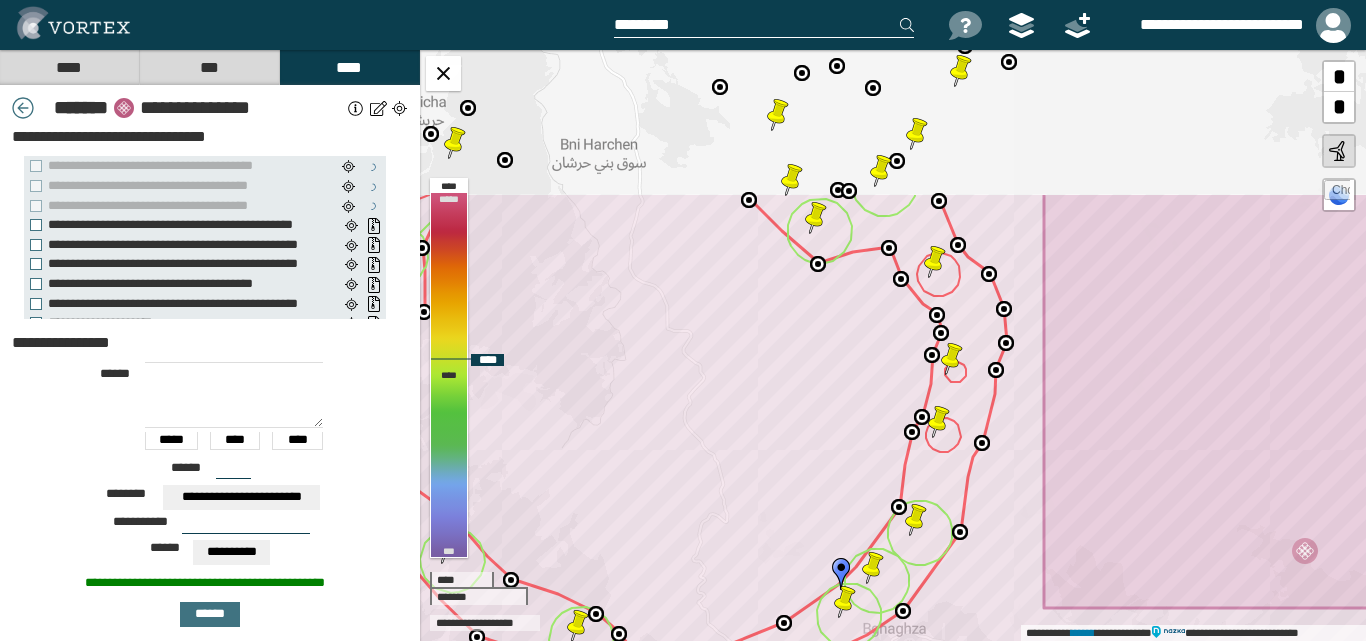 click 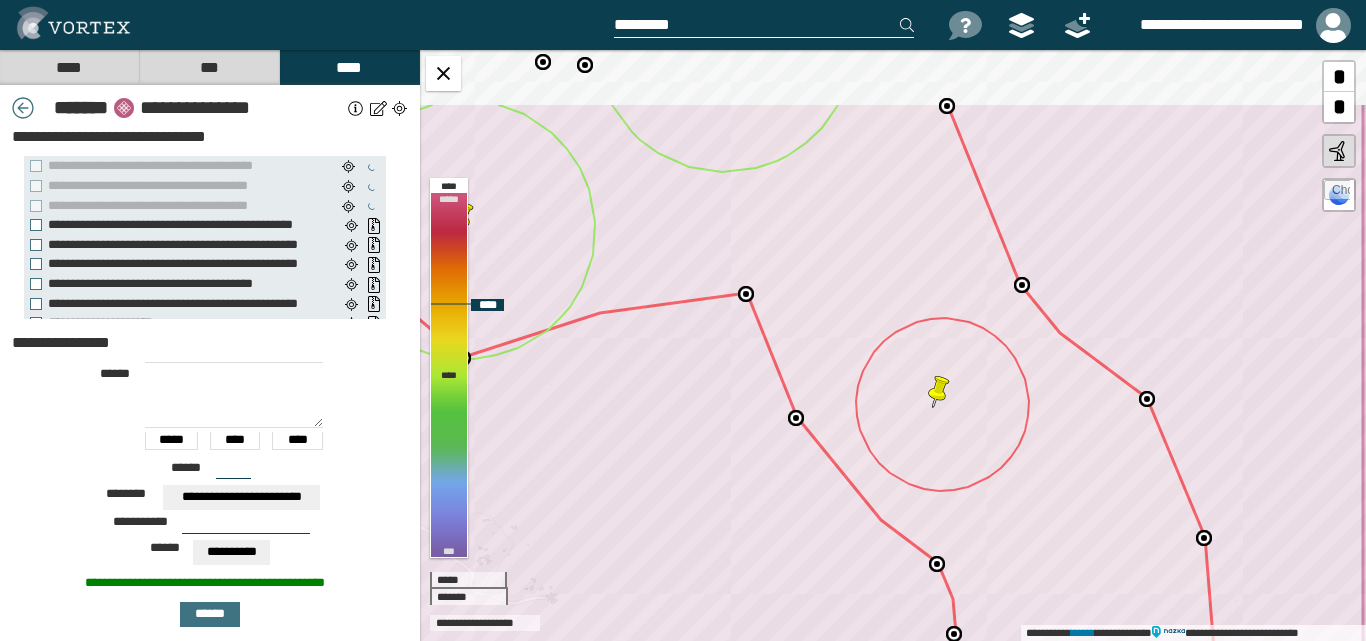 drag, startPoint x: 910, startPoint y: 247, endPoint x: 956, endPoint y: 358, distance: 120.15407 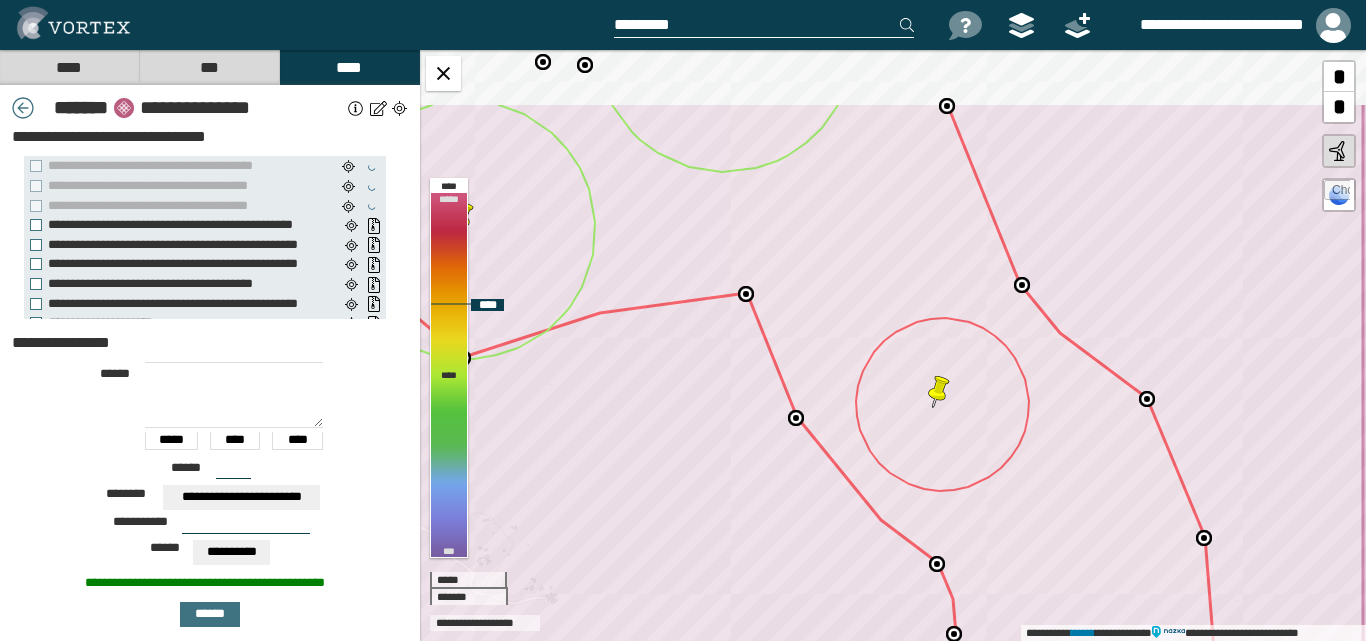 click 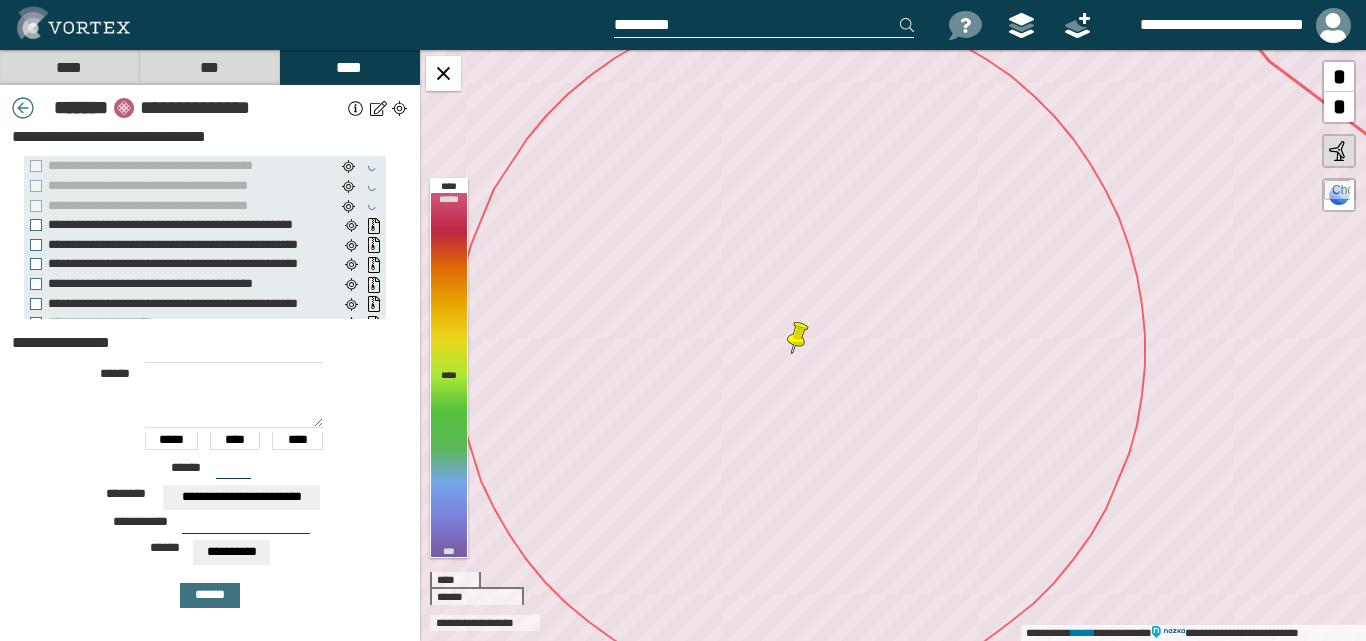click at bounding box center (246, 526) 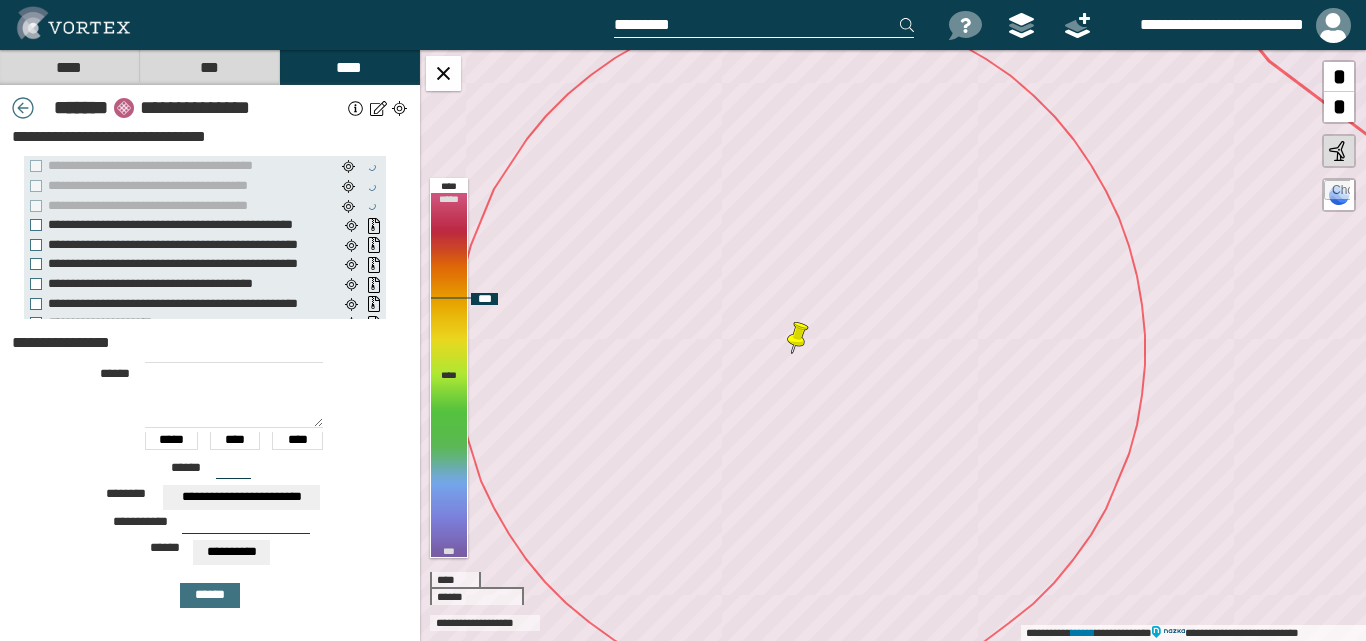 click 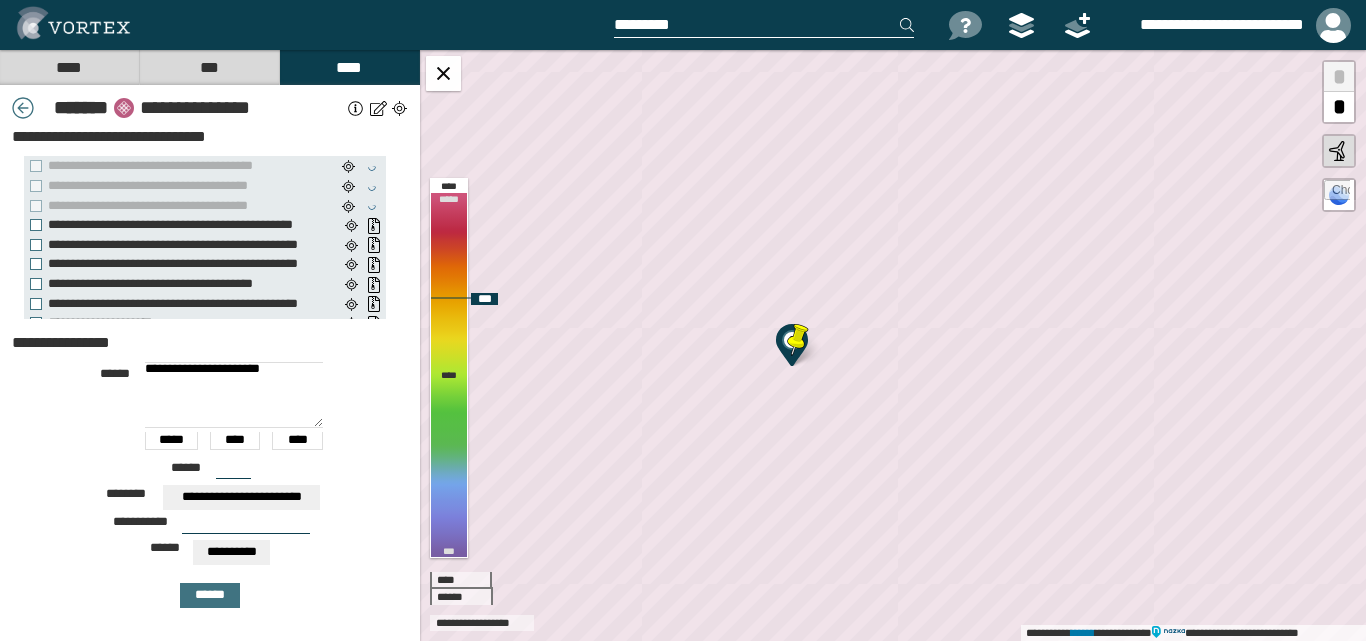type on "**********" 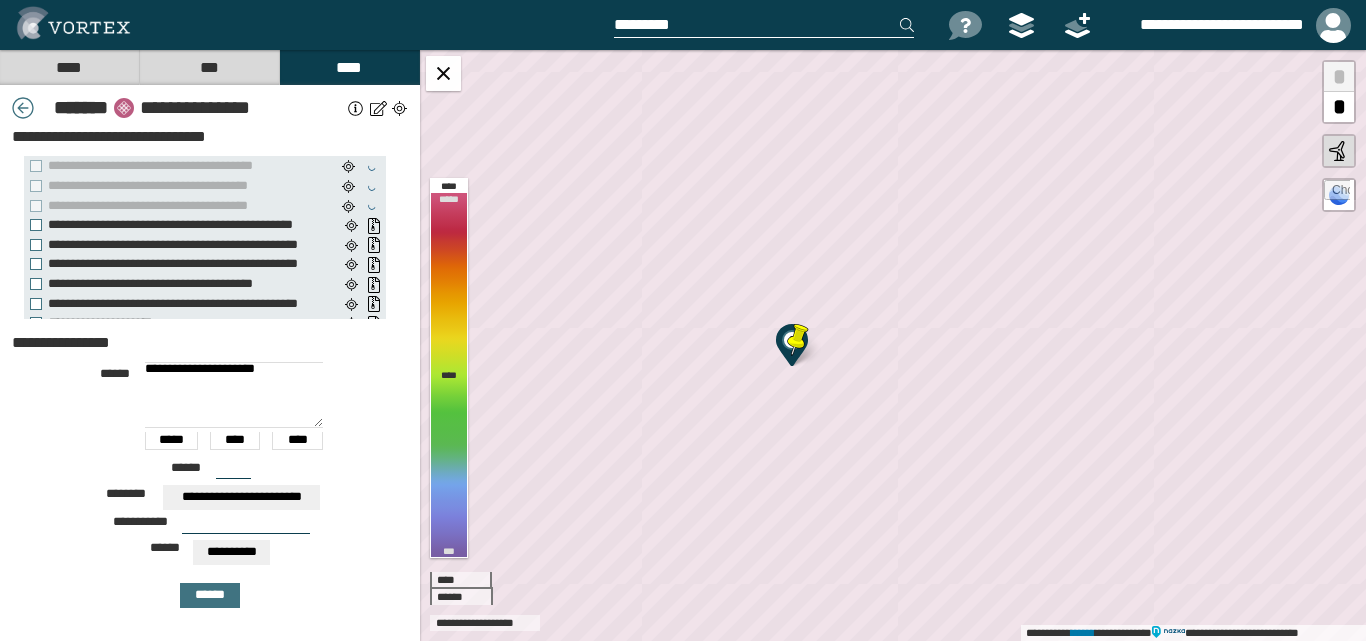 click at bounding box center [246, 526] 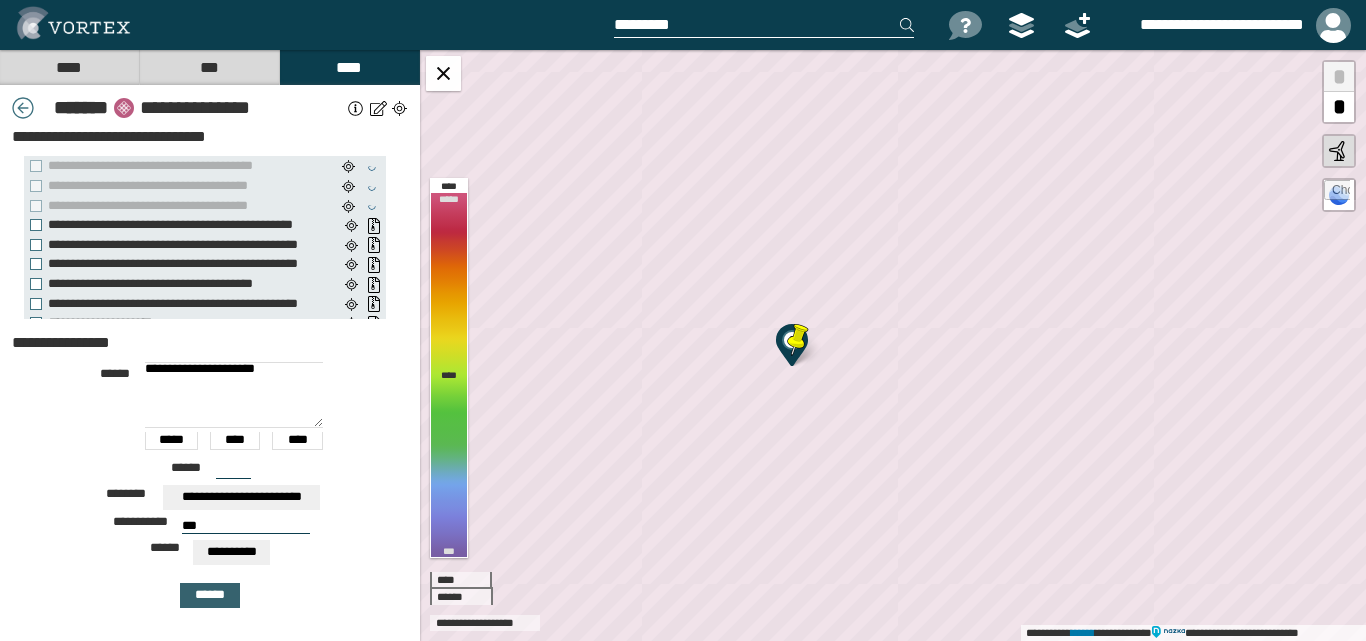 type on "***" 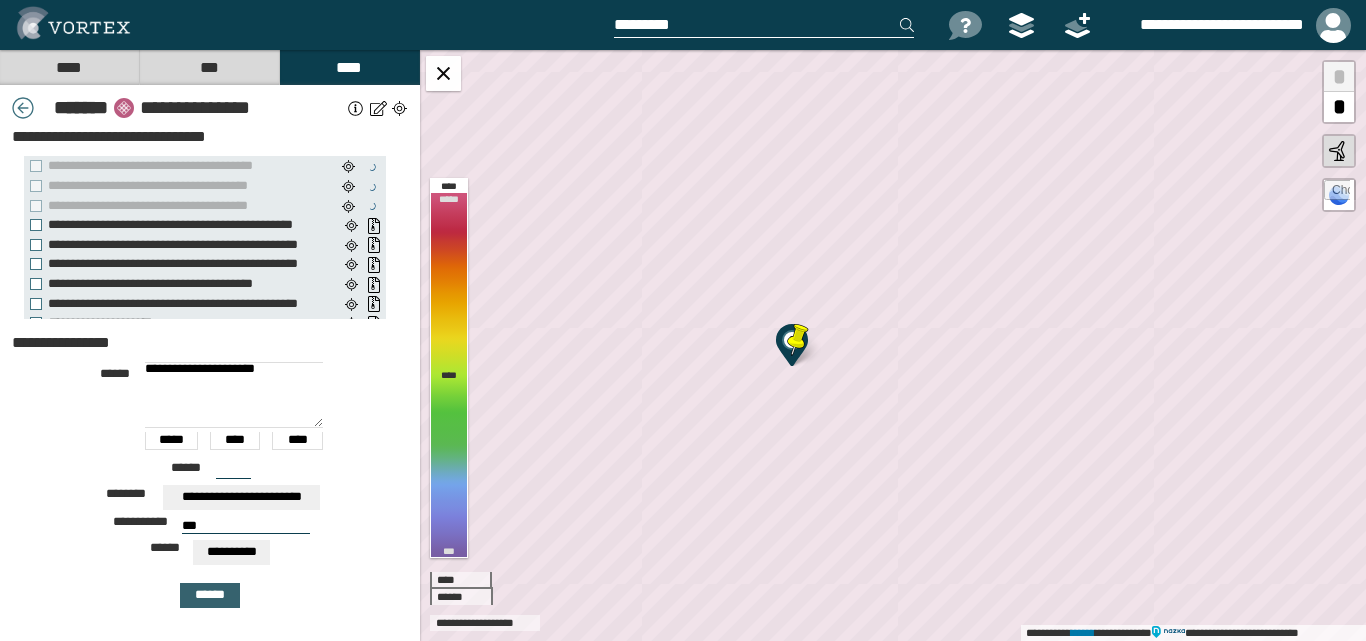 click on "******" at bounding box center (210, 595) 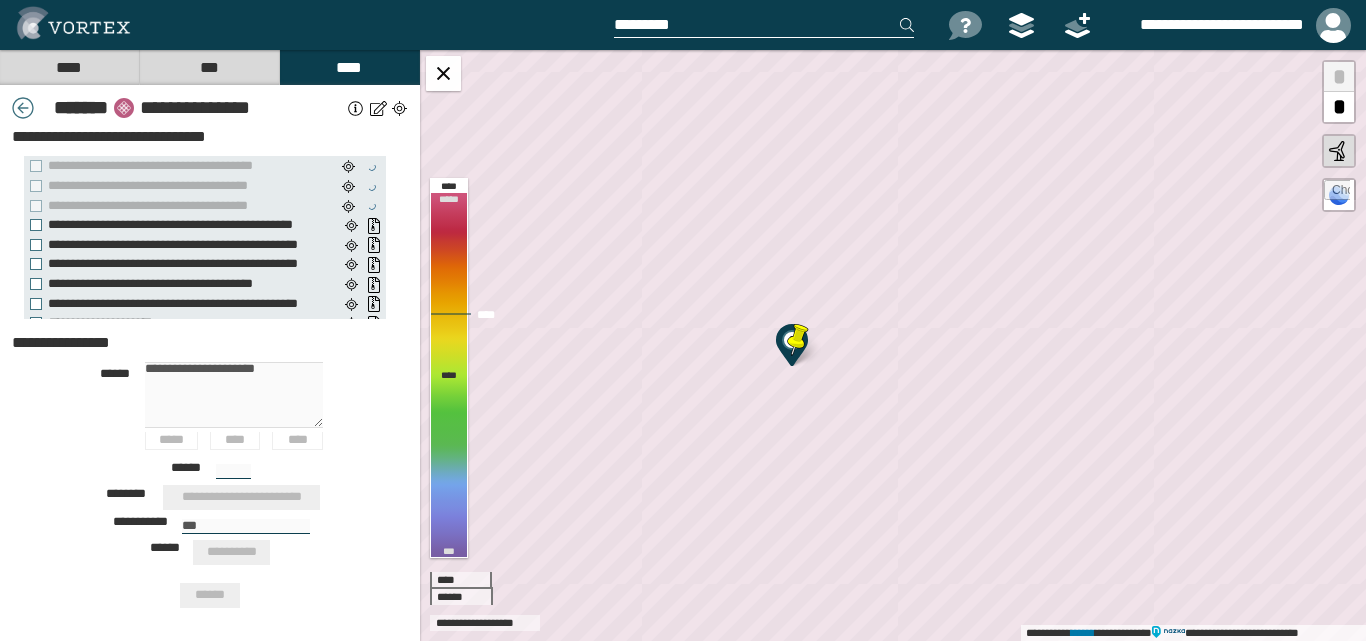 type 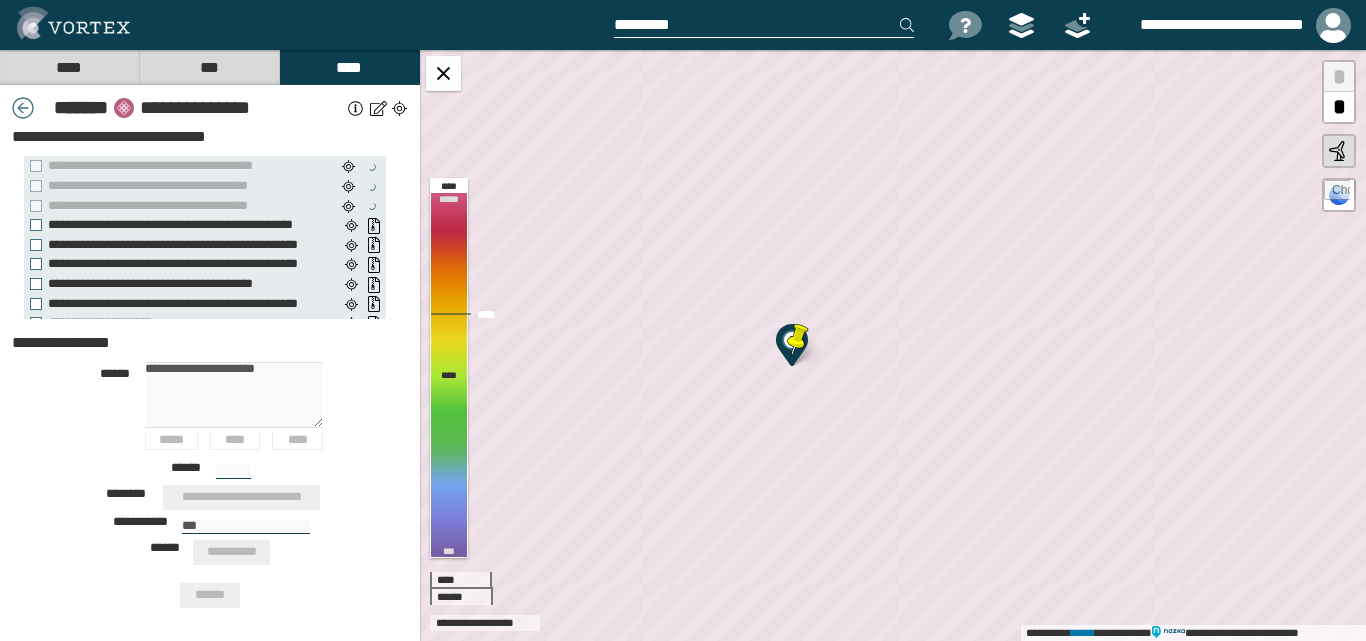 type 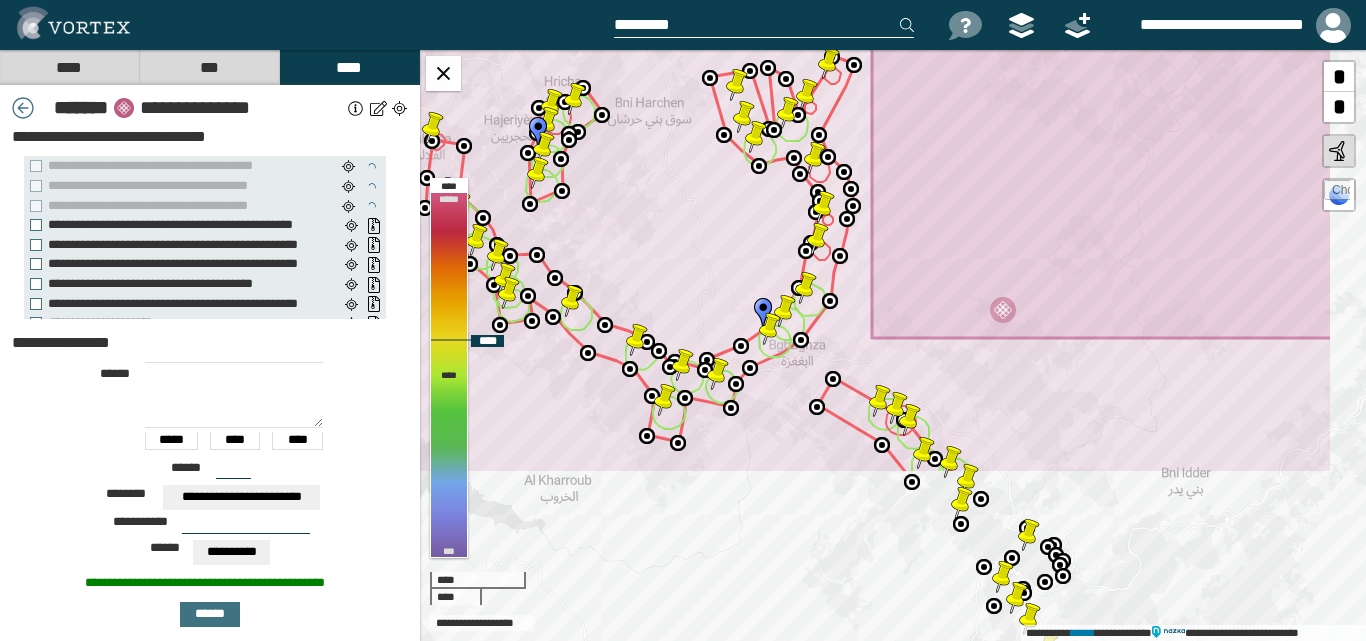 drag, startPoint x: 976, startPoint y: 429, endPoint x: 873, endPoint y: 261, distance: 197.0609 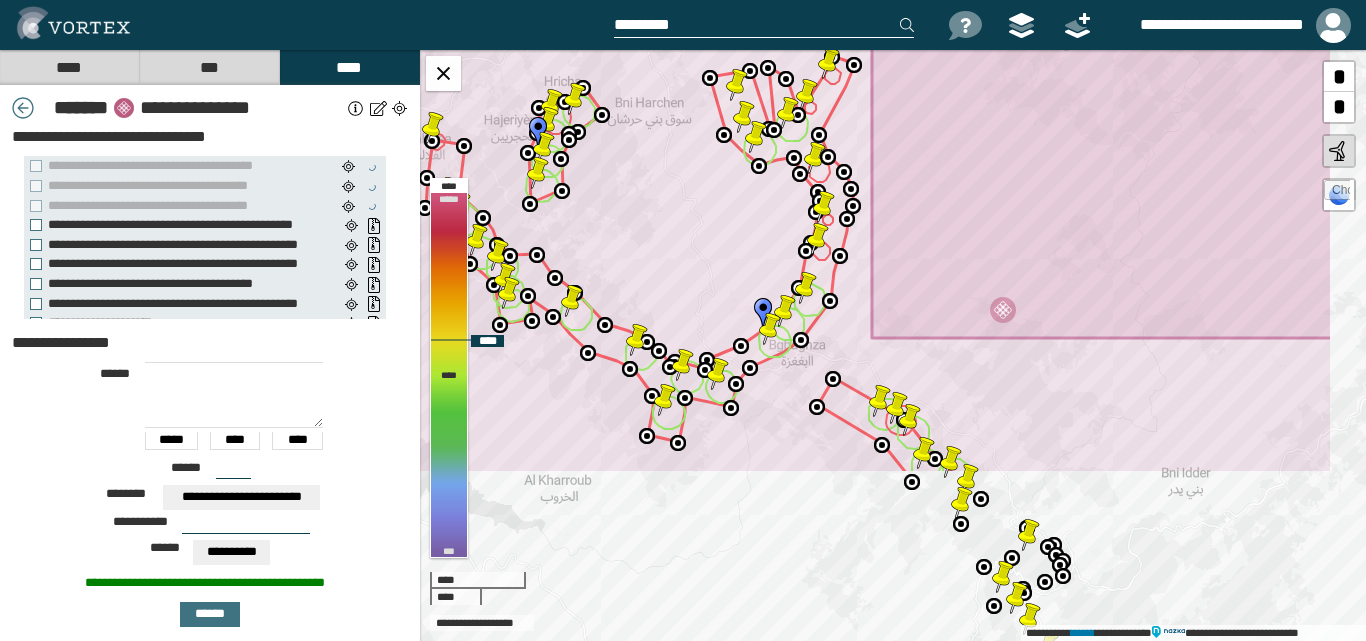 click at bounding box center [854, 205] 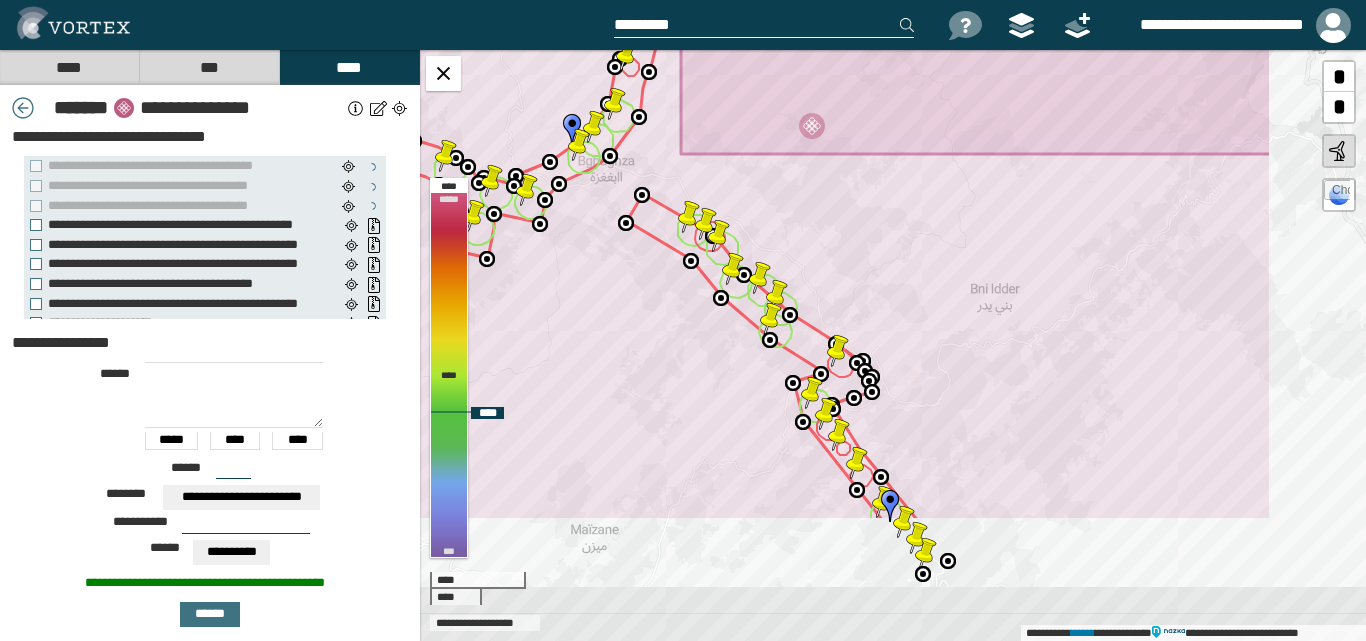 drag, startPoint x: 975, startPoint y: 468, endPoint x: 858, endPoint y: 341, distance: 172.6789 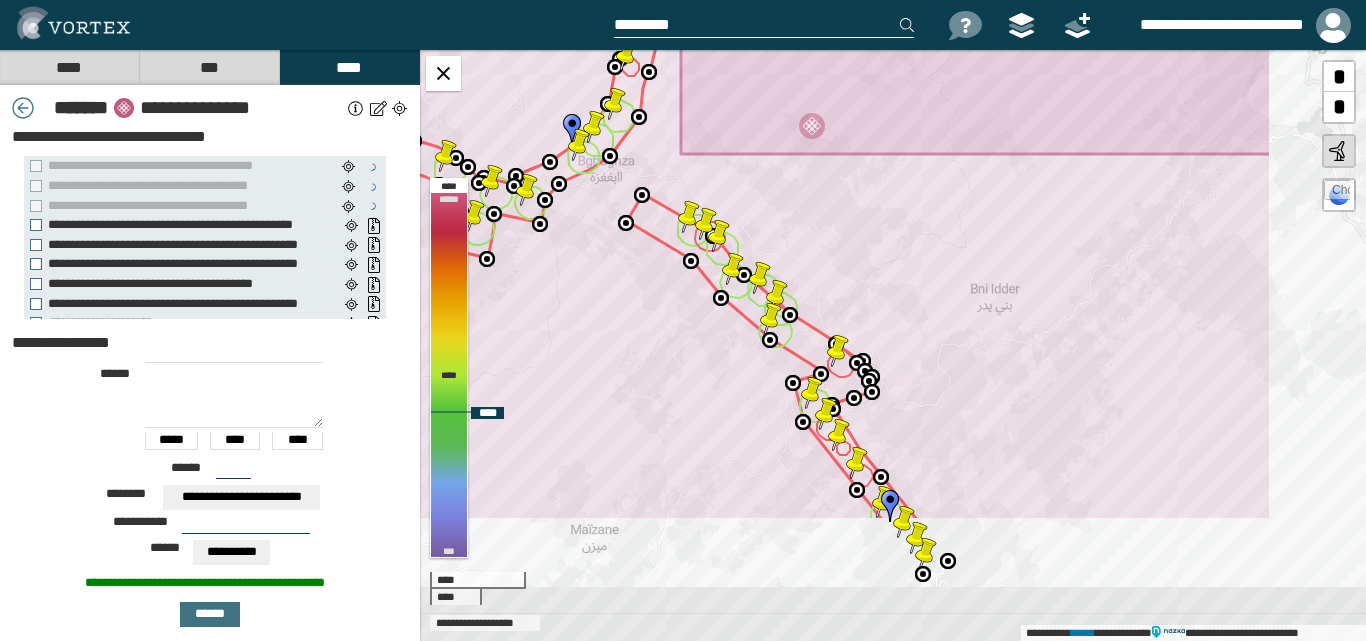 click 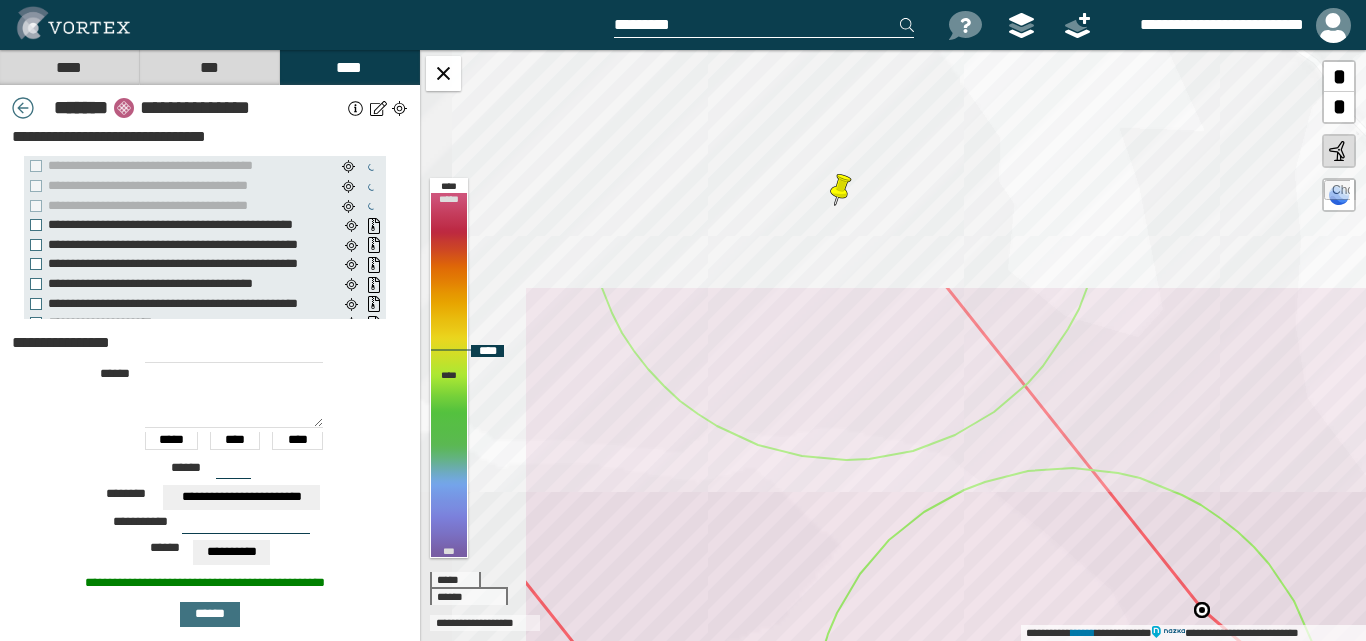 drag, startPoint x: 752, startPoint y: 272, endPoint x: 957, endPoint y: 537, distance: 335.03732 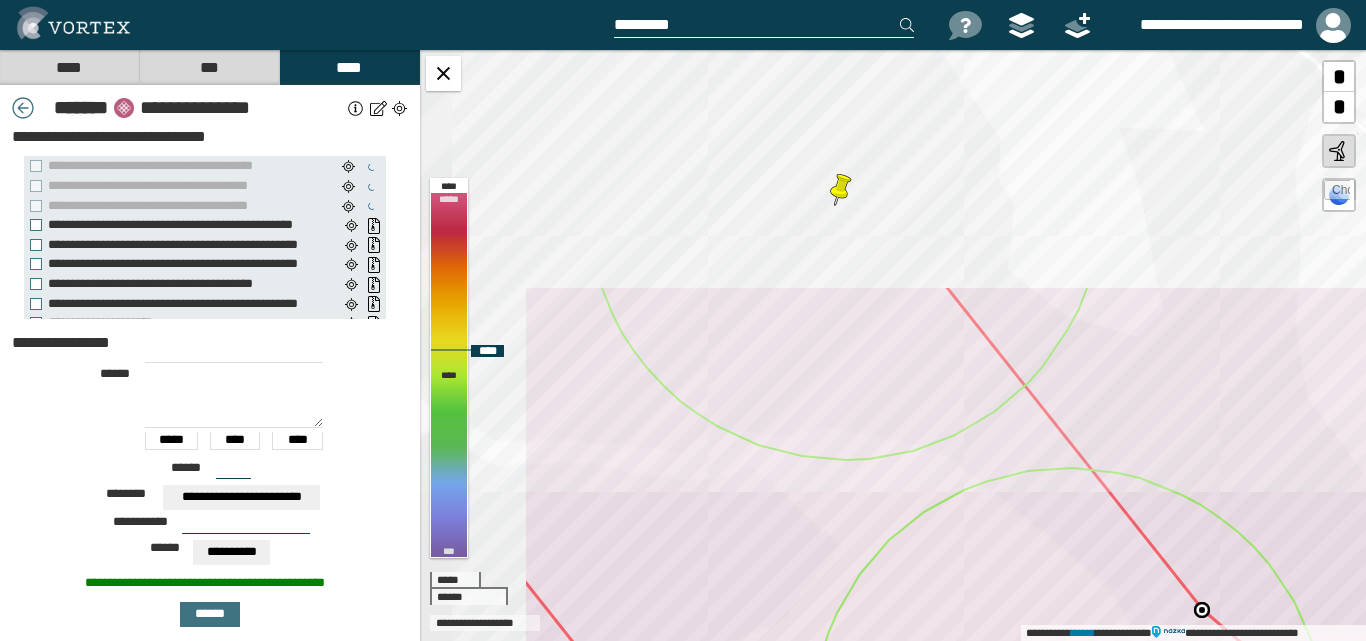 click 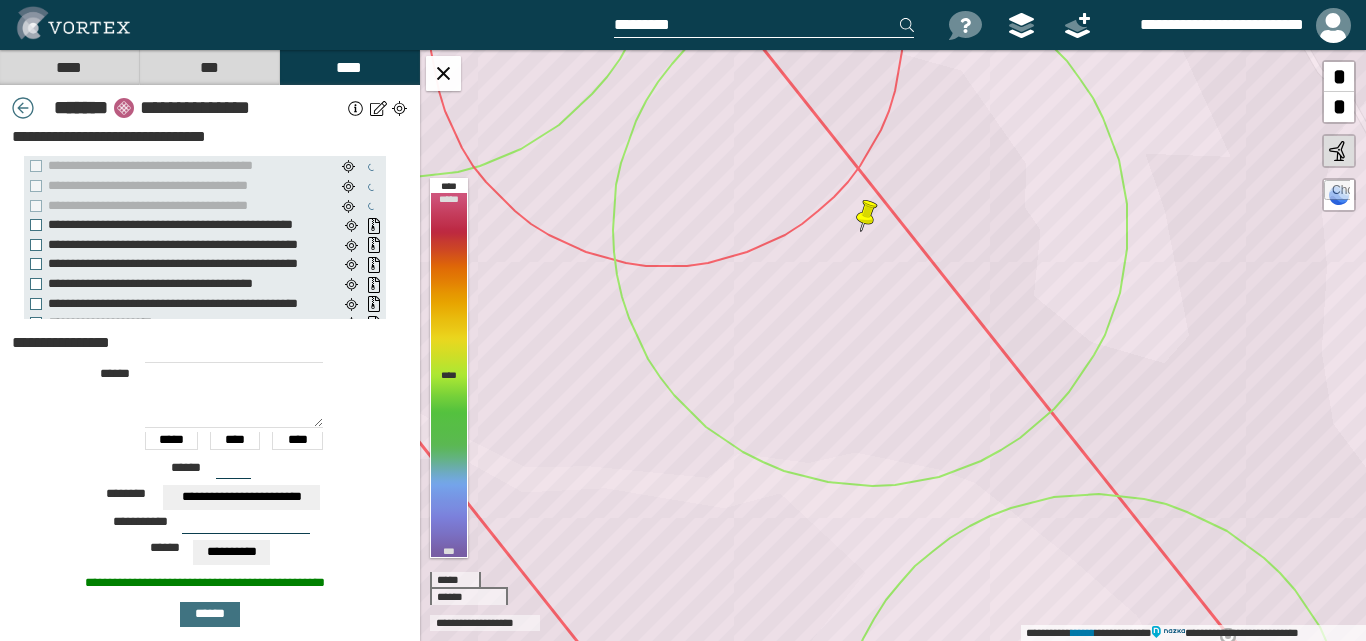 click at bounding box center [246, 526] 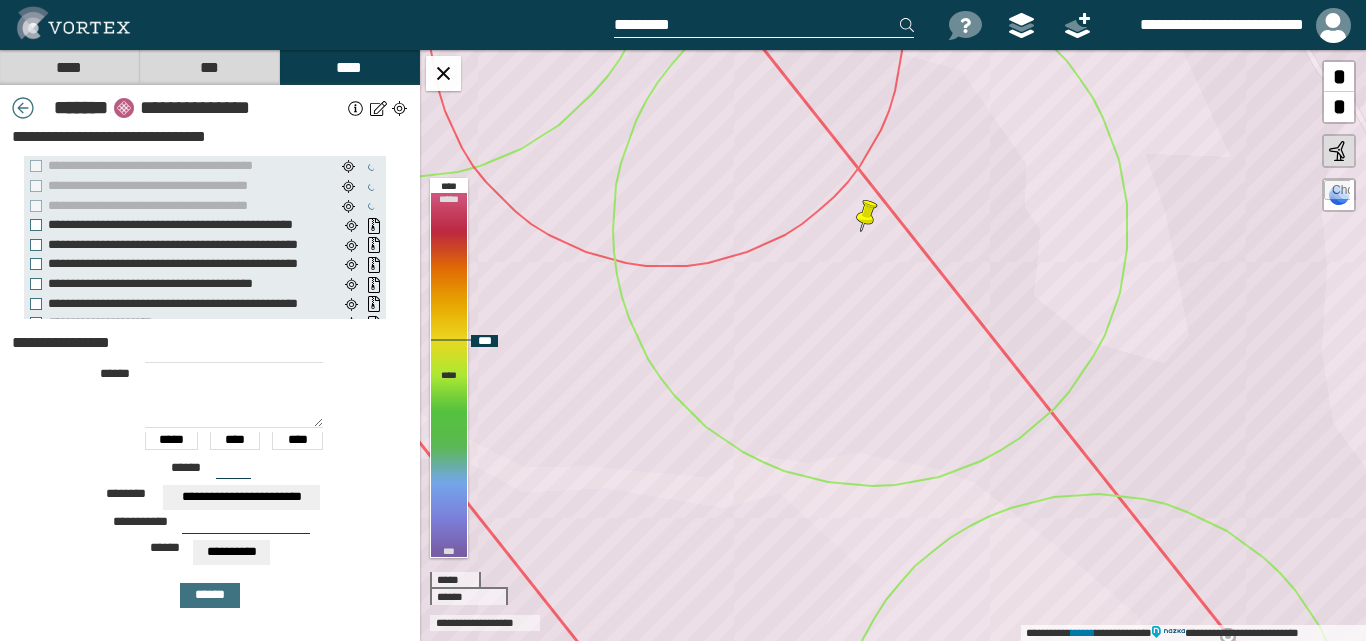 click 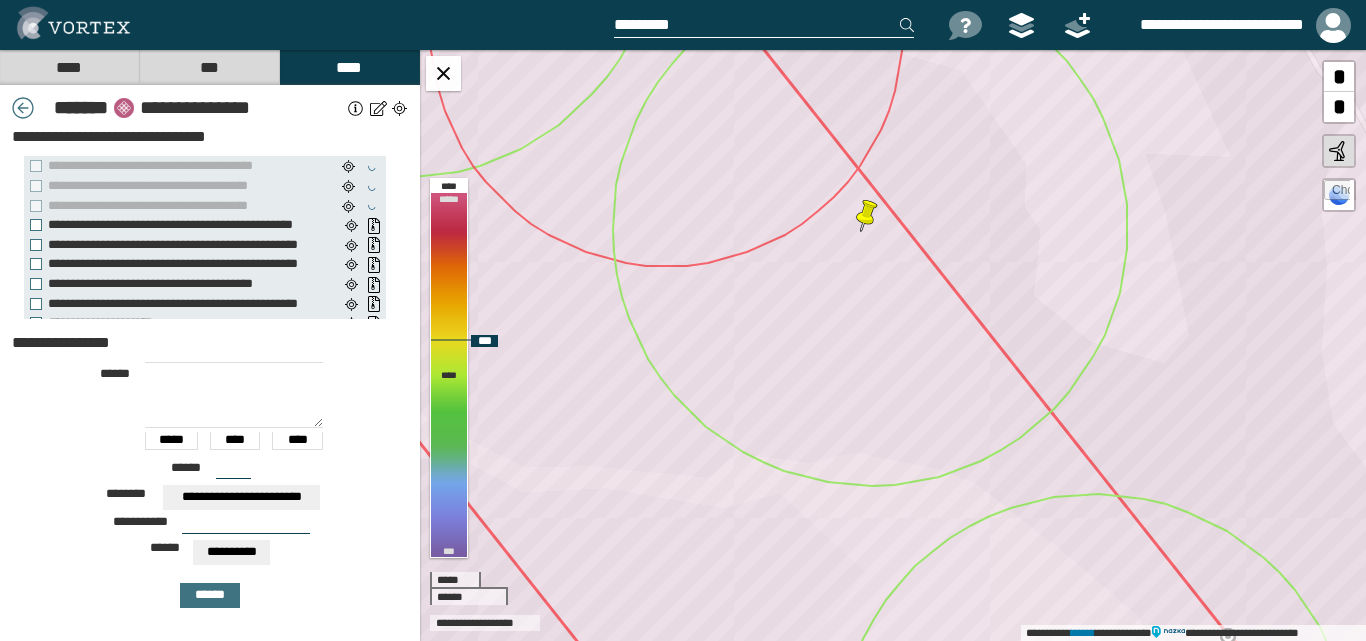 type on "**********" 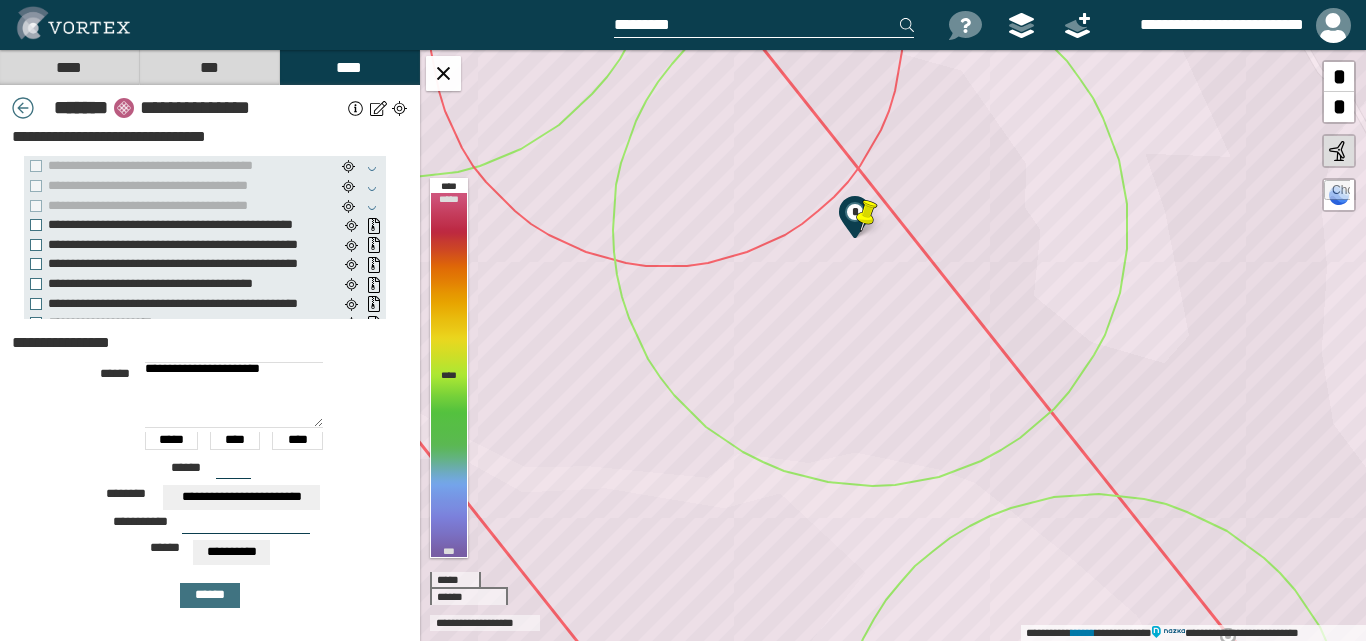 click at bounding box center (246, 526) 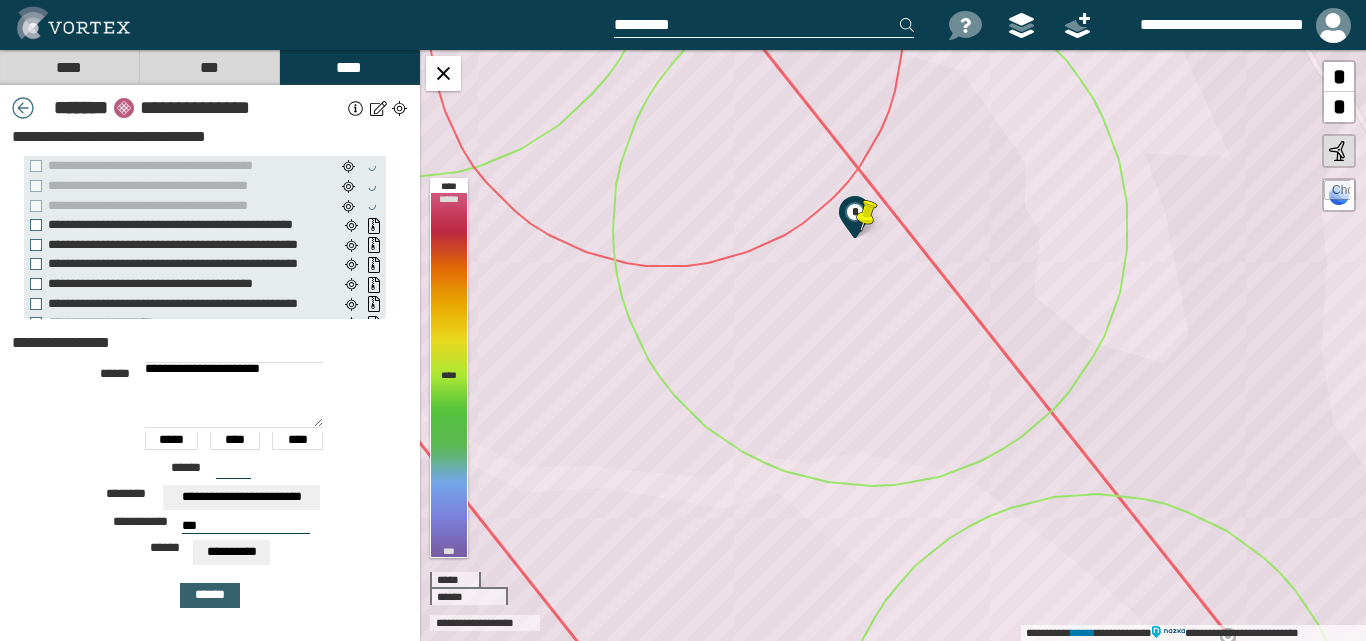 type on "***" 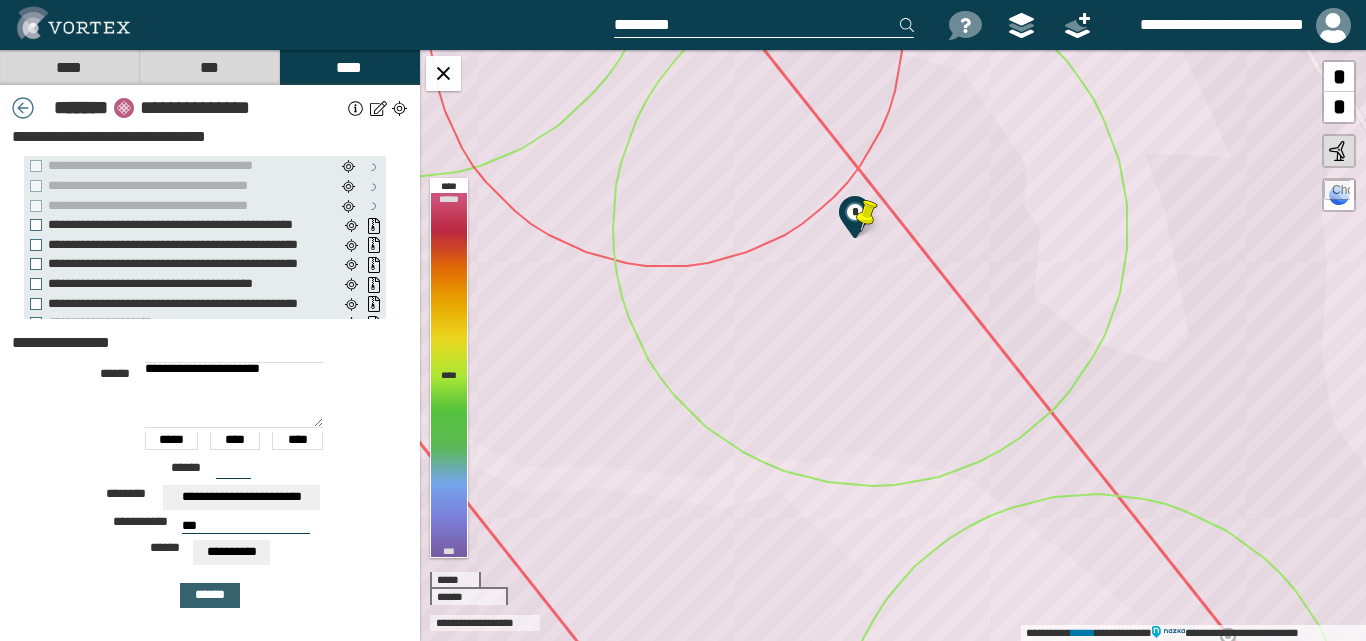 click on "******" at bounding box center [210, 595] 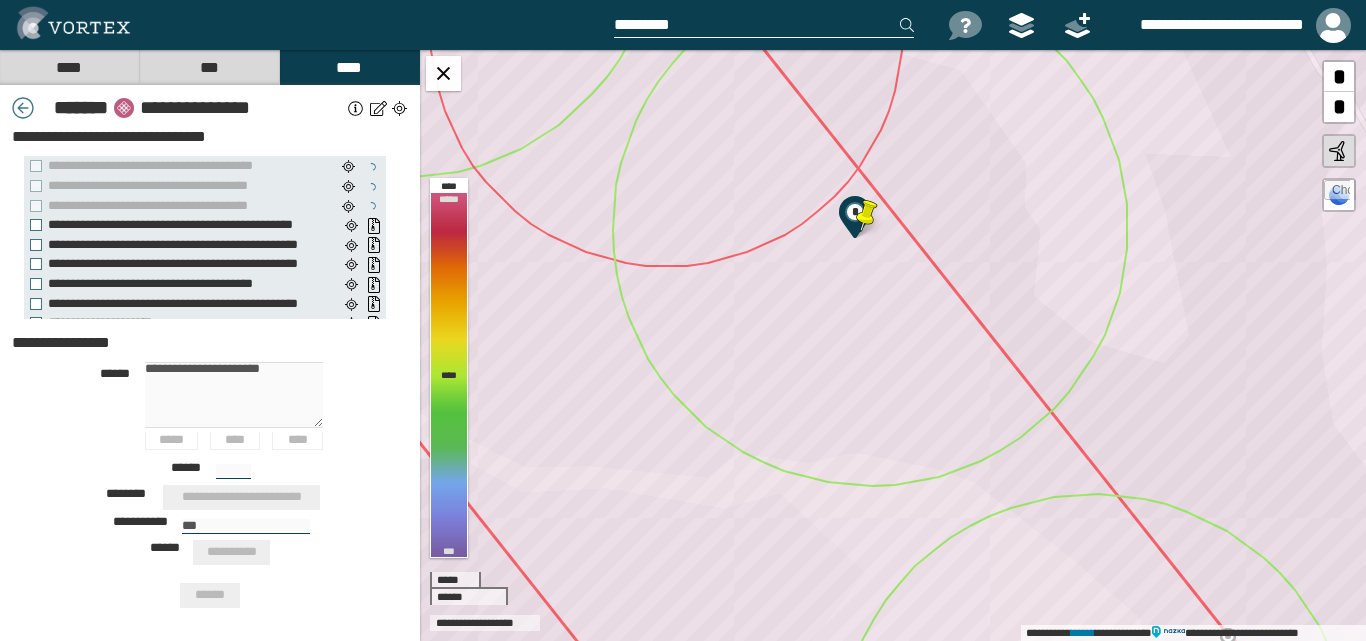 type 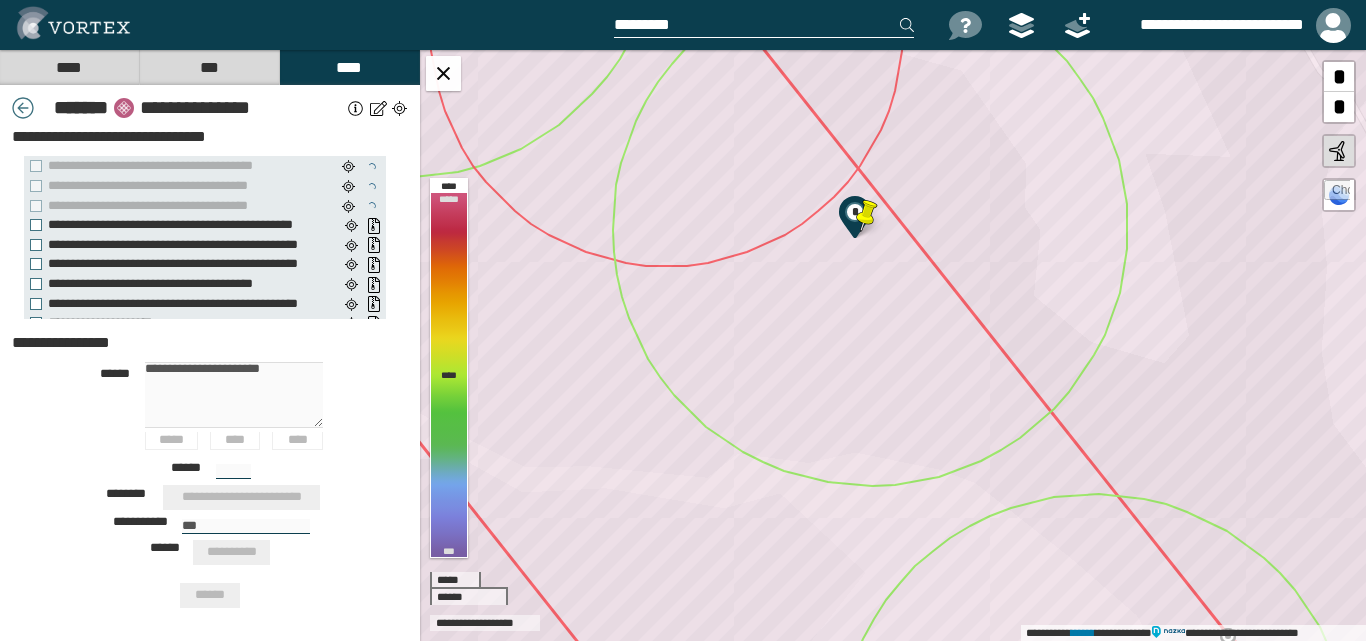 type 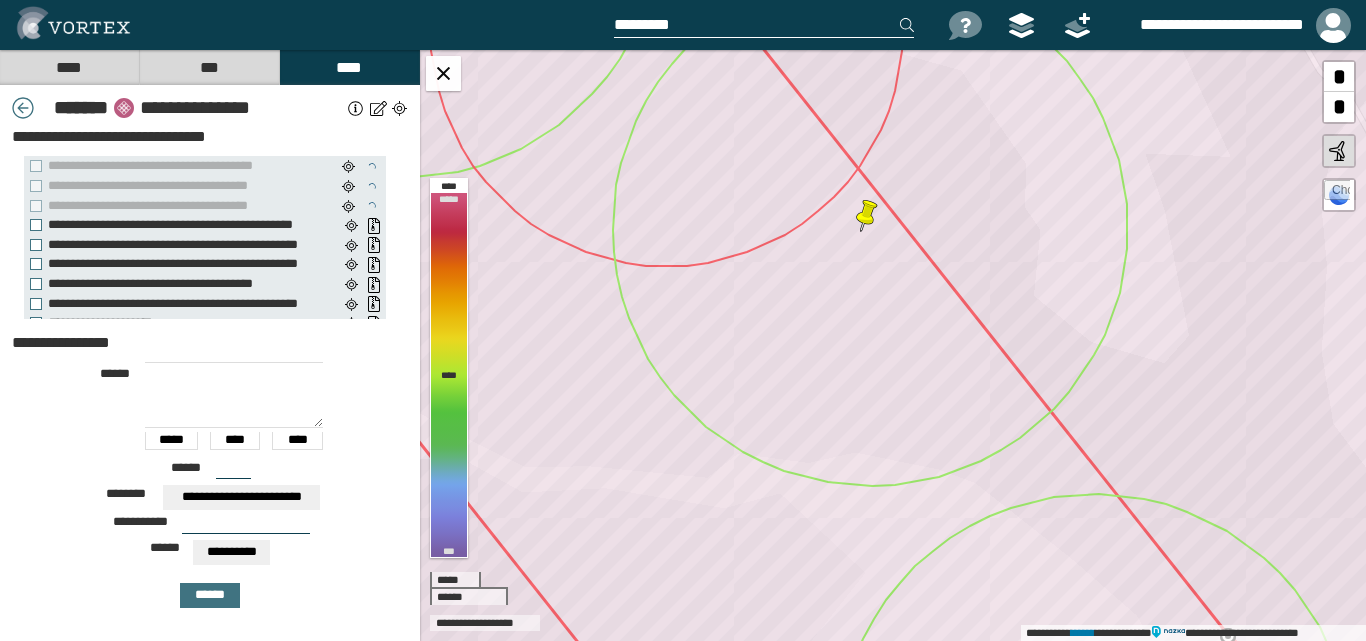 drag, startPoint x: 233, startPoint y: 463, endPoint x: 214, endPoint y: 463, distance: 19 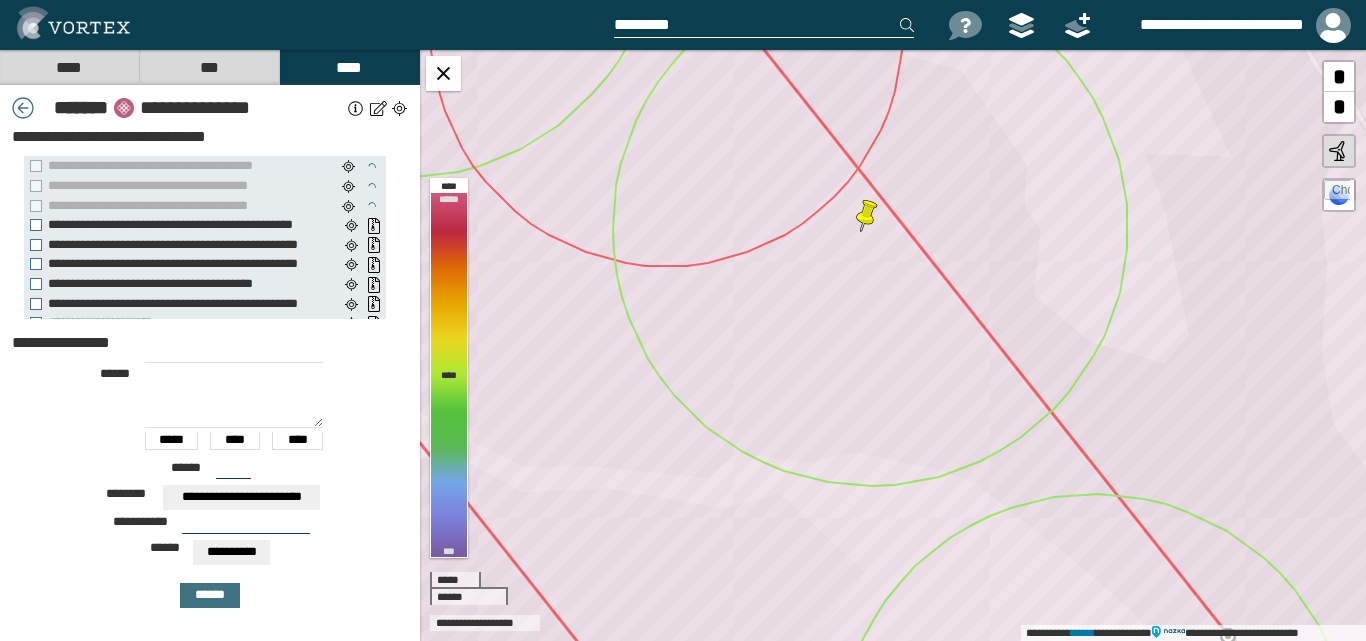 click on "***" at bounding box center [233, 471] 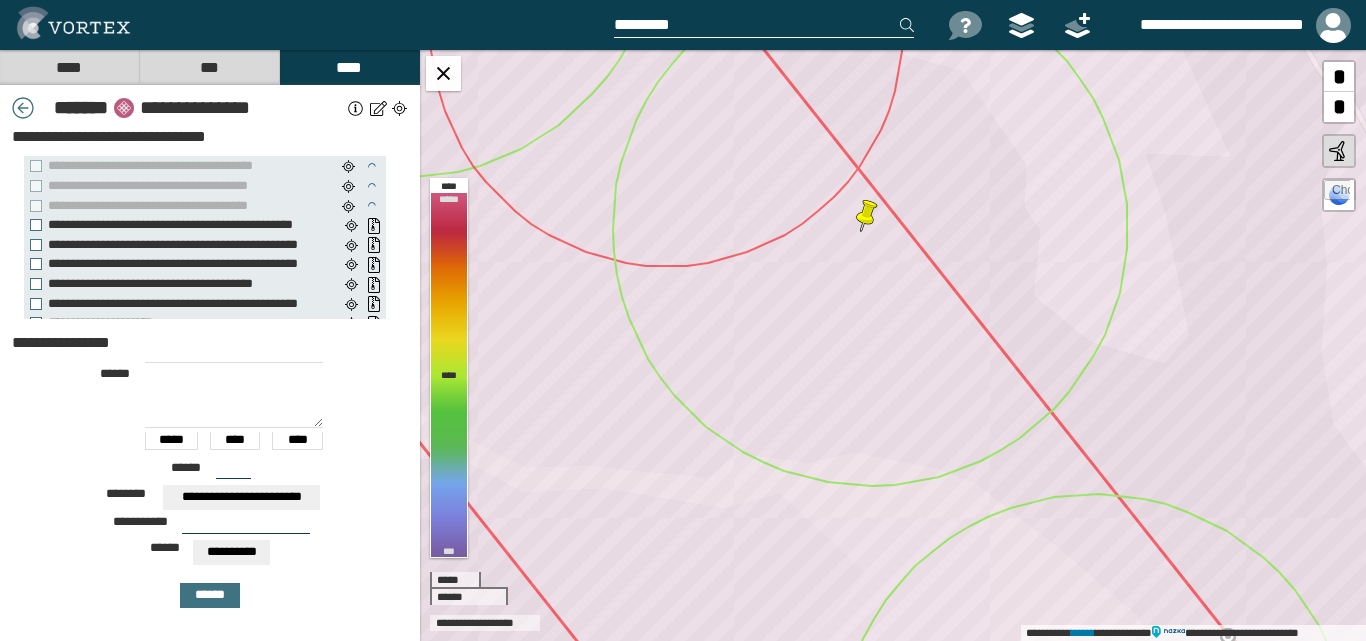 type on "***" 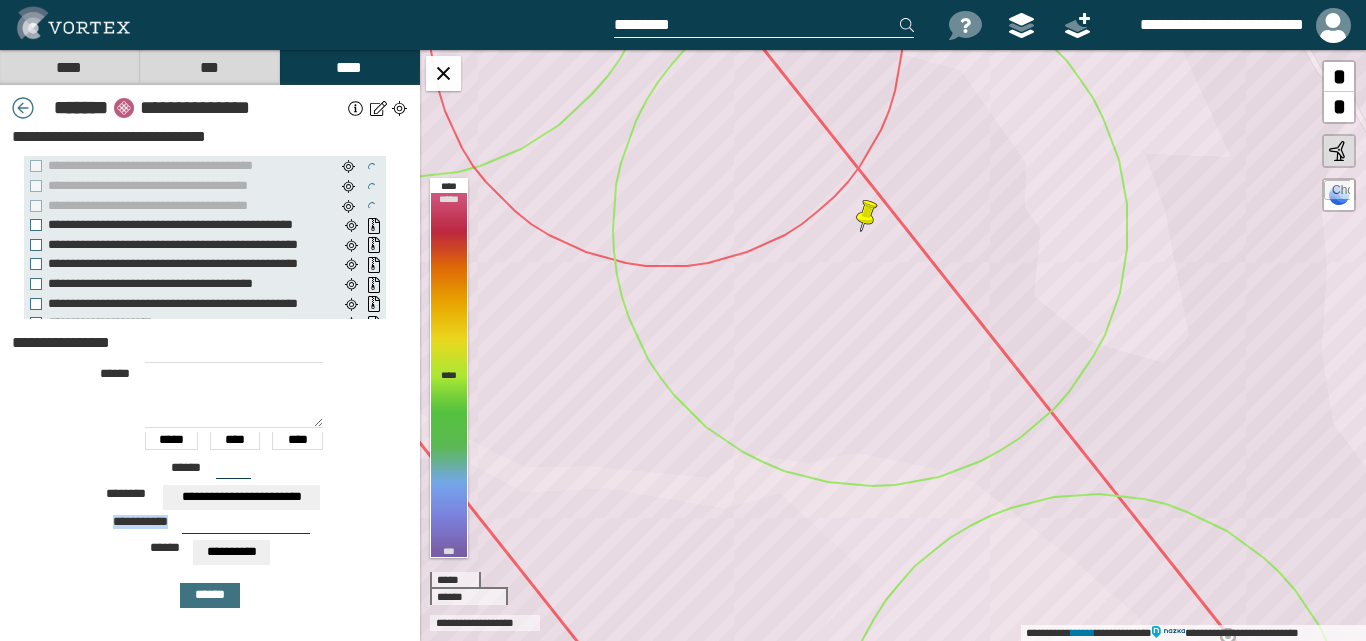 click on "[NAME] [LASTNAME] [PHONE] [EMAIL] [ADDRESS] [CITY] [STATE] [ZIP] [COUNTRY] [SSN] [DOB] [AGE] [CREDIT_CARD]" at bounding box center (210, 485) 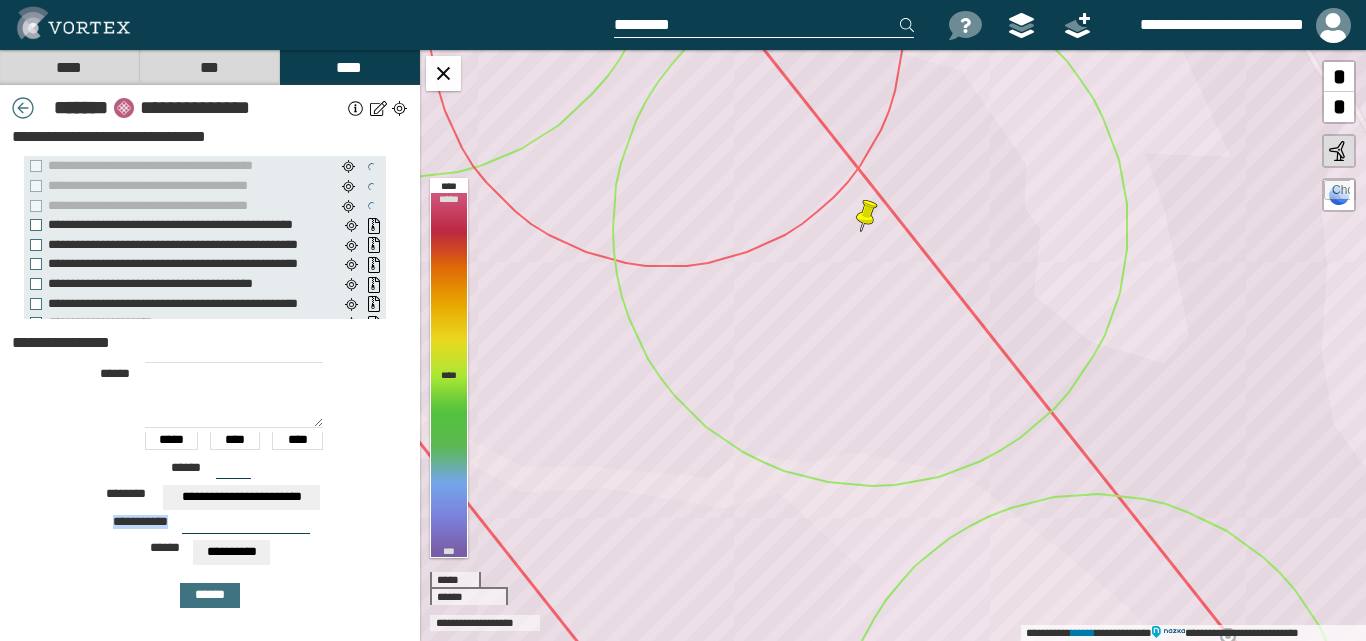 click at bounding box center (246, 526) 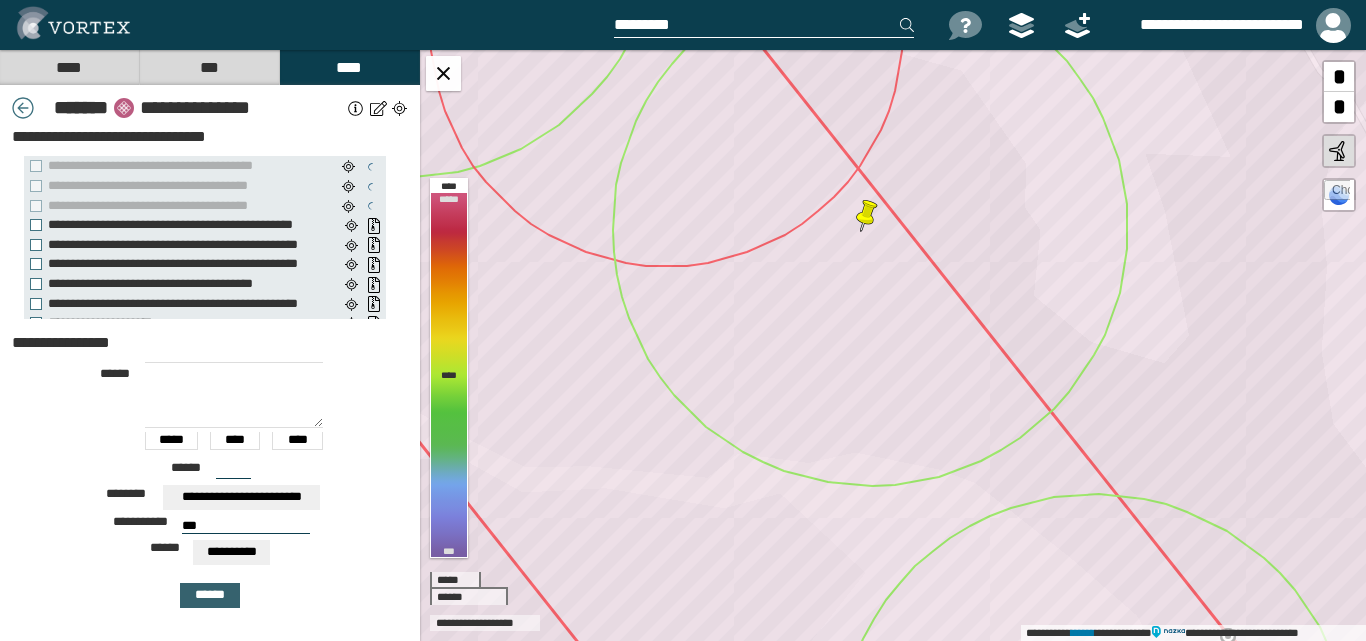 type on "***" 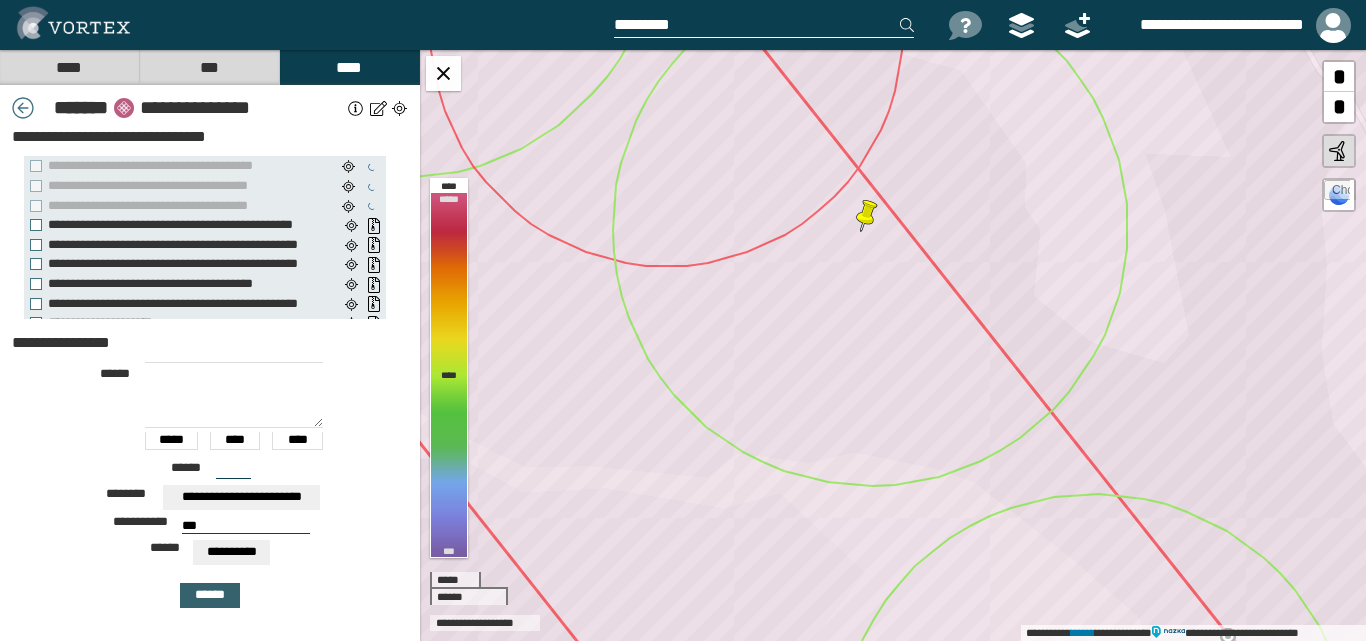 click on "******" at bounding box center [210, 595] 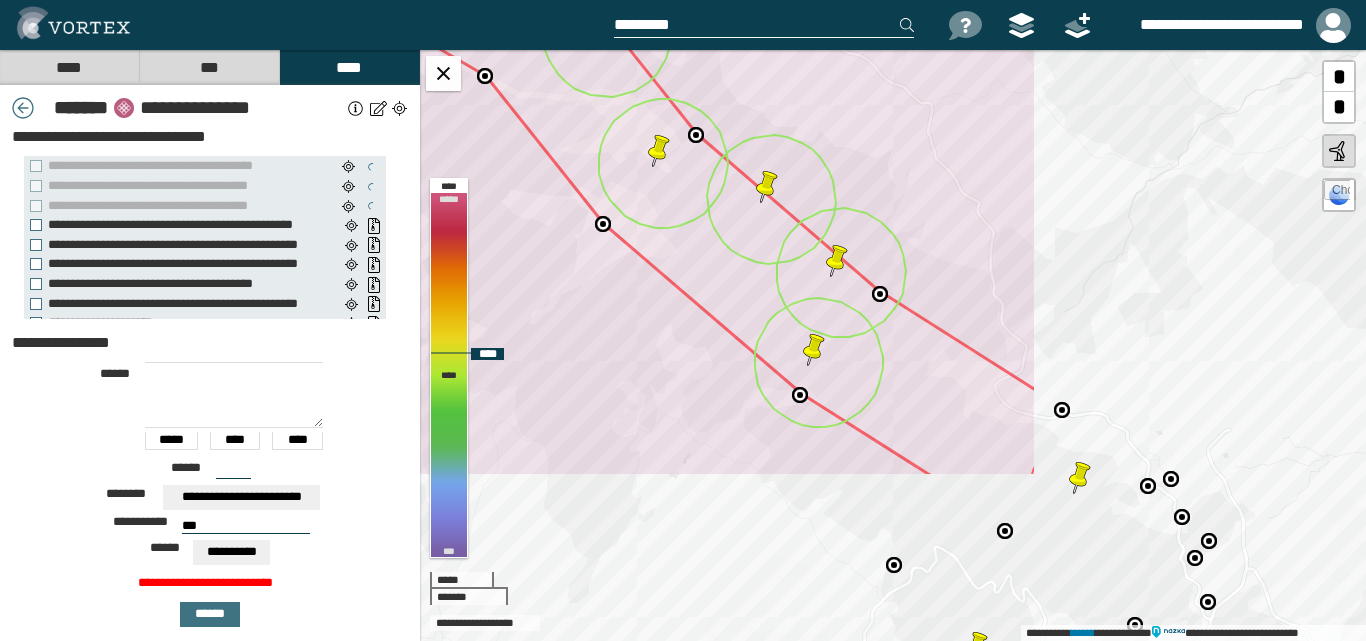 drag, startPoint x: 1070, startPoint y: 368, endPoint x: 690, endPoint y: 163, distance: 431.76962 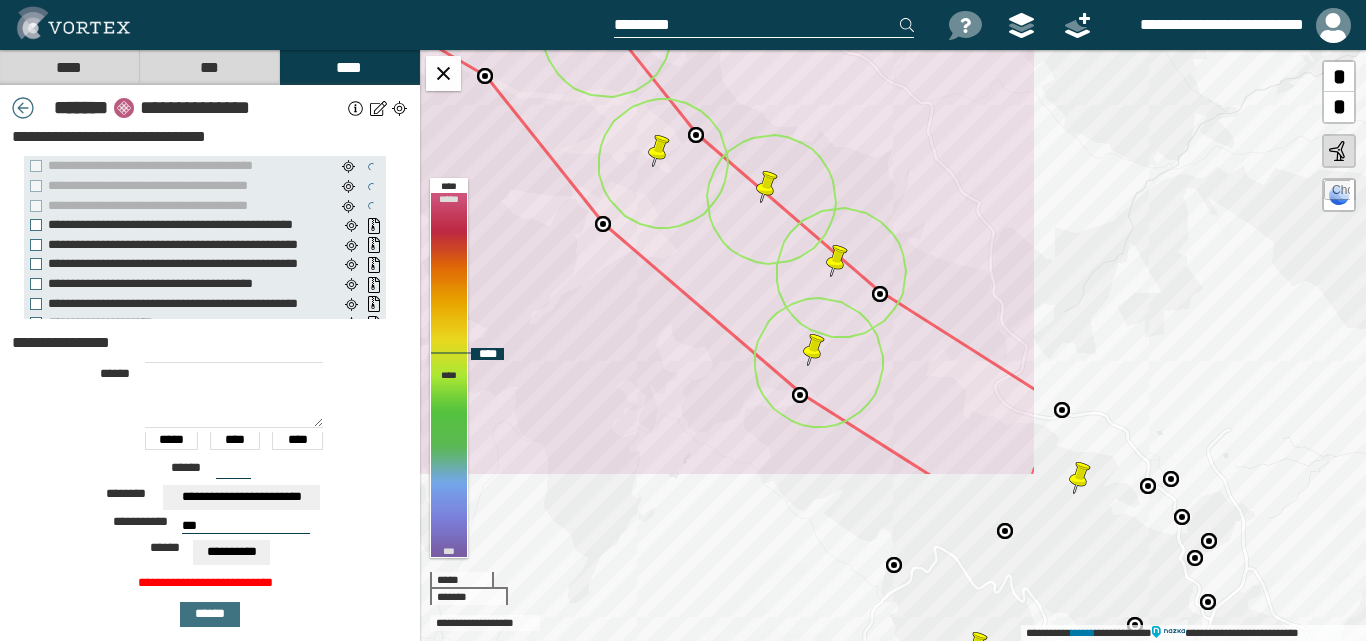 click 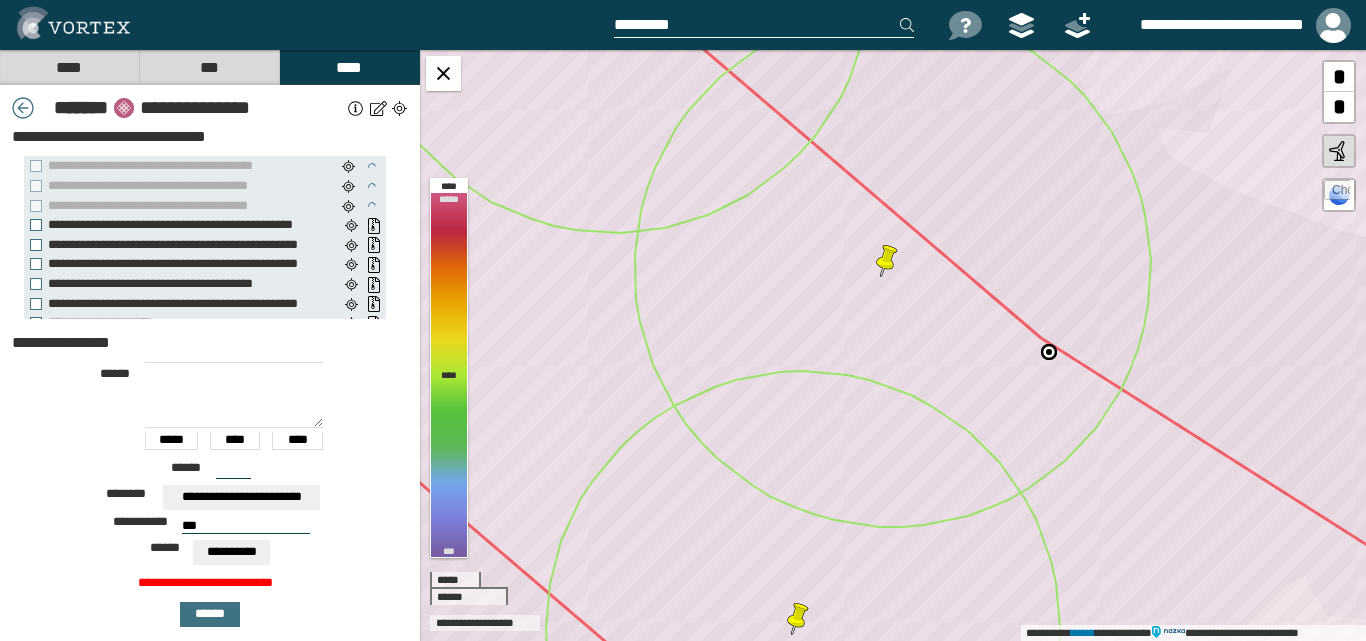 click on "***" at bounding box center [246, 526] 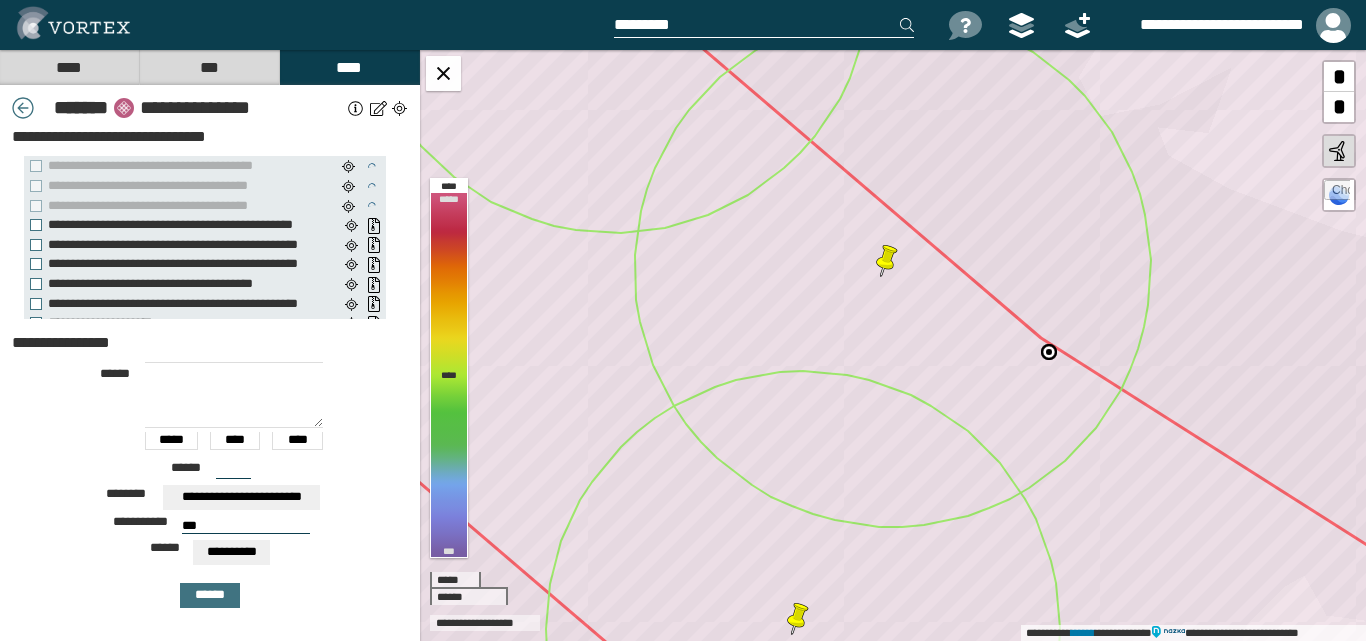 click on "**********" at bounding box center (231, 552) 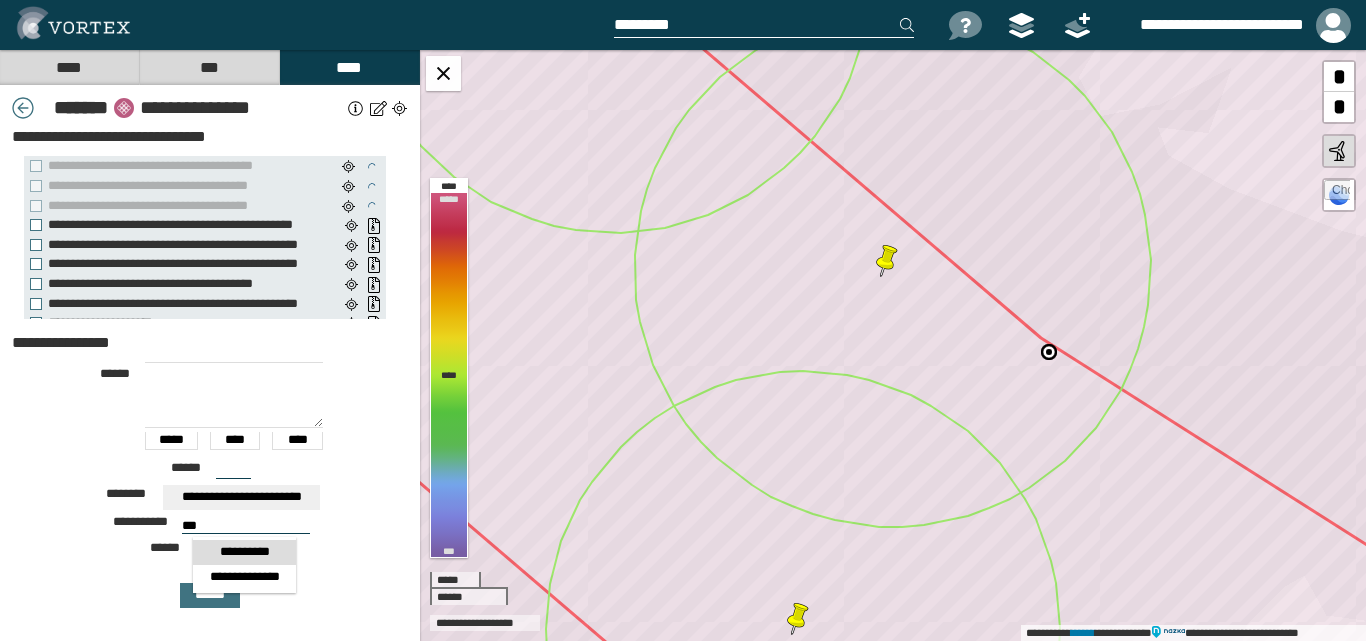 click on "**********" at bounding box center [244, 552] 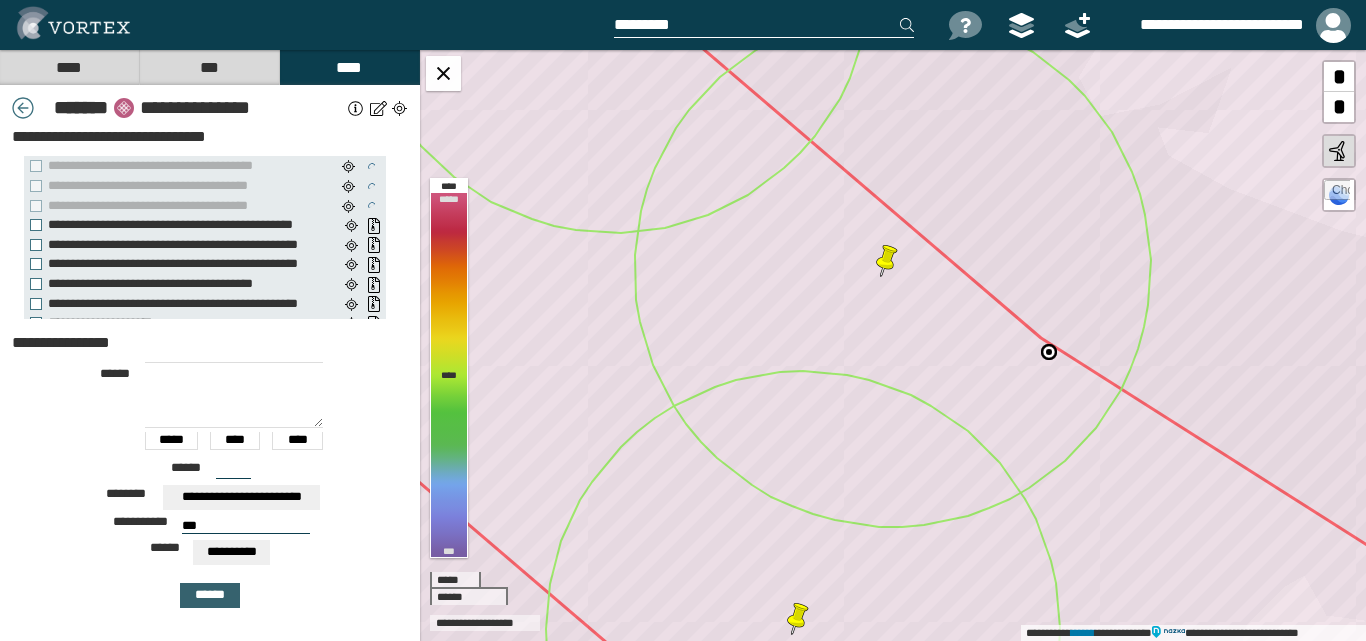 click on "******" at bounding box center (210, 595) 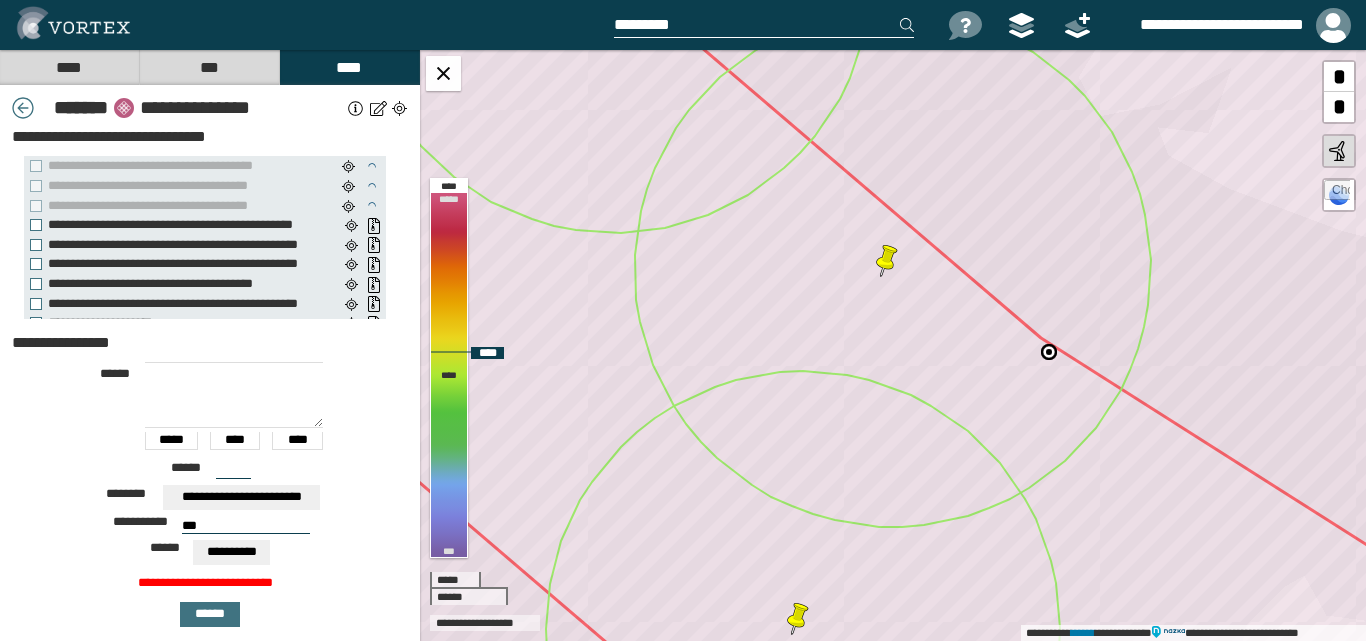 click 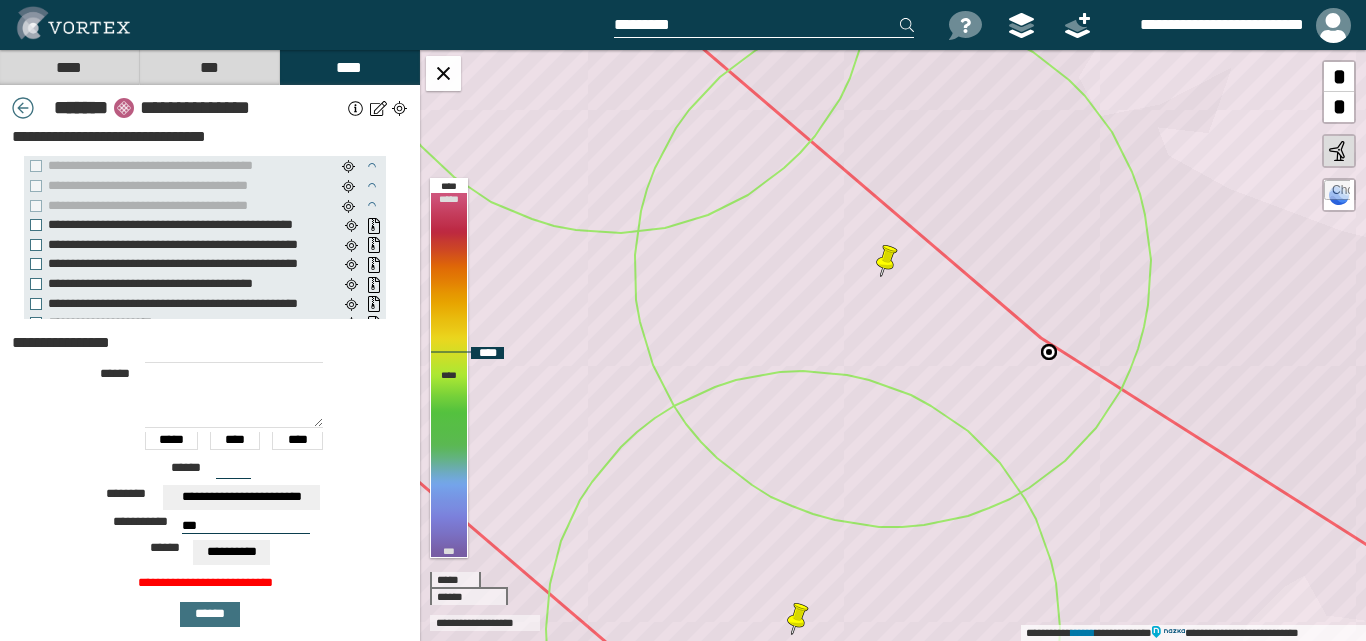 type on "**********" 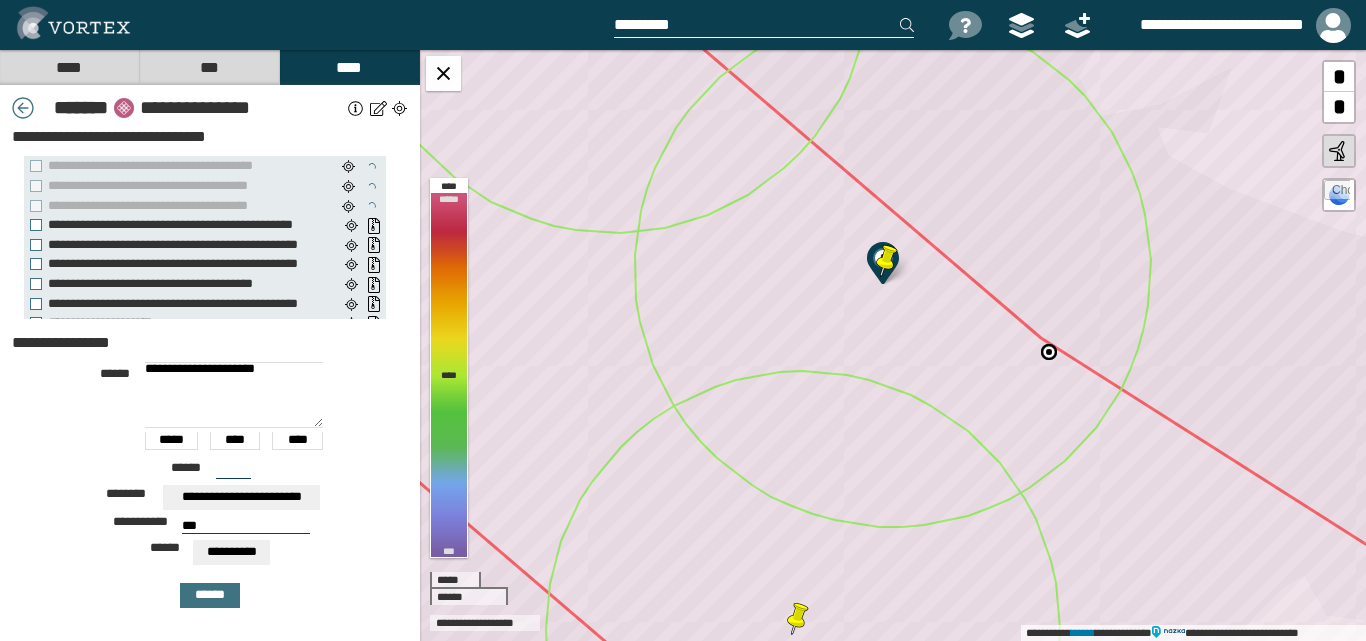 click on "***" at bounding box center (246, 526) 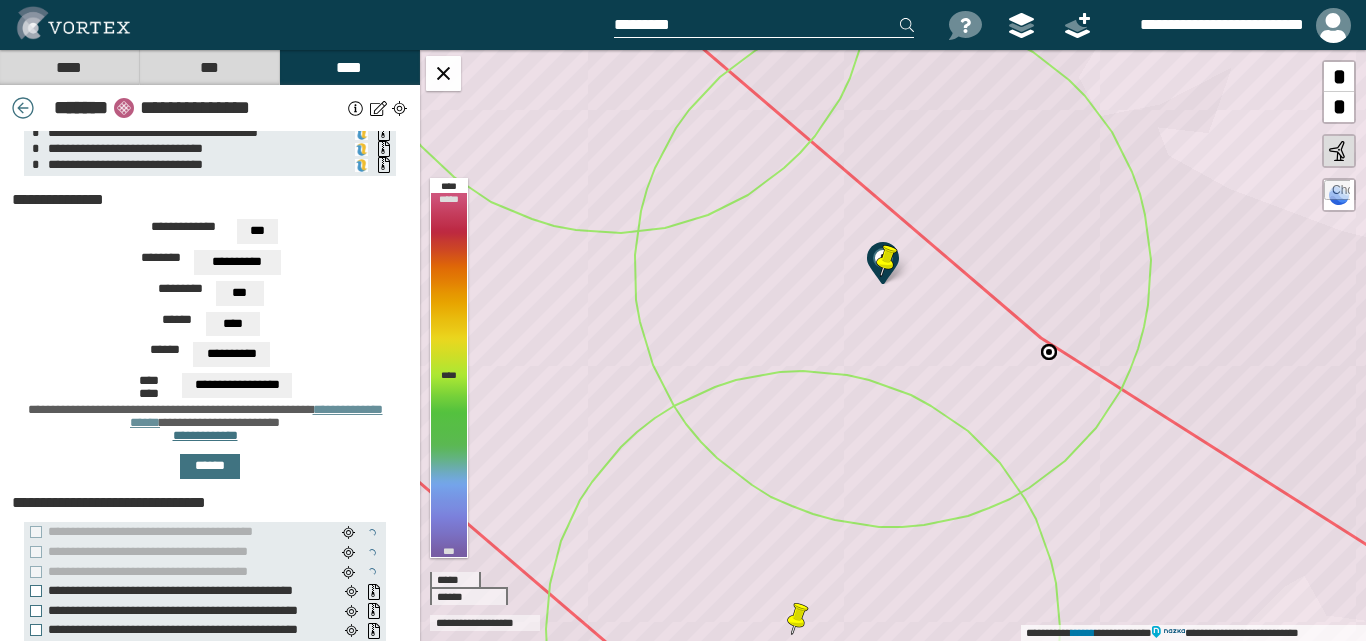 scroll, scrollTop: 383, scrollLeft: 0, axis: vertical 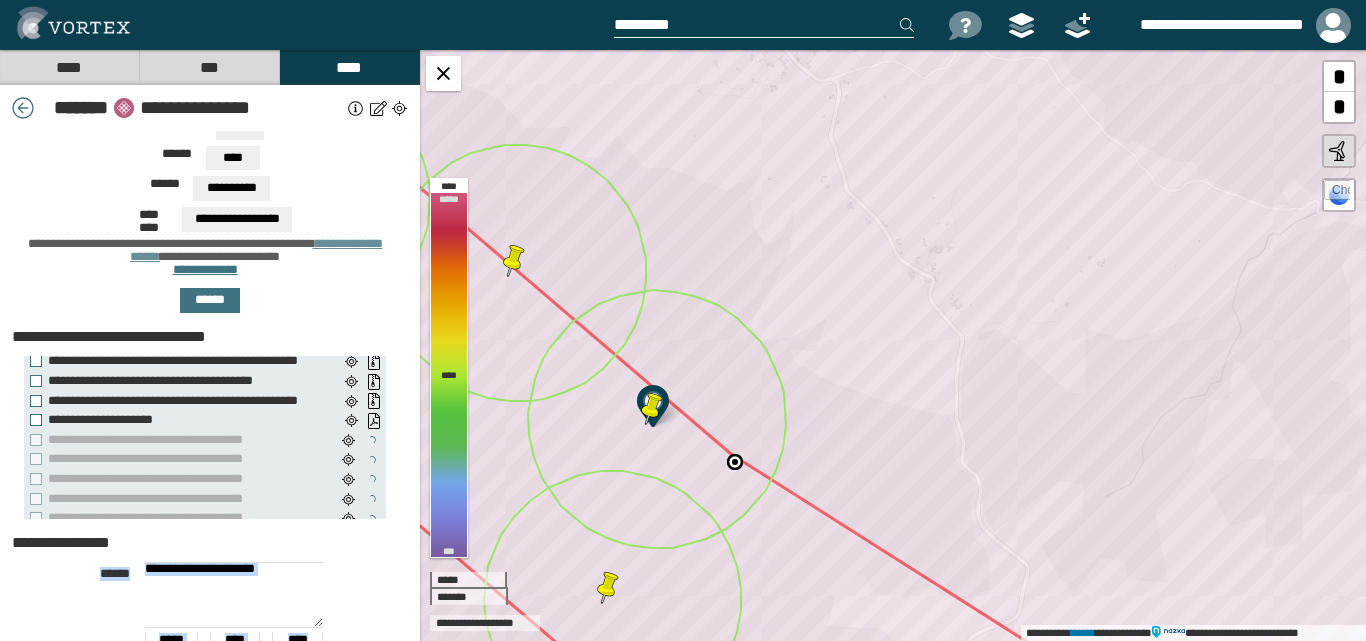 drag, startPoint x: 334, startPoint y: 561, endPoint x: 351, endPoint y: 542, distance: 25.495098 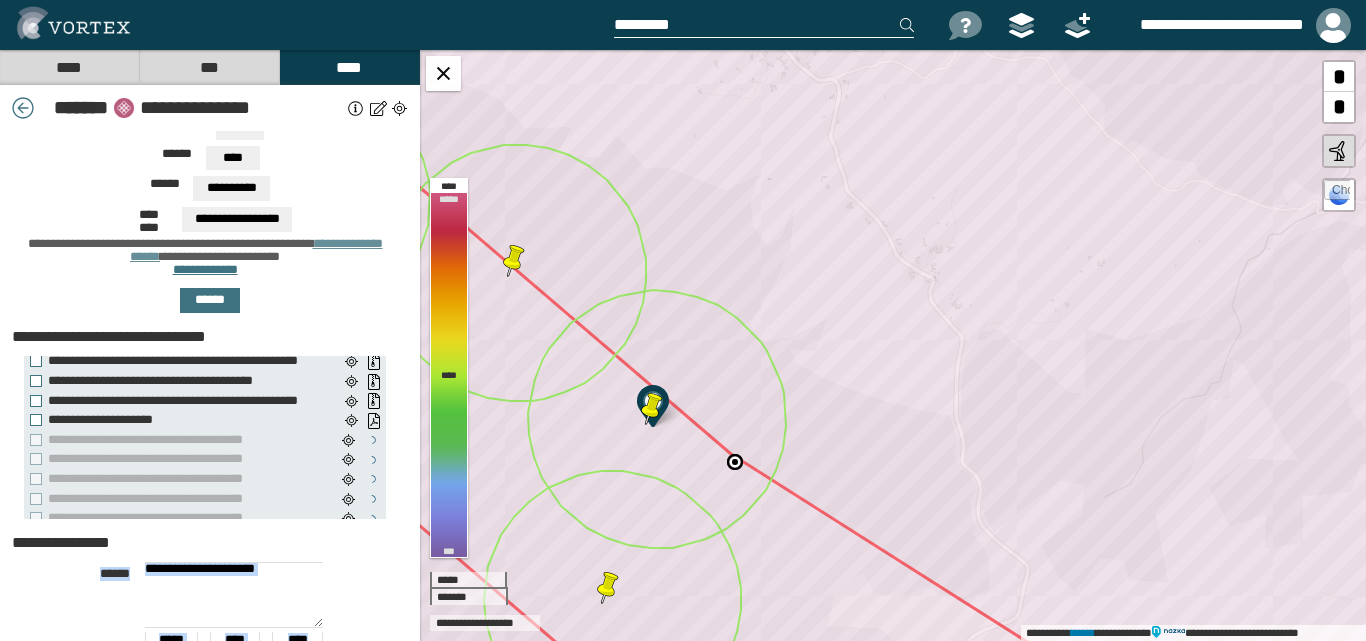 click on "[FIRST] [LAST] [PHONE] [EMAIL] [ADDRESS] [CITY] [STATE] [ZIP] [COUNTRY] [SSN] [DOB] [AGE] [CREDIT_CARD]" at bounding box center [210, 675] 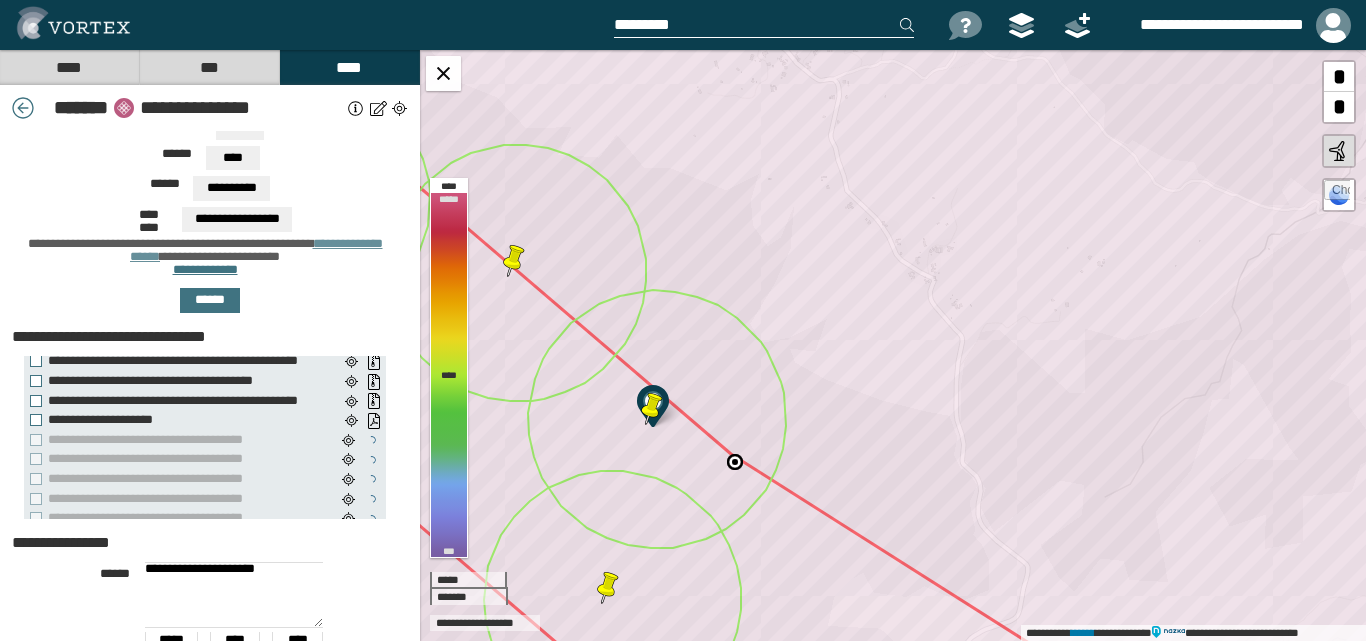 click on "[NAME] [LASTNAME] [PHONE] [EMAIL] [ADDRESS] [CITY] [STATE] [ZIP] [COUNTRY] [SSN] [DOB] [AGE] [CREDIT_CARD]" at bounding box center (210, 682) 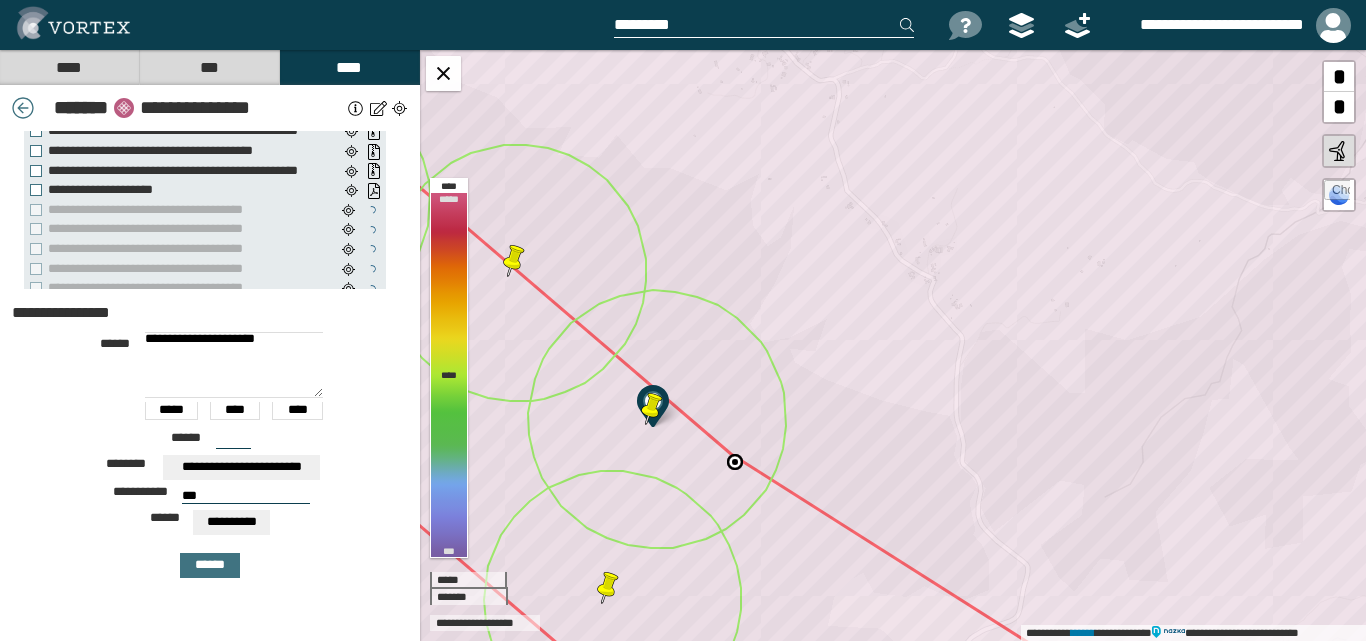 scroll, scrollTop: 629, scrollLeft: 0, axis: vertical 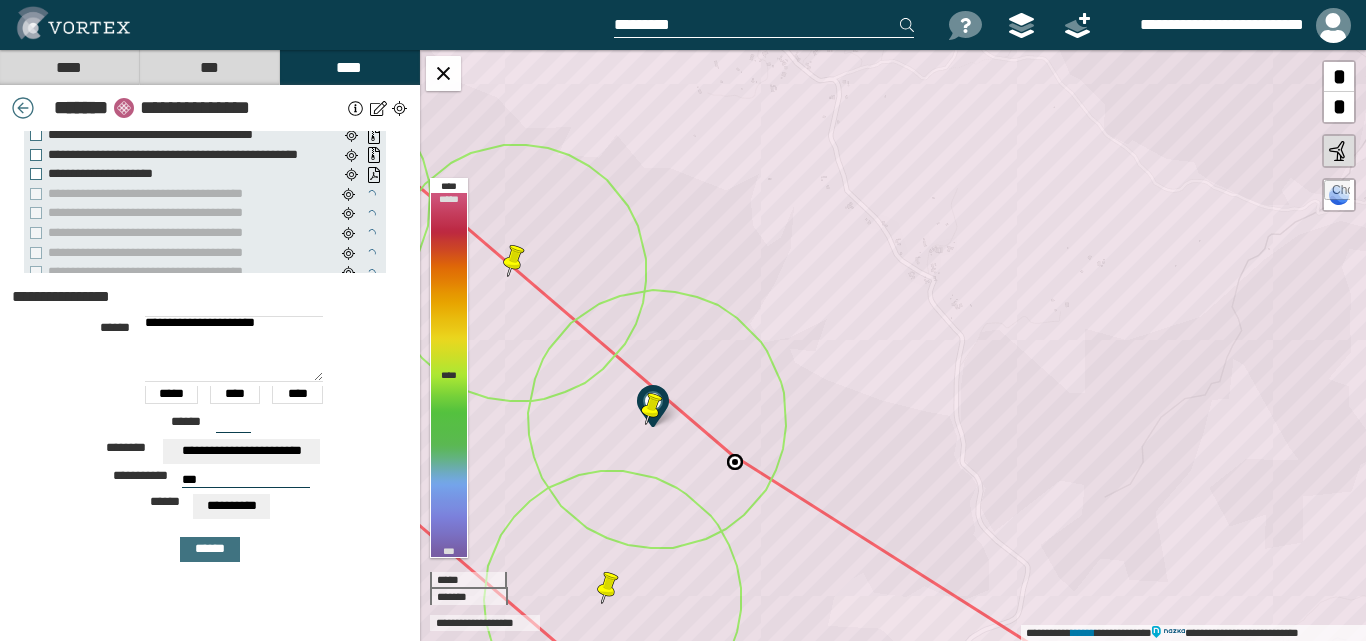 click on "***" at bounding box center [246, 480] 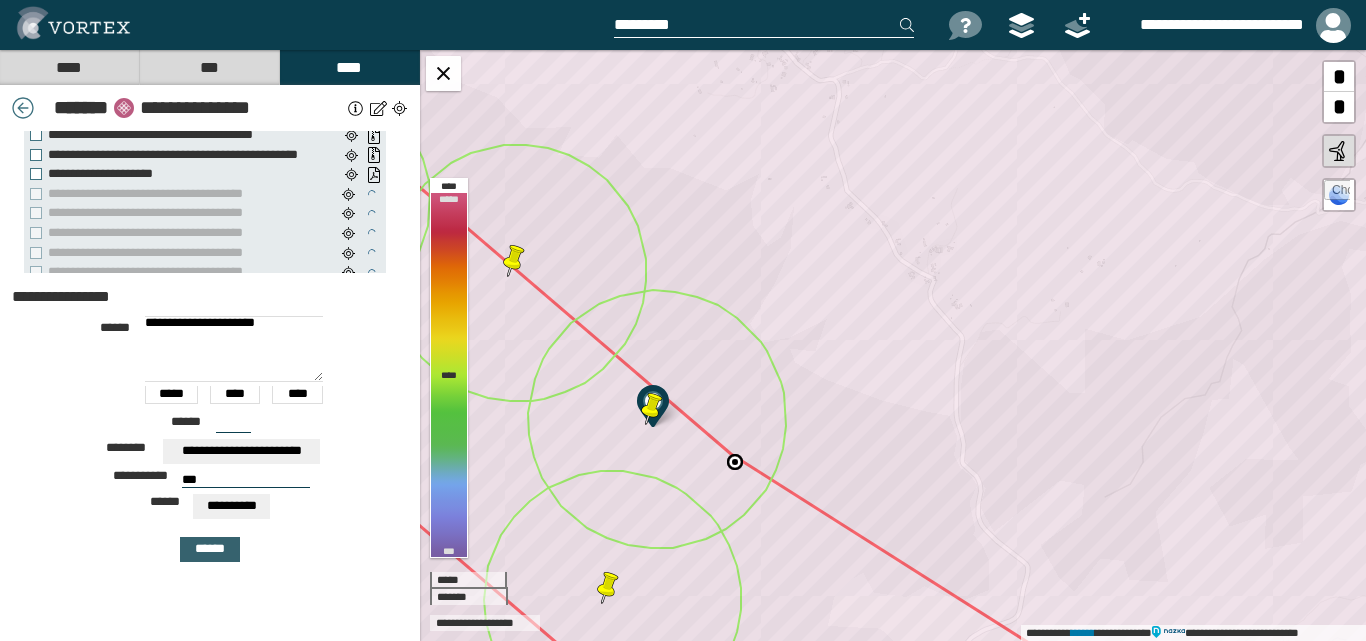 click on "******" at bounding box center [210, 549] 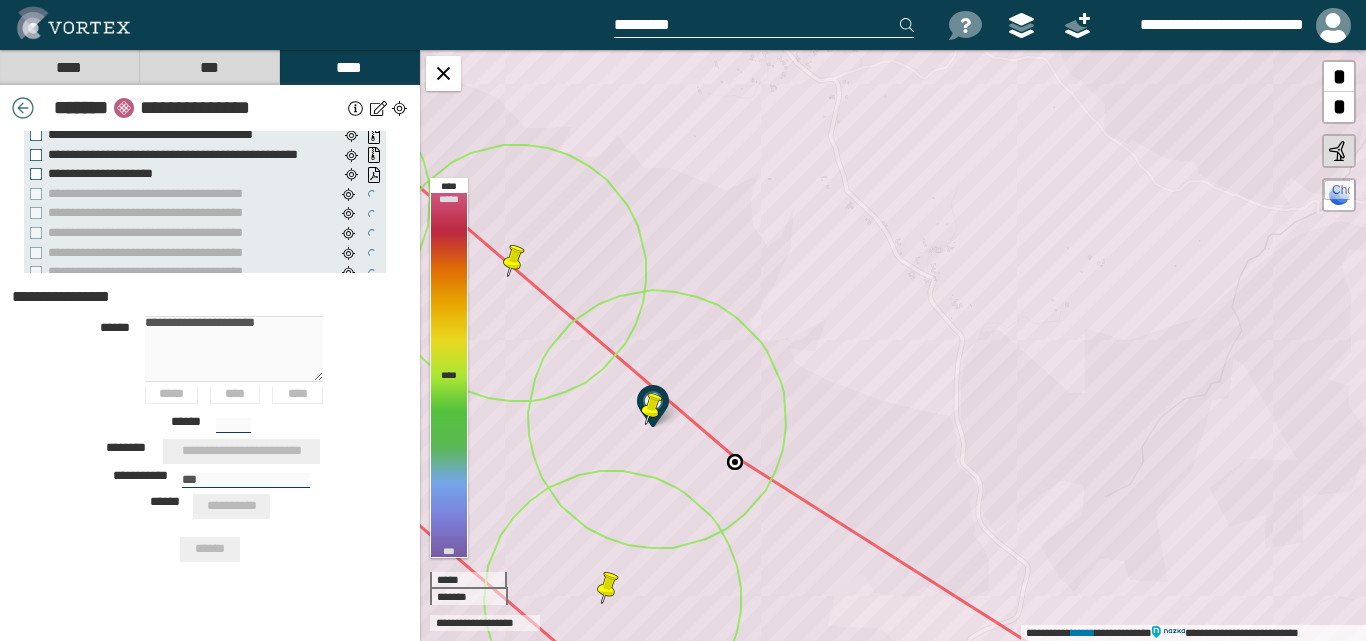 type 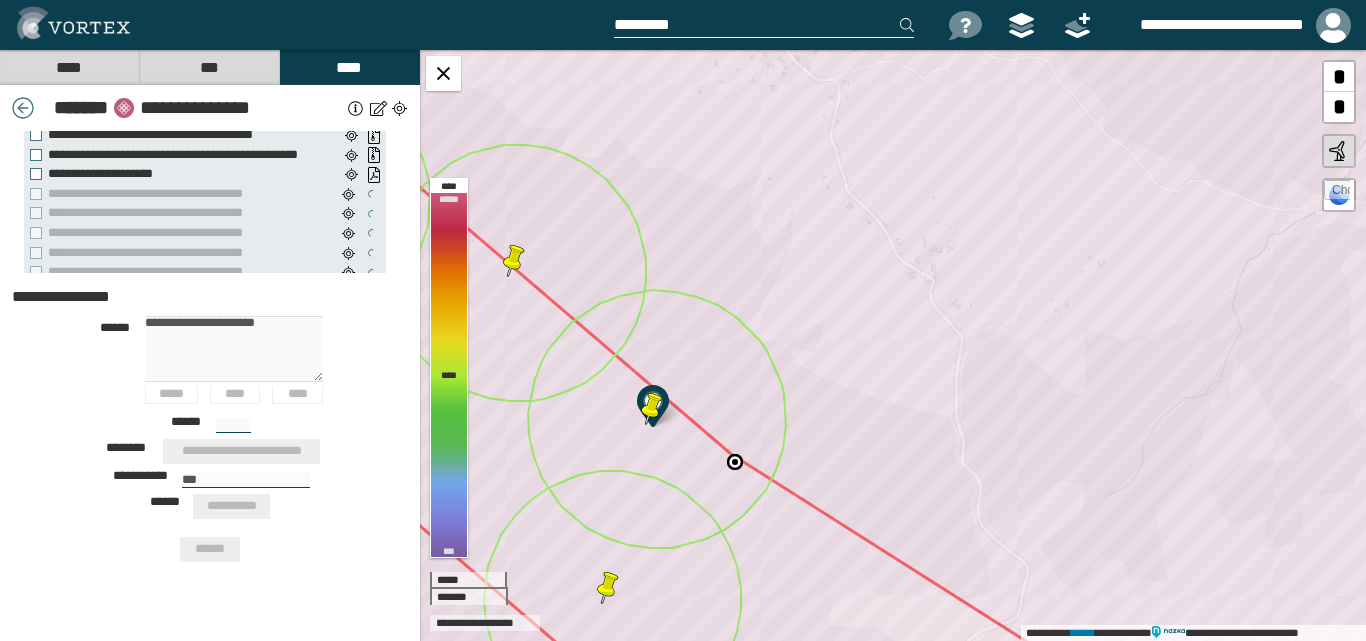 type on "***" 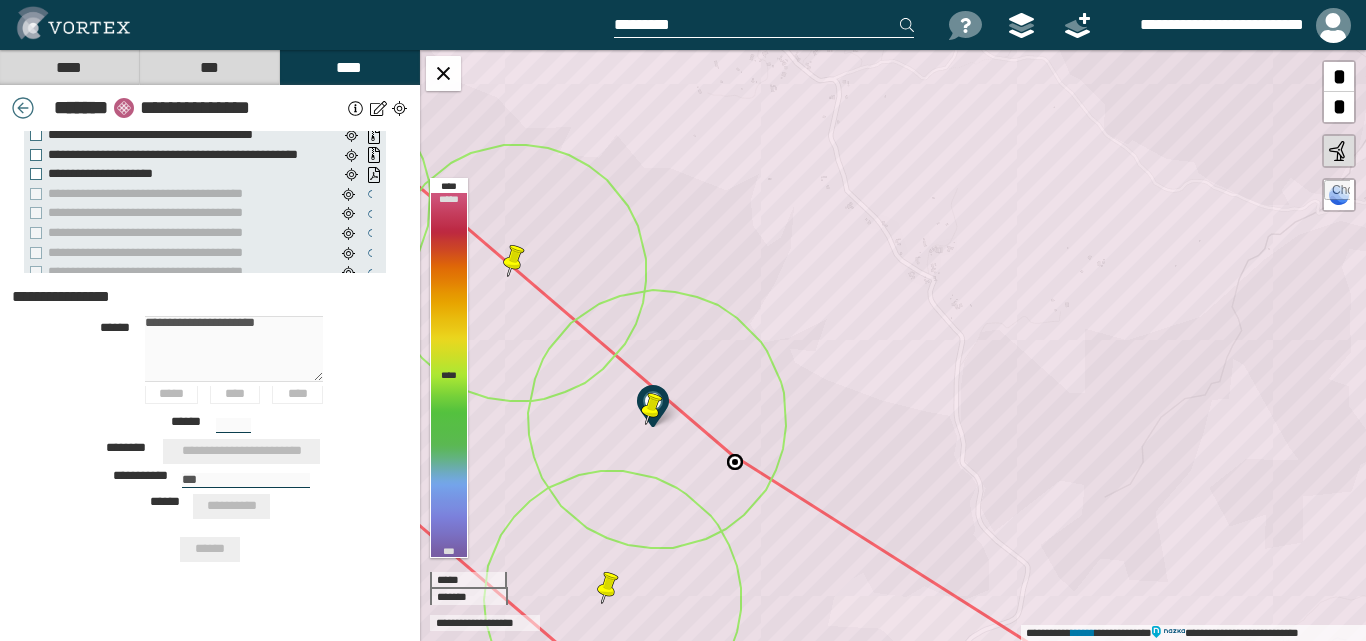 type 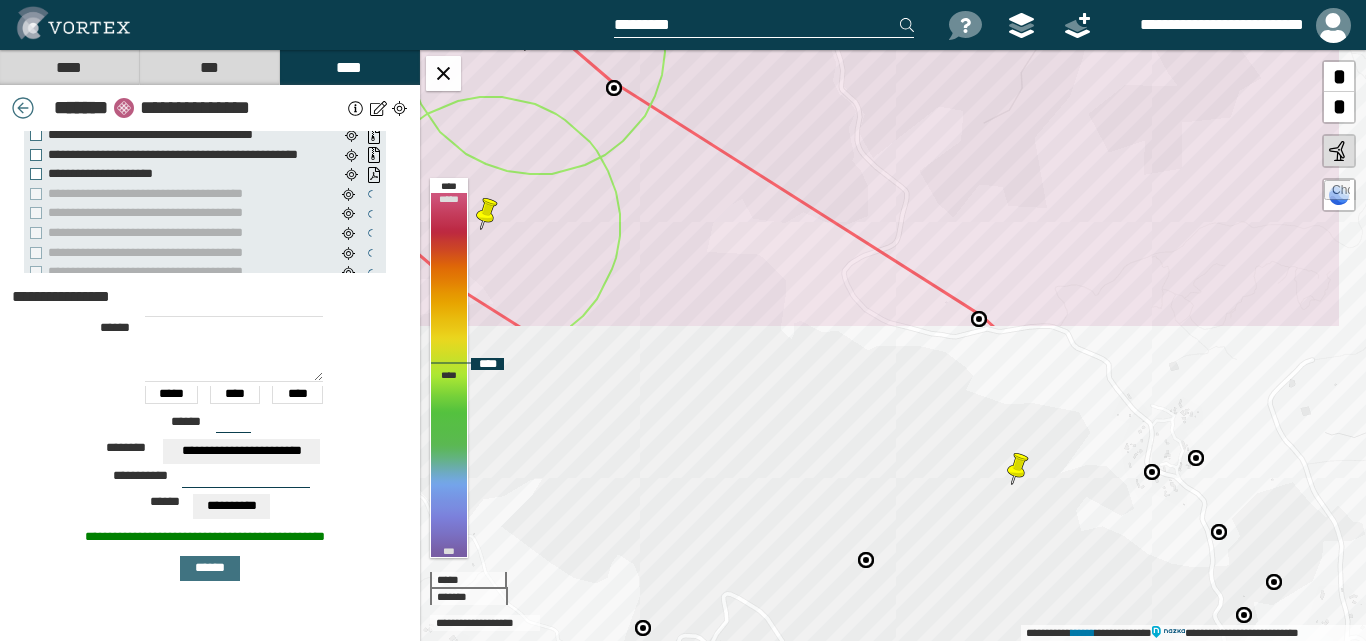 drag, startPoint x: 837, startPoint y: 451, endPoint x: 716, endPoint y: 77, distance: 393.08652 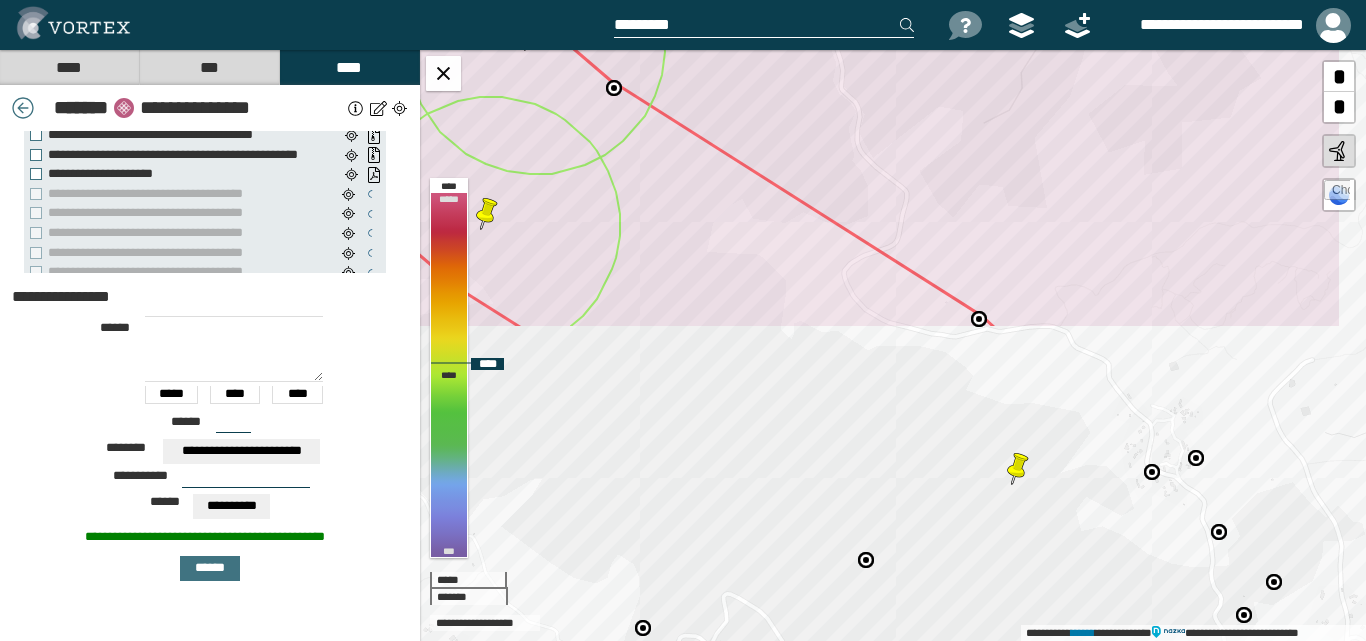 click 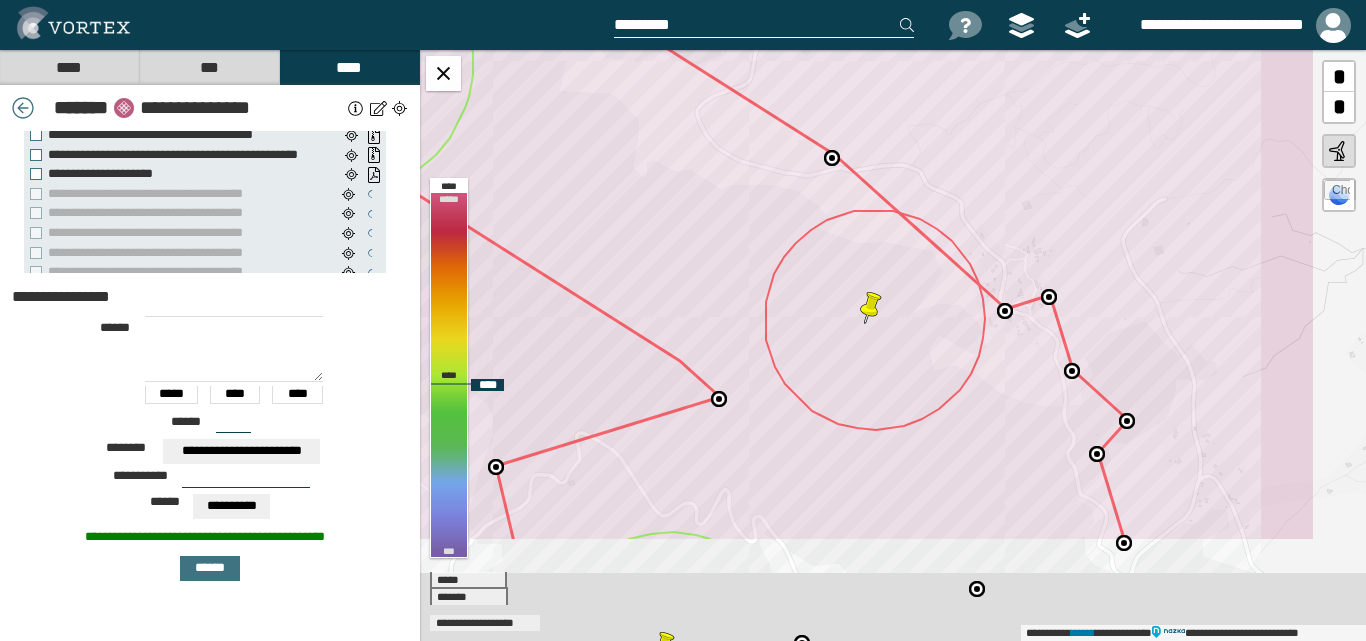 drag, startPoint x: 901, startPoint y: 148, endPoint x: 852, endPoint y: 95, distance: 72.18033 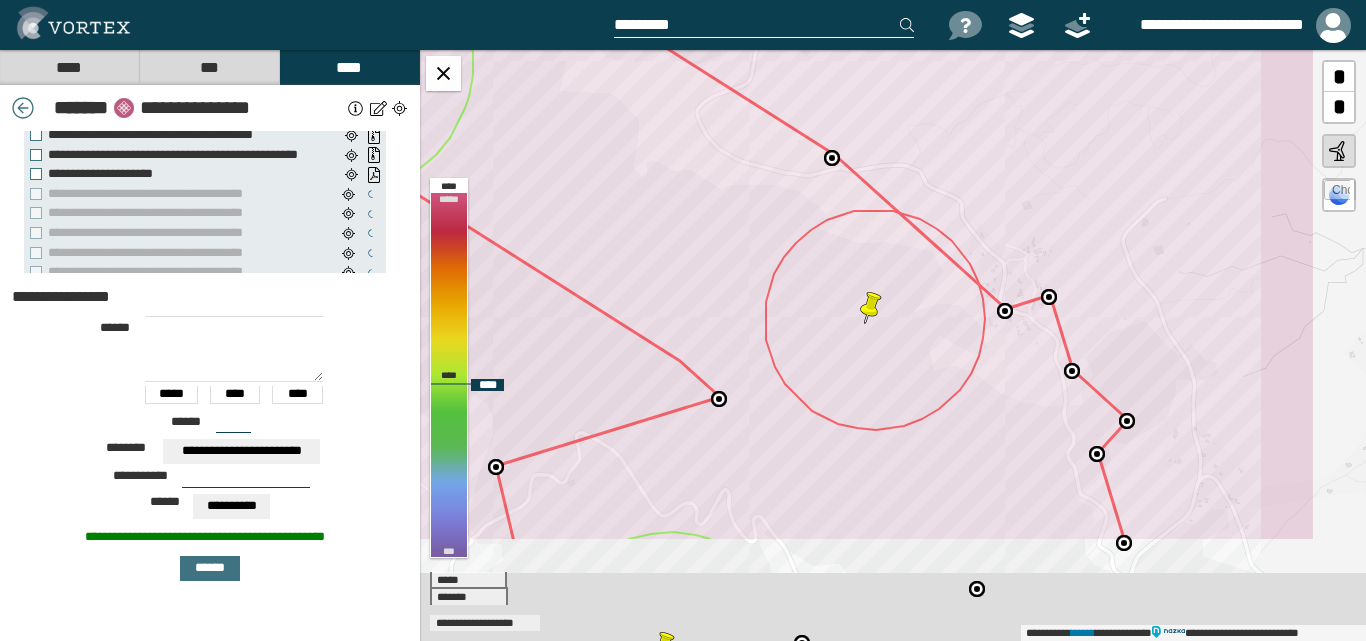 click 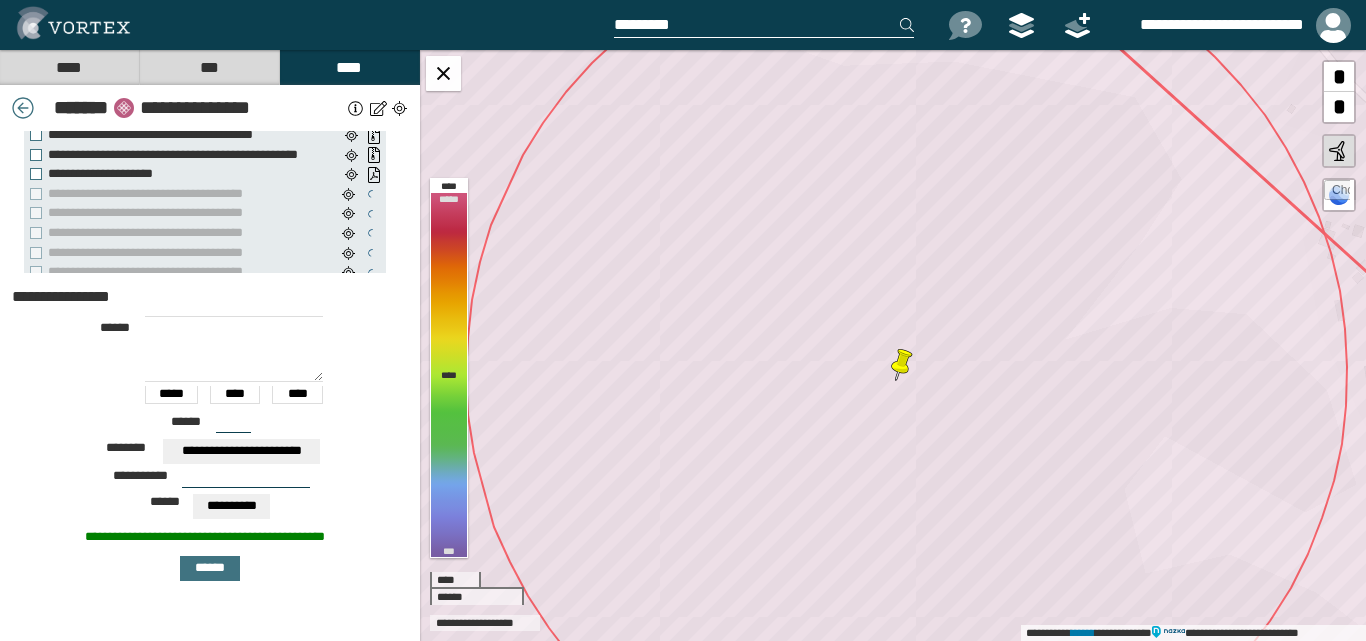 click at bounding box center [246, 480] 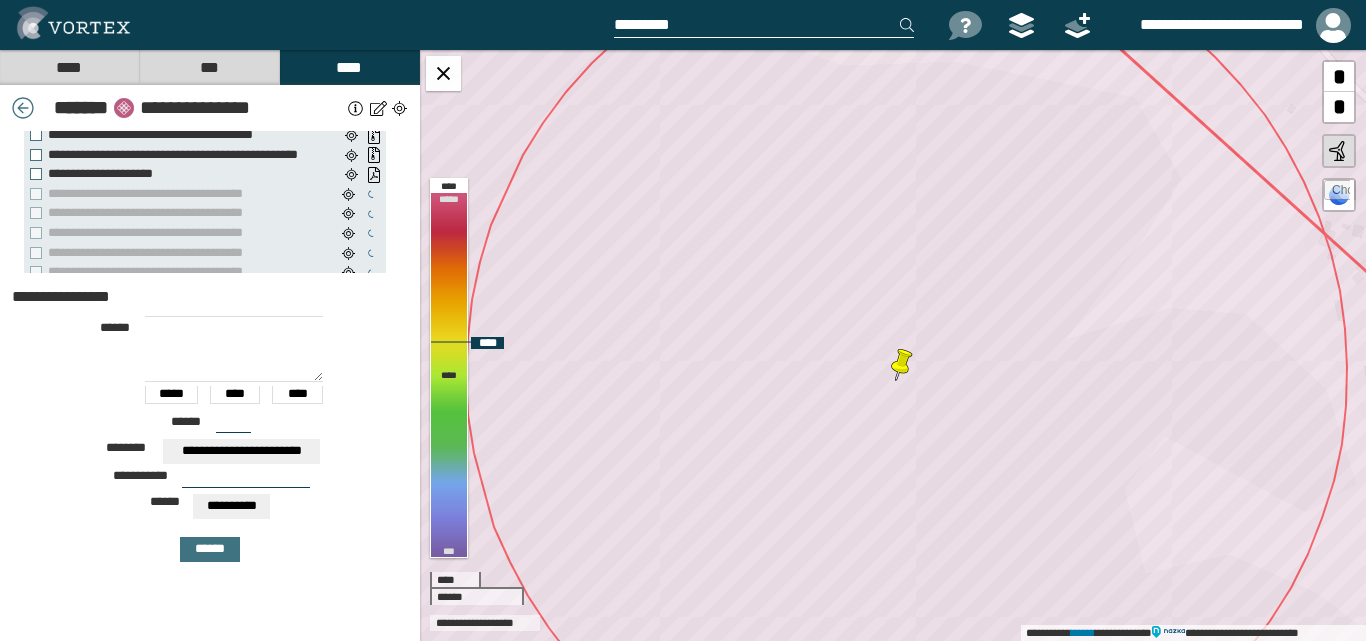 click 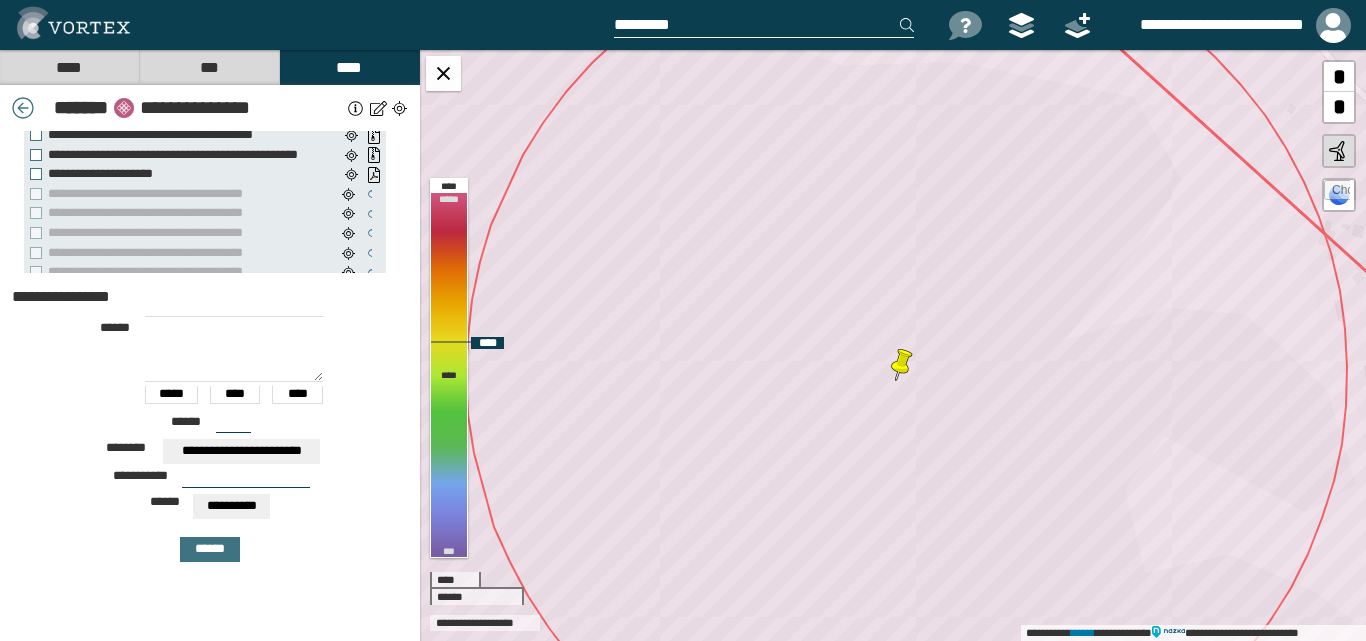 type on "**********" 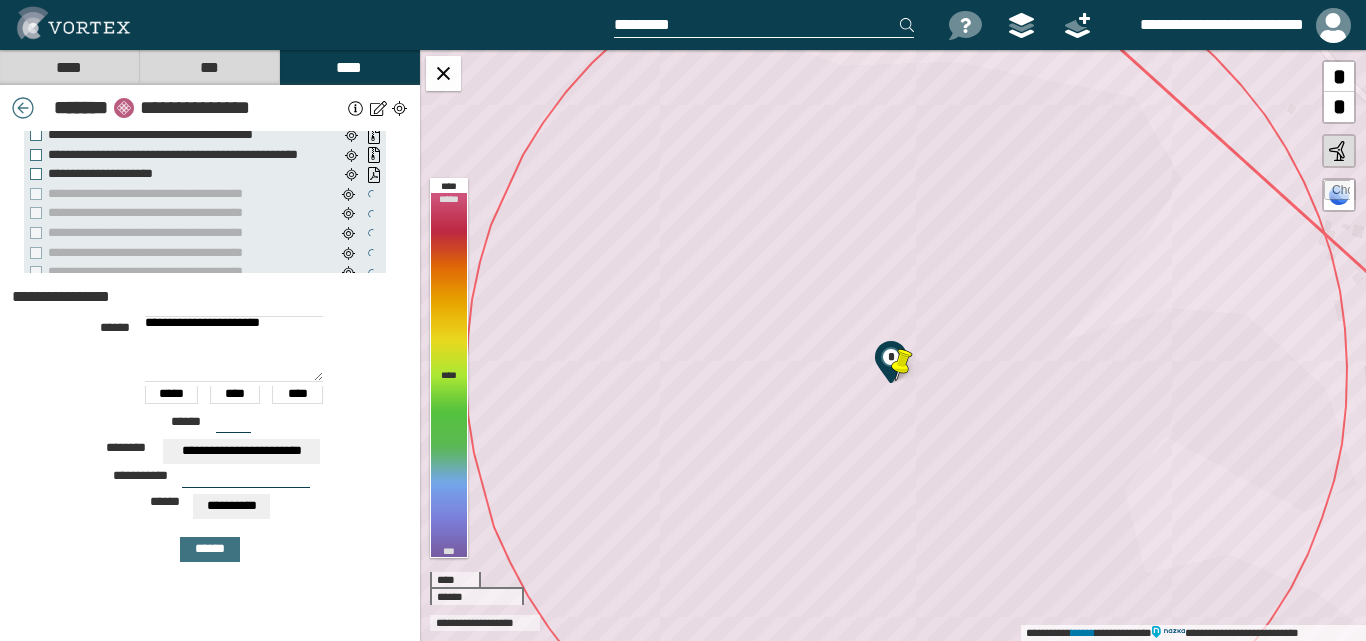 drag, startPoint x: 260, startPoint y: 471, endPoint x: 252, endPoint y: 464, distance: 10.630146 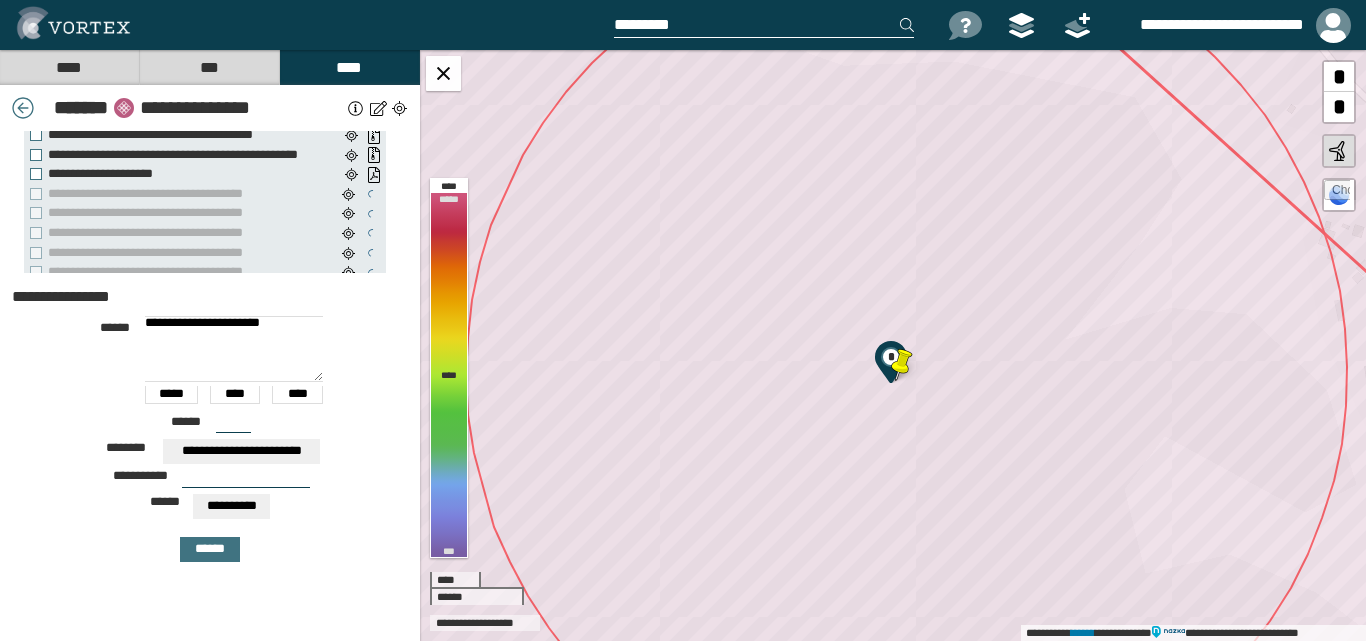 click at bounding box center (246, 480) 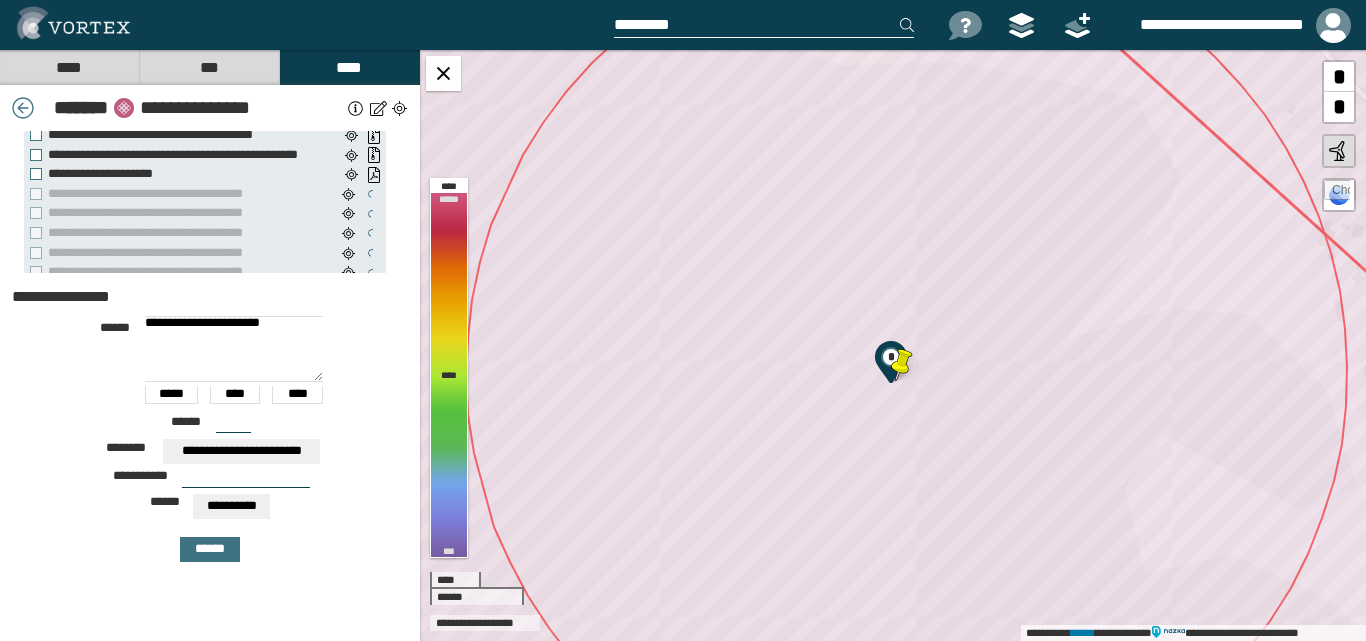 click at bounding box center [246, 480] 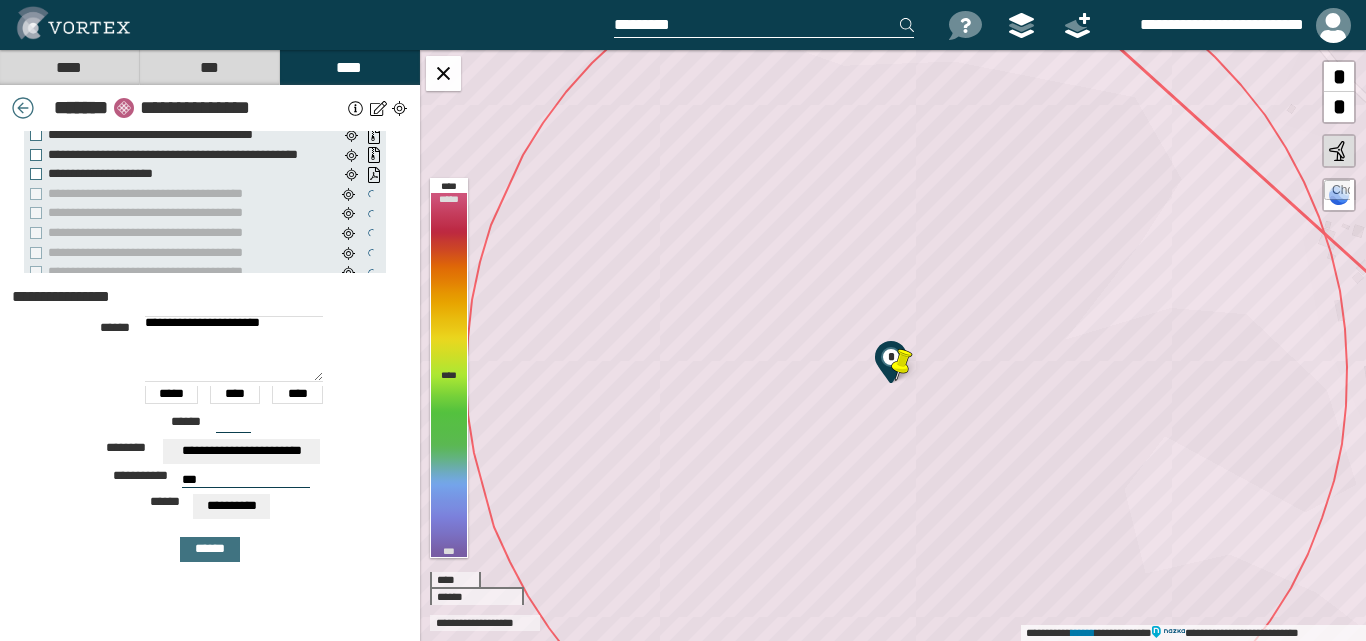 type on "***" 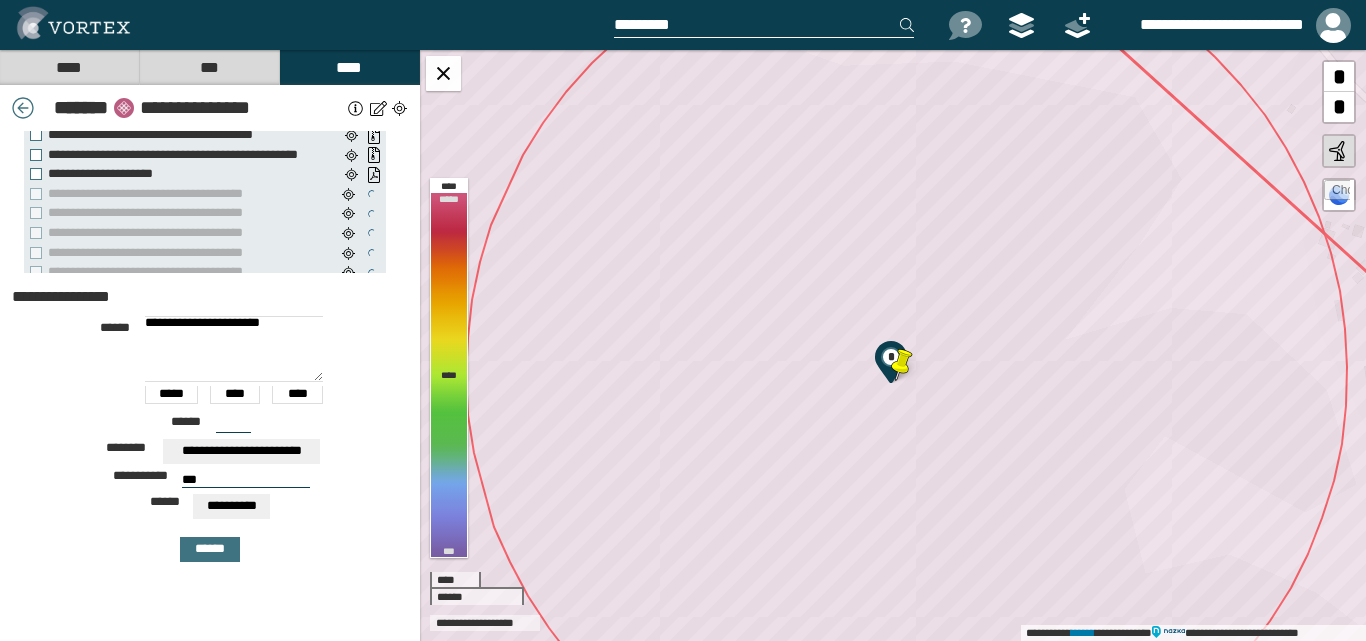 click on "**" at bounding box center (233, 425) 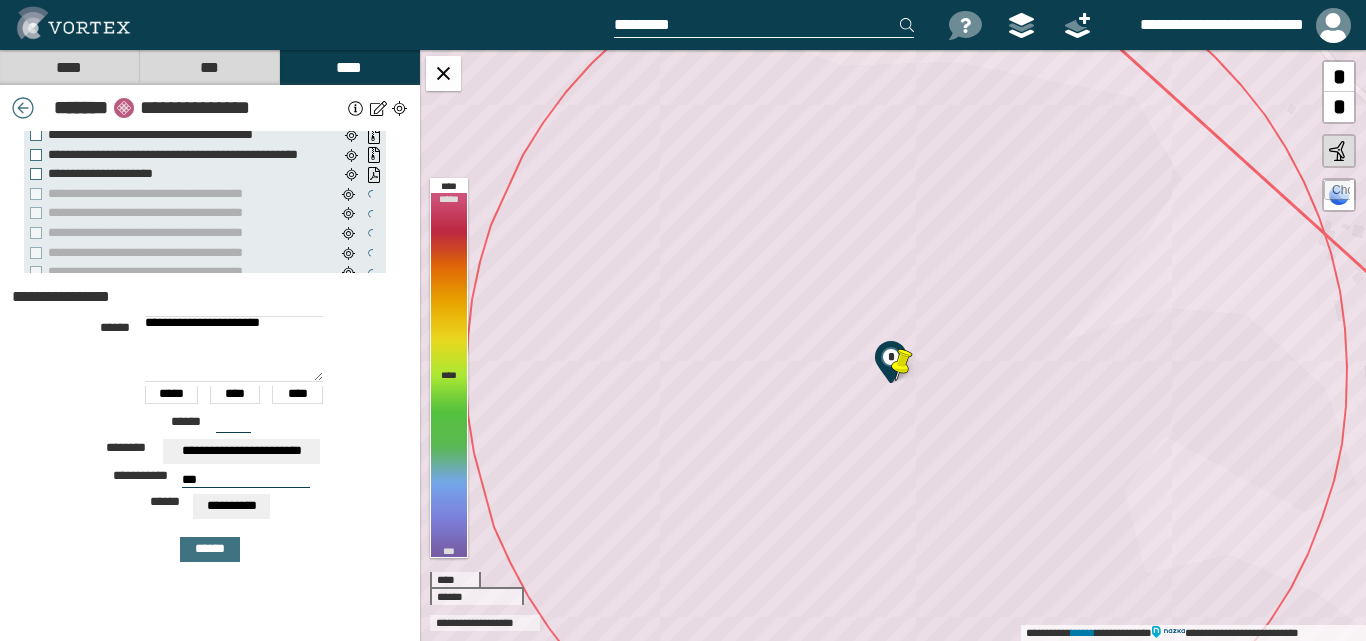 click on "**" at bounding box center (233, 425) 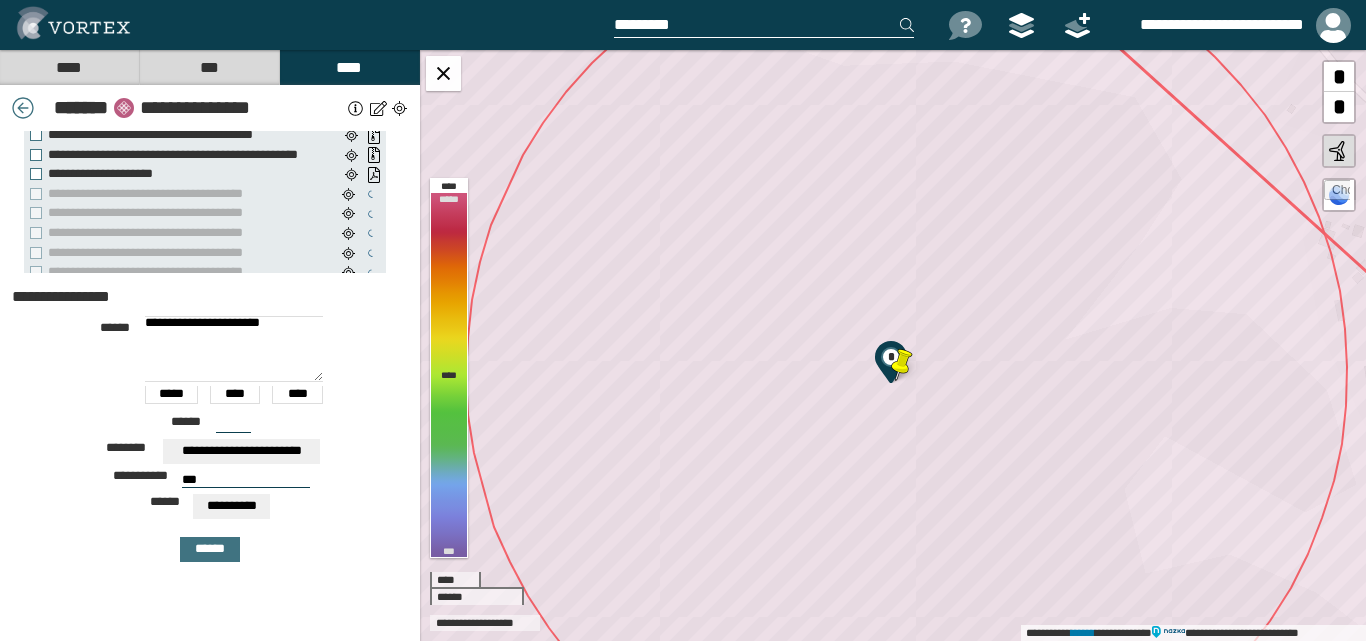 type on "*" 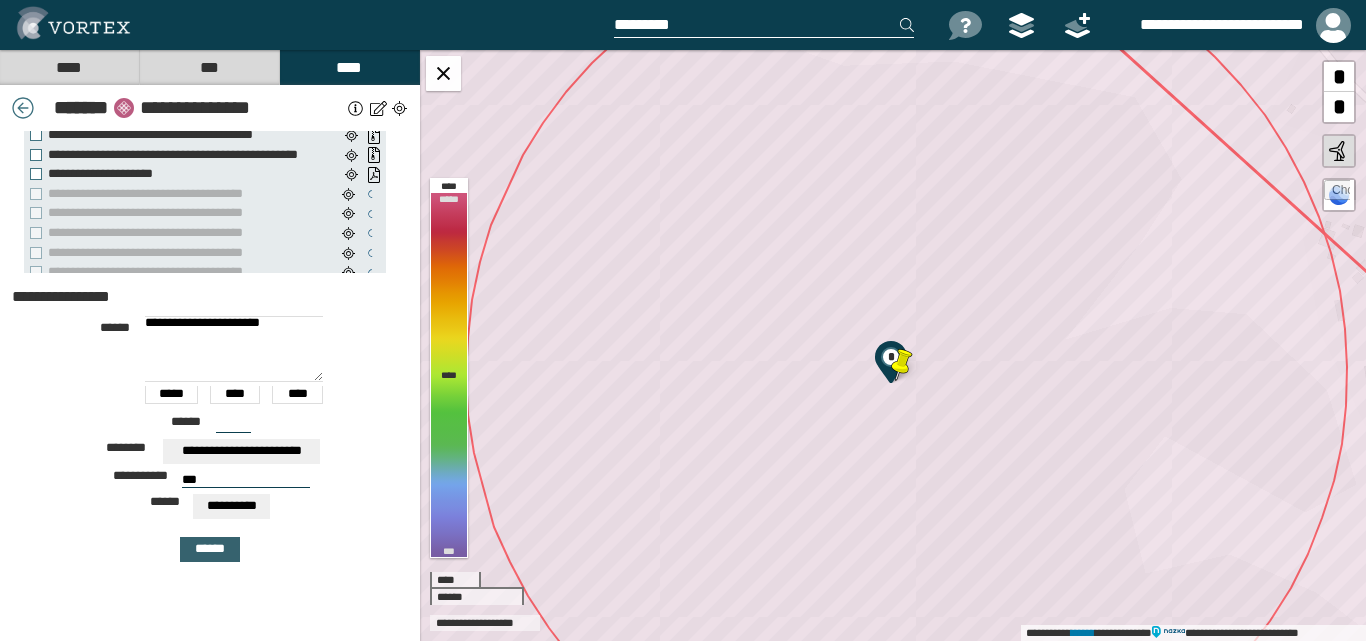 type on "***" 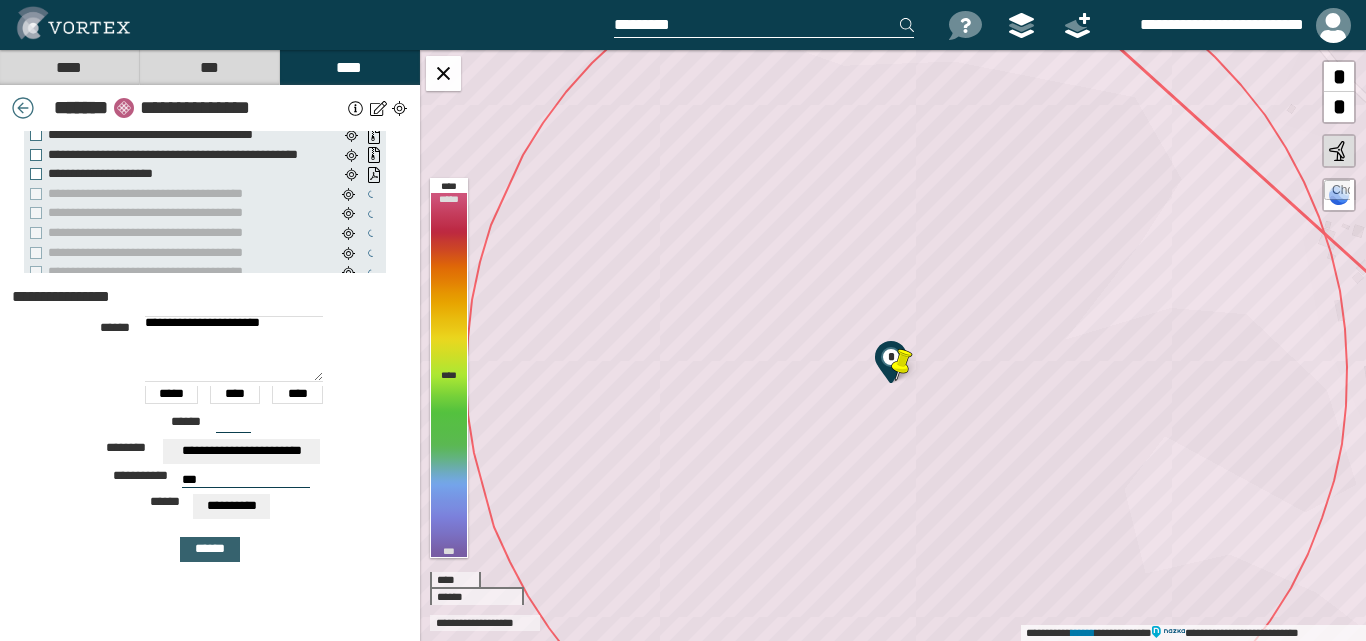 click on "******" at bounding box center (210, 549) 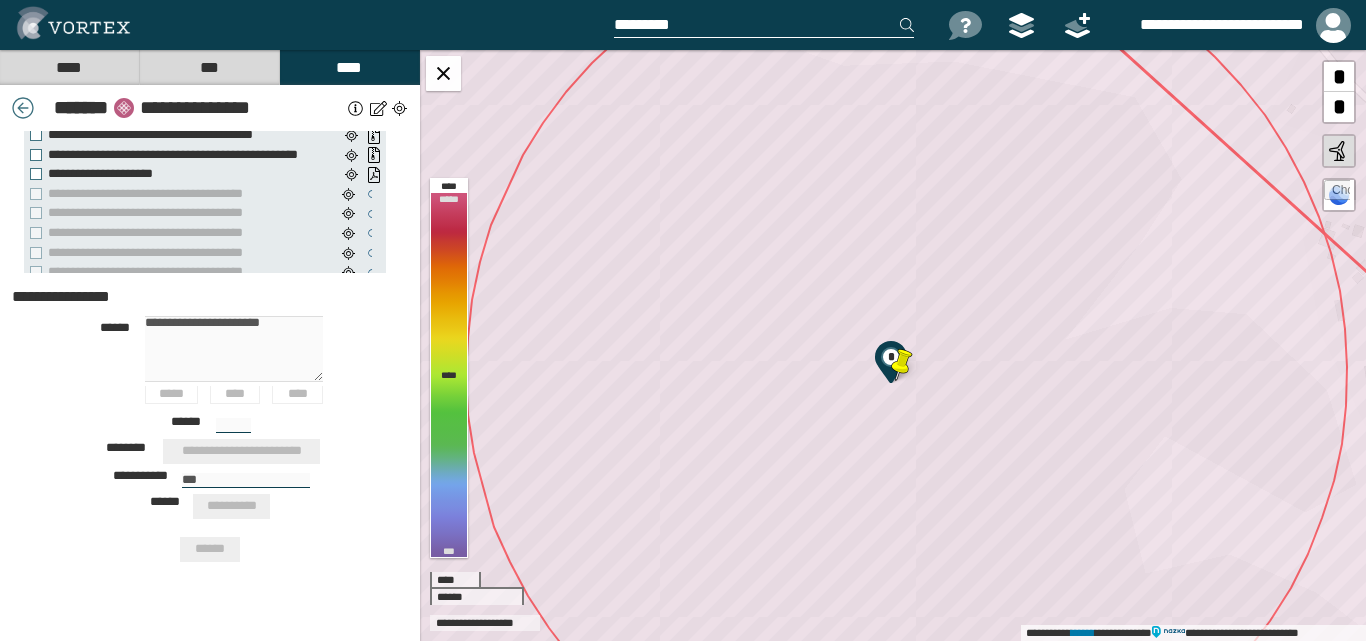 type 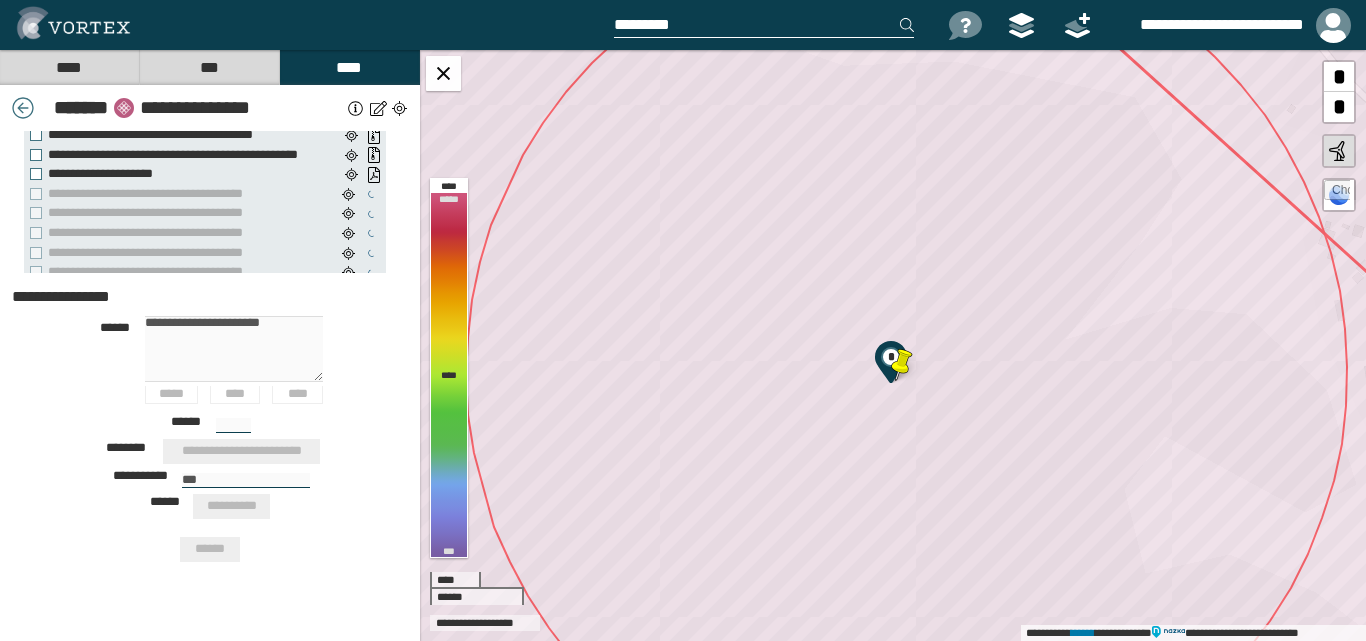 type on "***" 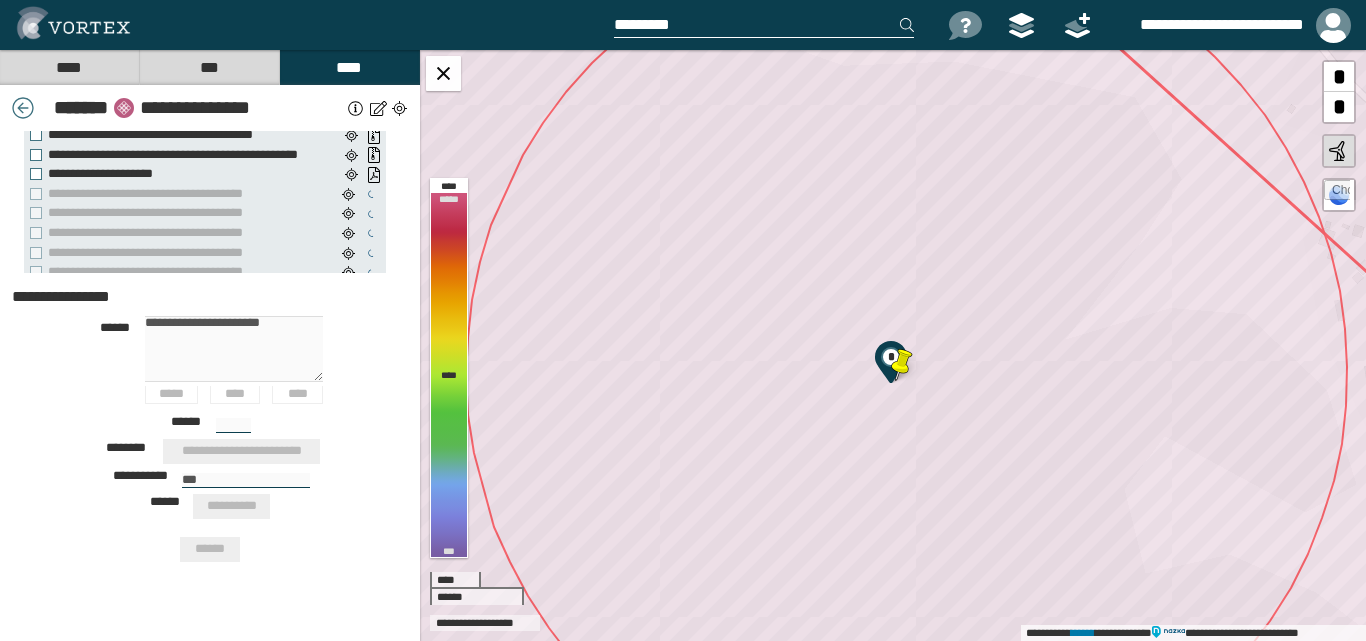 type 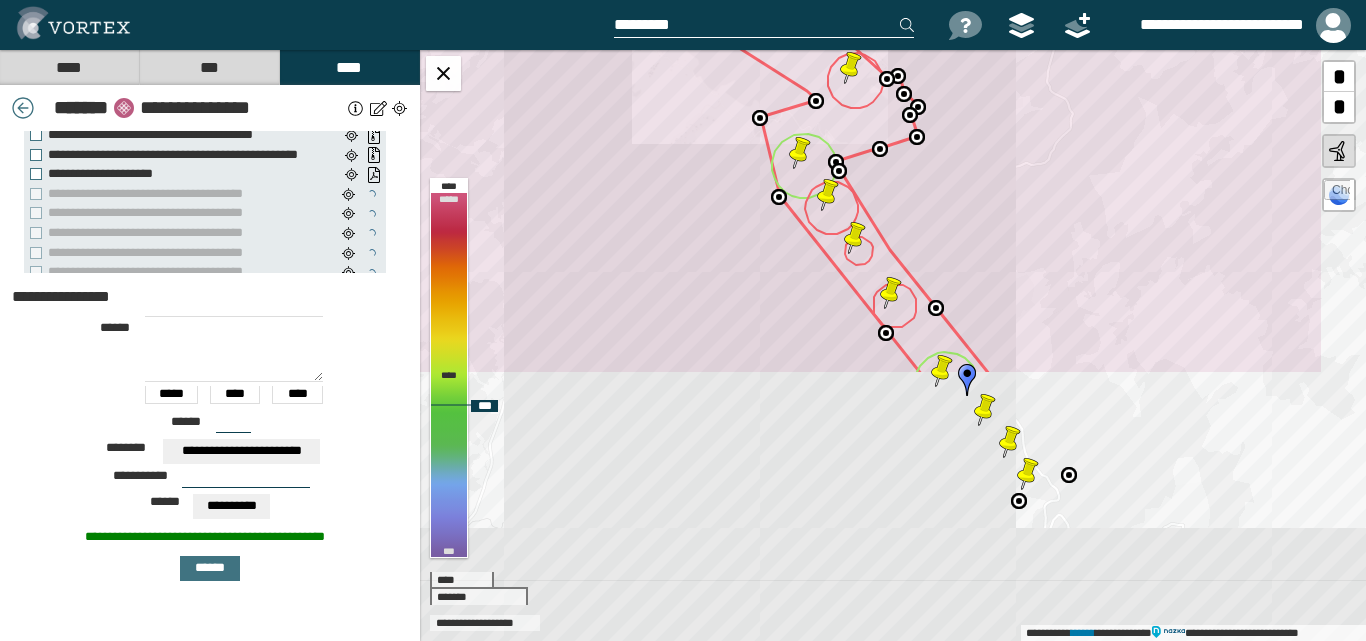 drag, startPoint x: 1025, startPoint y: 428, endPoint x: 950, endPoint y: 298, distance: 150.08331 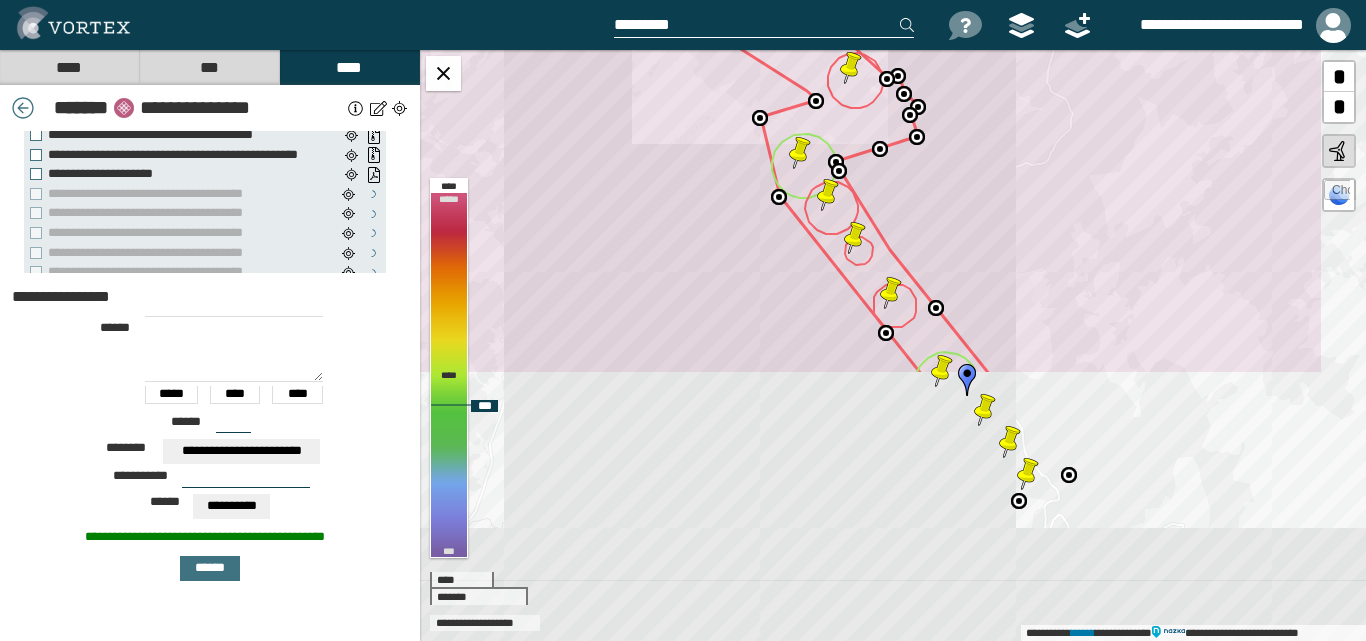 click 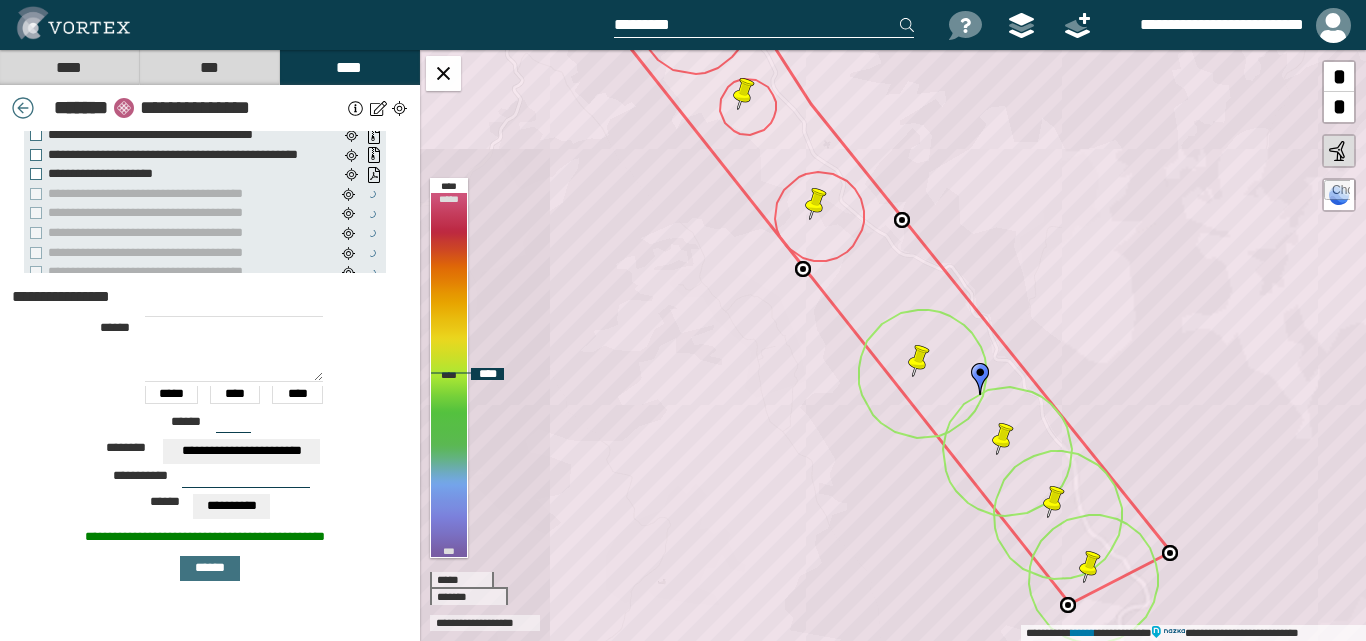 drag, startPoint x: 974, startPoint y: 388, endPoint x: 949, endPoint y: 347, distance: 48.02083 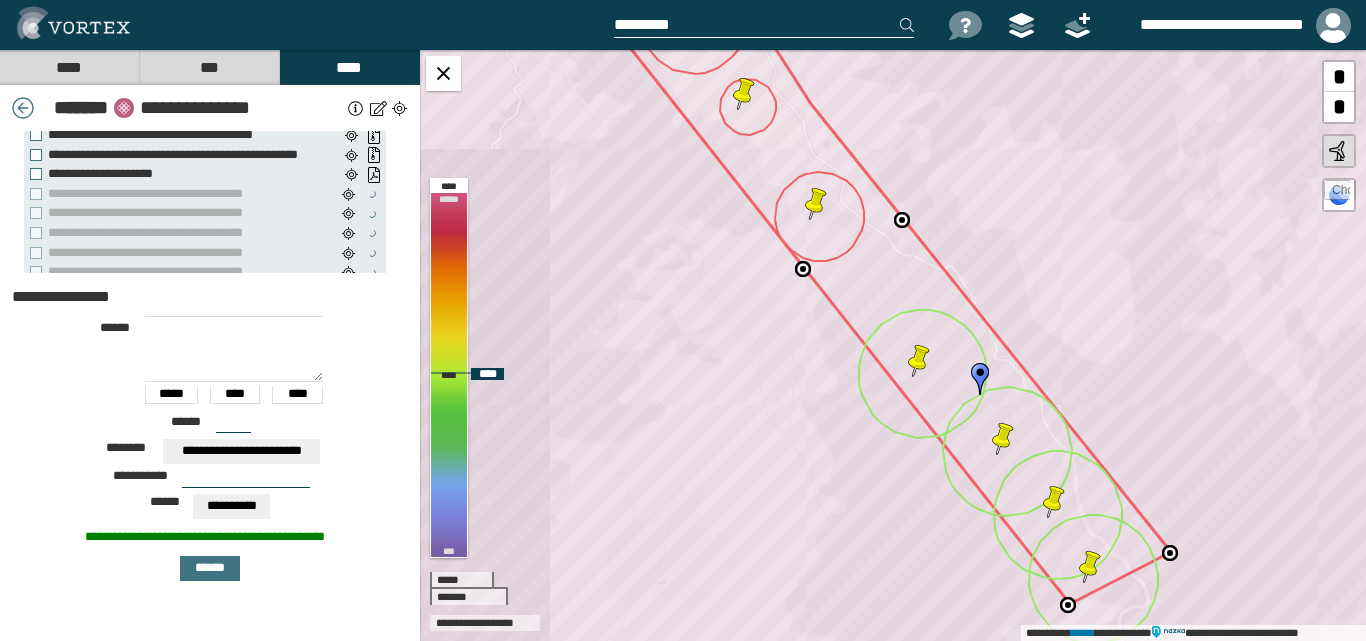 click 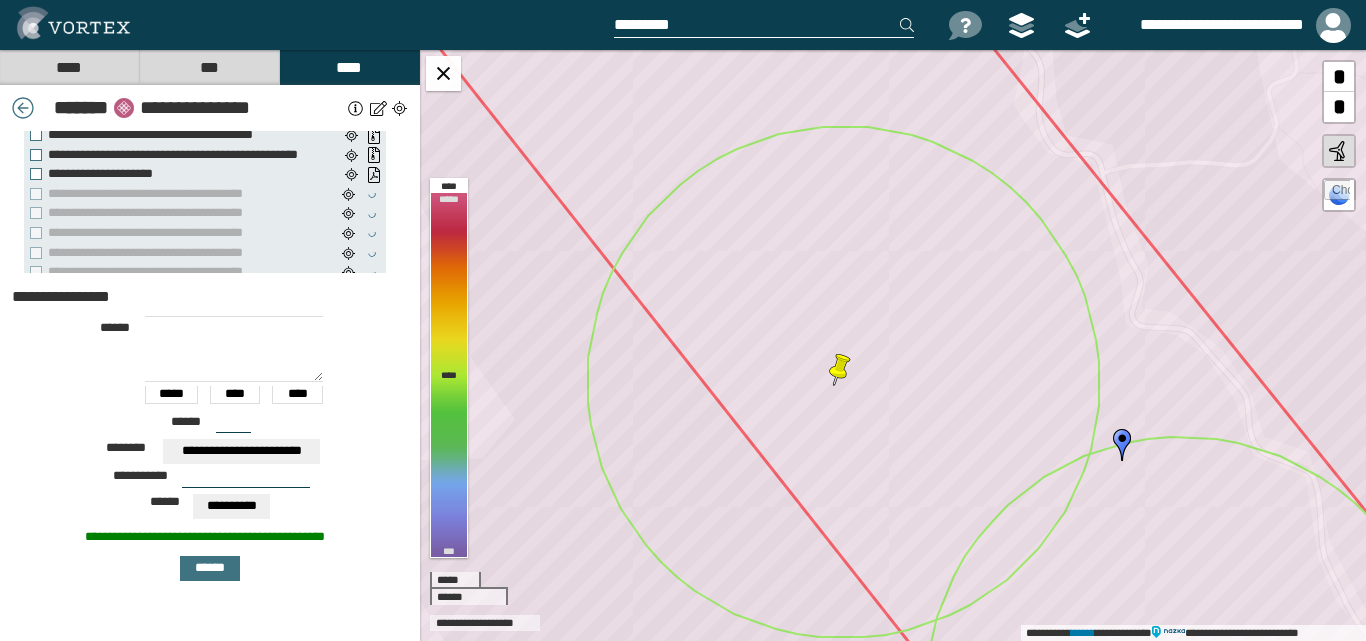 click at bounding box center [246, 480] 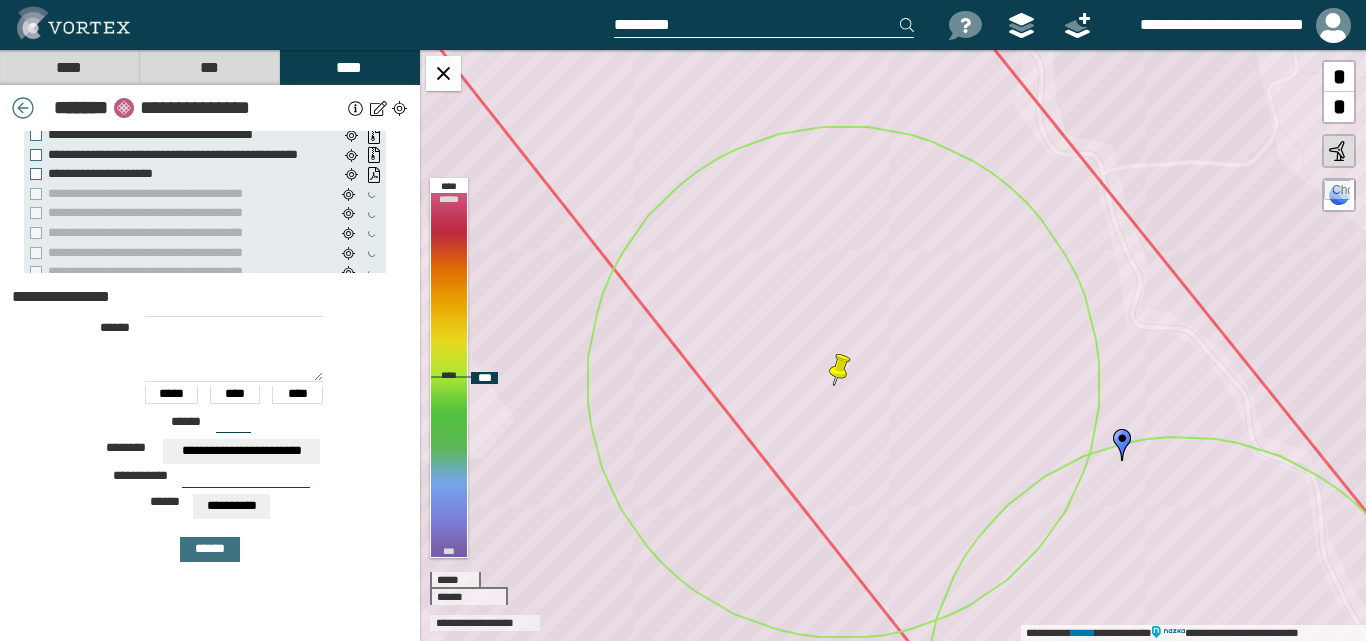 click at bounding box center (840, 370) 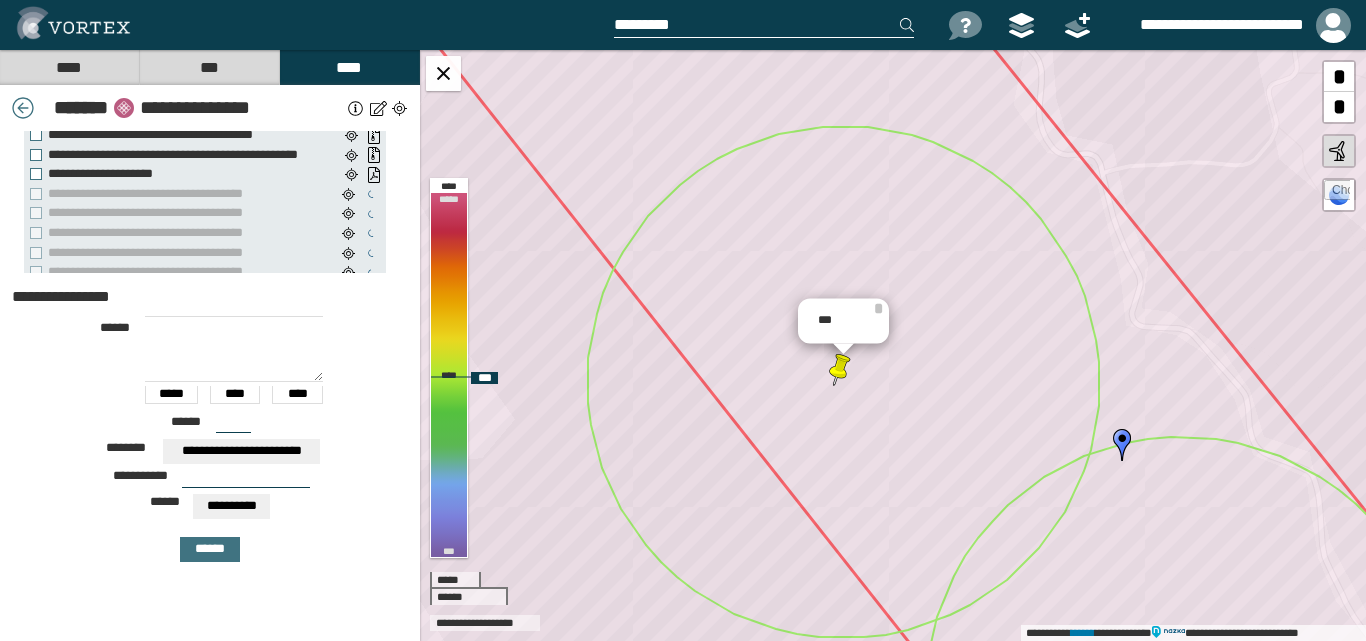 click at bounding box center (840, 370) 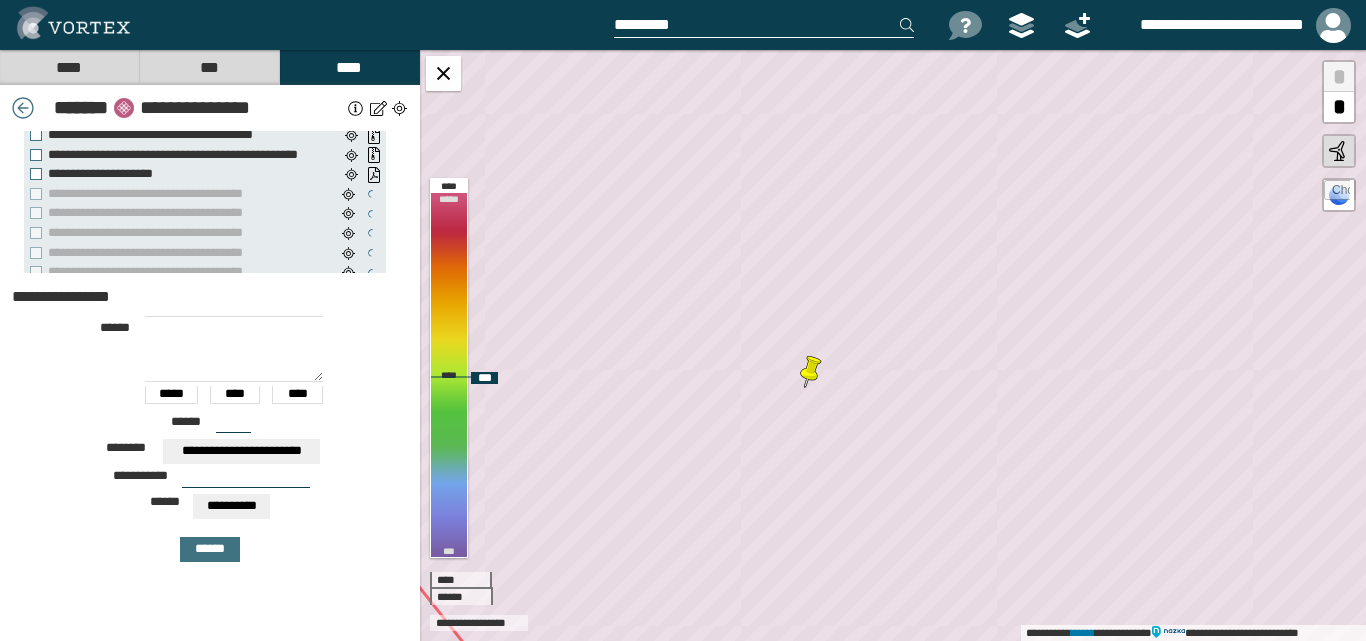 click 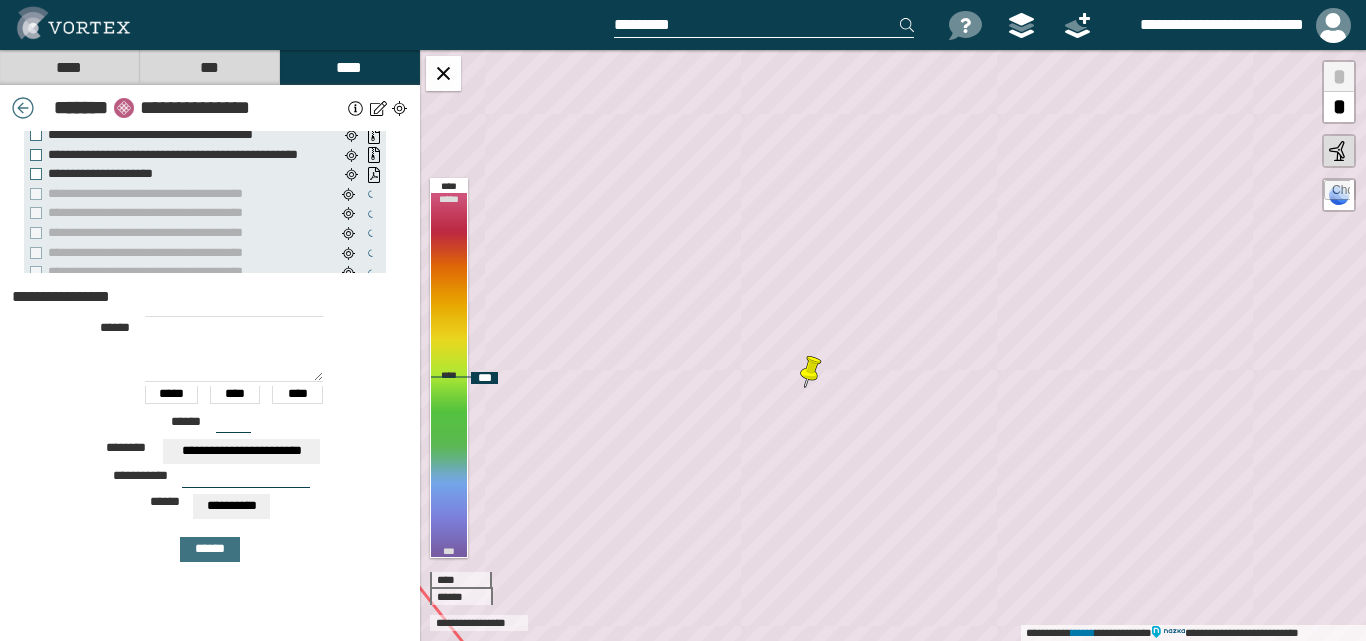 type on "**********" 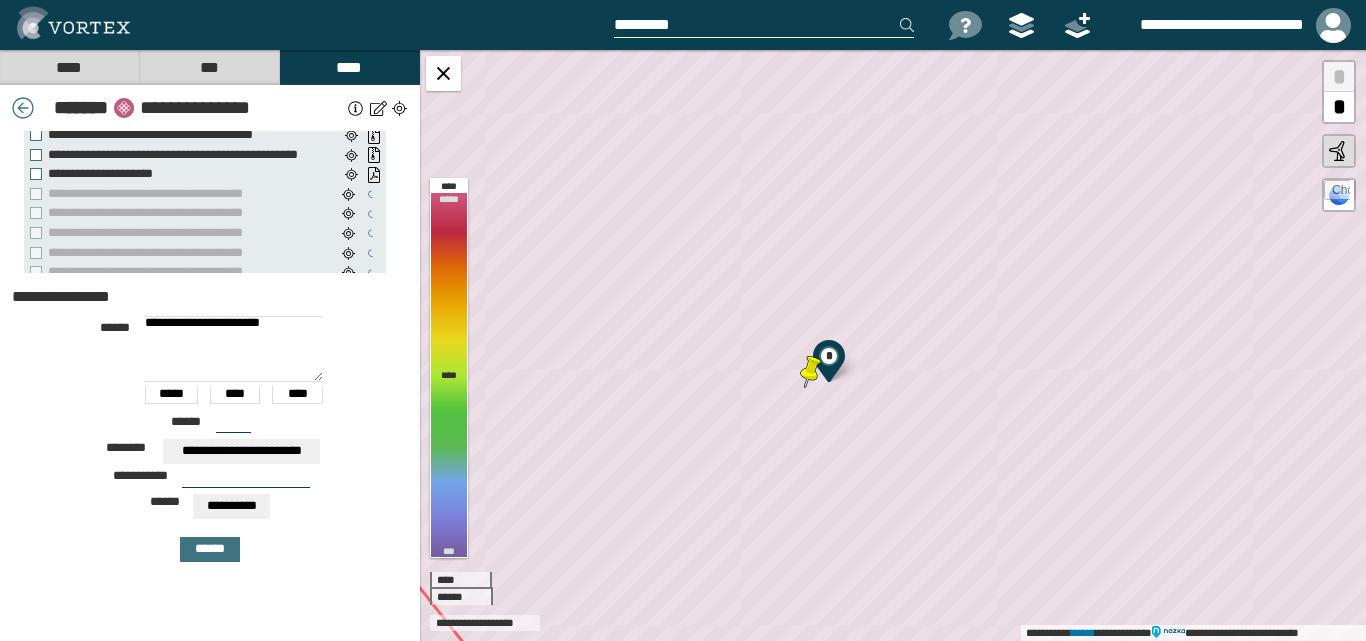 click at bounding box center [246, 480] 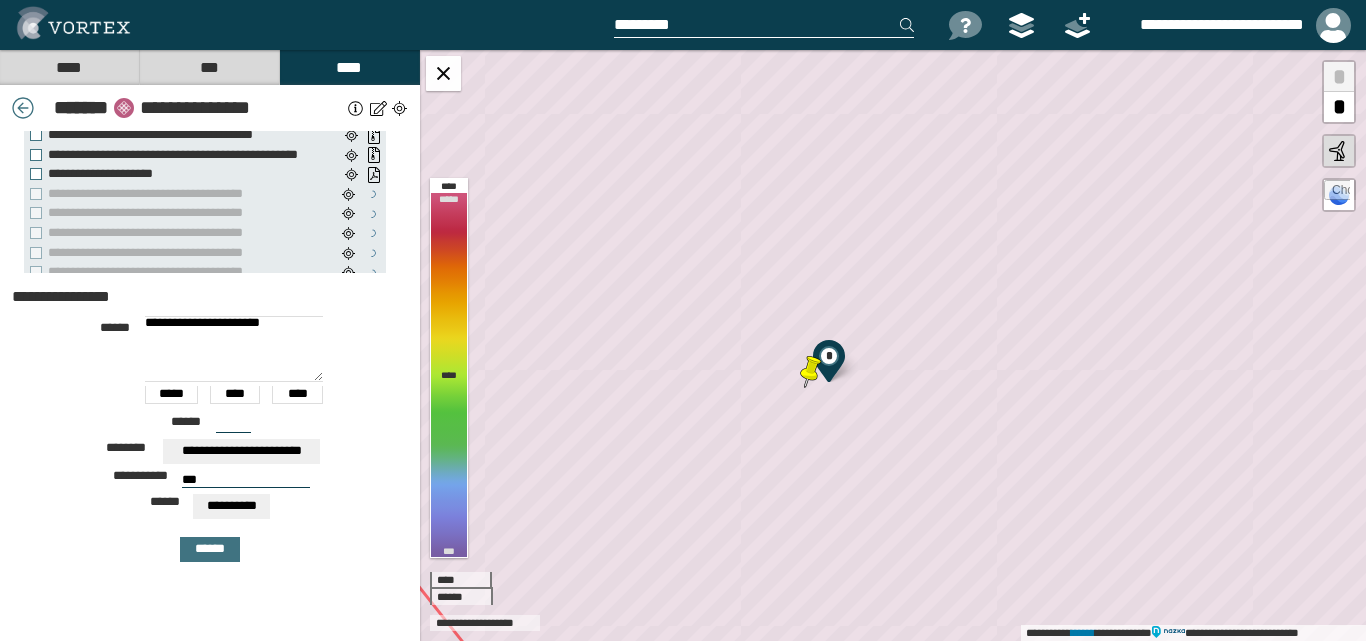 type on "***" 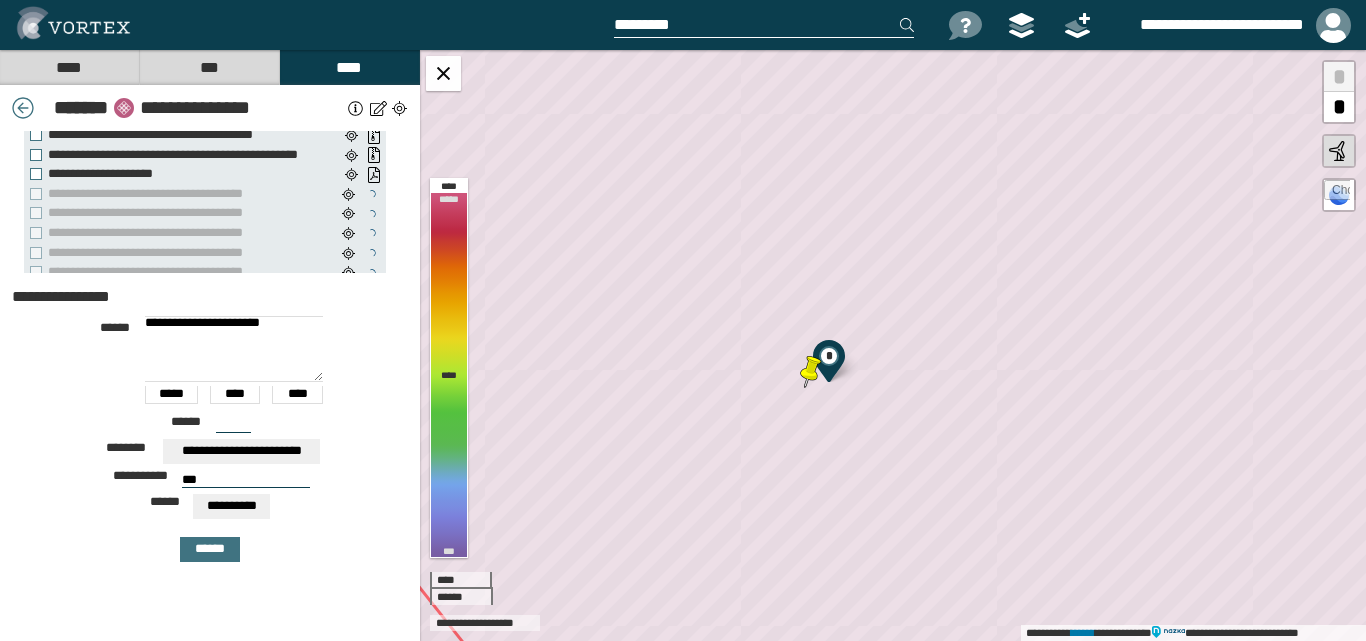 drag, startPoint x: 231, startPoint y: 420, endPoint x: 189, endPoint y: 420, distance: 42 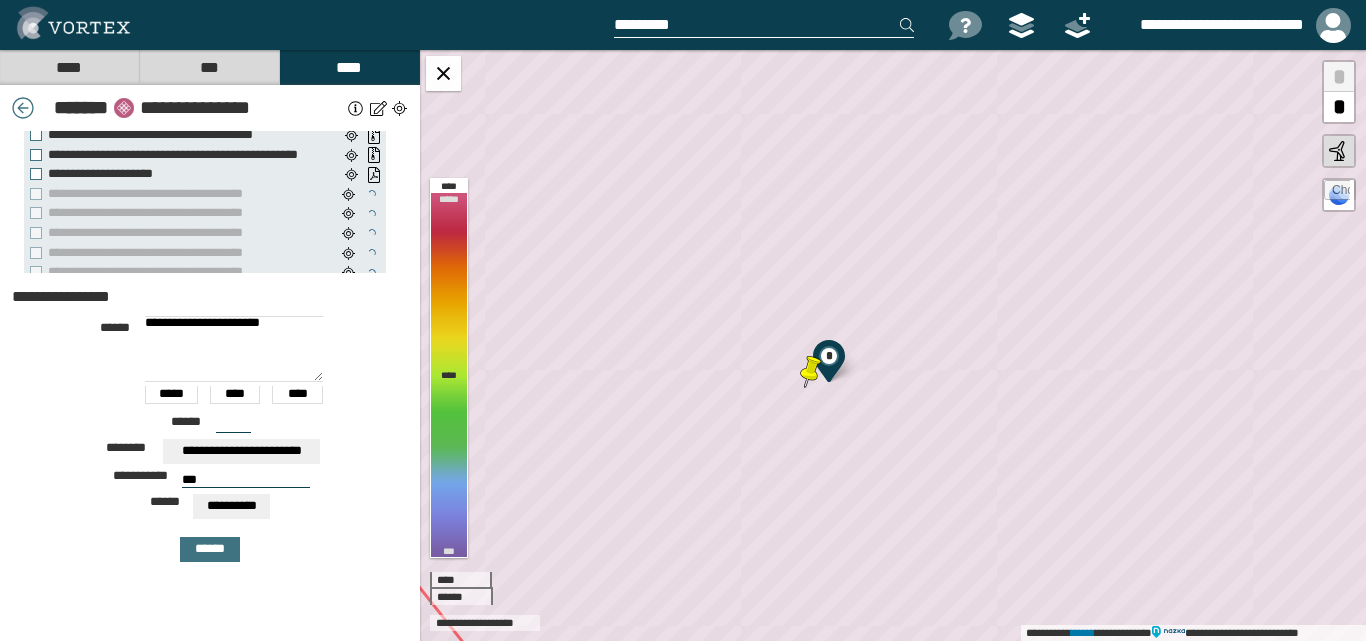 click on "****** ***" at bounding box center (210, 428) 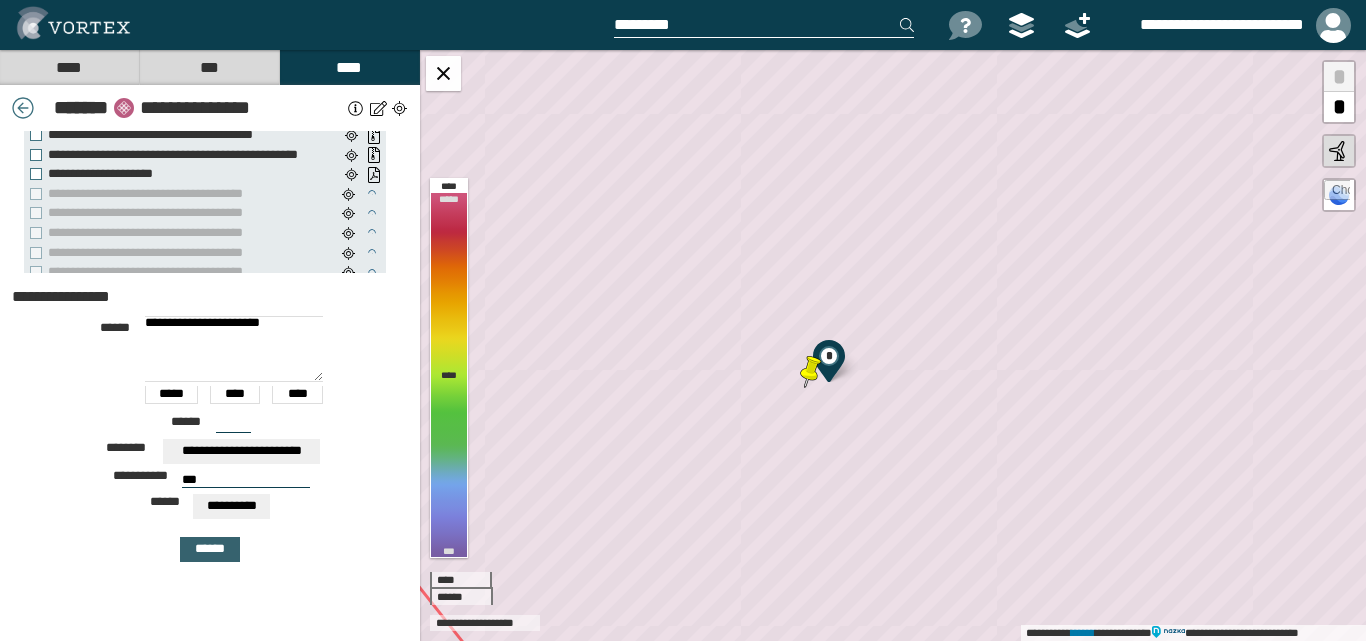 type on "***" 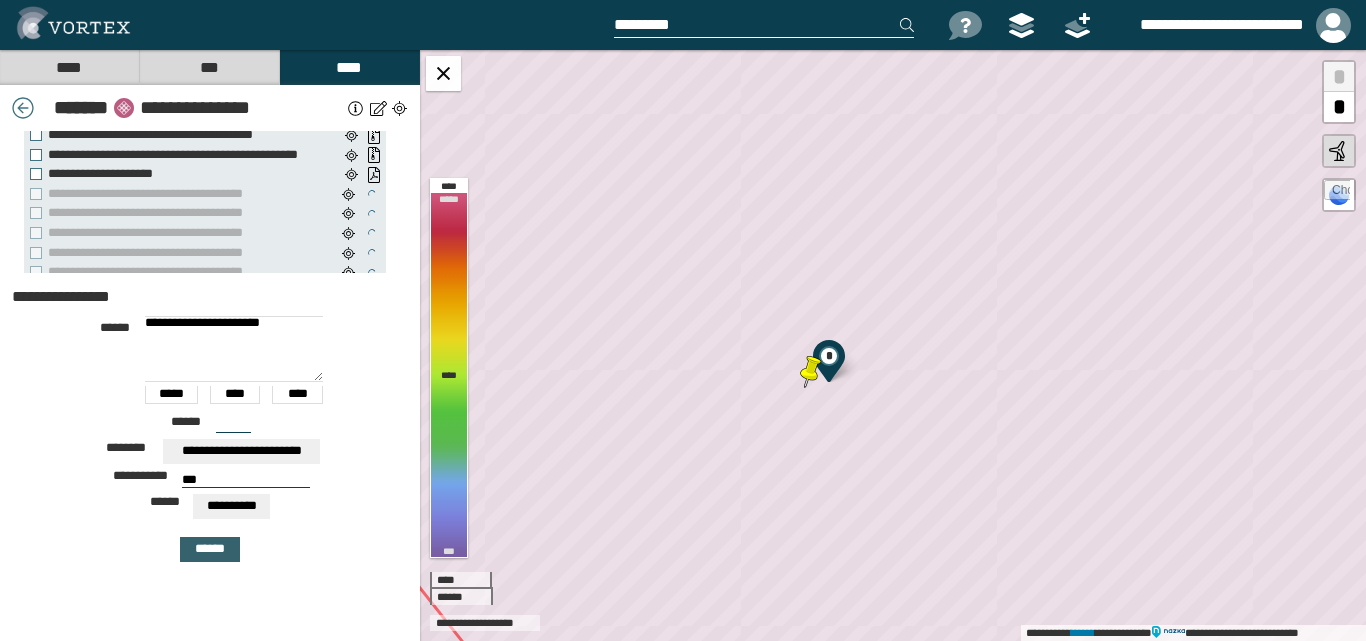 click on "******" at bounding box center [210, 549] 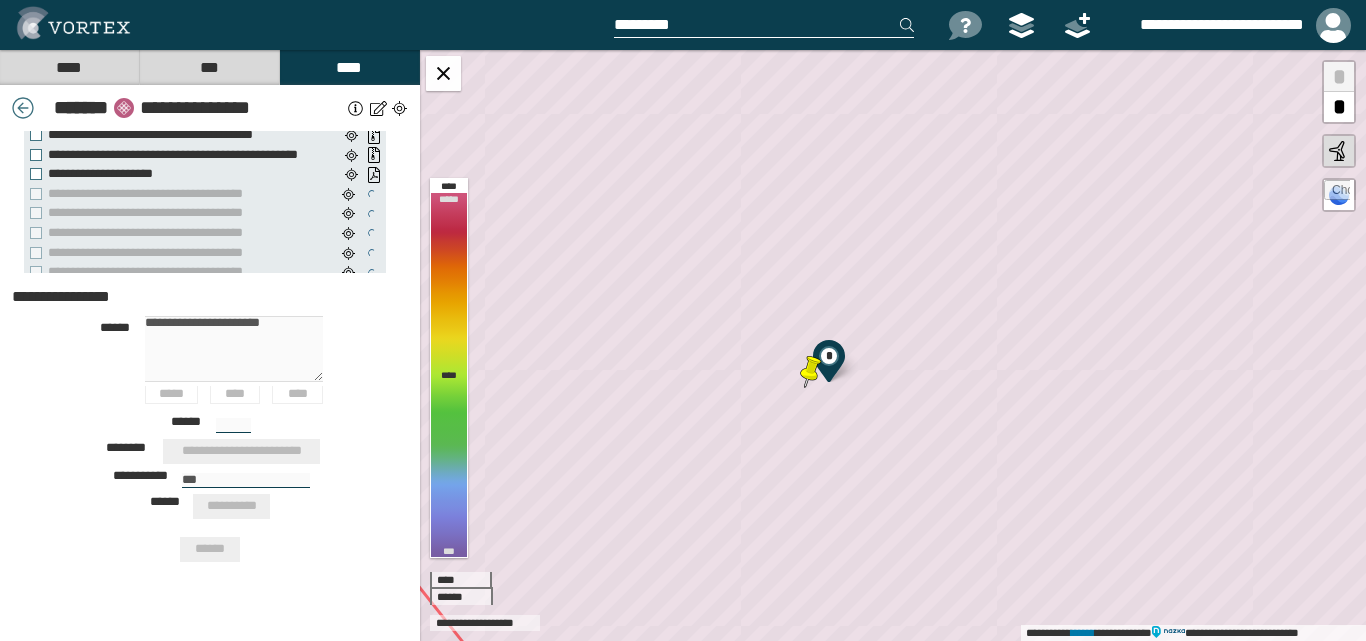 type 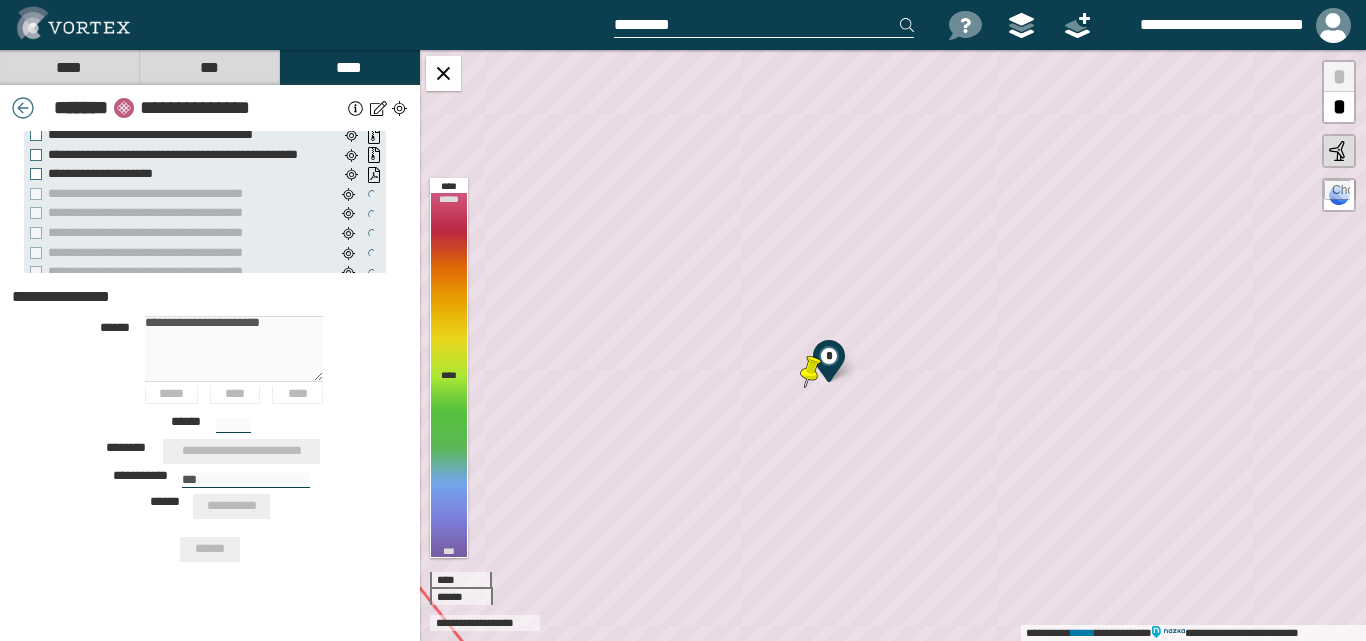 type on "***" 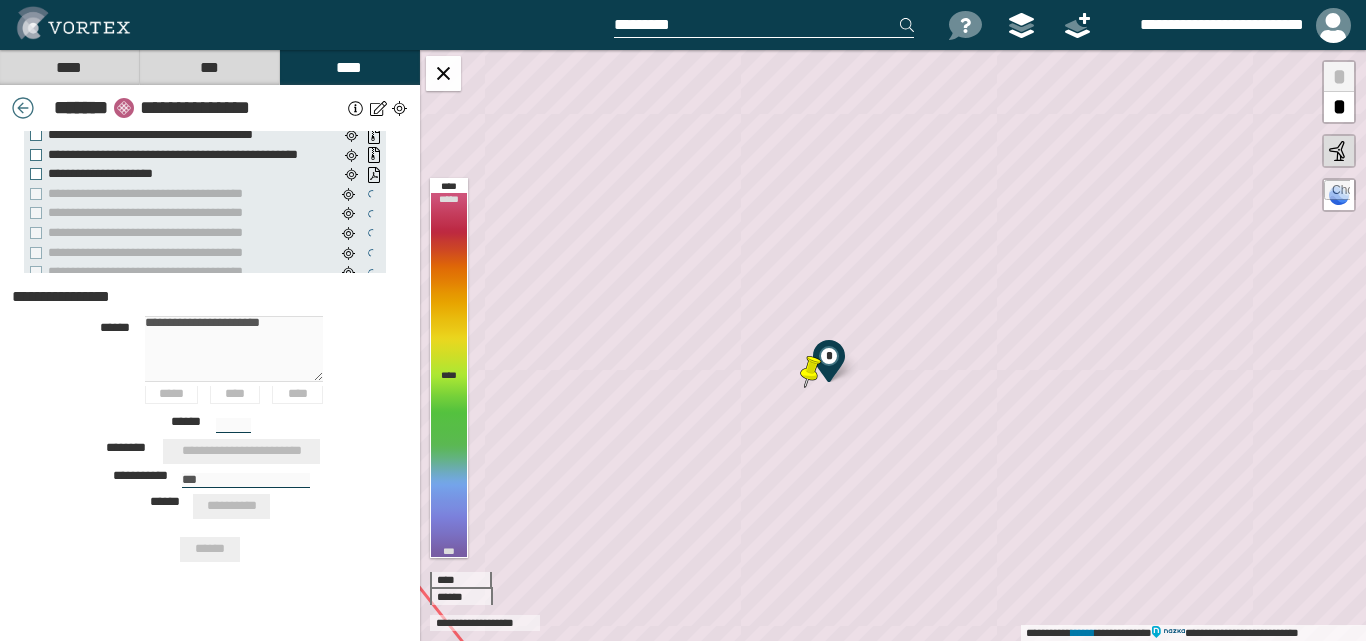 type 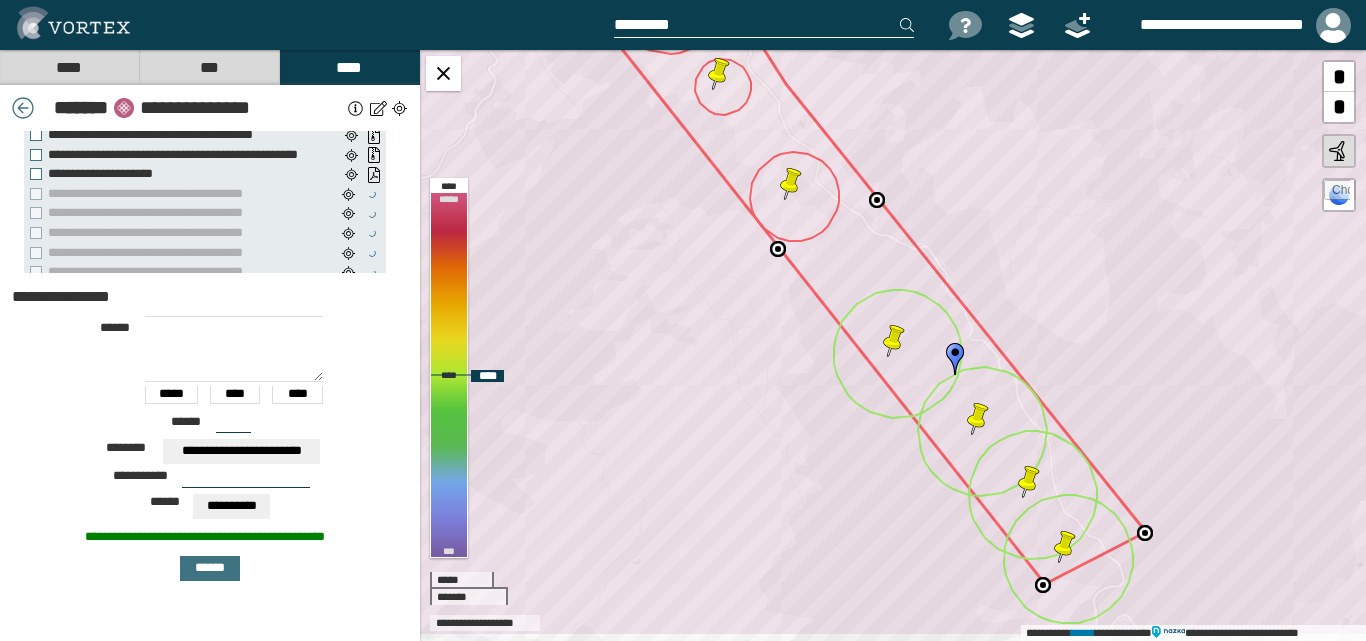 drag, startPoint x: 1098, startPoint y: 511, endPoint x: 926, endPoint y: 354, distance: 232.87979 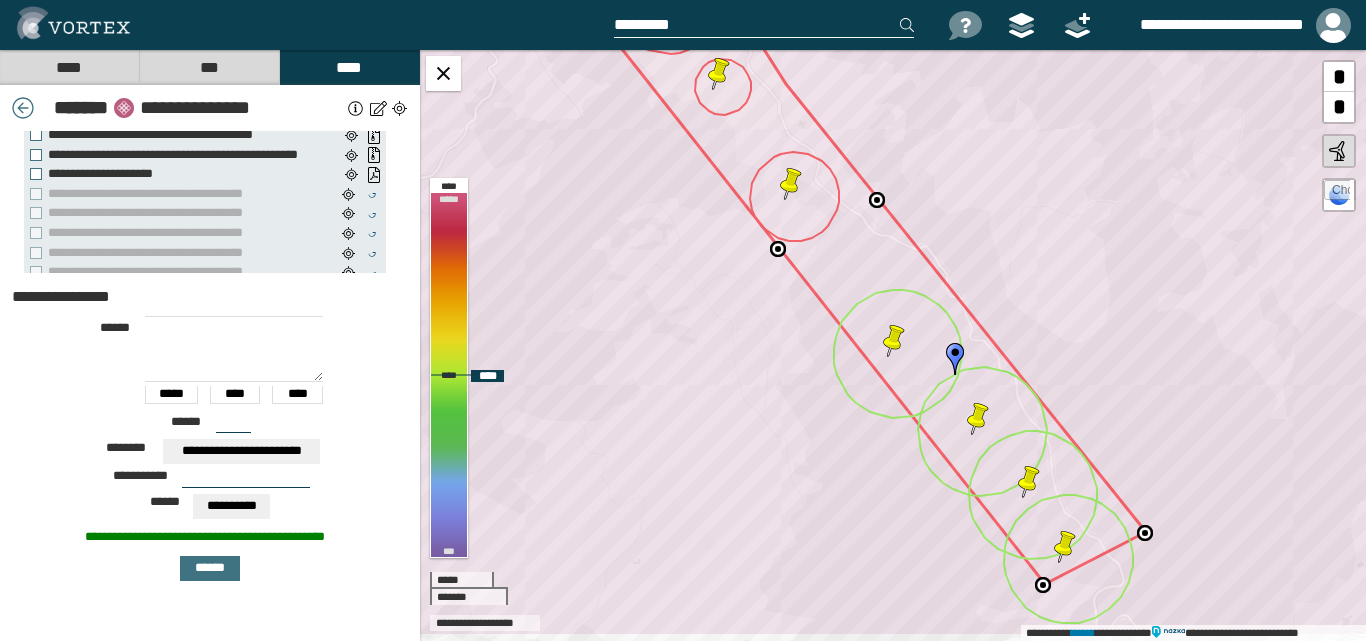 click 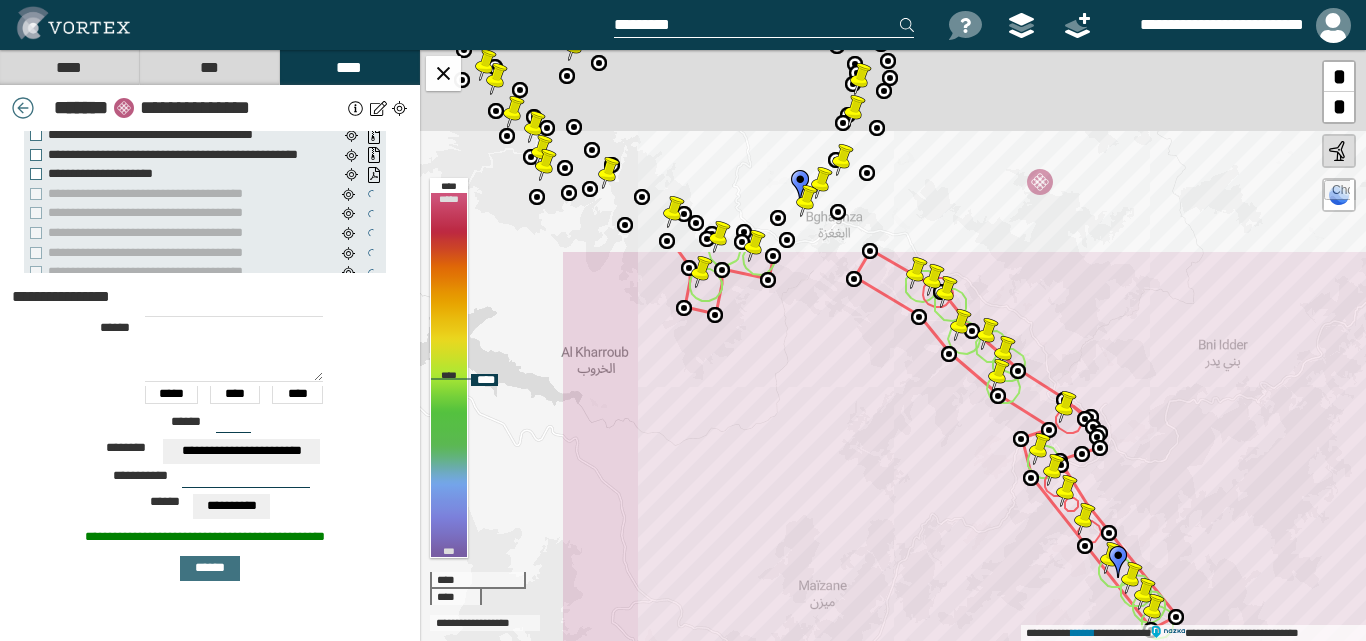 drag, startPoint x: 791, startPoint y: 178, endPoint x: 1094, endPoint y: 518, distance: 455.42178 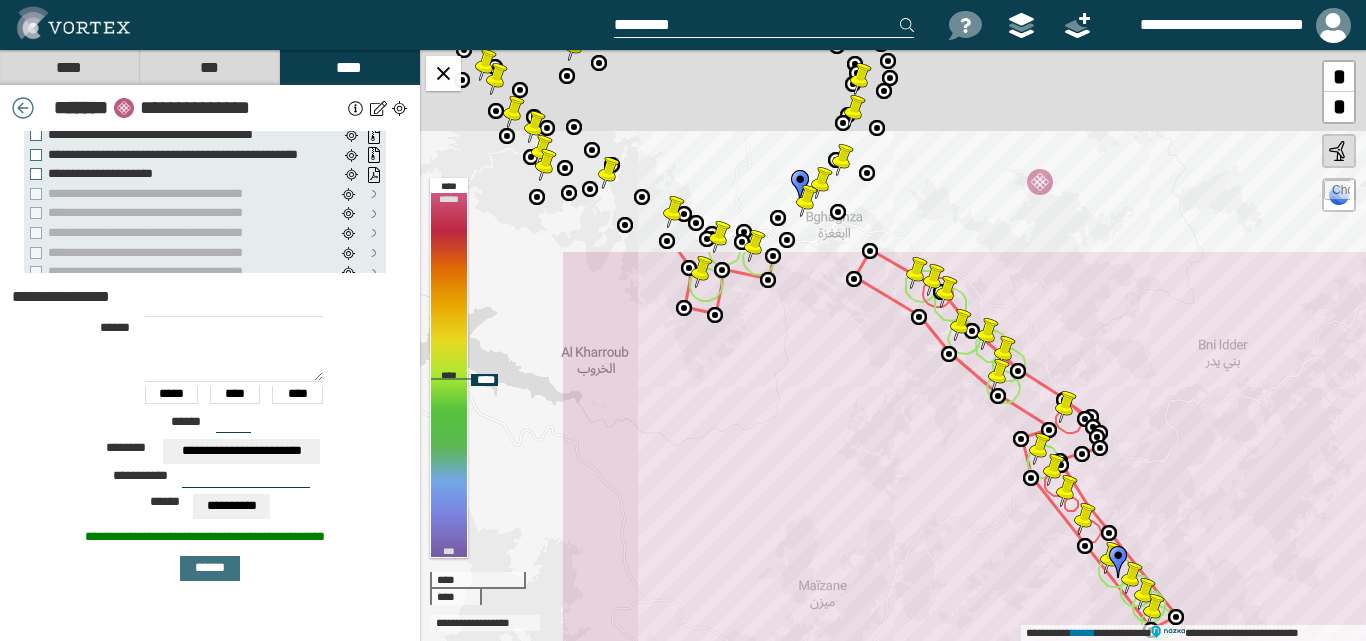 click at bounding box center (1040, 449) 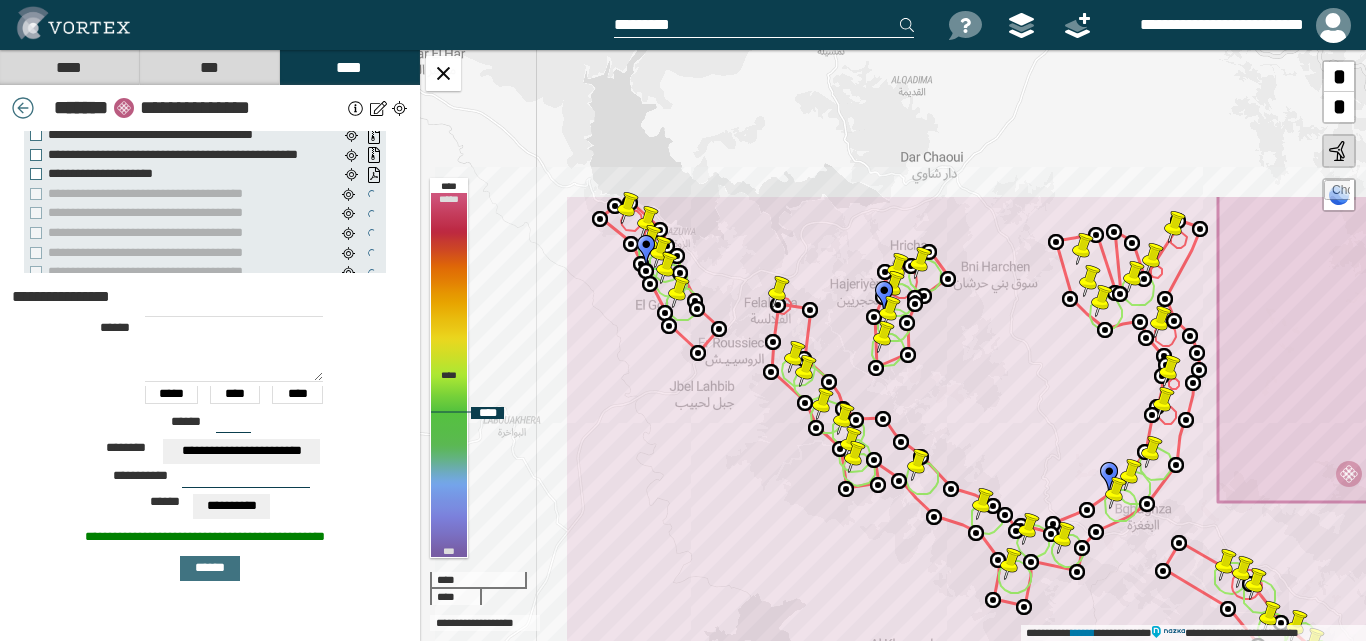 drag, startPoint x: 1081, startPoint y: 512, endPoint x: 1128, endPoint y: 545, distance: 57.428215 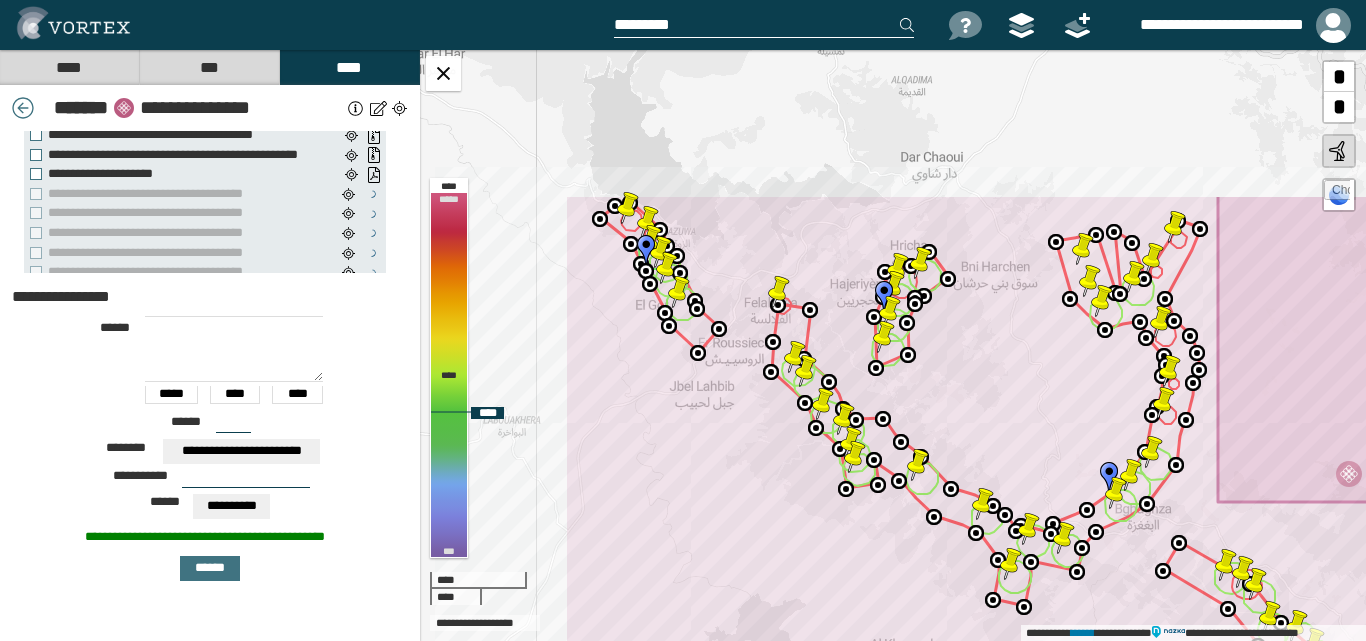 click 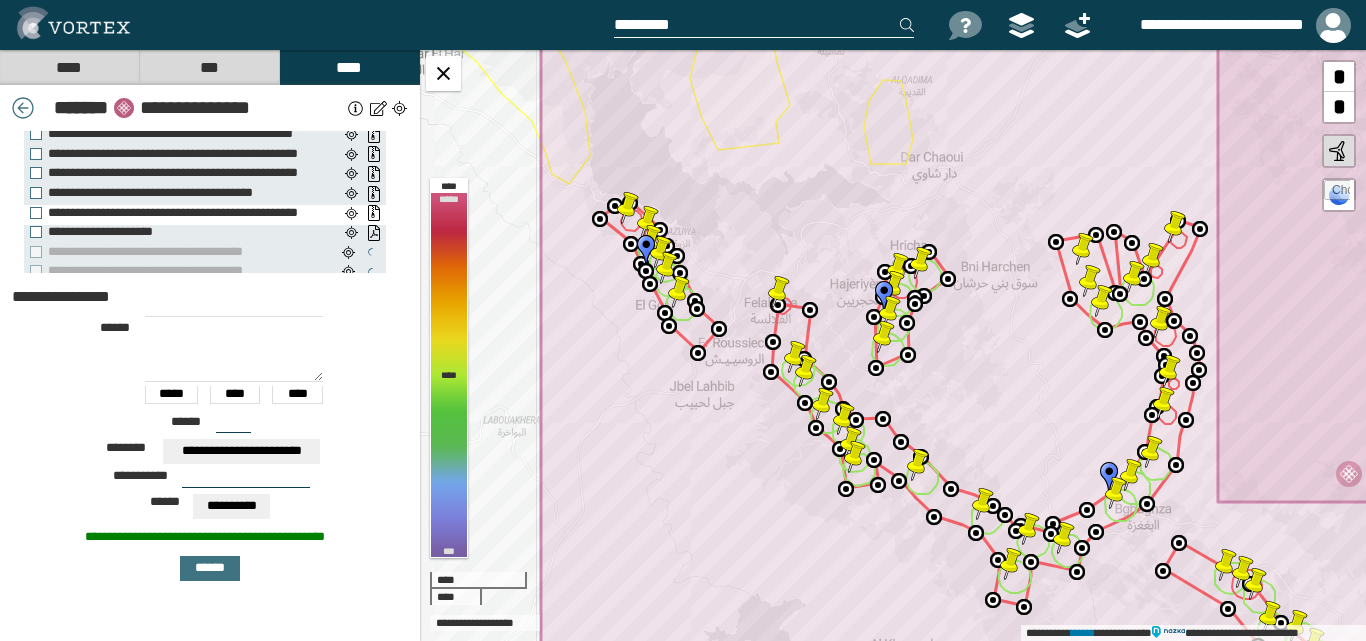 scroll, scrollTop: 0, scrollLeft: 0, axis: both 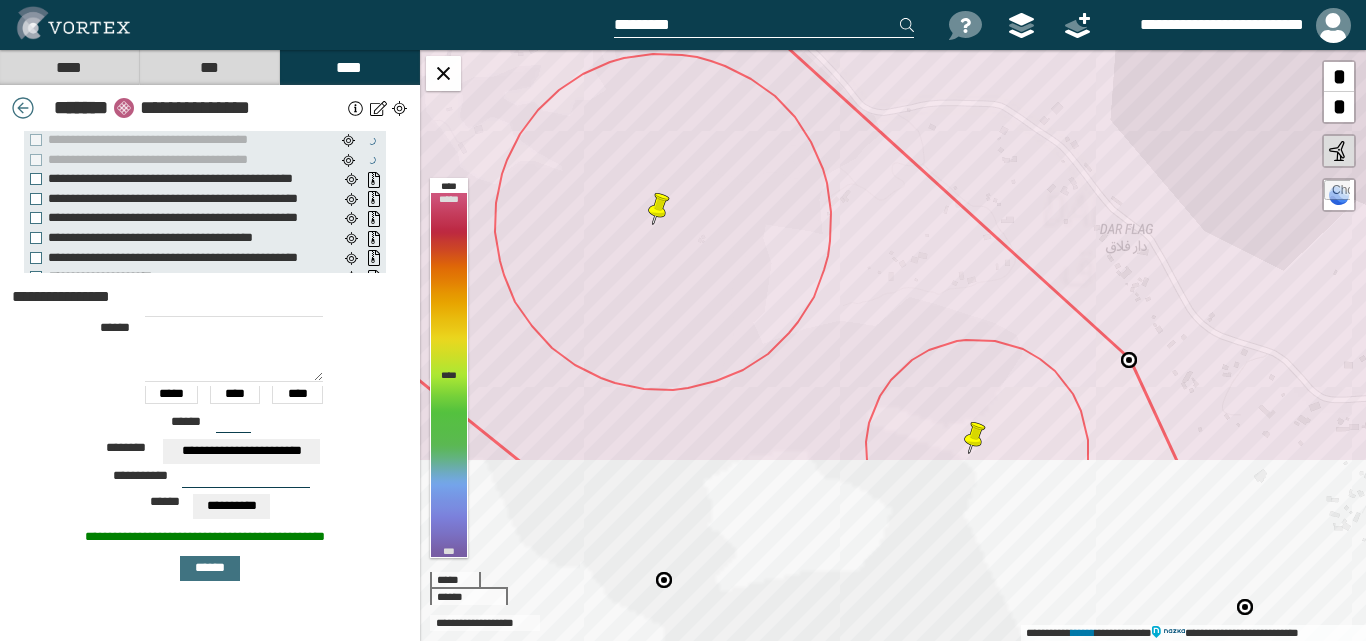 drag, startPoint x: 698, startPoint y: 267, endPoint x: 747, endPoint y: 27, distance: 244.95102 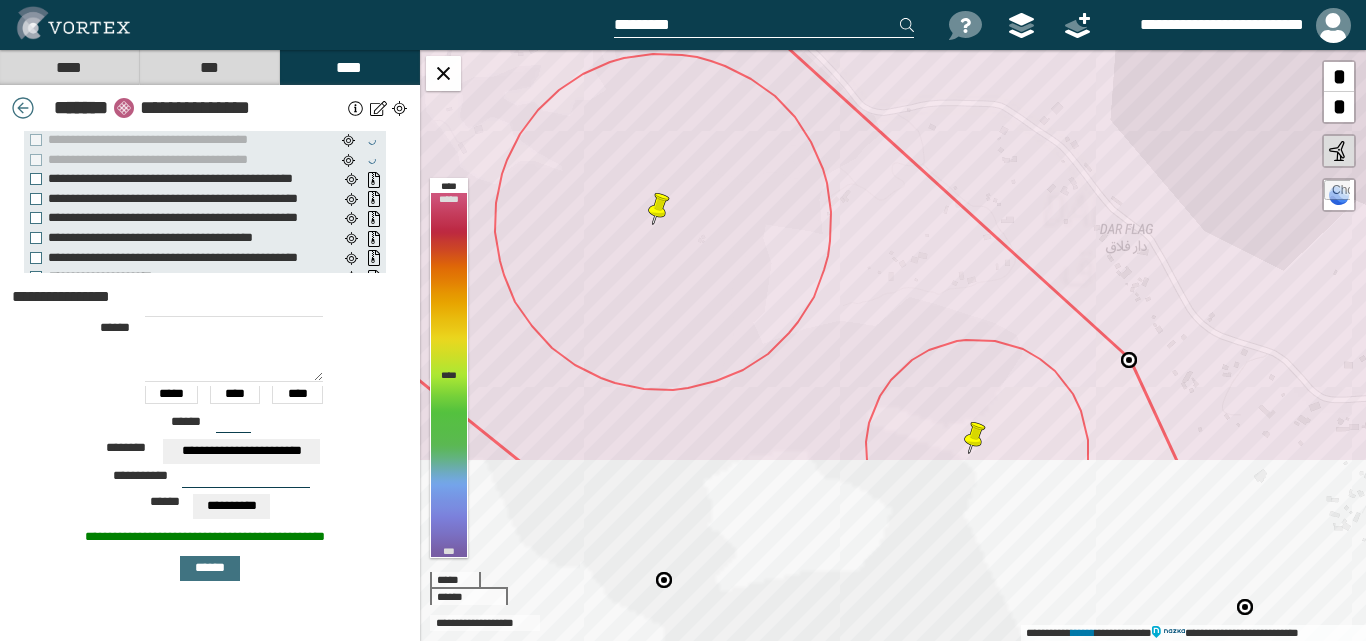 click on "[FIRST] [LAST] [PHONE] [EMAIL] [ADDRESS] [CITY] [STATE] [ZIP] [COUNTRY] [SSN] [DOB] [AGE] [CREDIT_CARD]" at bounding box center [683, 320] 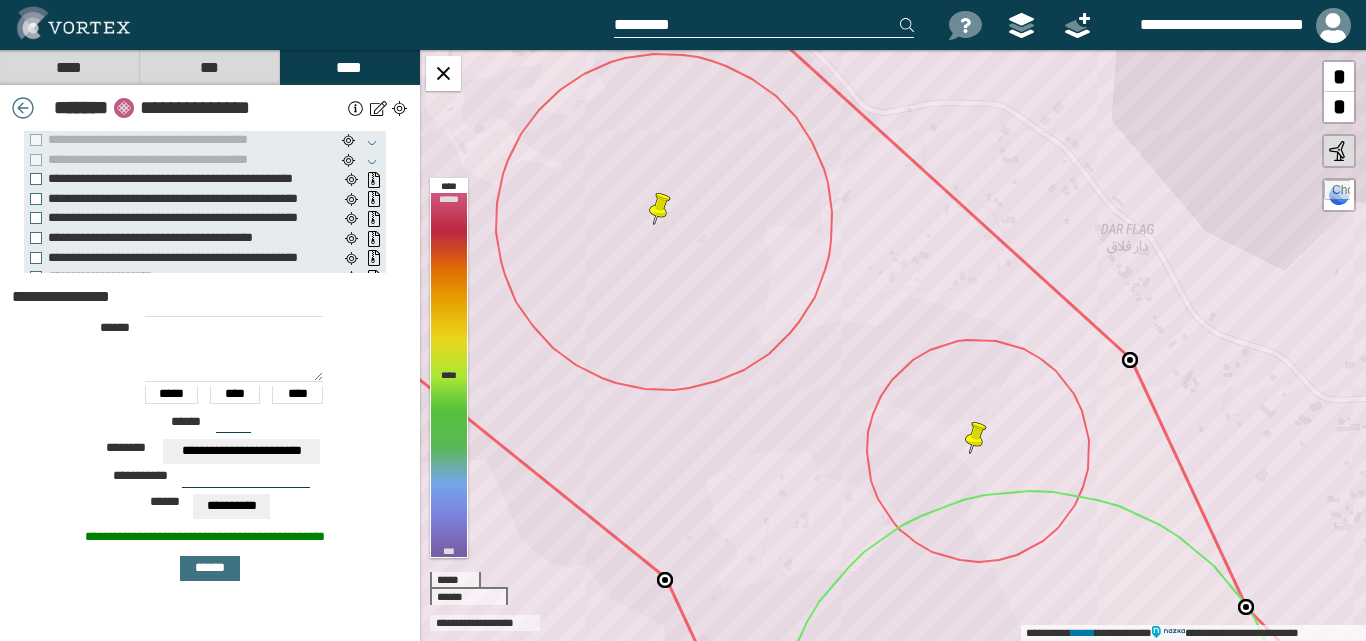 click at bounding box center (246, 480) 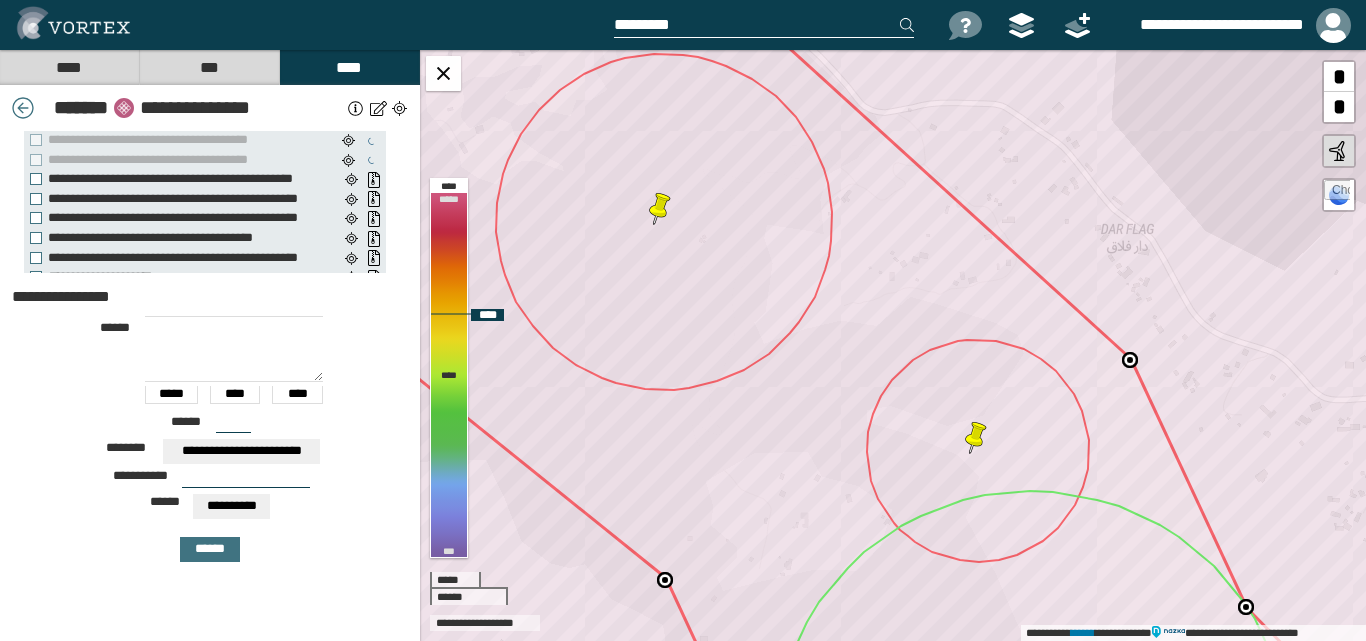 click 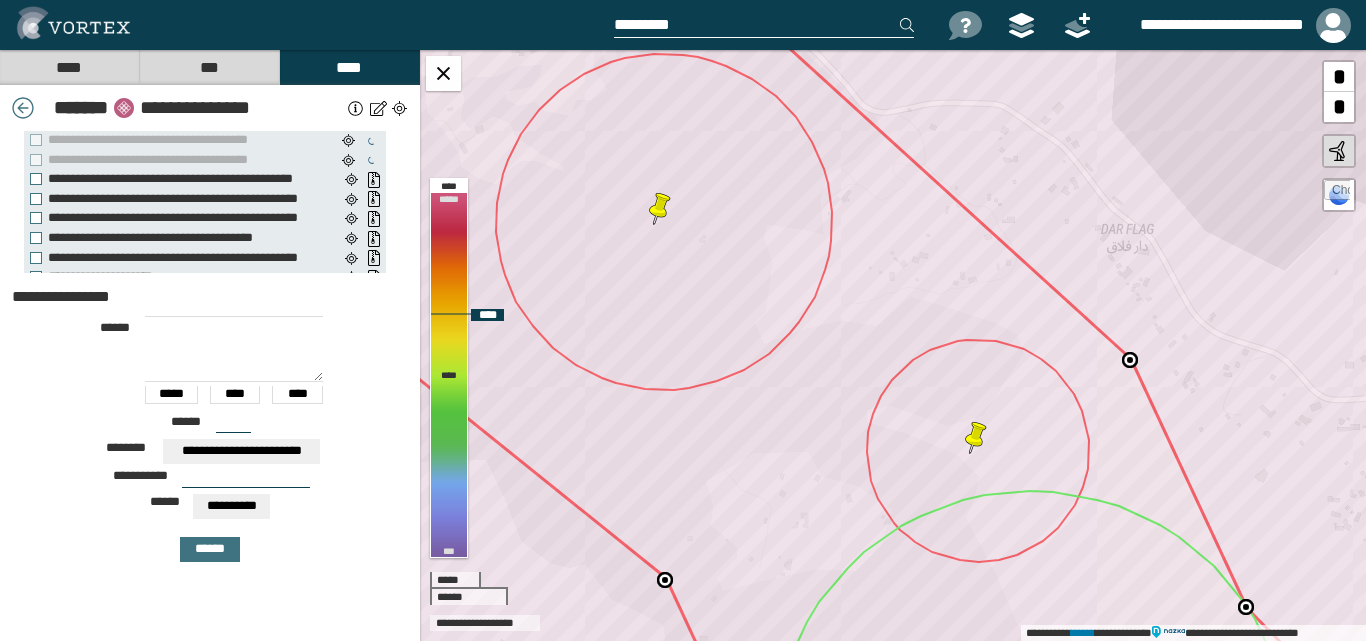 type on "**********" 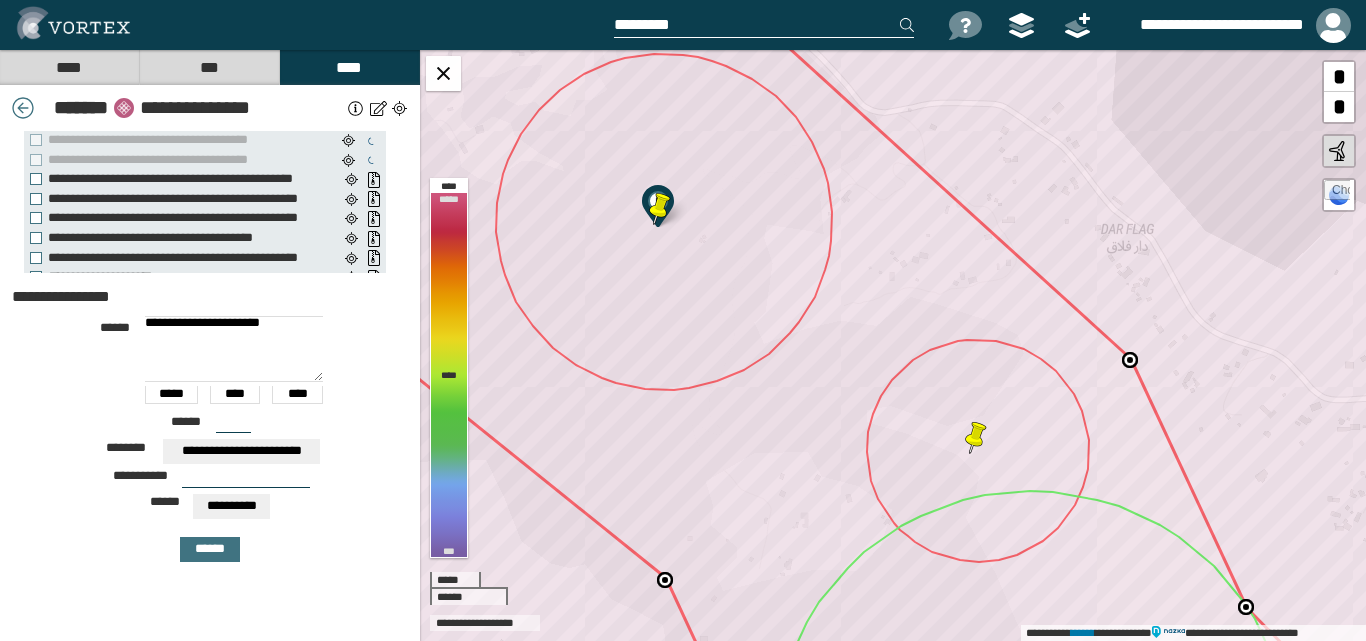 click at bounding box center (246, 480) 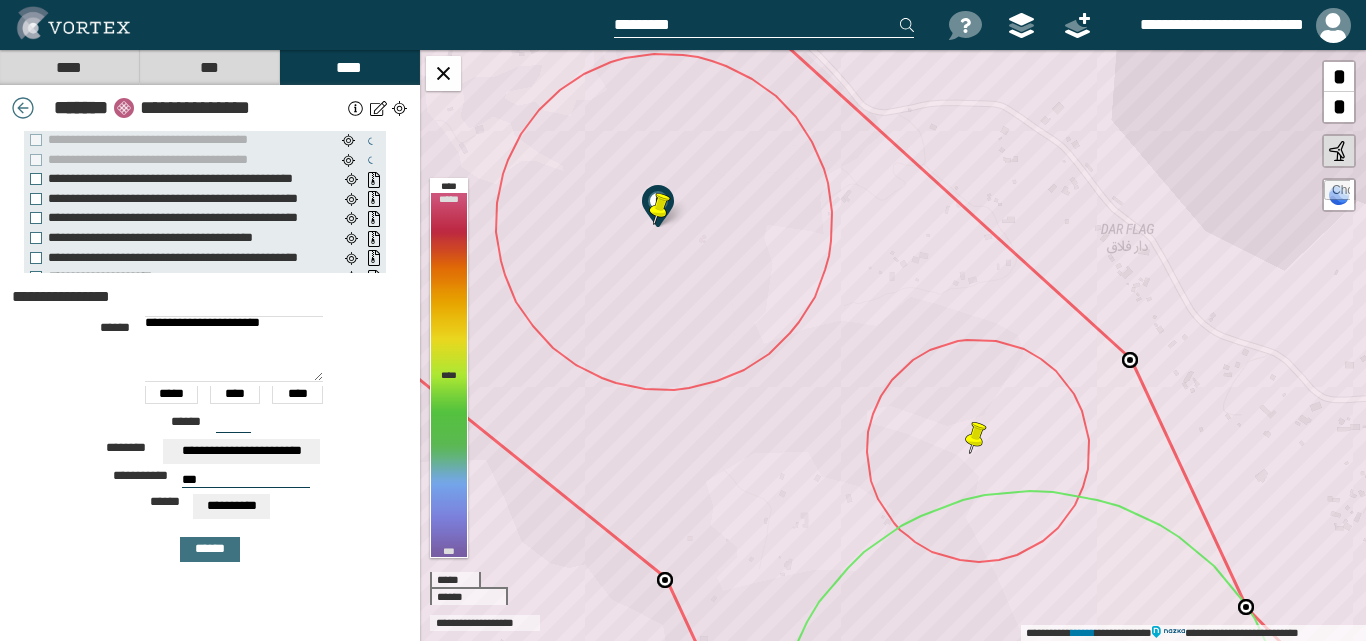 type on "***" 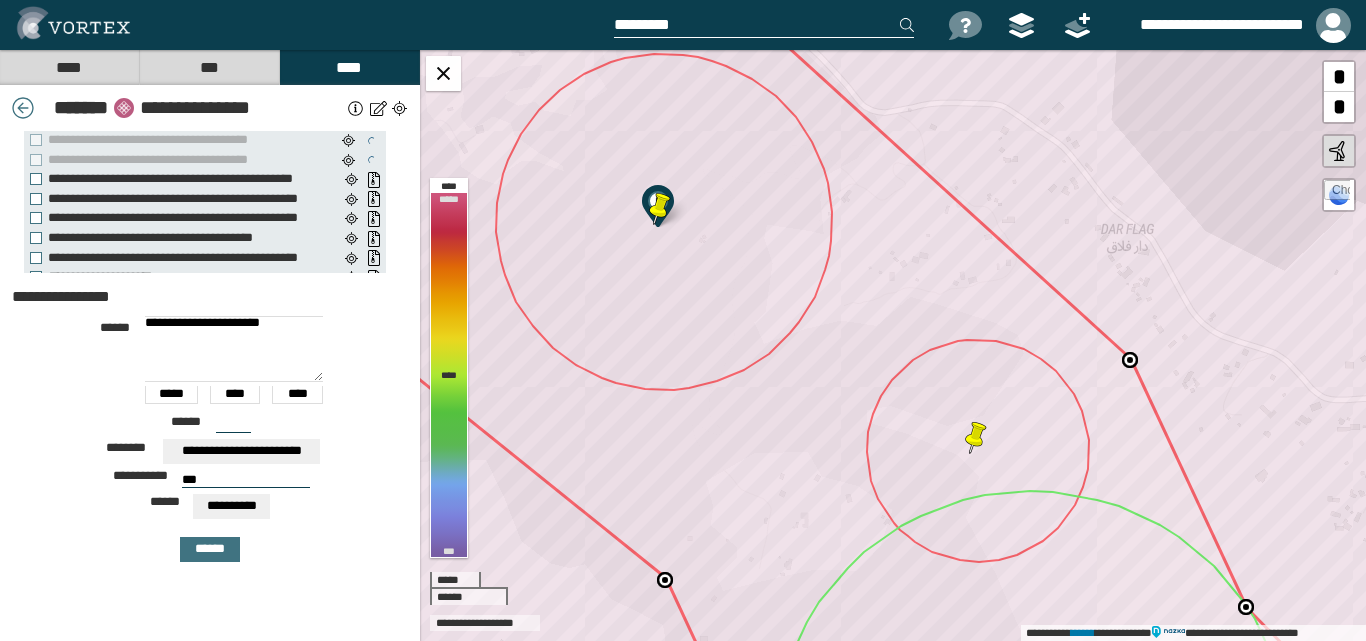 drag, startPoint x: 232, startPoint y: 423, endPoint x: 201, endPoint y: 418, distance: 31.400637 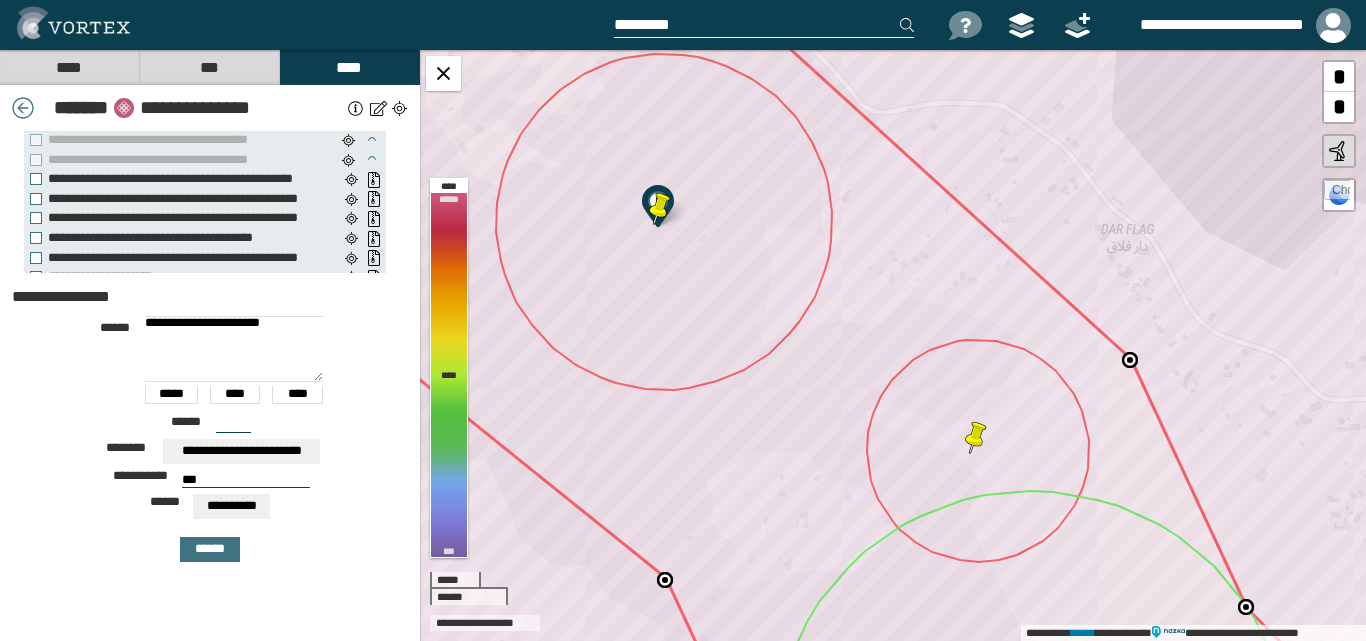 click on "****** ***" at bounding box center (210, 428) 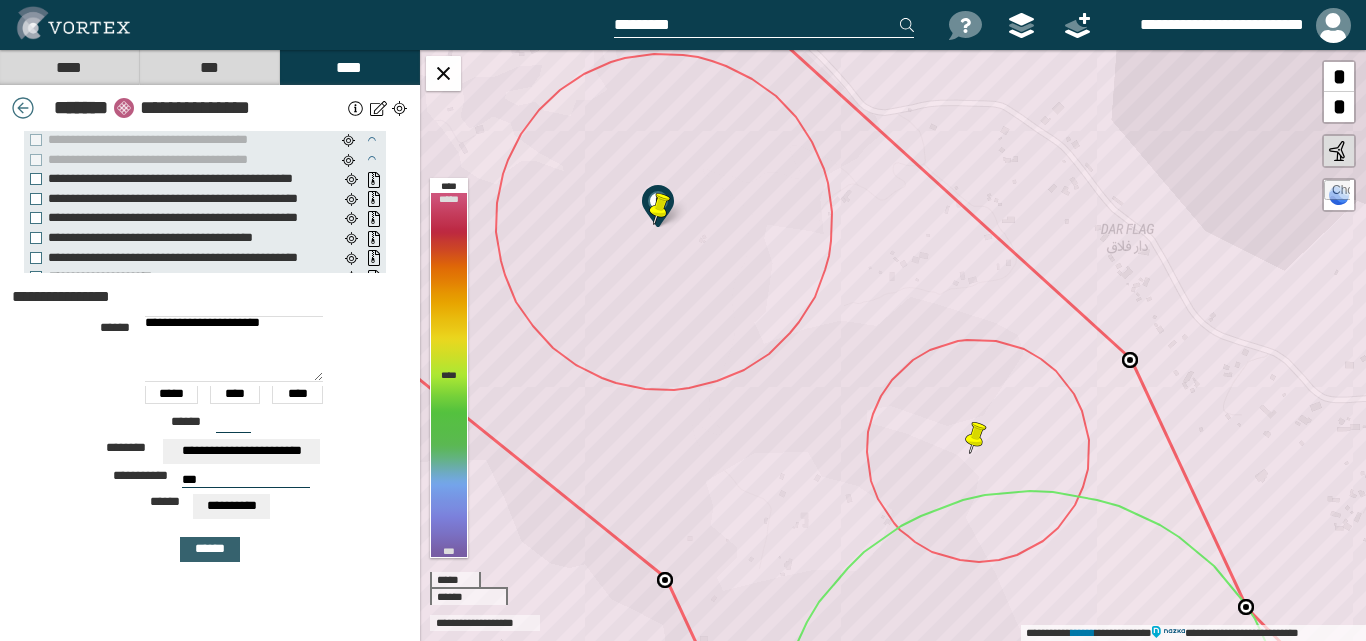 type on "***" 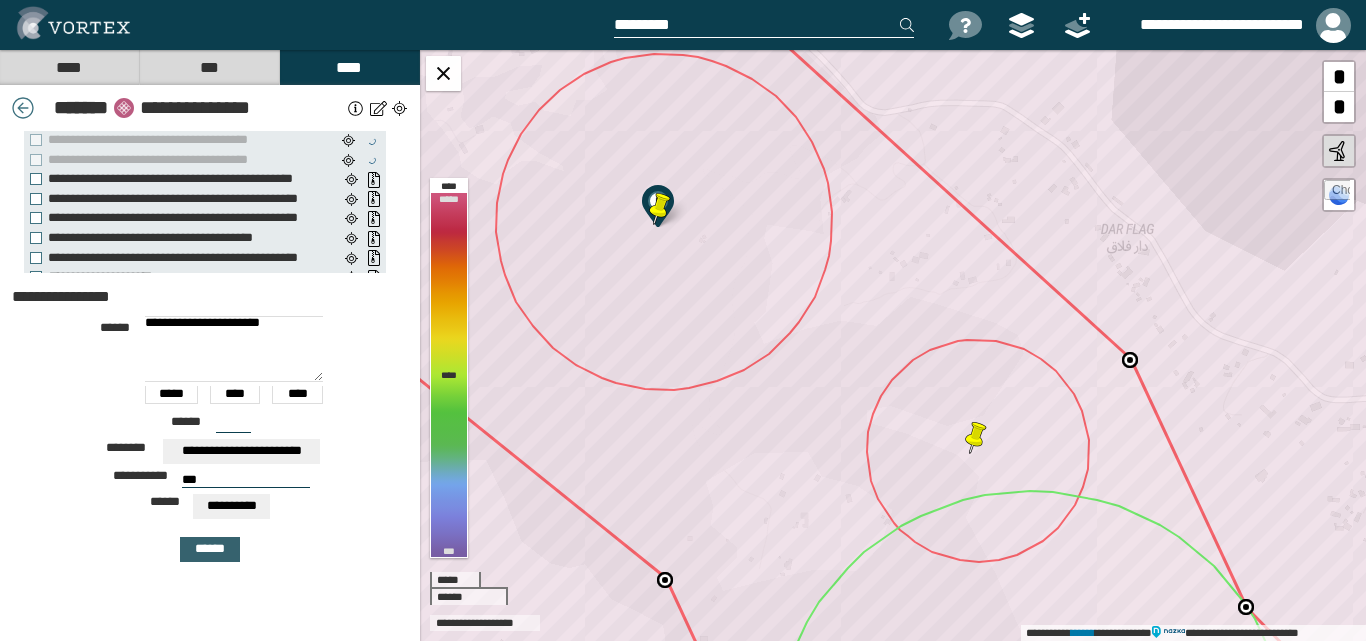 click on "******" at bounding box center (210, 549) 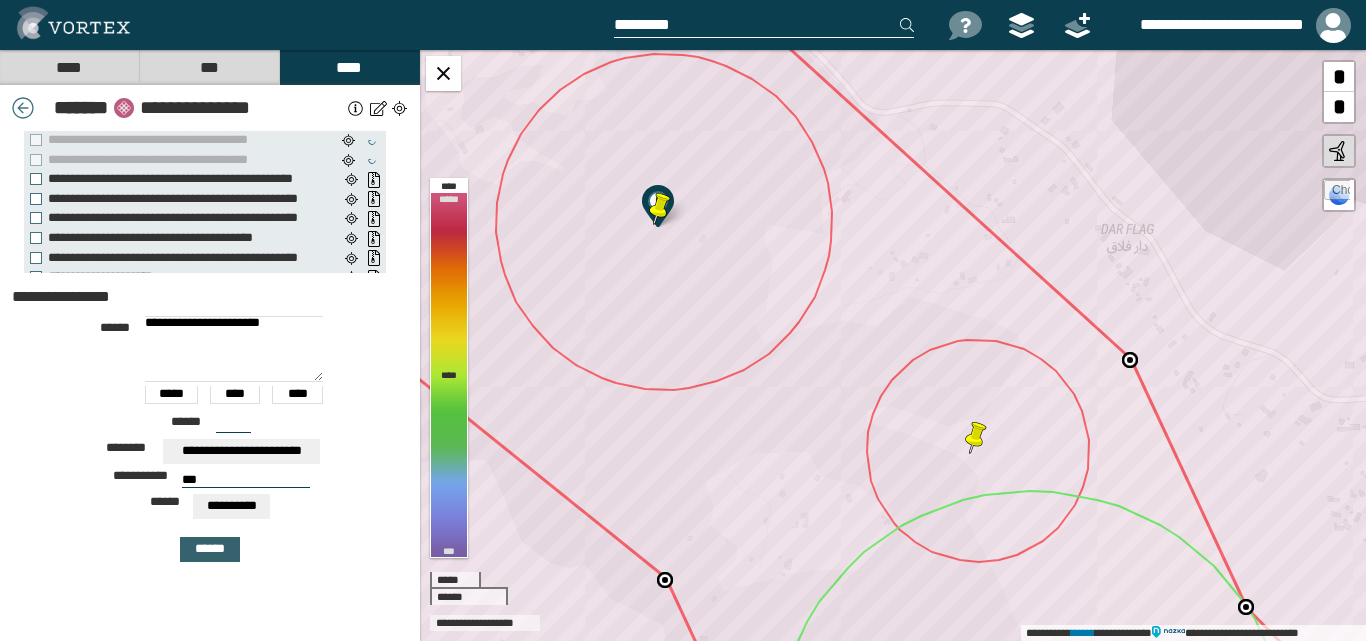 type 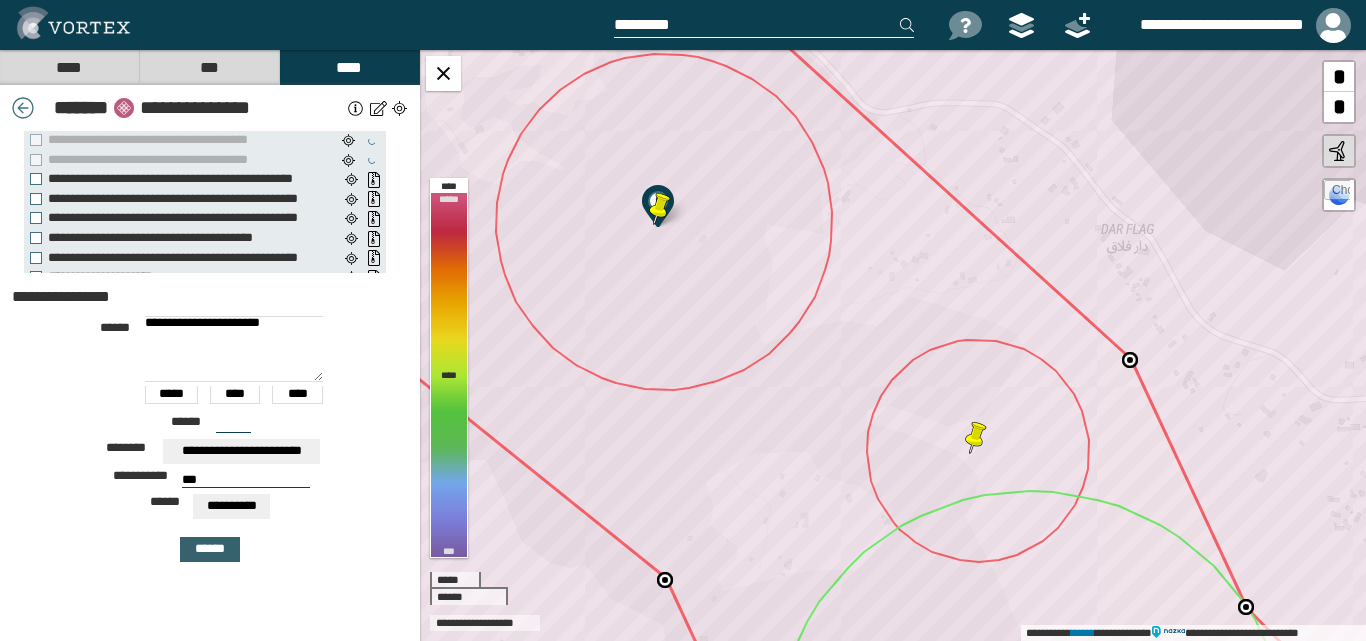 type on "***" 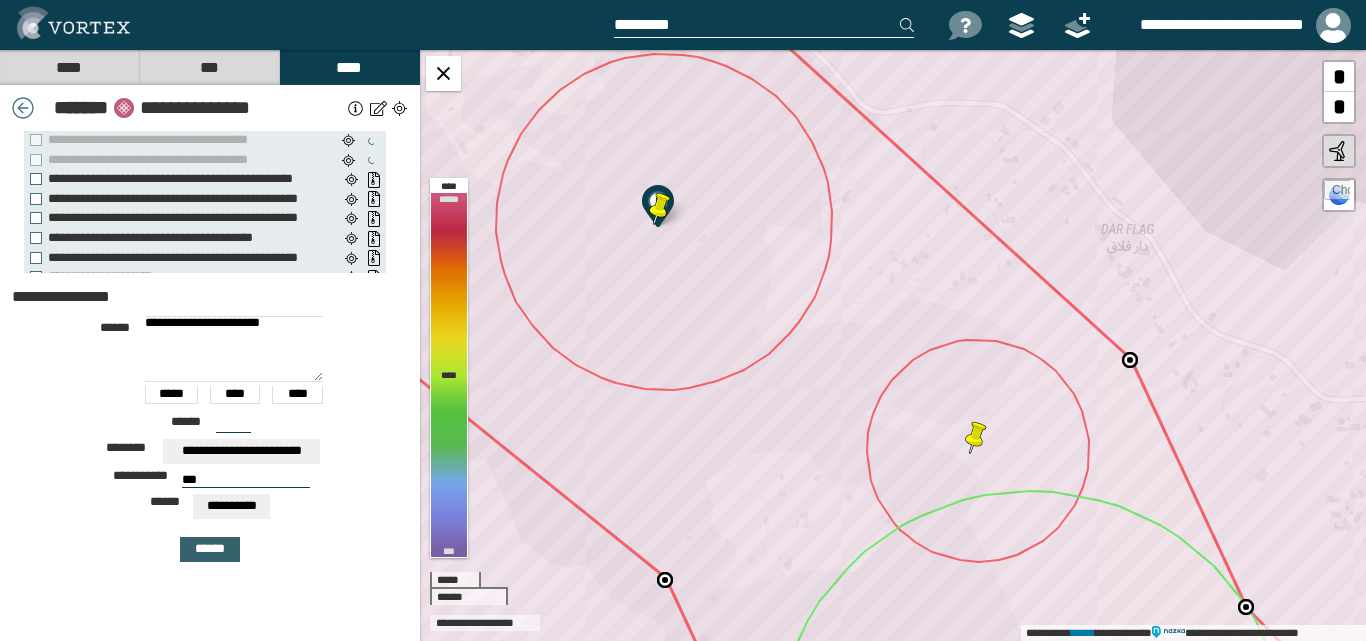type 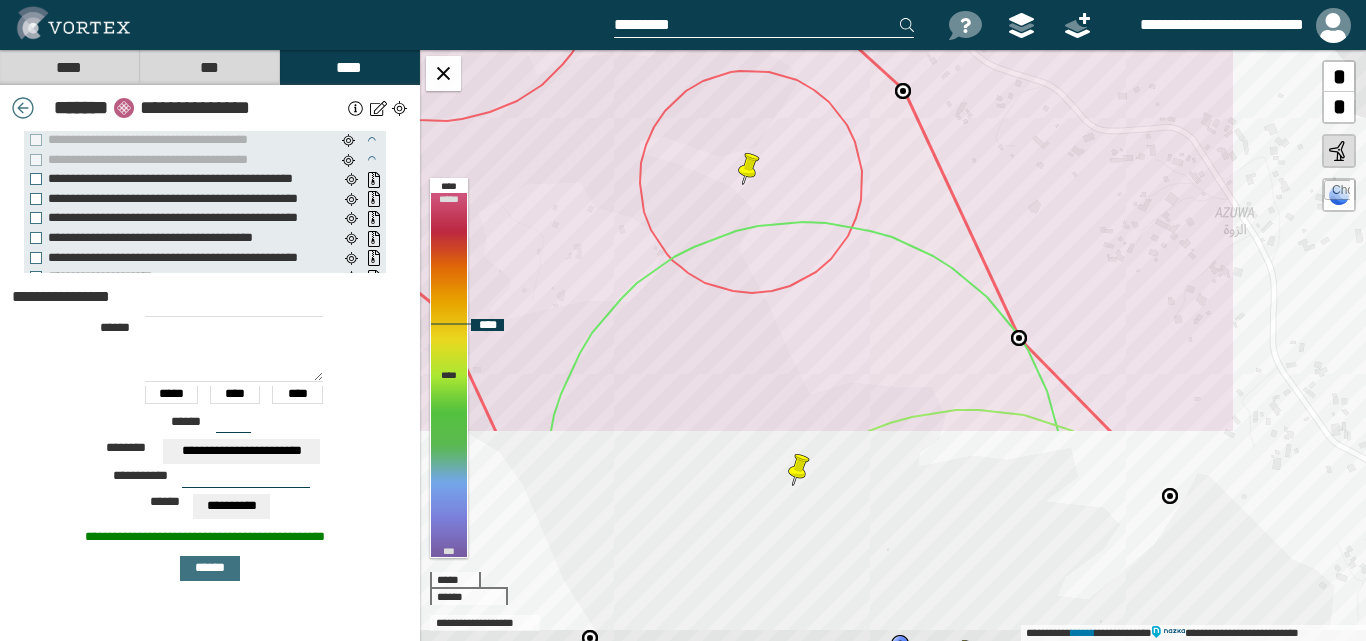 drag, startPoint x: 717, startPoint y: 390, endPoint x: 550, endPoint y: 174, distance: 273.0293 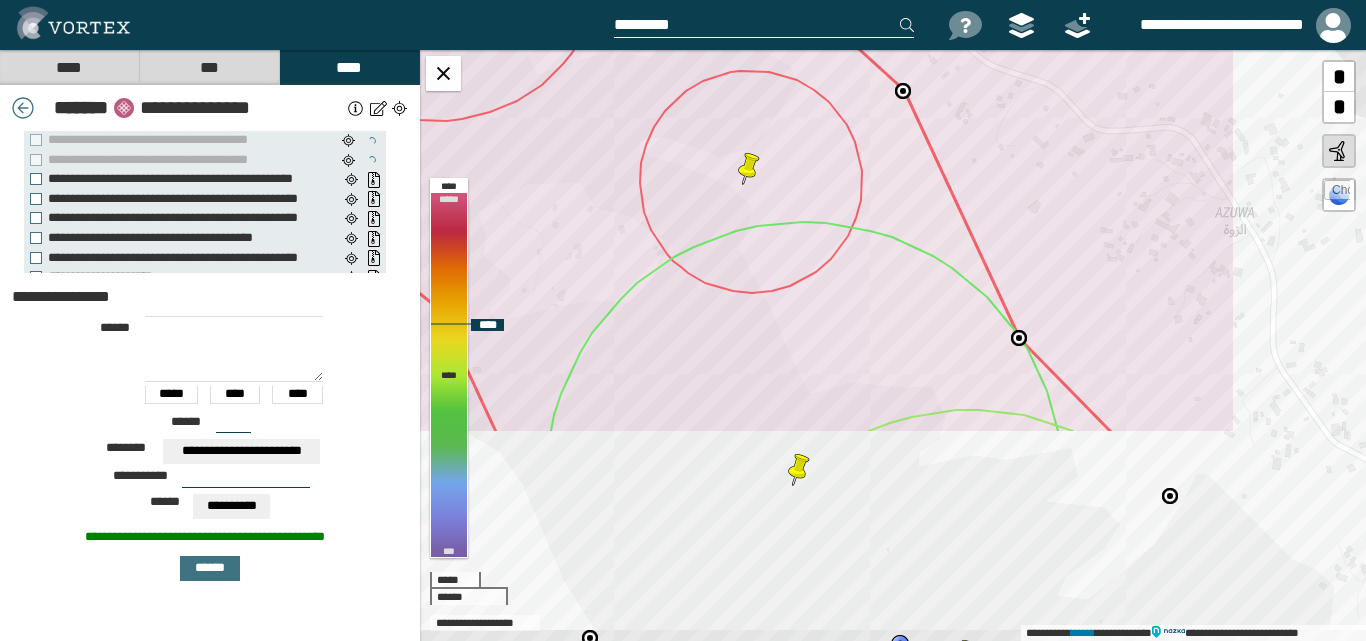 click 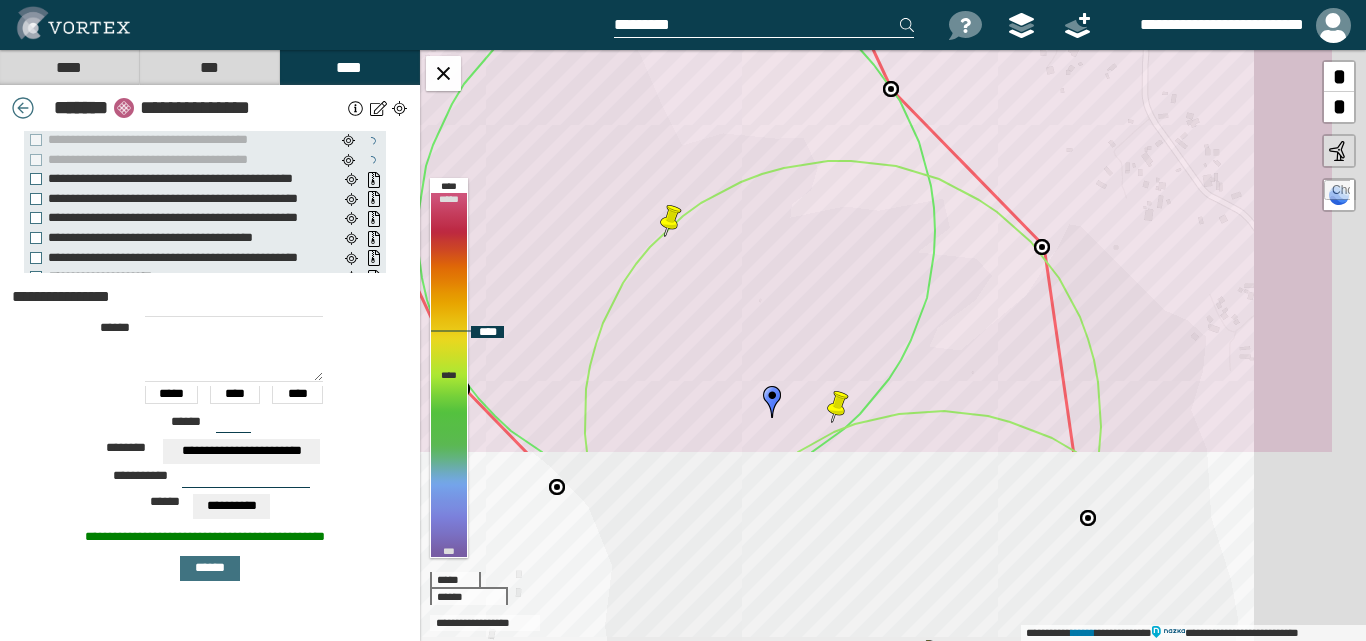drag, startPoint x: 854, startPoint y: 381, endPoint x: 761, endPoint y: 156, distance: 243.46252 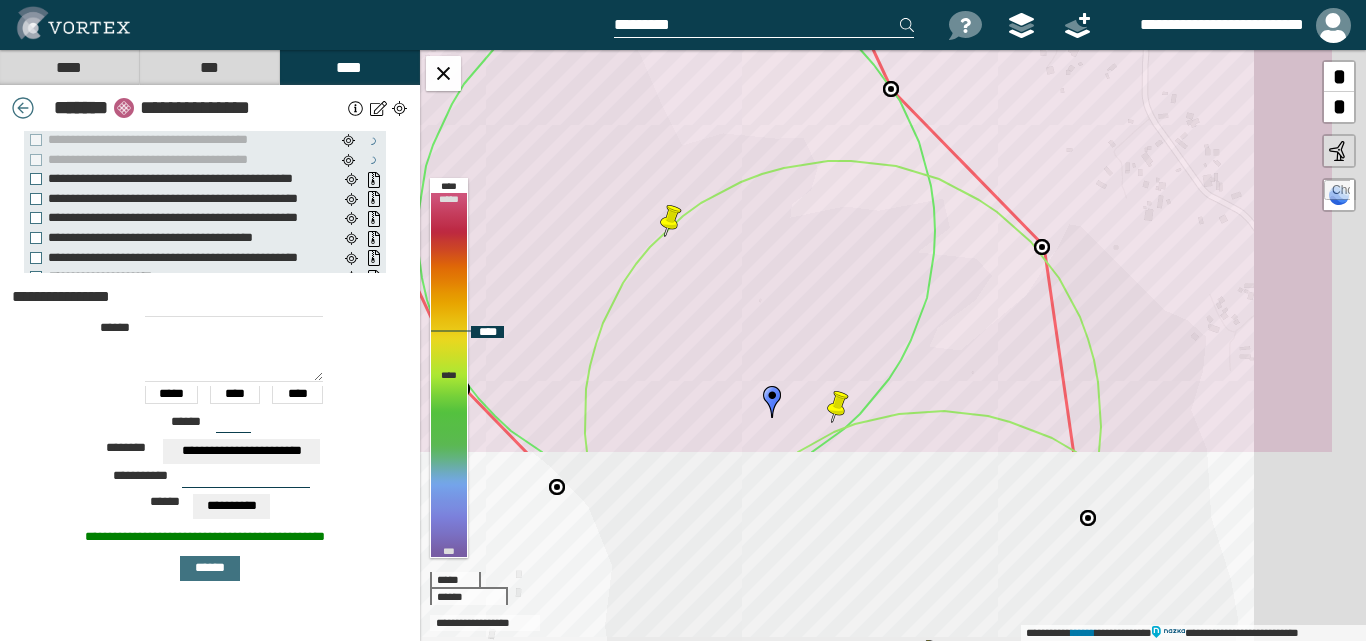 click 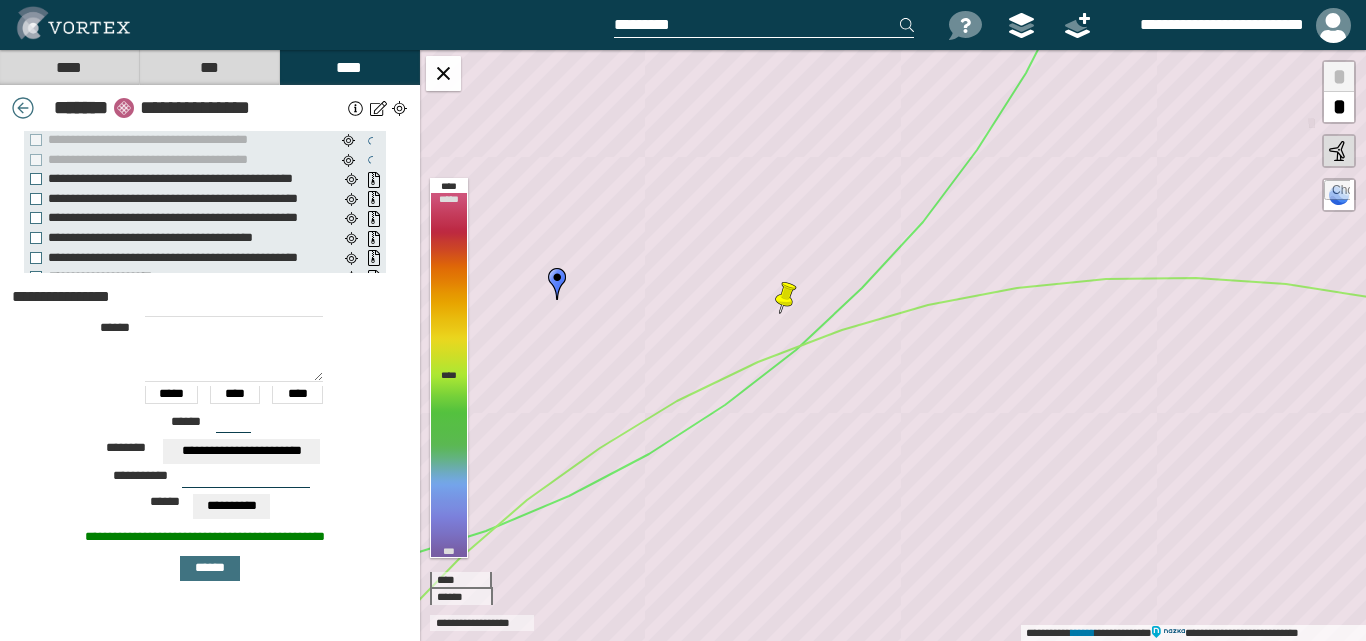 click at bounding box center [246, 480] 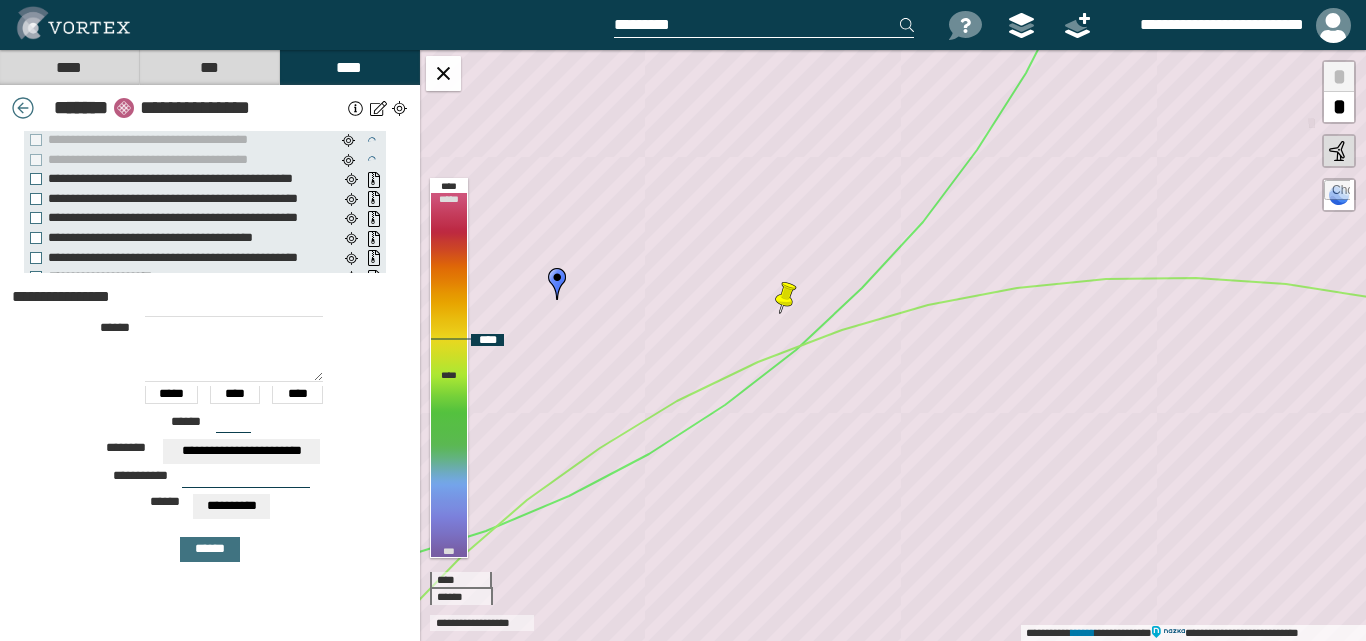 click 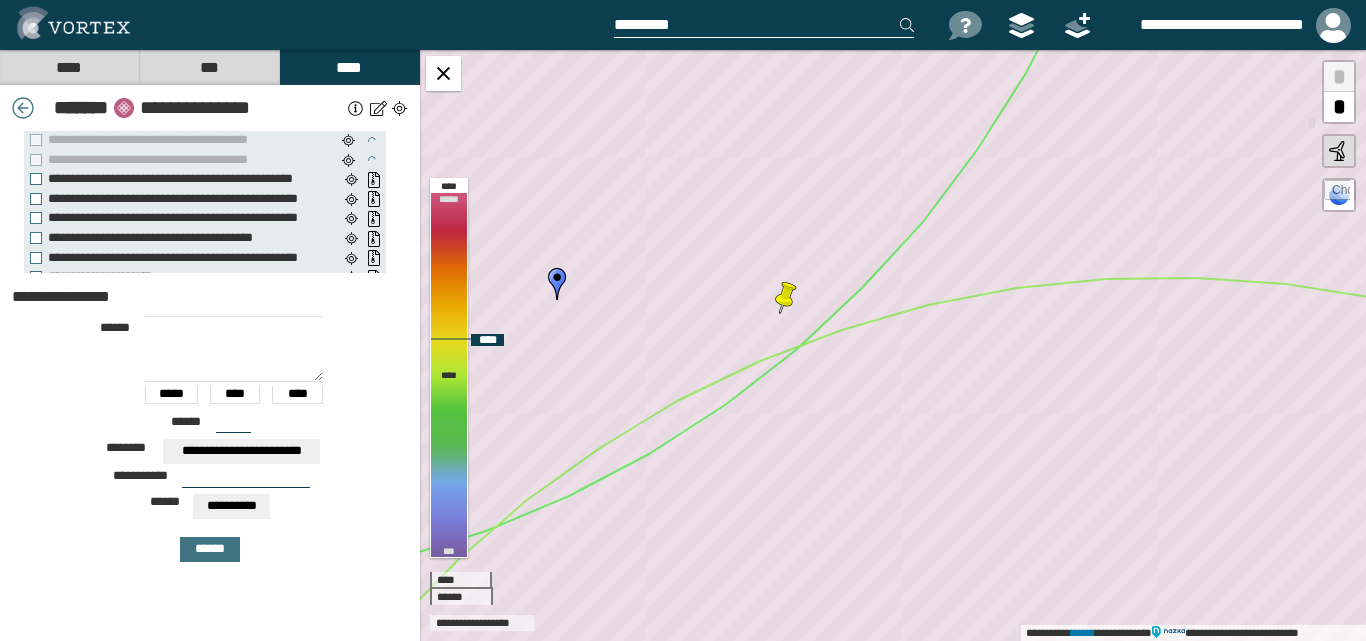 type on "**********" 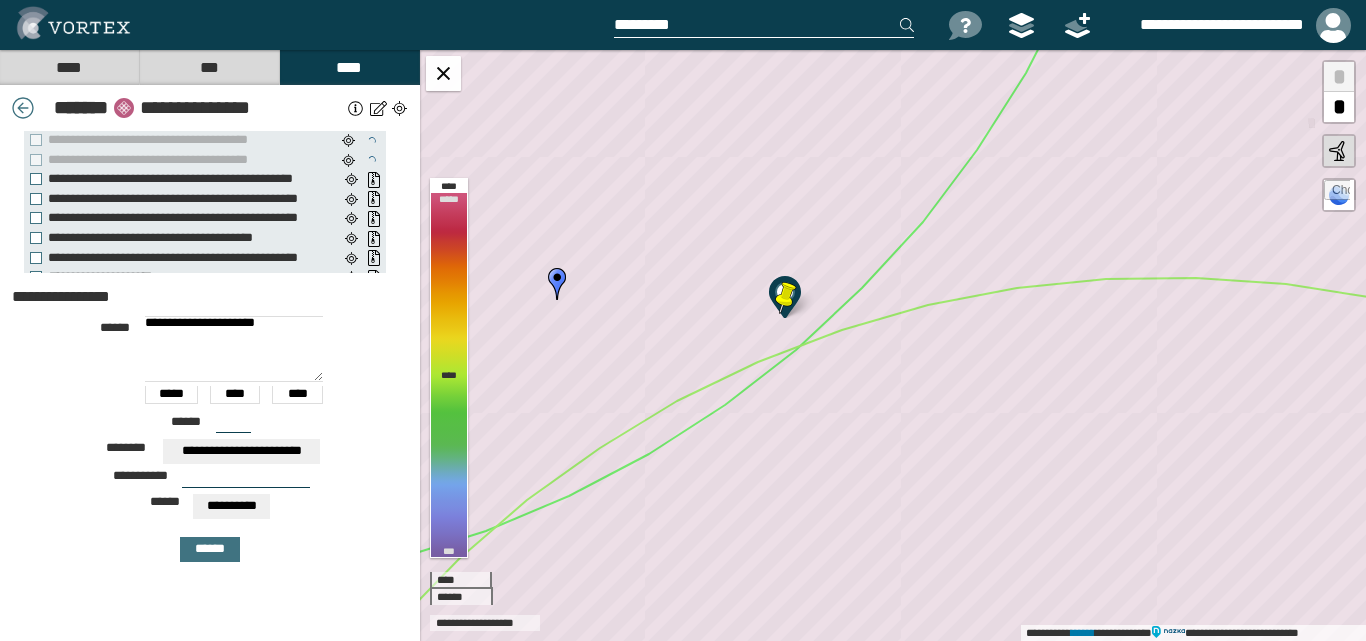click at bounding box center [246, 480] 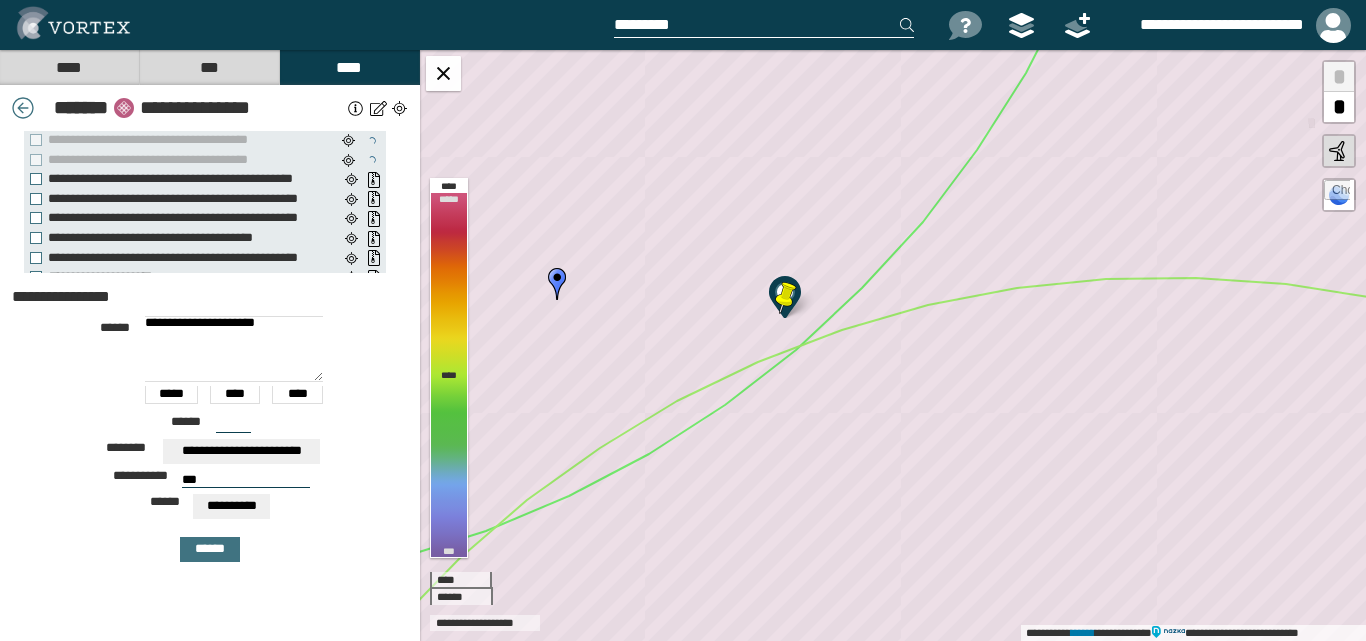 type on "***" 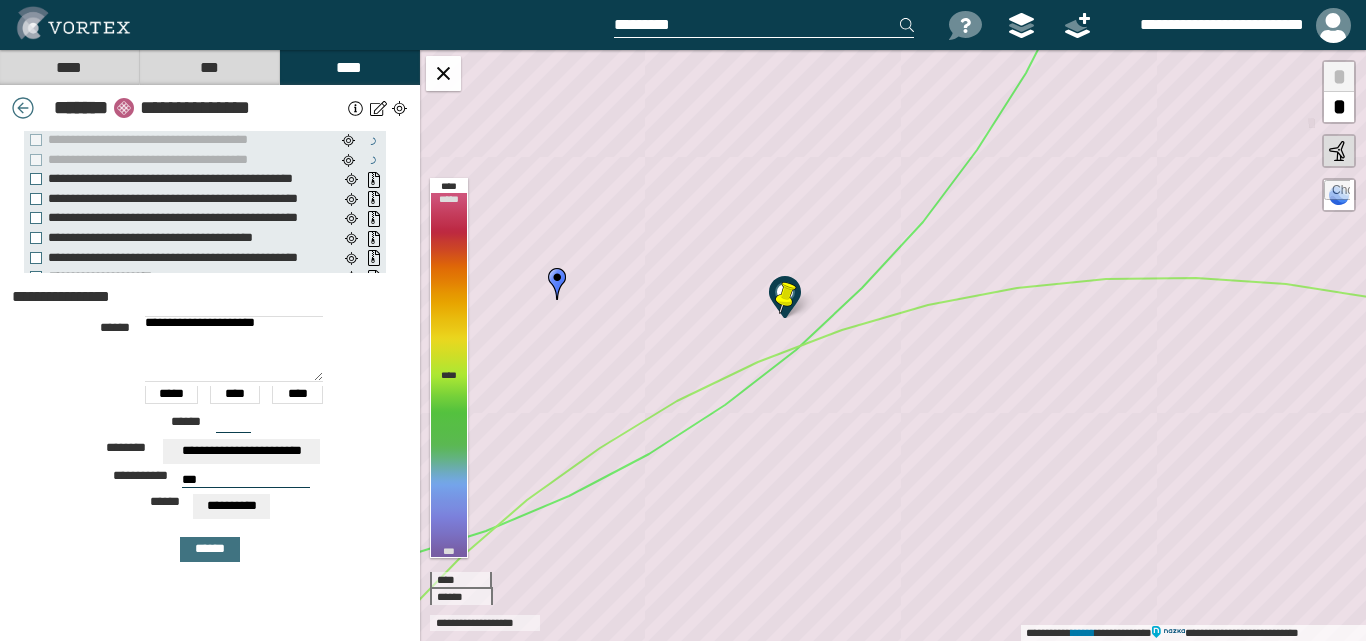 drag, startPoint x: 234, startPoint y: 421, endPoint x: 144, endPoint y: 423, distance: 90.02222 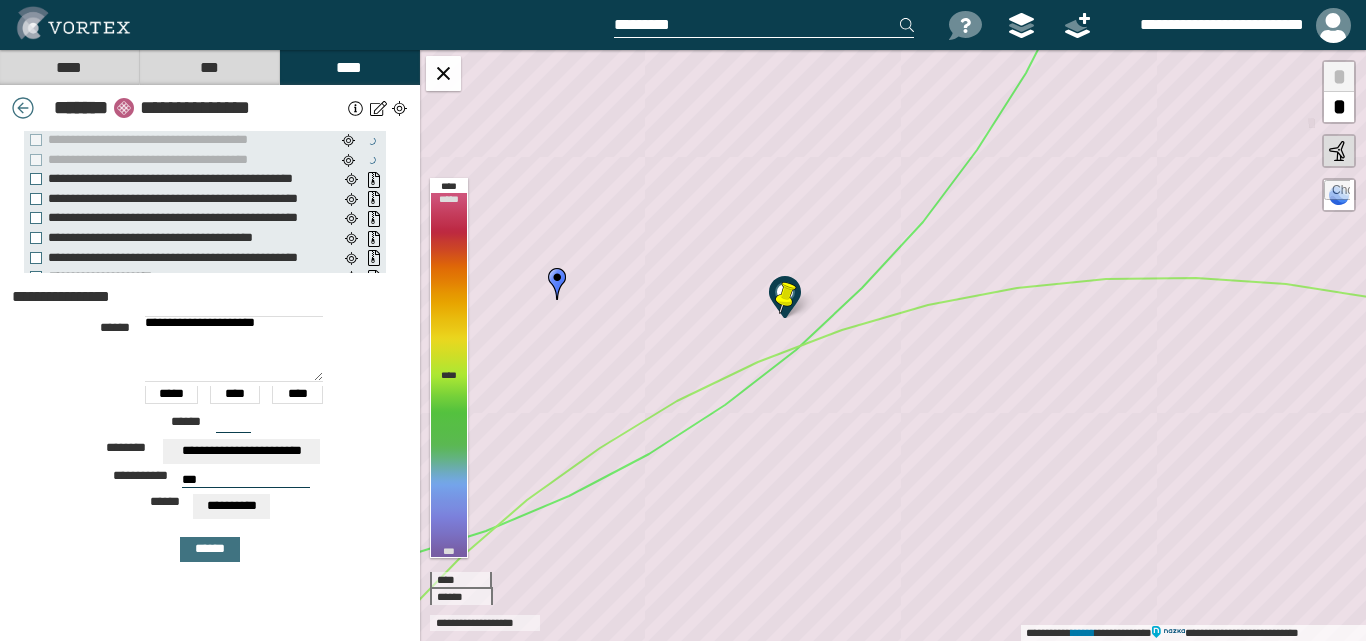 click on "****** ***" at bounding box center (210, 428) 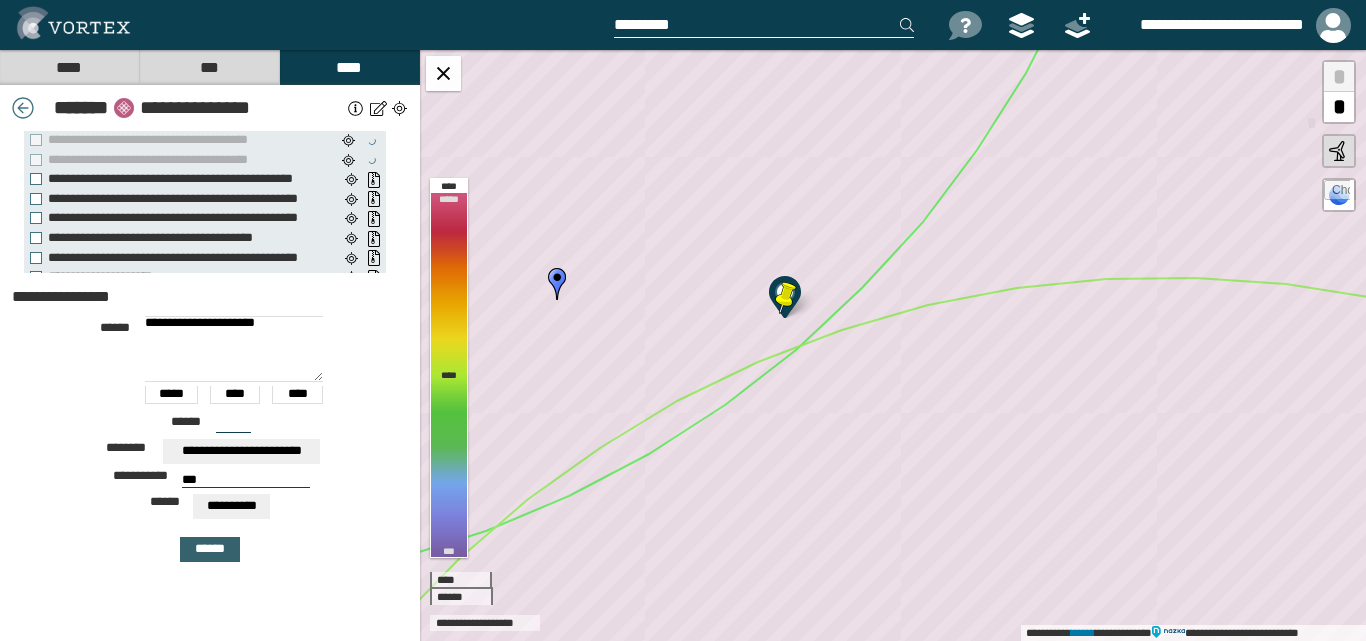 type on "***" 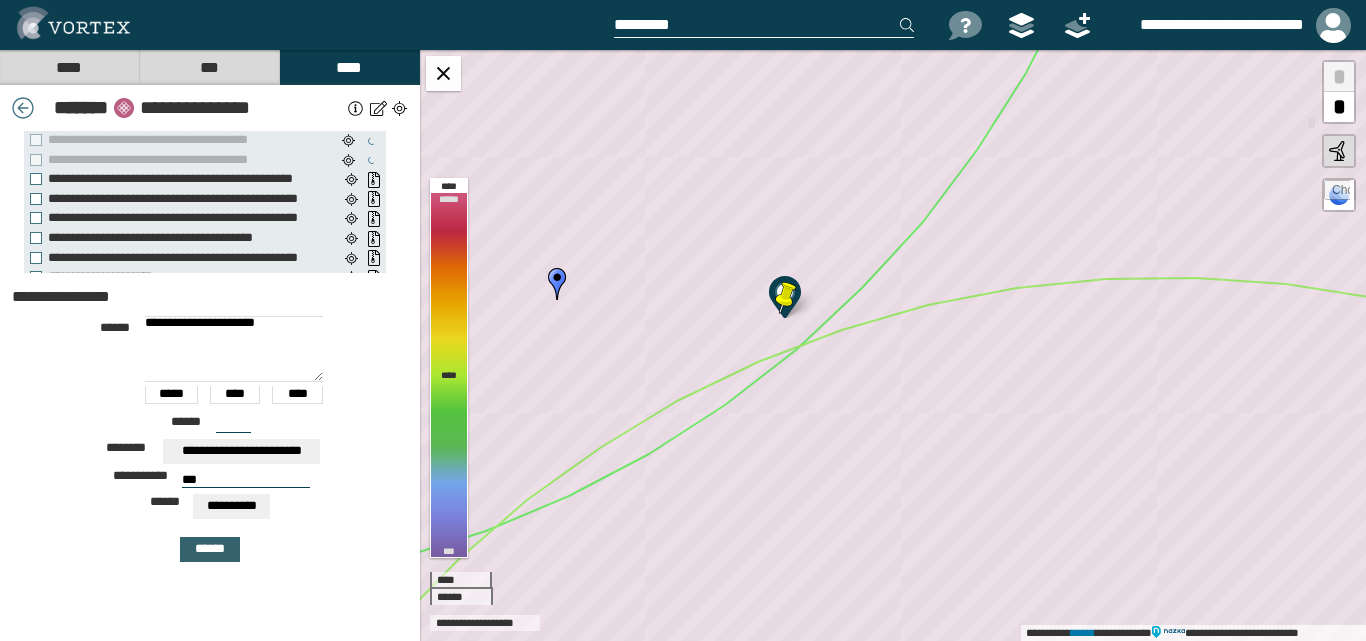 click on "******" at bounding box center [210, 549] 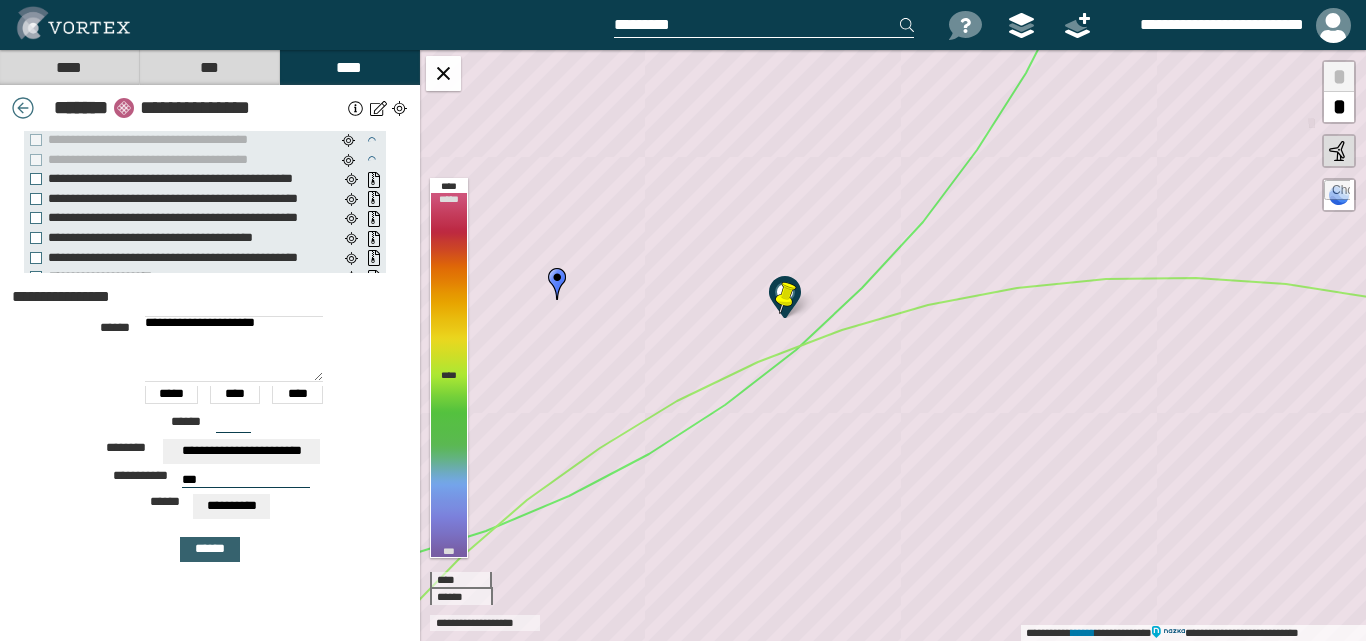 type 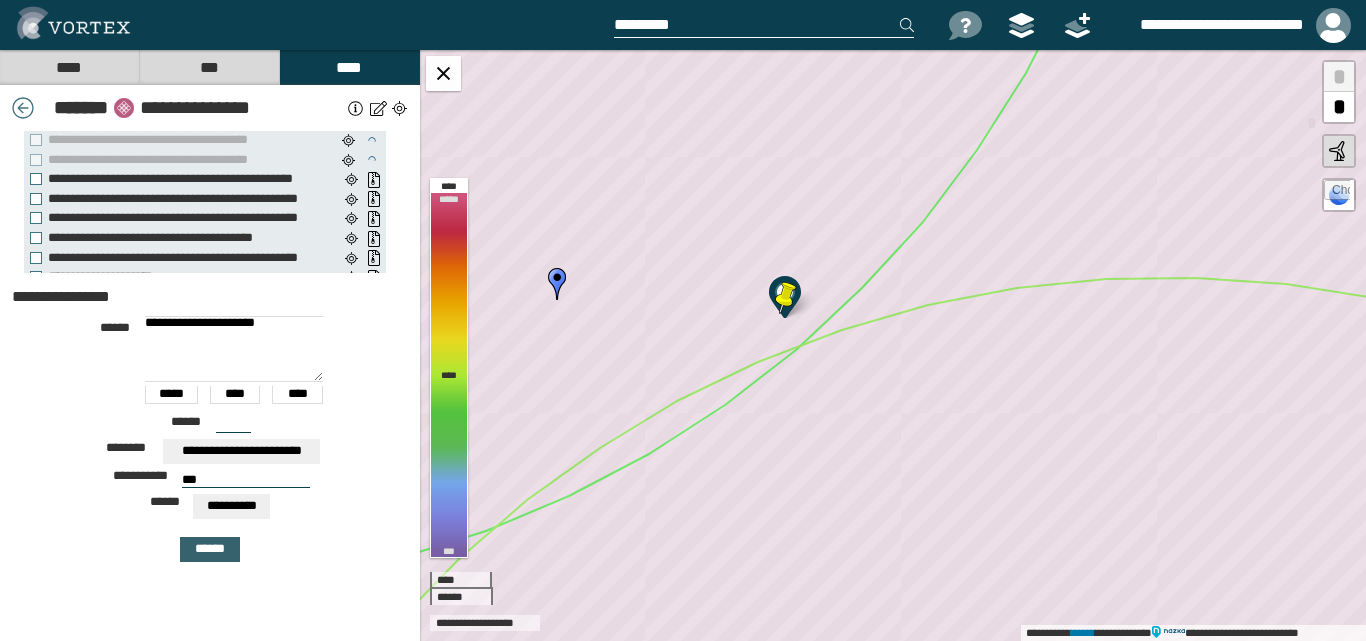 type on "***" 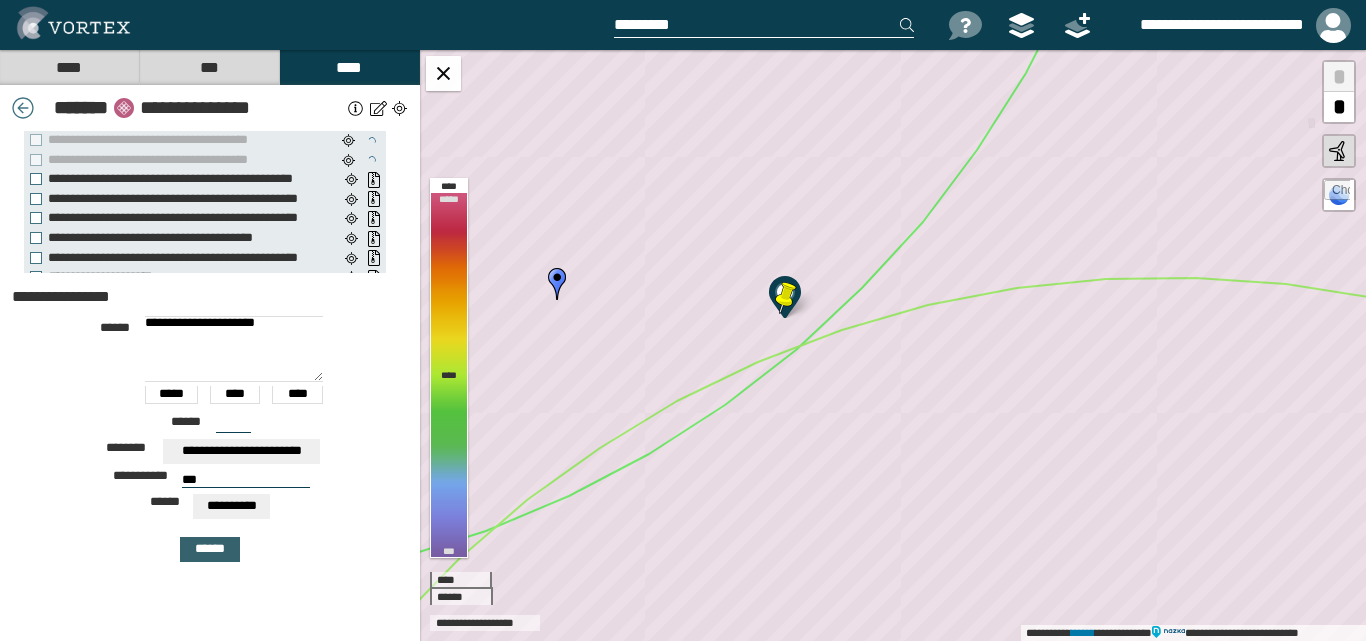type 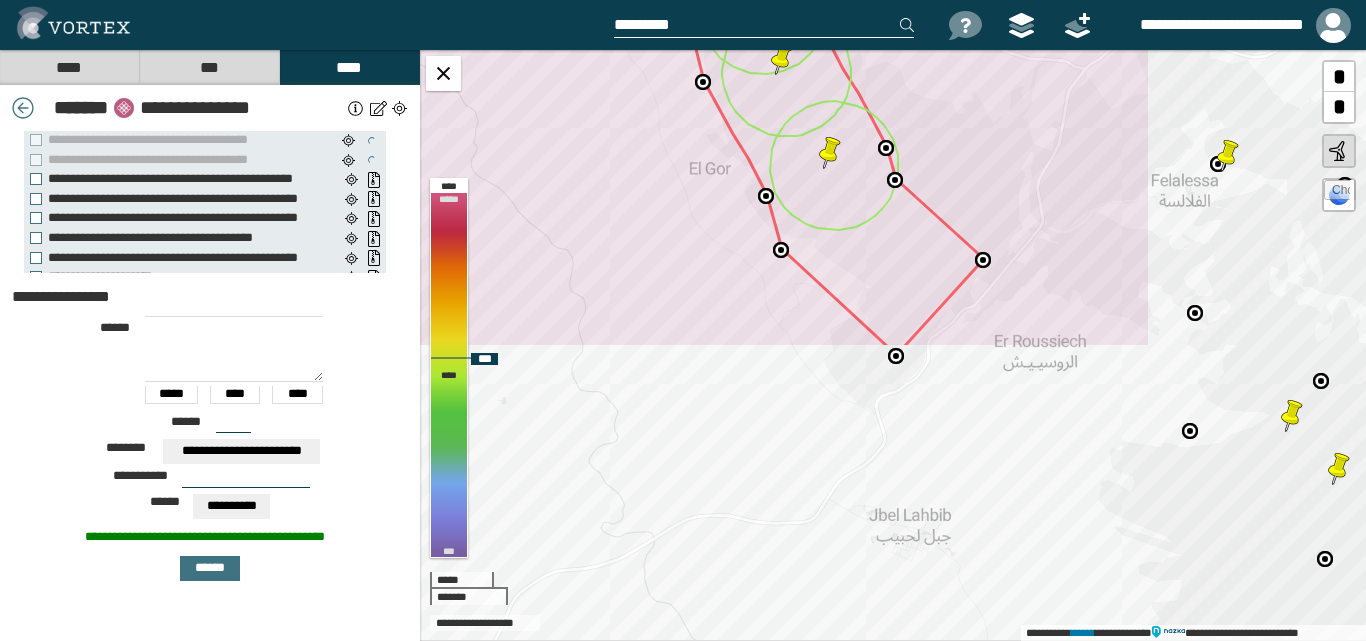 drag, startPoint x: 1132, startPoint y: 490, endPoint x: 834, endPoint y: 142, distance: 458.15717 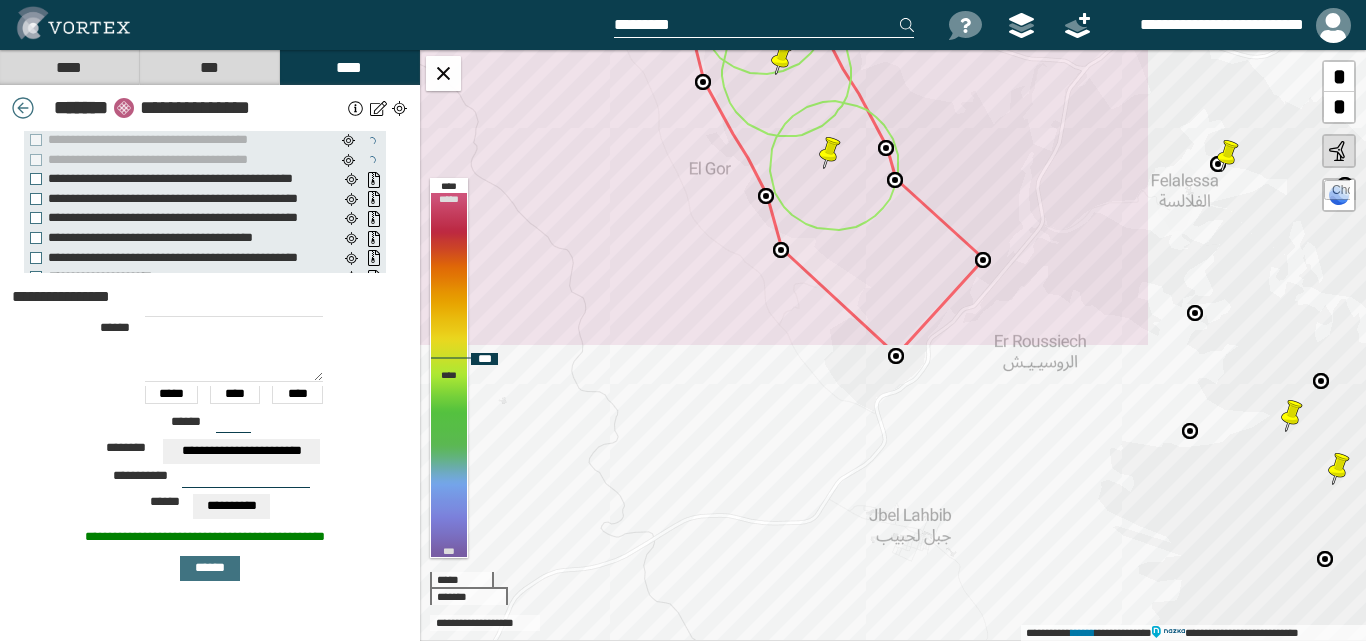 click at bounding box center (830, 153) 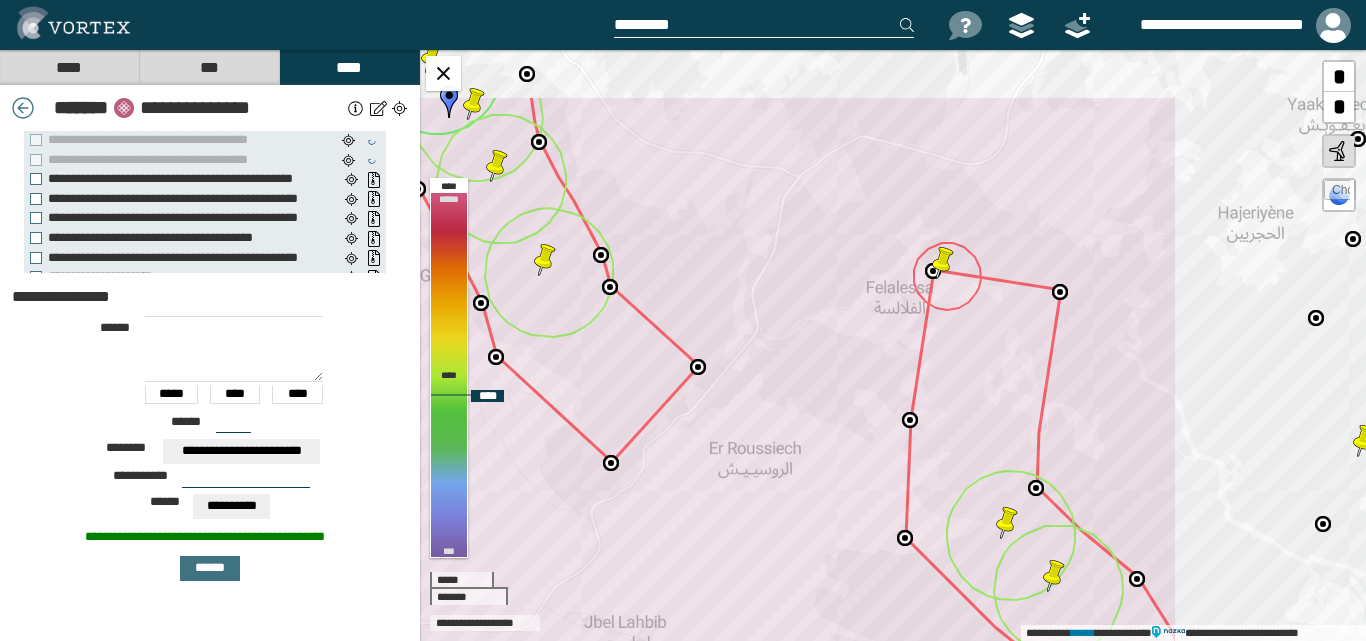 drag, startPoint x: 1093, startPoint y: 282, endPoint x: 843, endPoint y: 391, distance: 272.7288 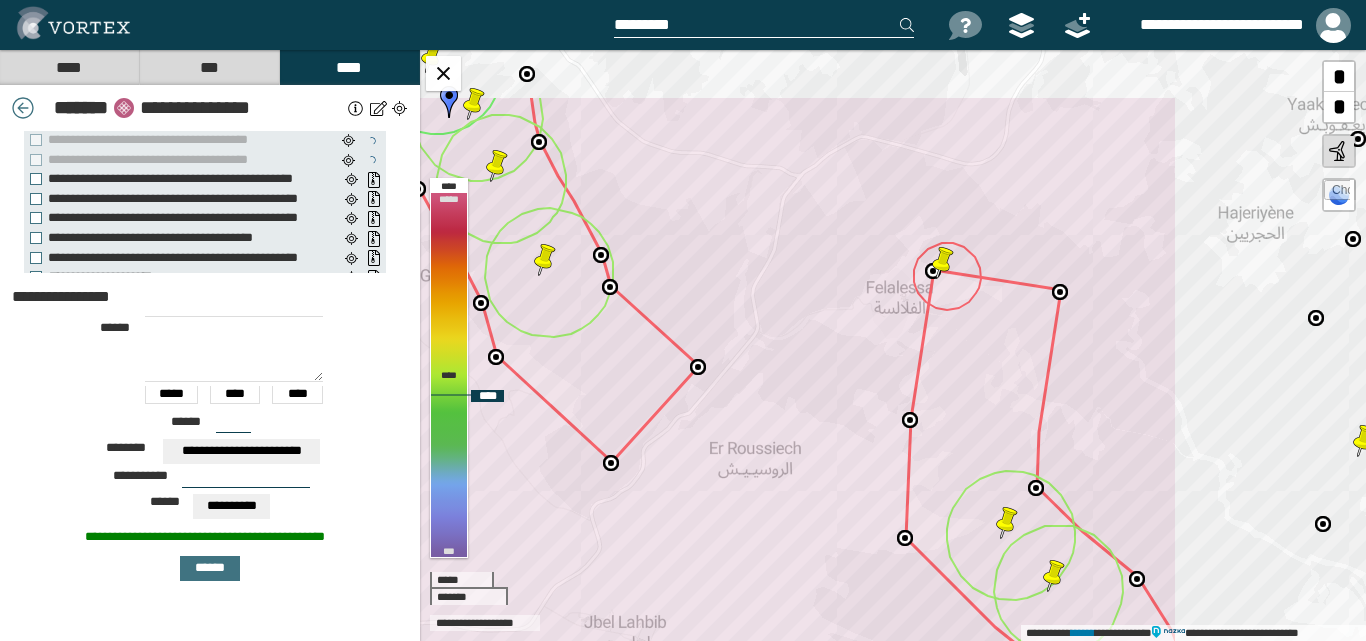 click 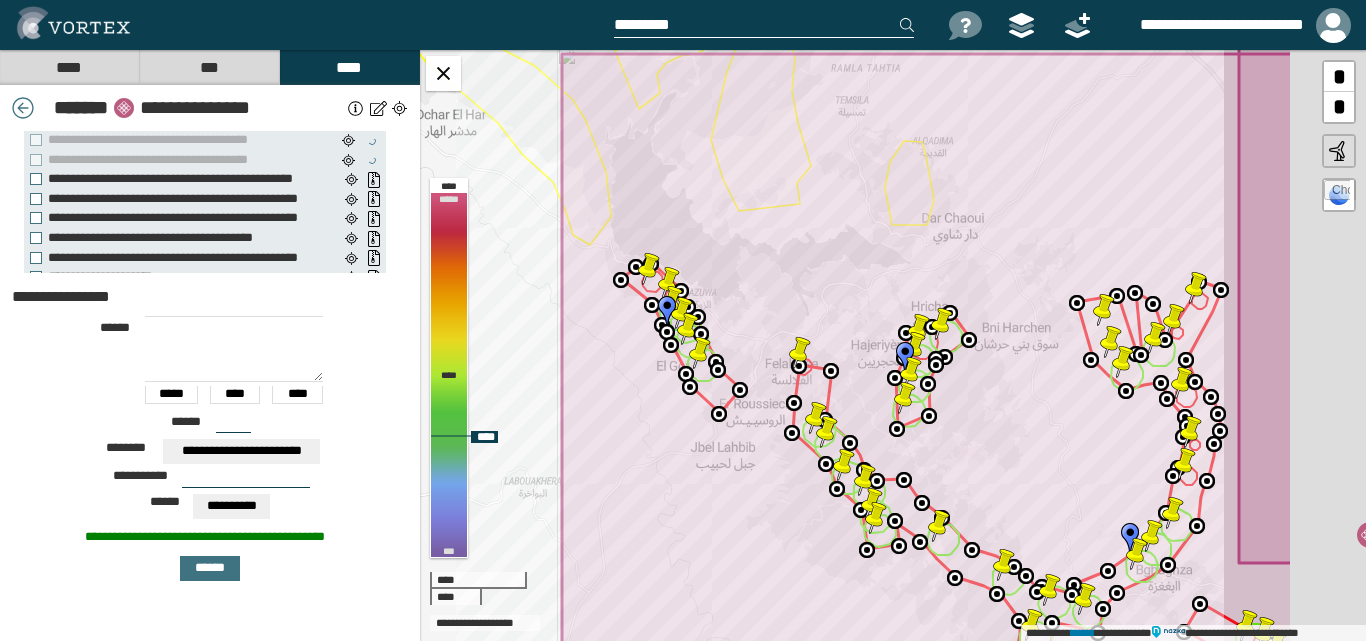 drag, startPoint x: 1046, startPoint y: 393, endPoint x: 873, endPoint y: 372, distance: 174.26991 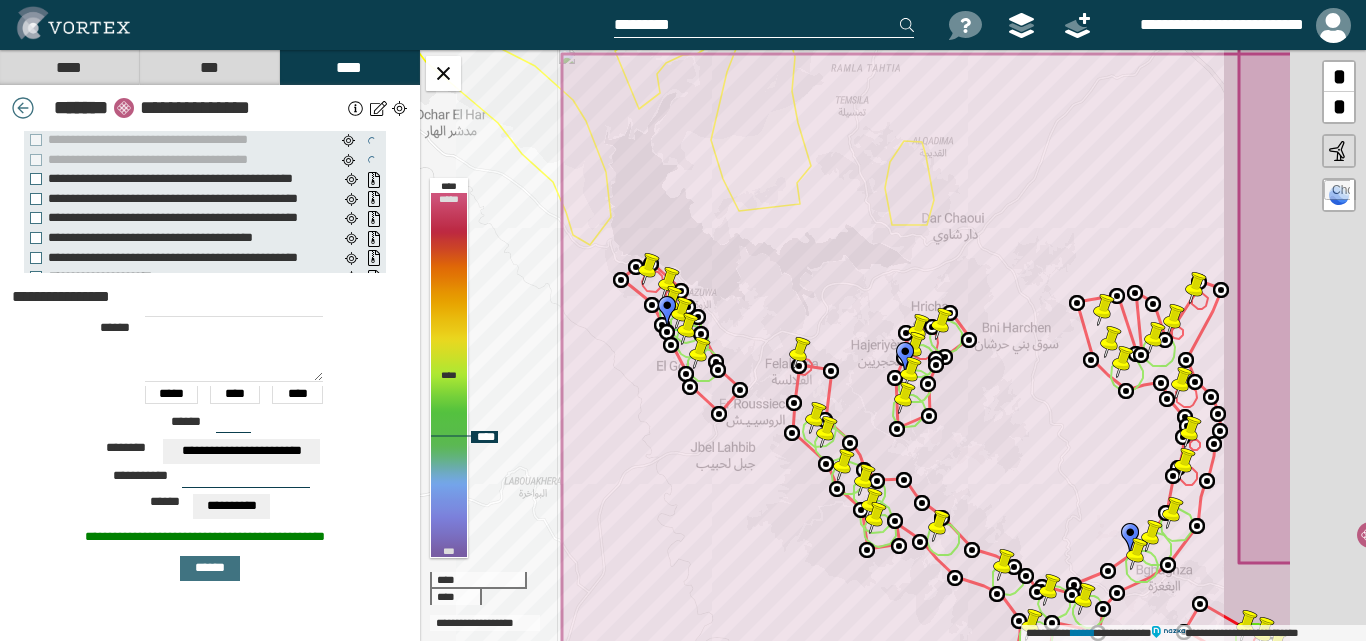 click 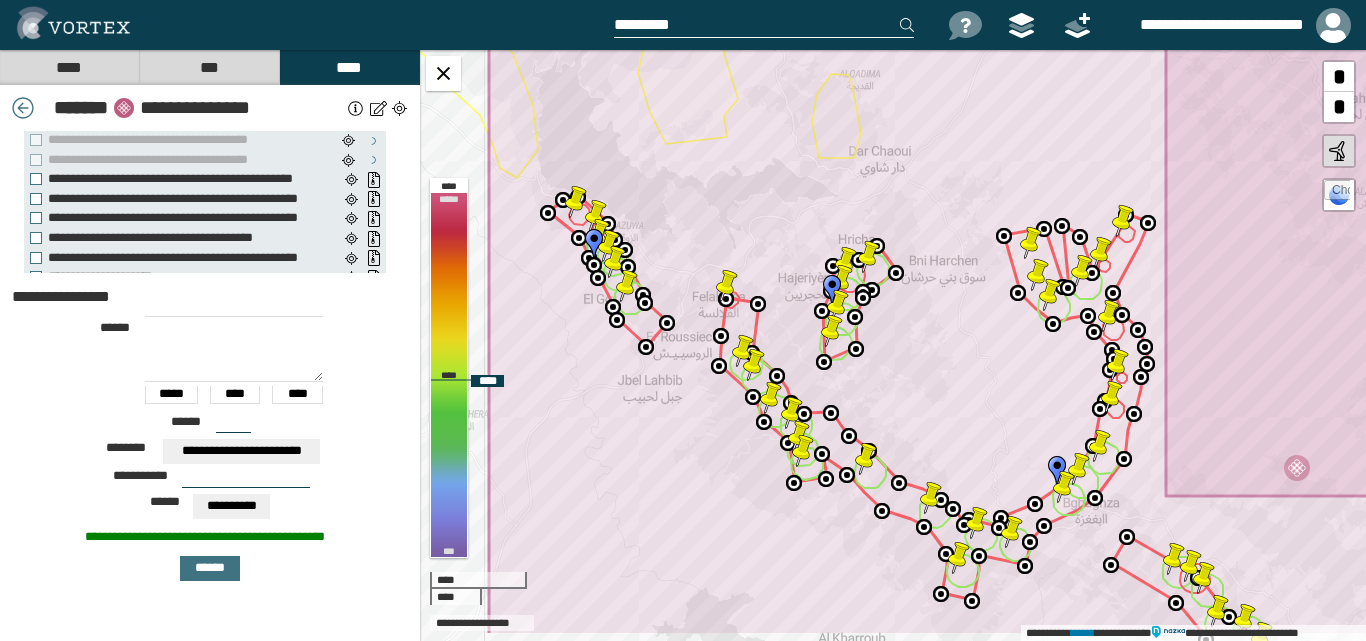 drag, startPoint x: 1088, startPoint y: 397, endPoint x: 1038, endPoint y: 344, distance: 72.862885 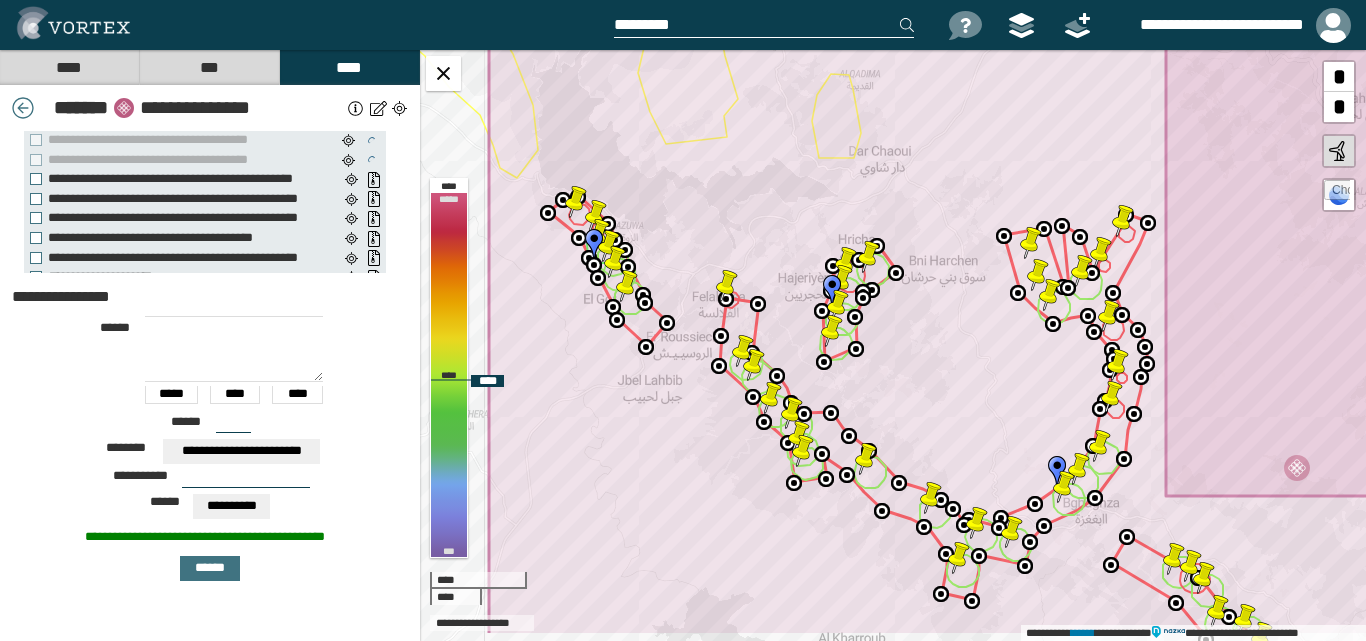 click 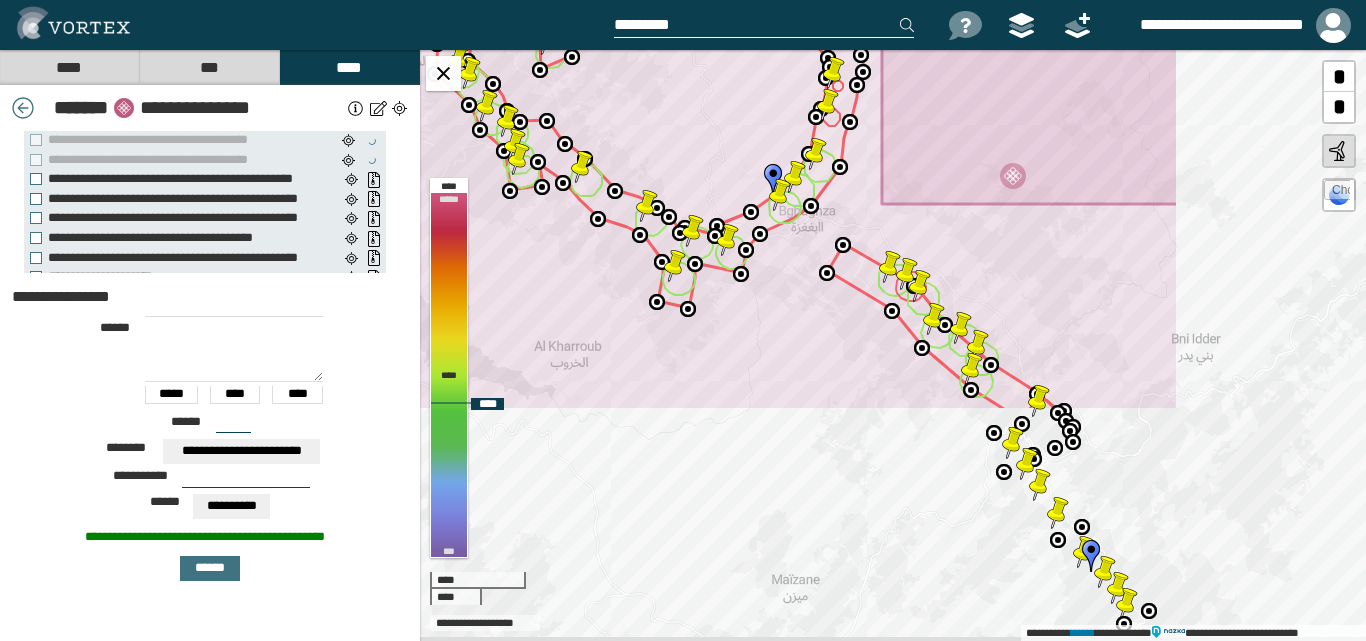 drag, startPoint x: 866, startPoint y: 300, endPoint x: 735, endPoint y: 133, distance: 212.24985 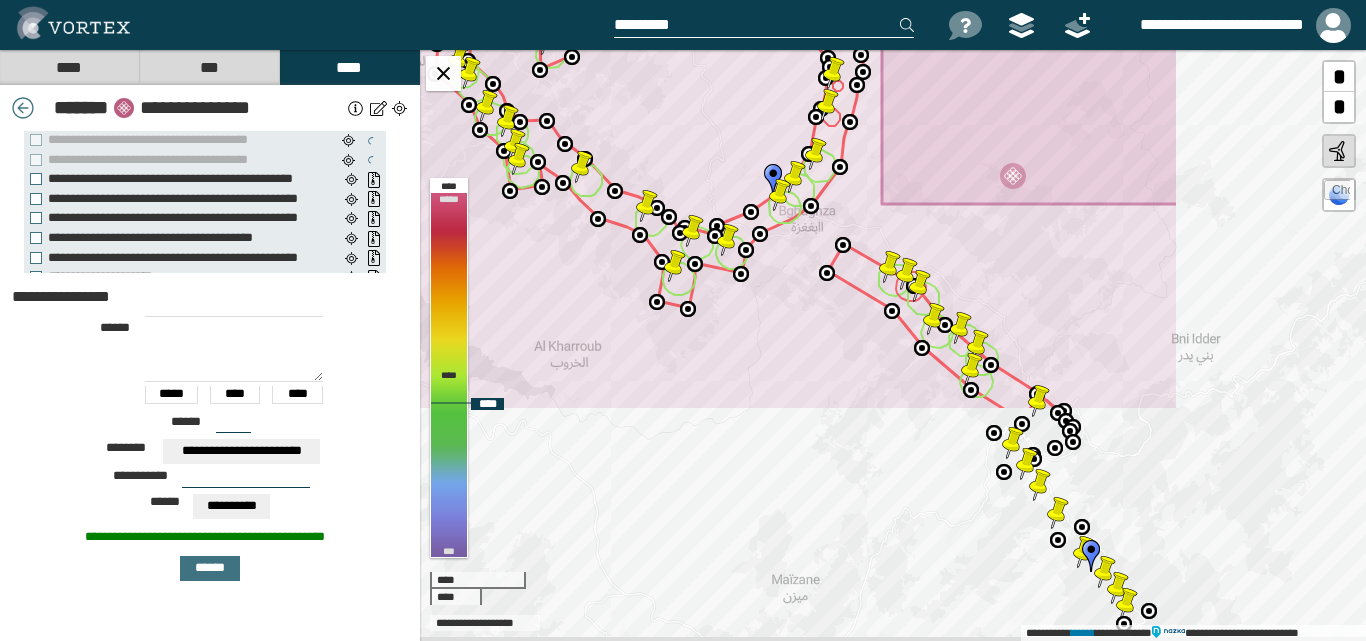click 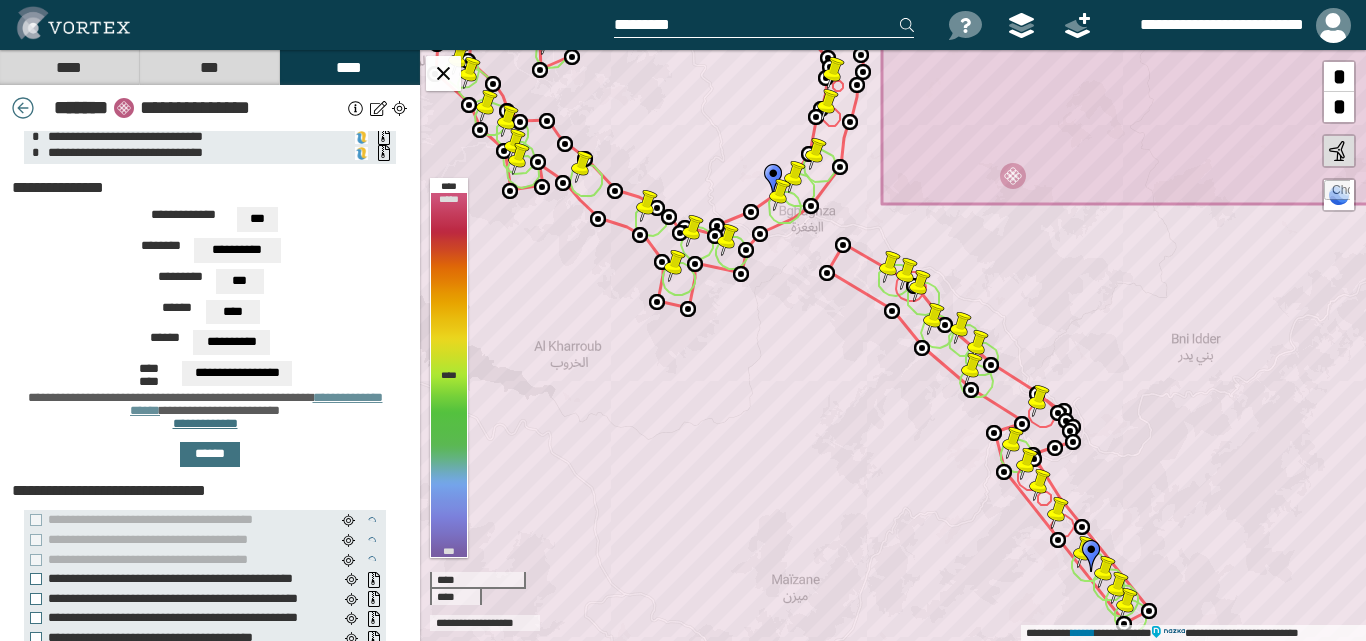 scroll, scrollTop: 629, scrollLeft: 0, axis: vertical 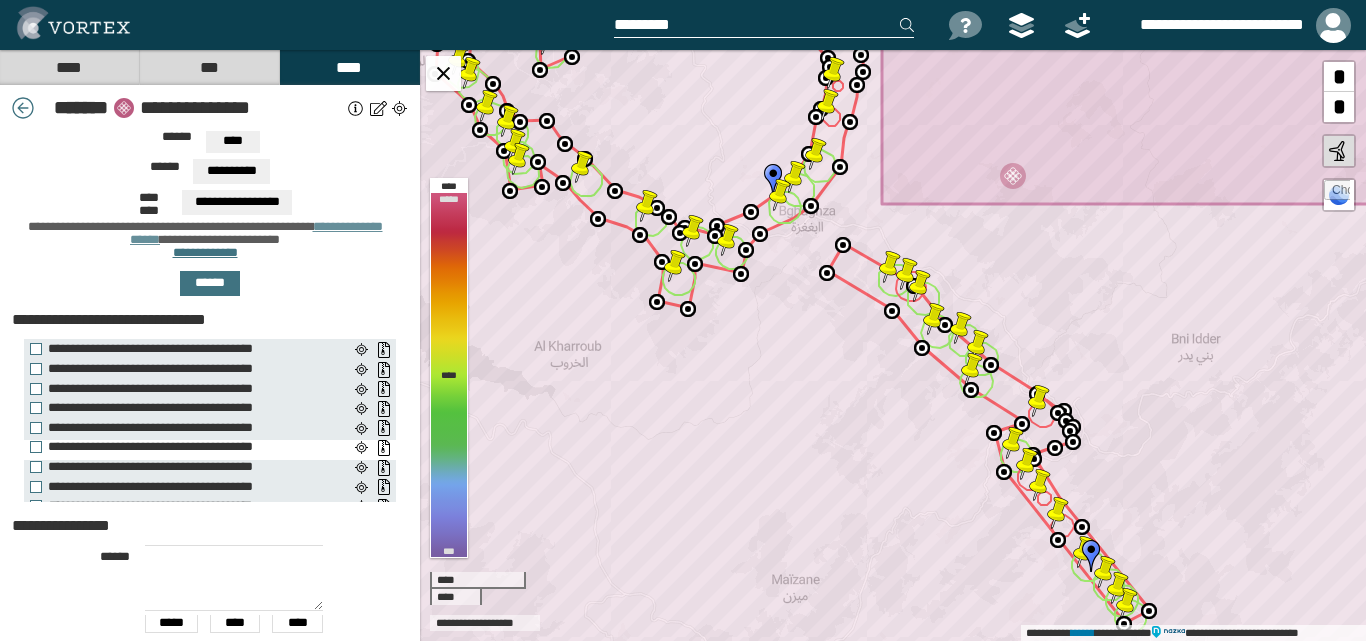click on "[PHONE]" at bounding box center [179, 447] 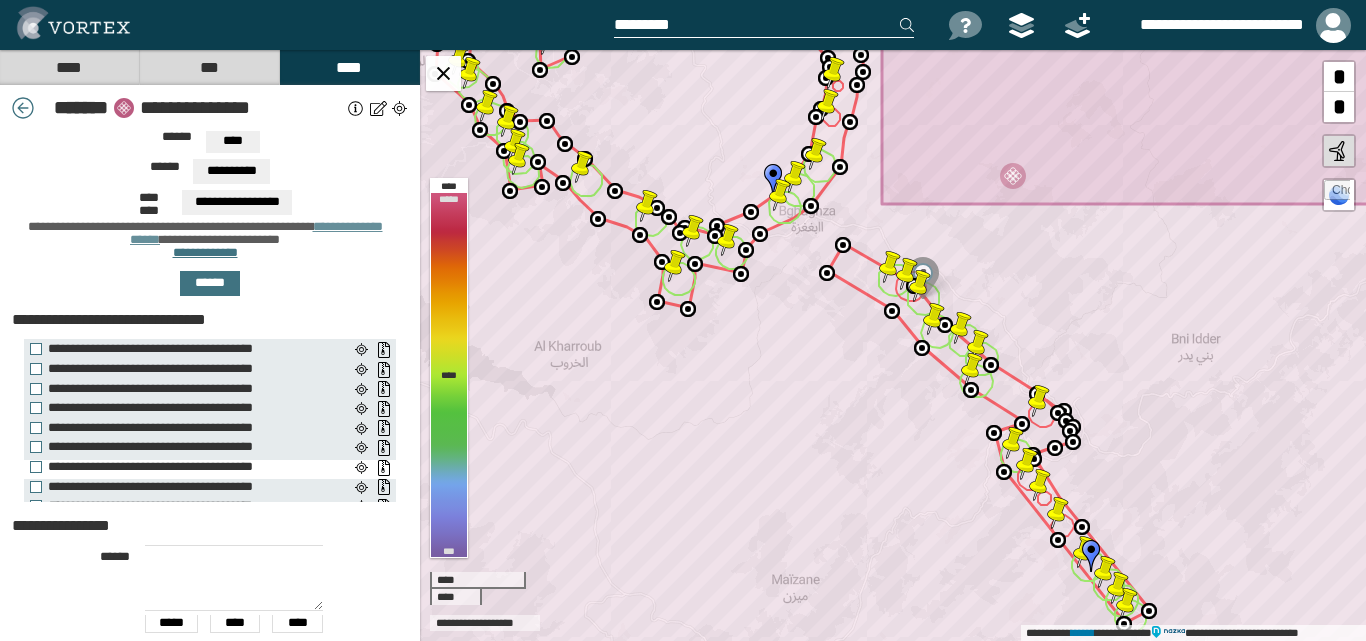 click on "[PHONE]" at bounding box center [179, 467] 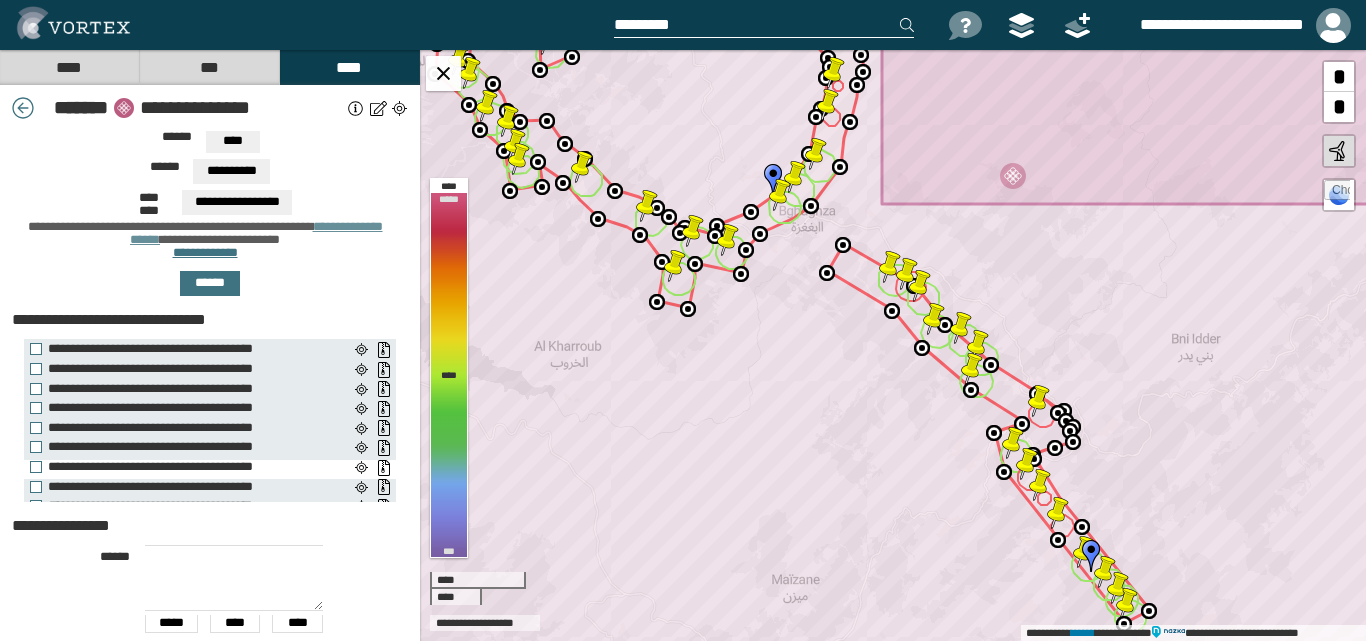 scroll, scrollTop: 100, scrollLeft: 0, axis: vertical 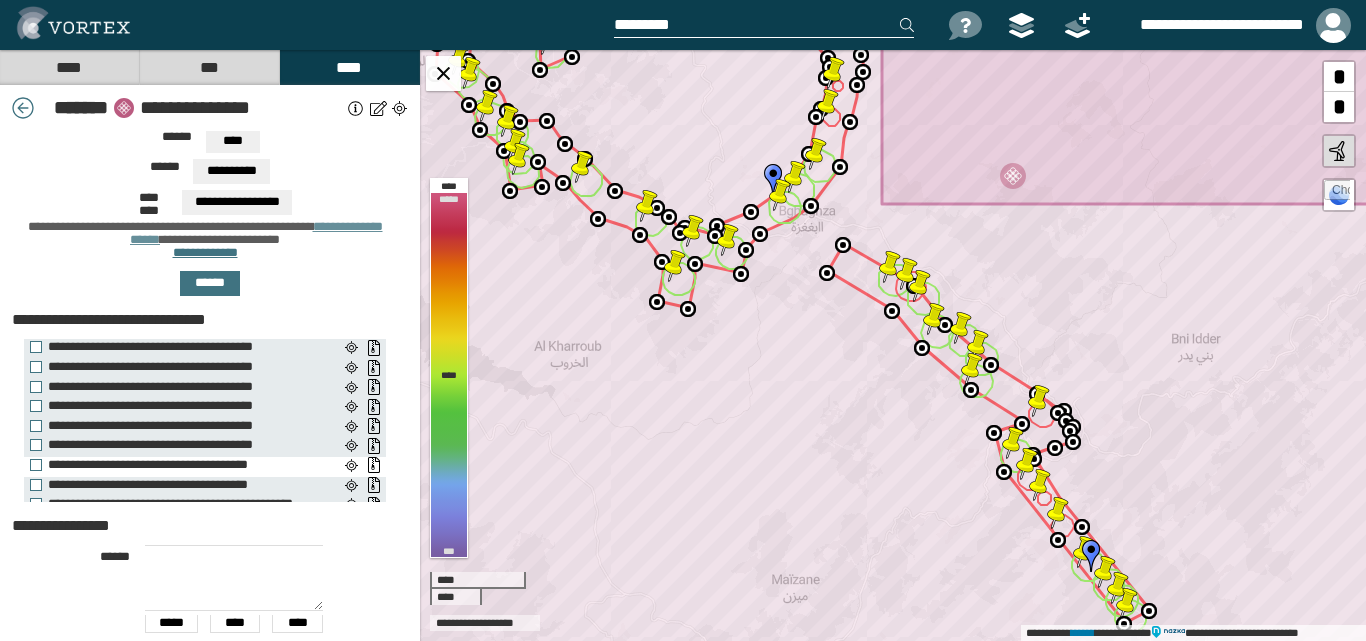 click on "**********" at bounding box center [179, 465] 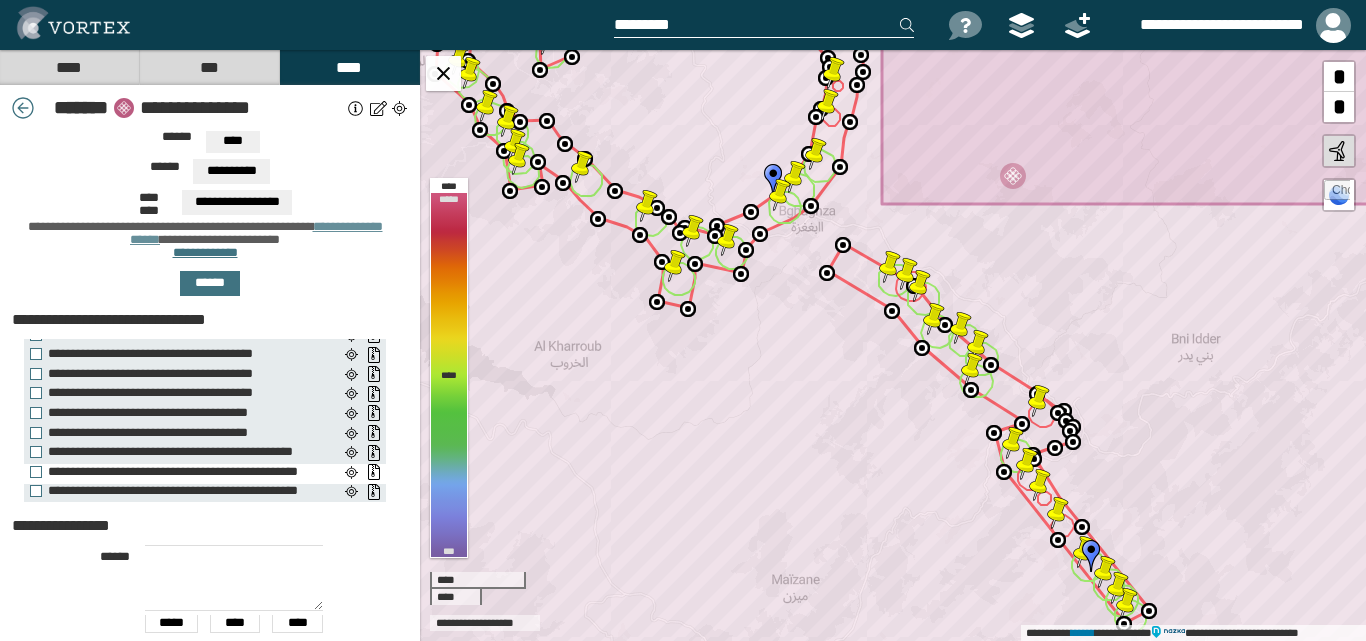 scroll, scrollTop: 196, scrollLeft: 0, axis: vertical 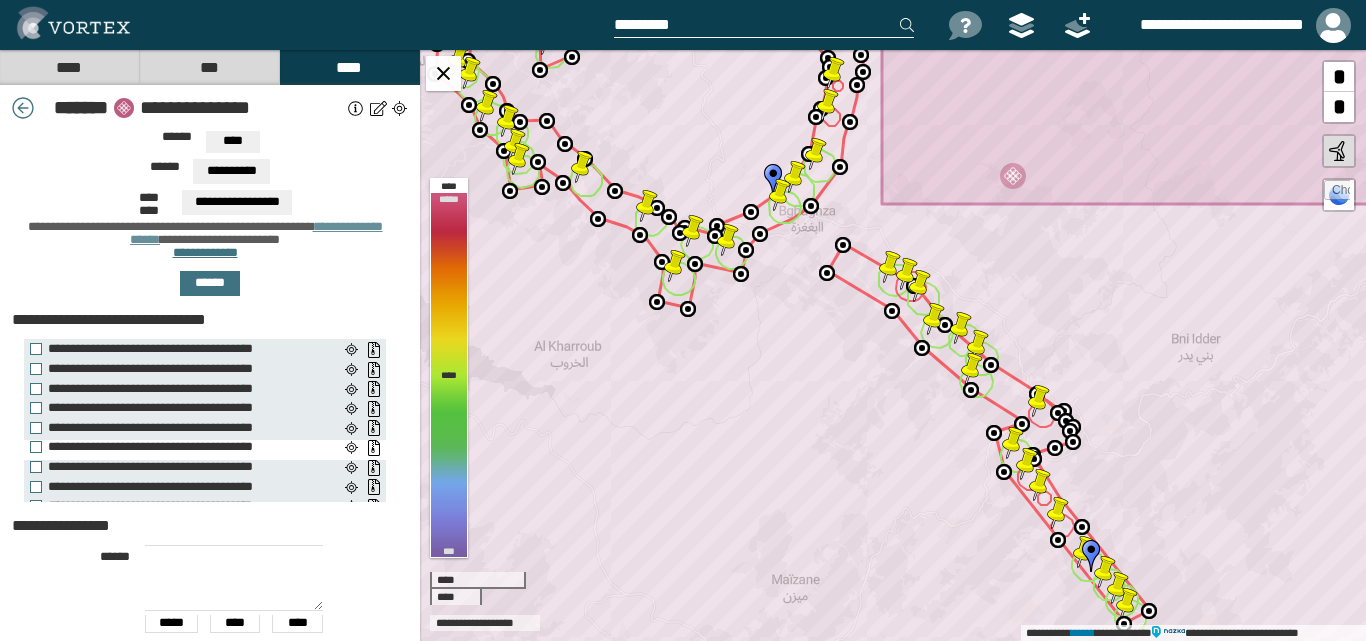 click on "[PHONE]" at bounding box center [179, 447] 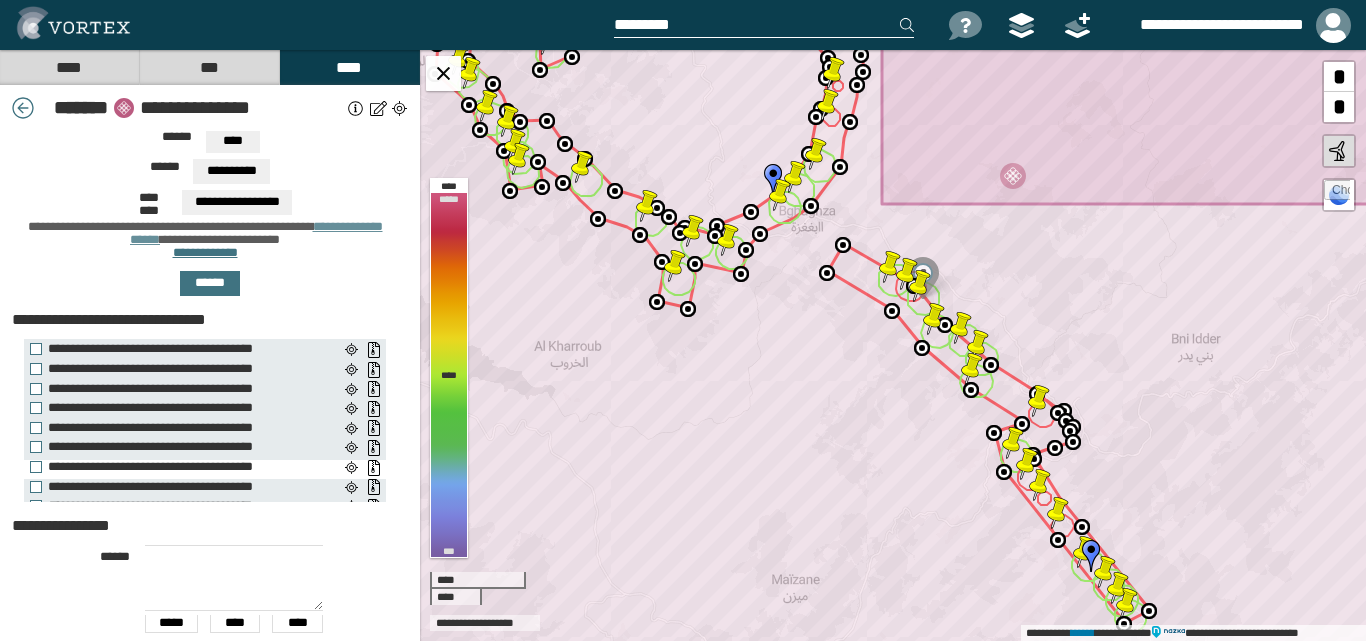 click on "[PHONE]" at bounding box center (179, 467) 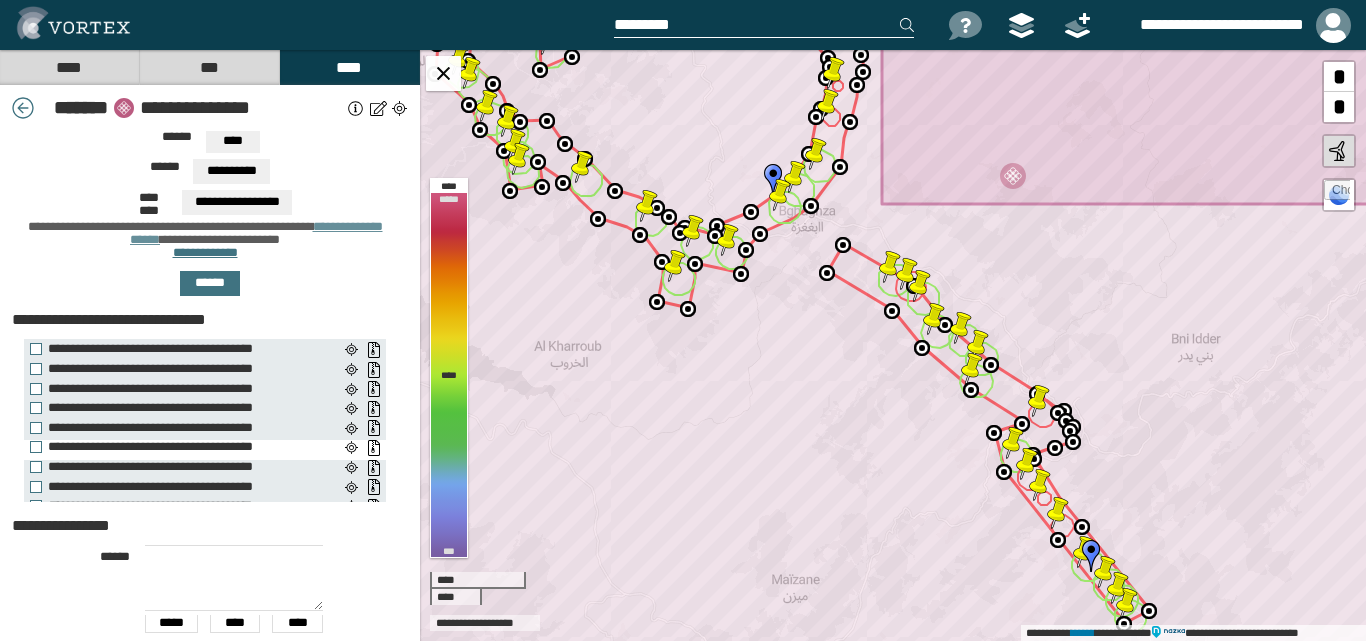 click on "[PHONE]" at bounding box center (179, 447) 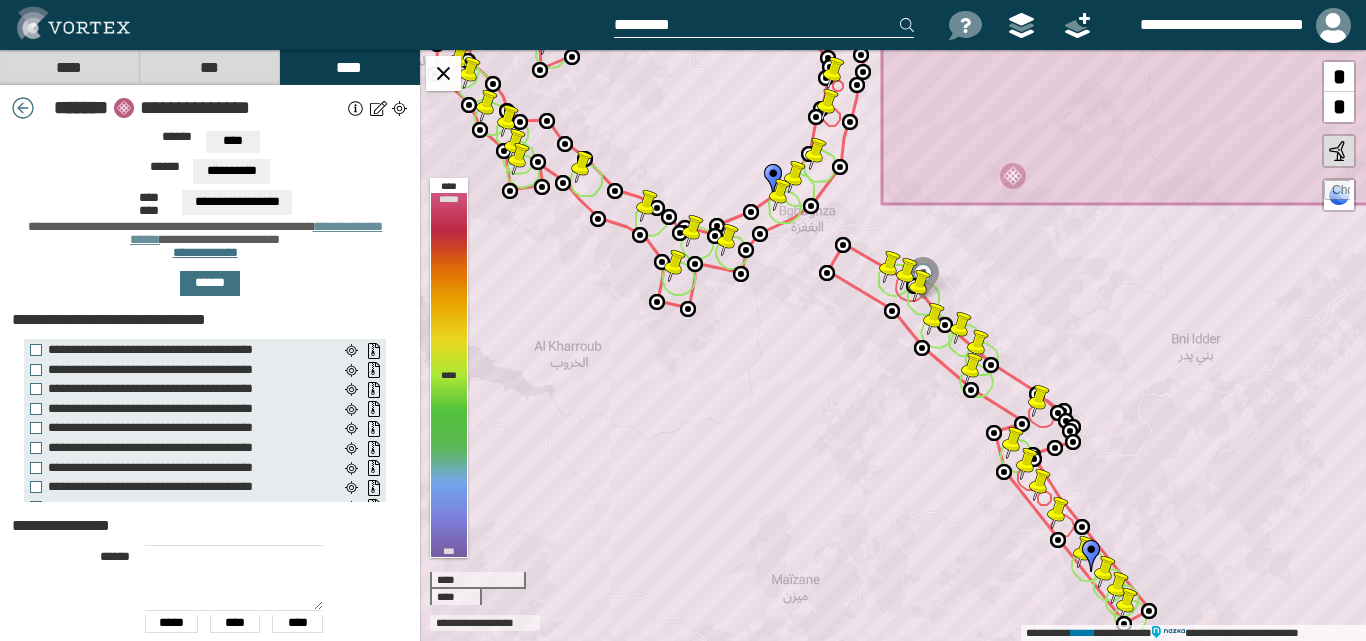 scroll, scrollTop: 0, scrollLeft: 0, axis: both 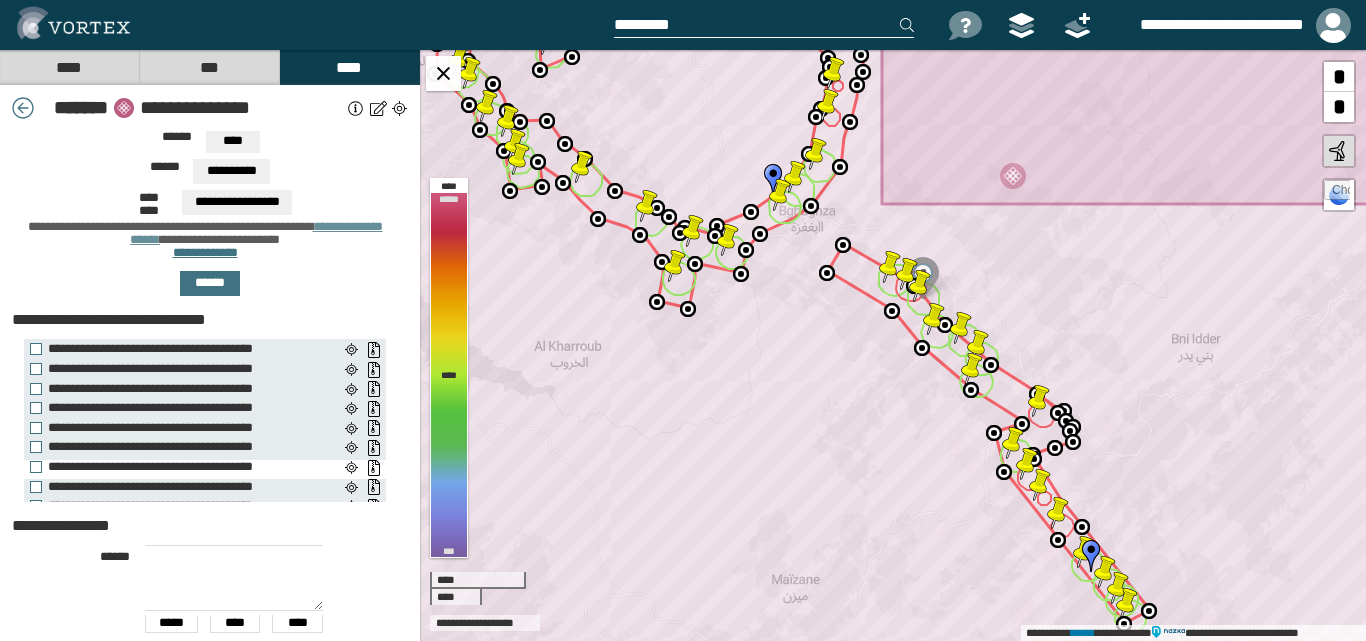 click on "[PHONE]" at bounding box center (179, 467) 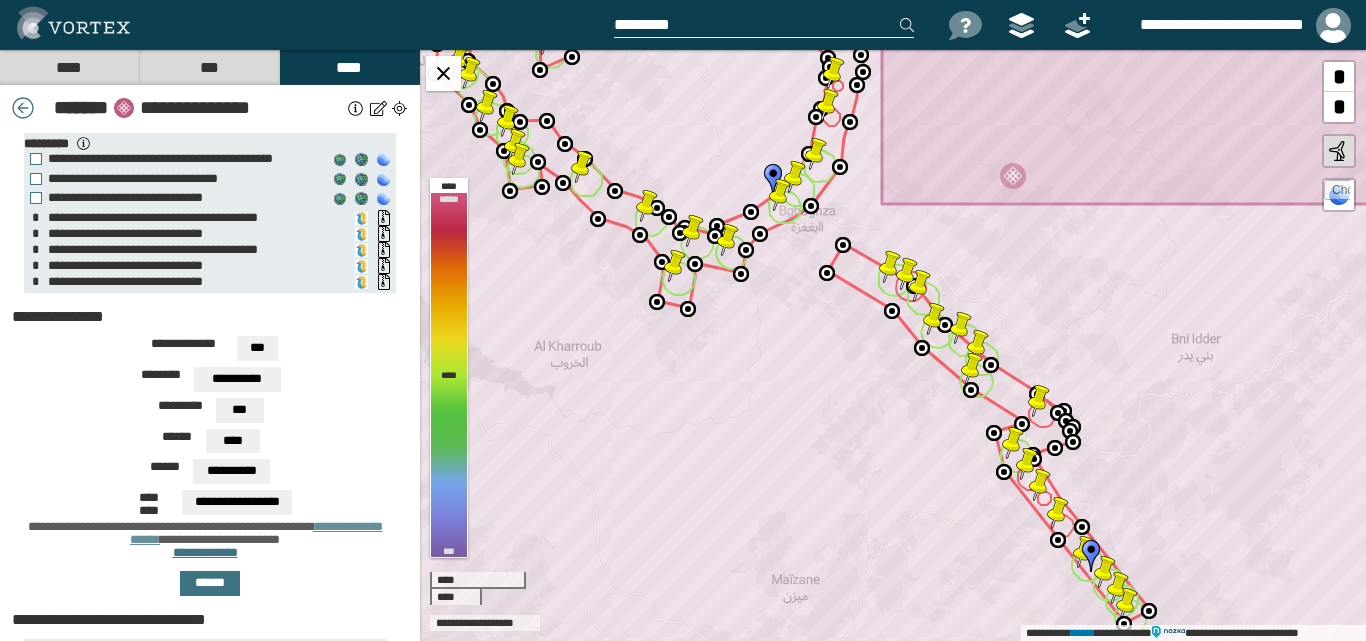 scroll, scrollTop: 300, scrollLeft: 0, axis: vertical 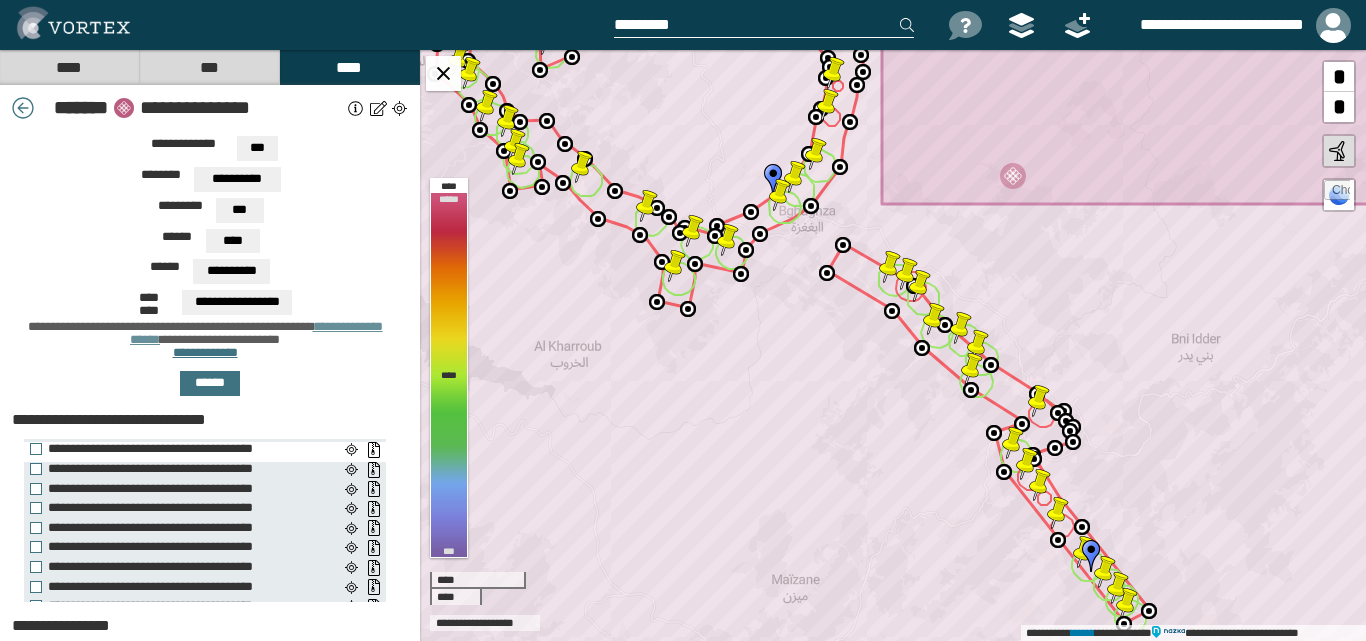 click on "[PHONE]" at bounding box center [179, 449] 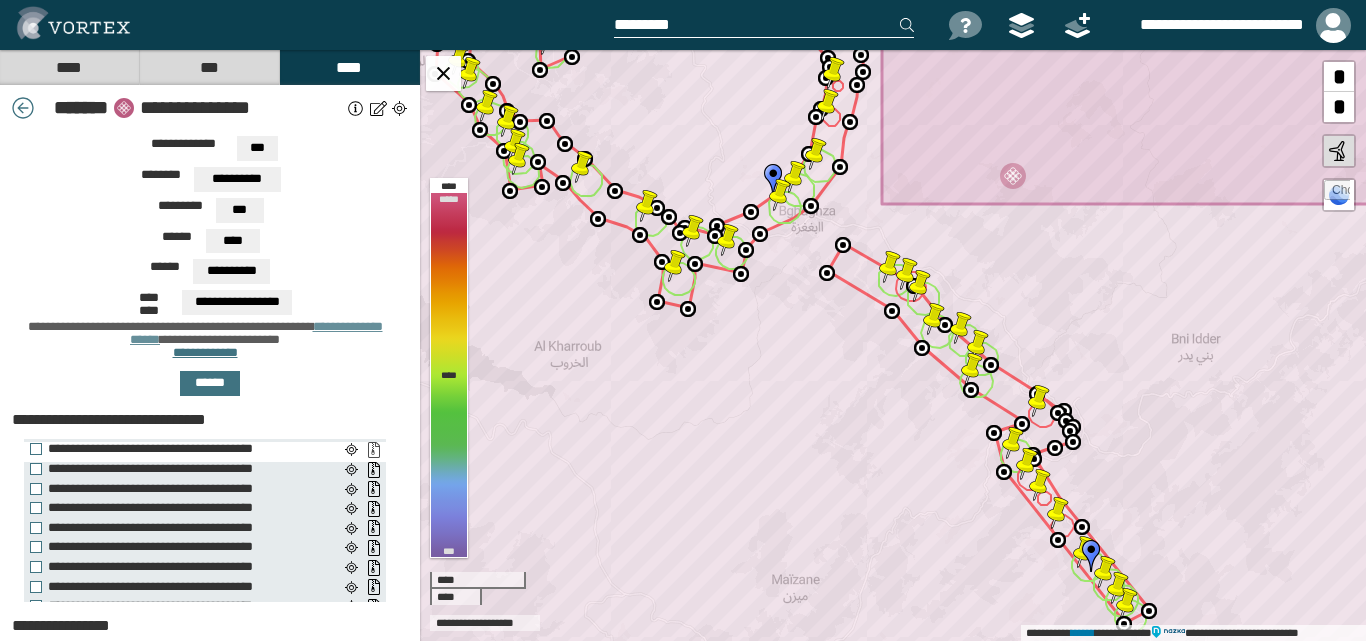 click on "**********" at bounding box center [373, 450] 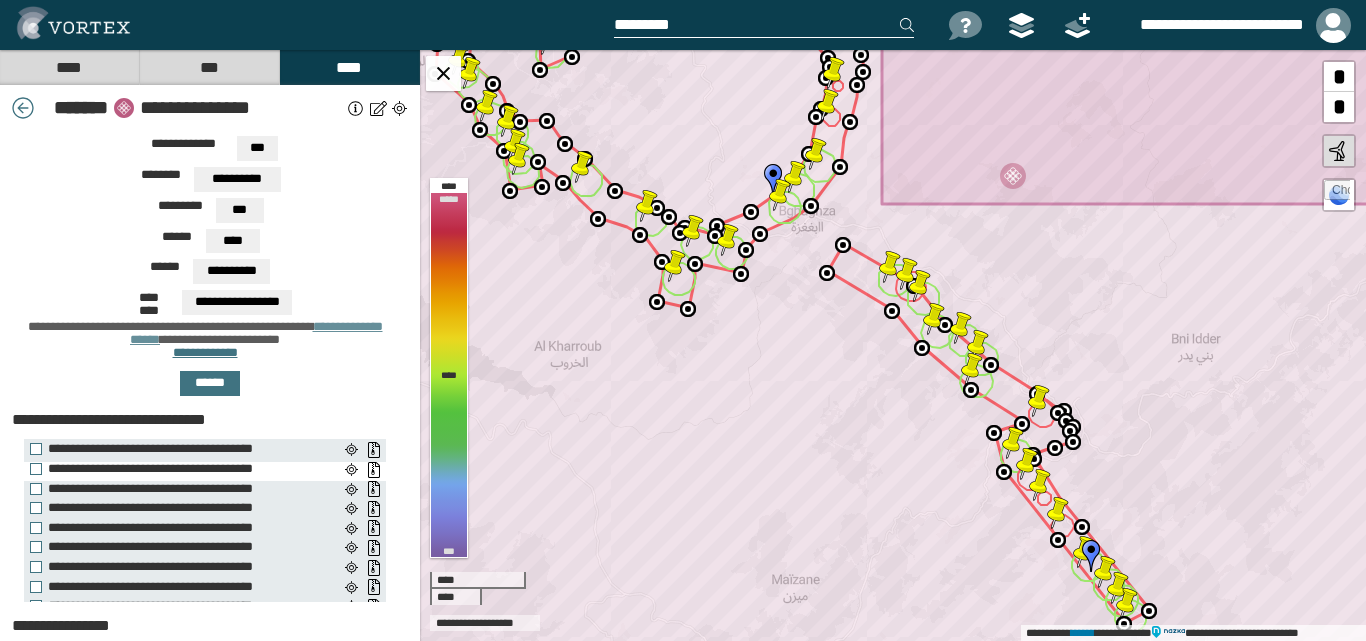 click on "[PHONE]" at bounding box center [179, 469] 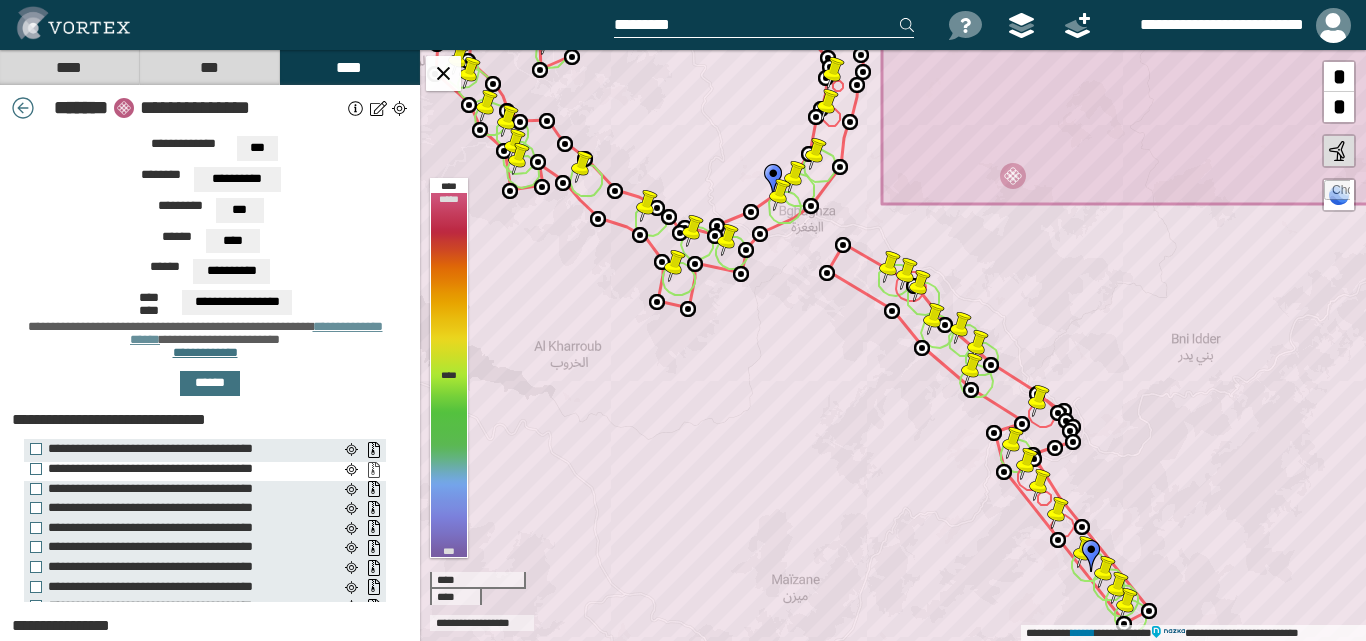 click on "**********" at bounding box center (373, 470) 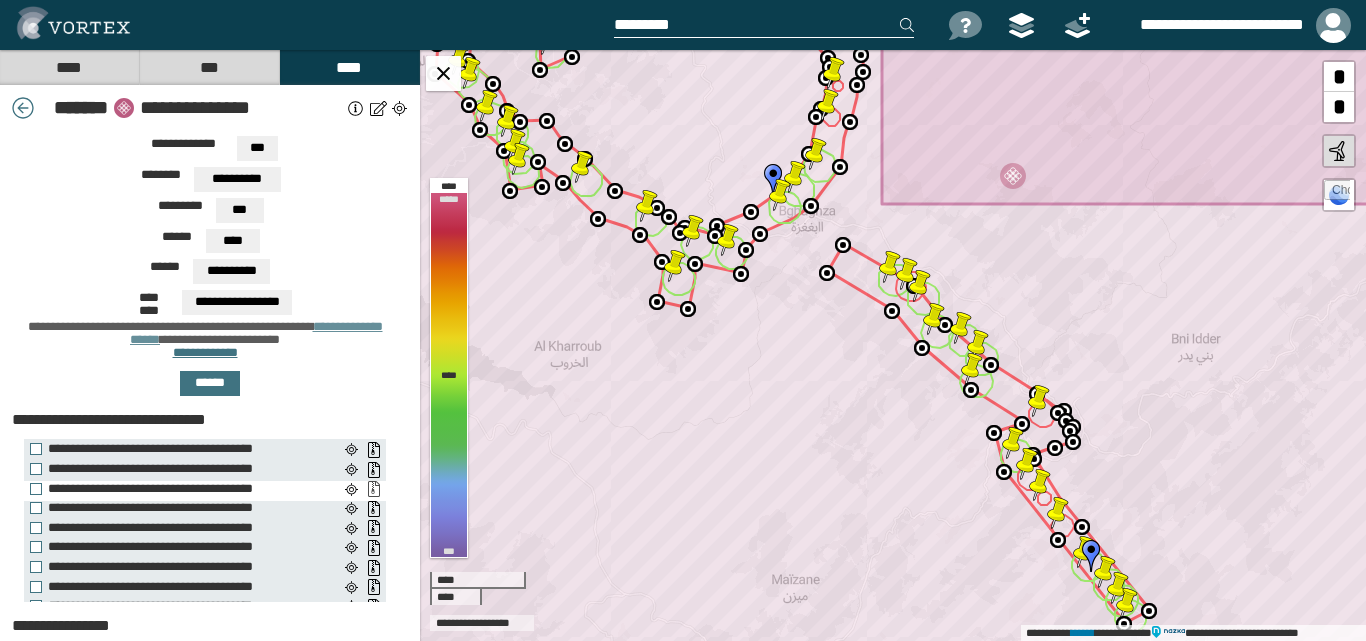 click on "**********" at bounding box center [373, 489] 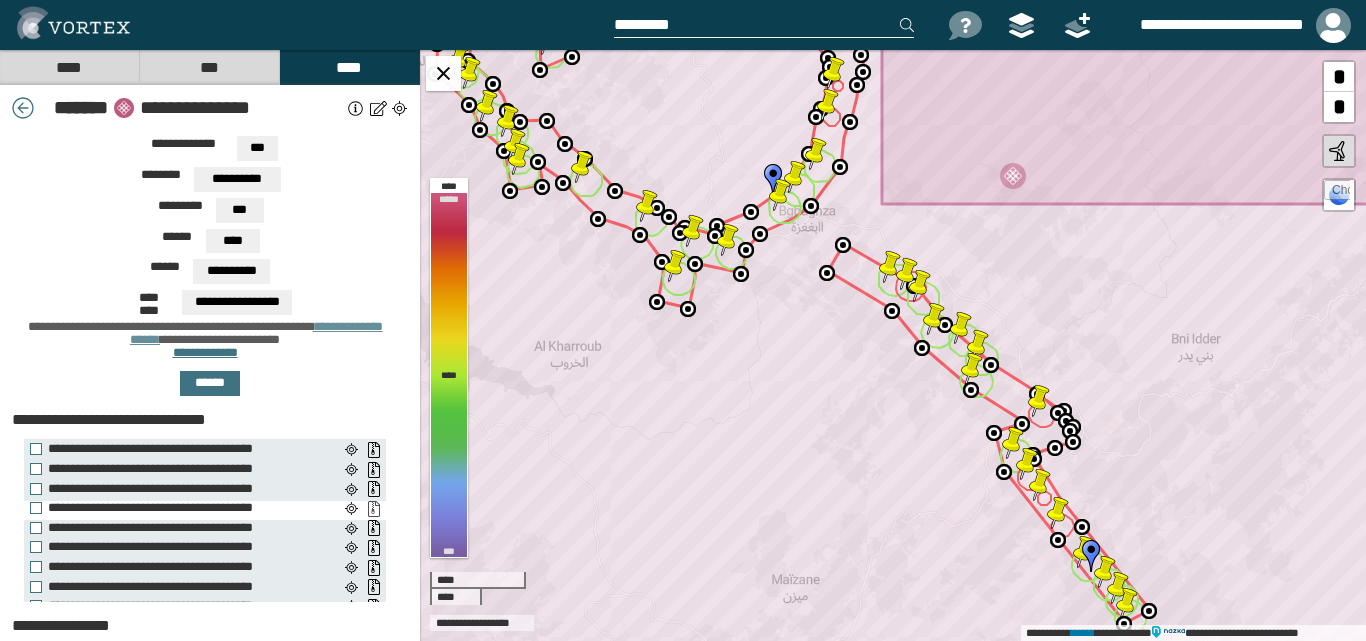 click on "**********" at bounding box center (373, 509) 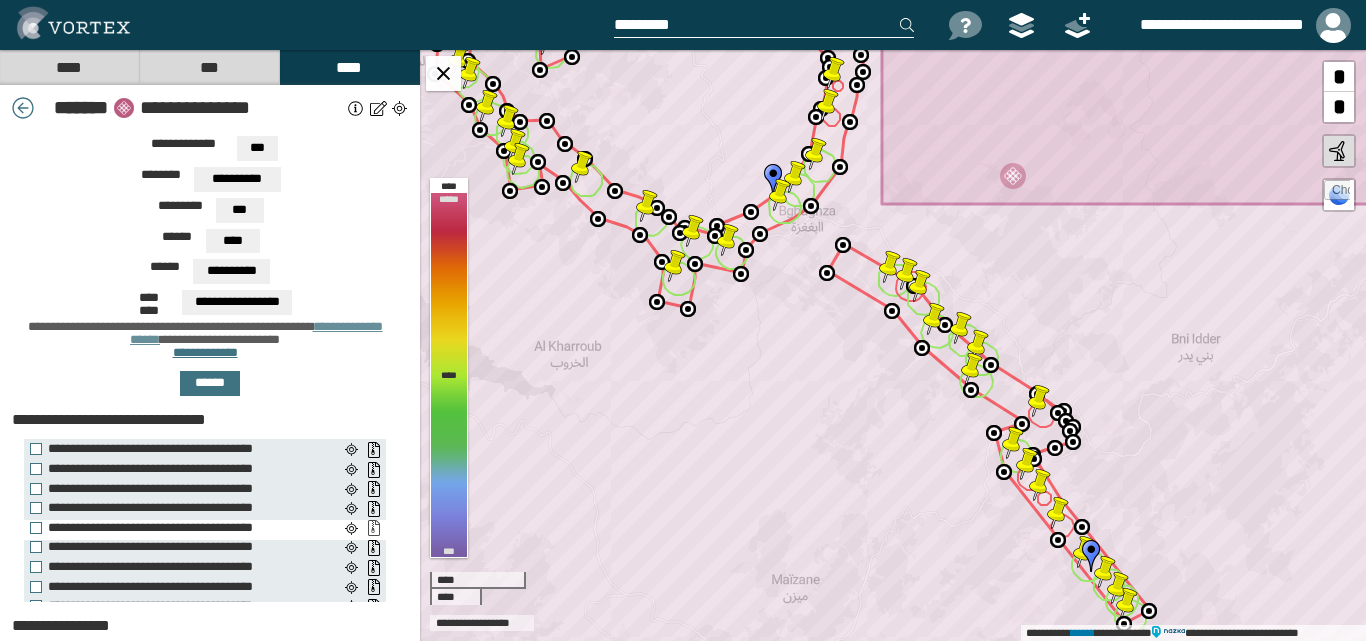 click on "**********" at bounding box center (373, 528) 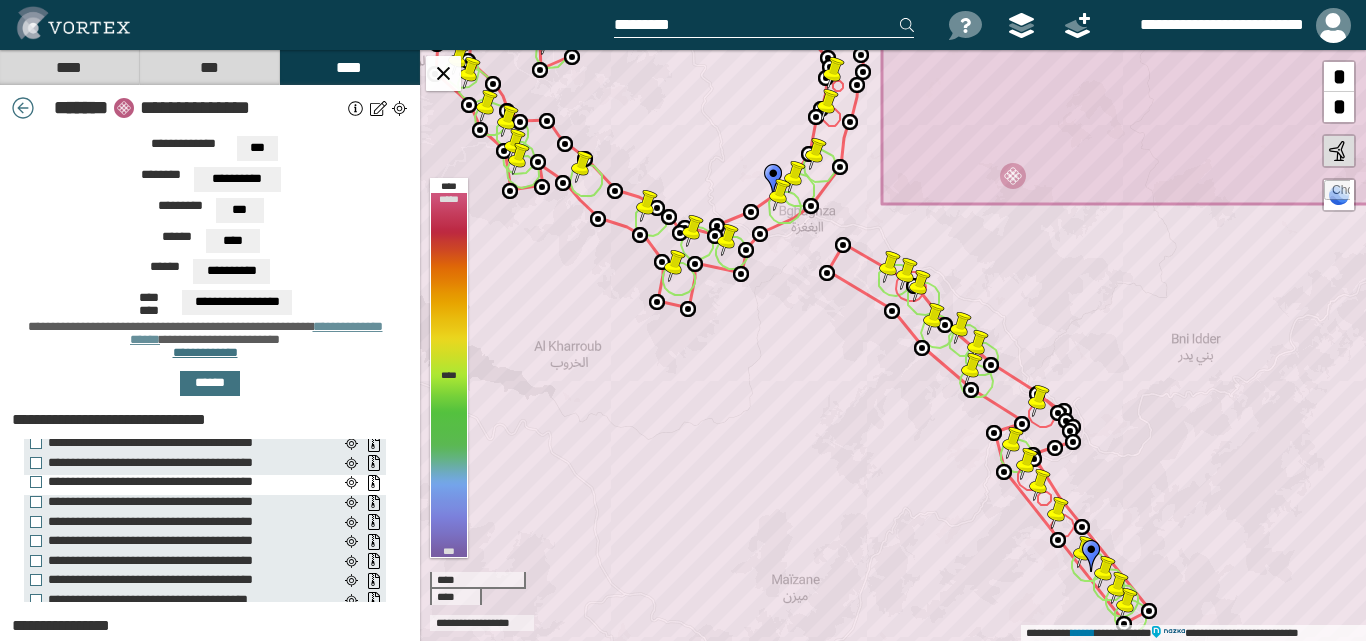 scroll, scrollTop: 100, scrollLeft: 0, axis: vertical 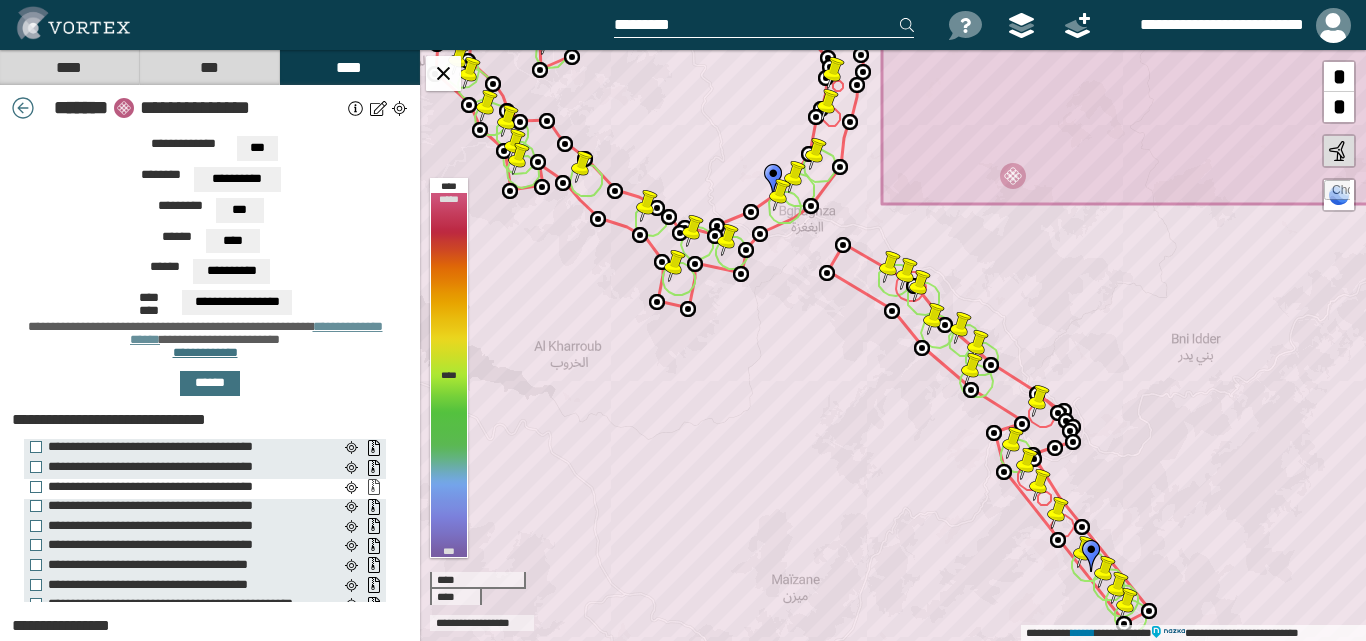 click on "**********" at bounding box center [373, 487] 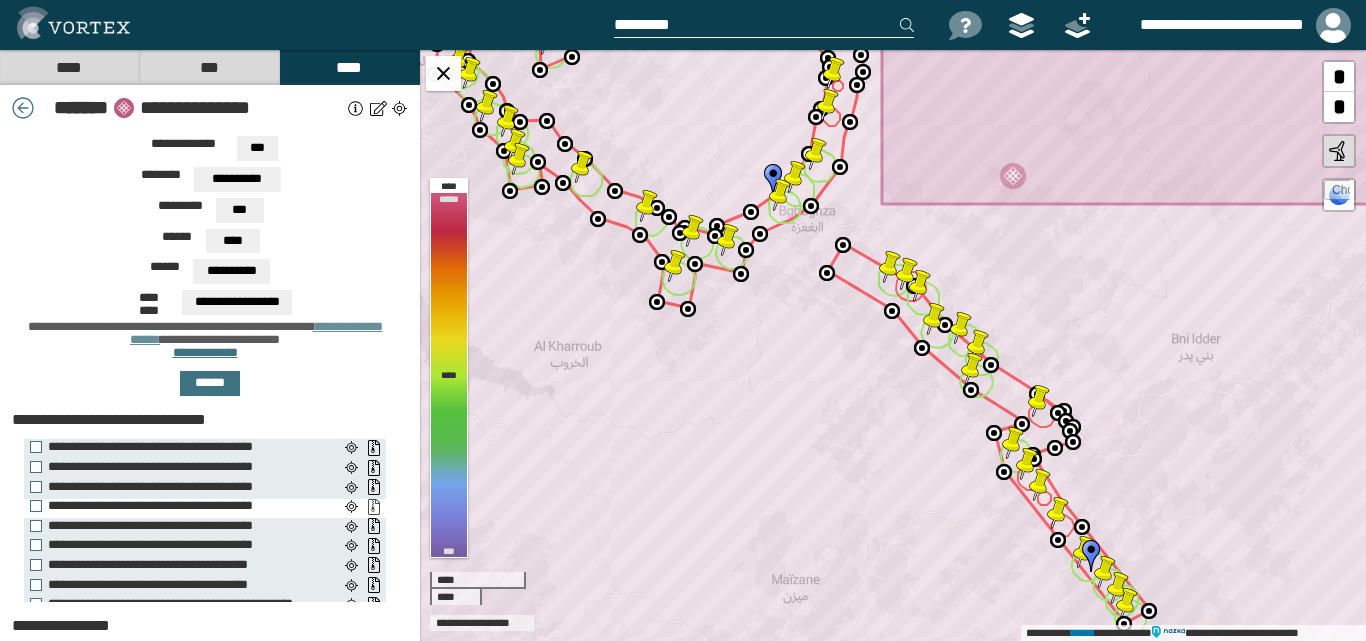 click on "**********" at bounding box center [373, 507] 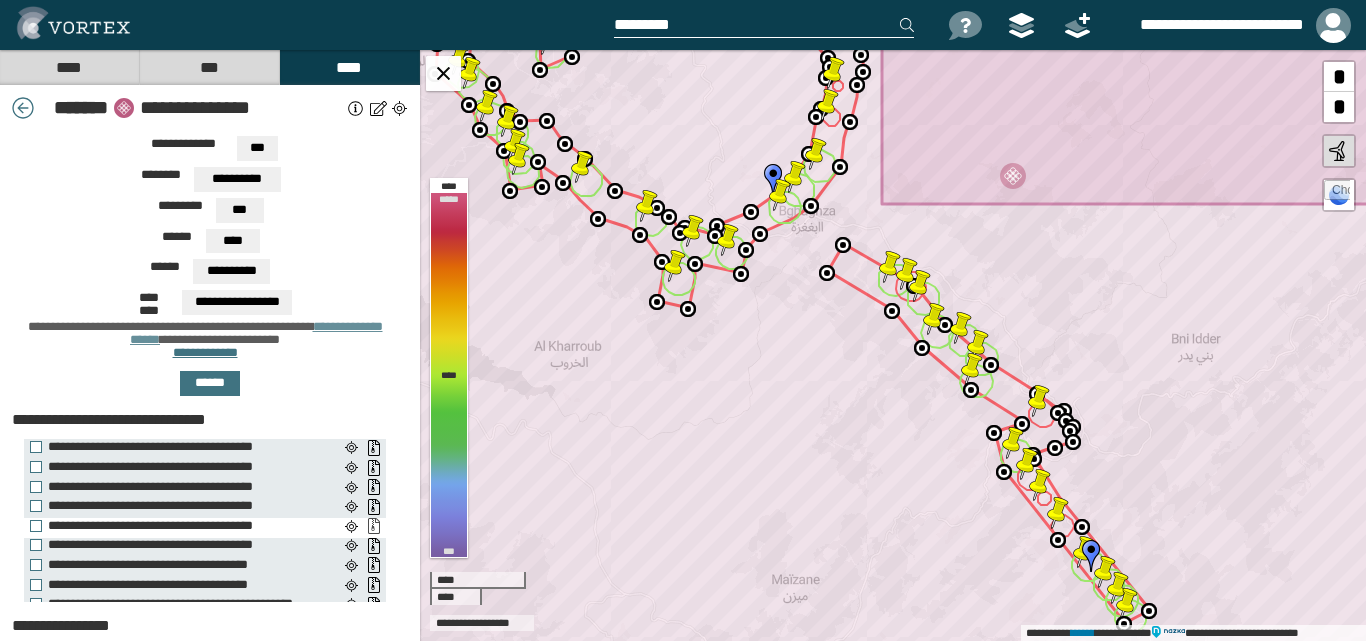click on "**********" at bounding box center [373, 526] 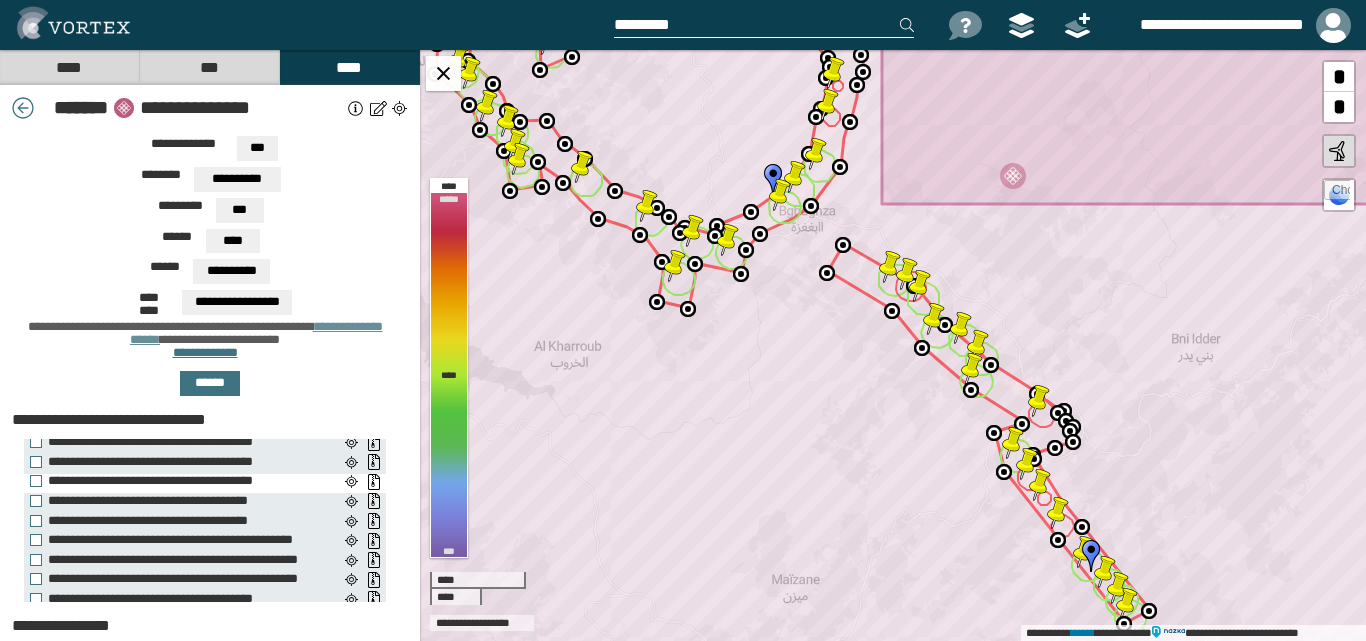 scroll, scrollTop: 196, scrollLeft: 0, axis: vertical 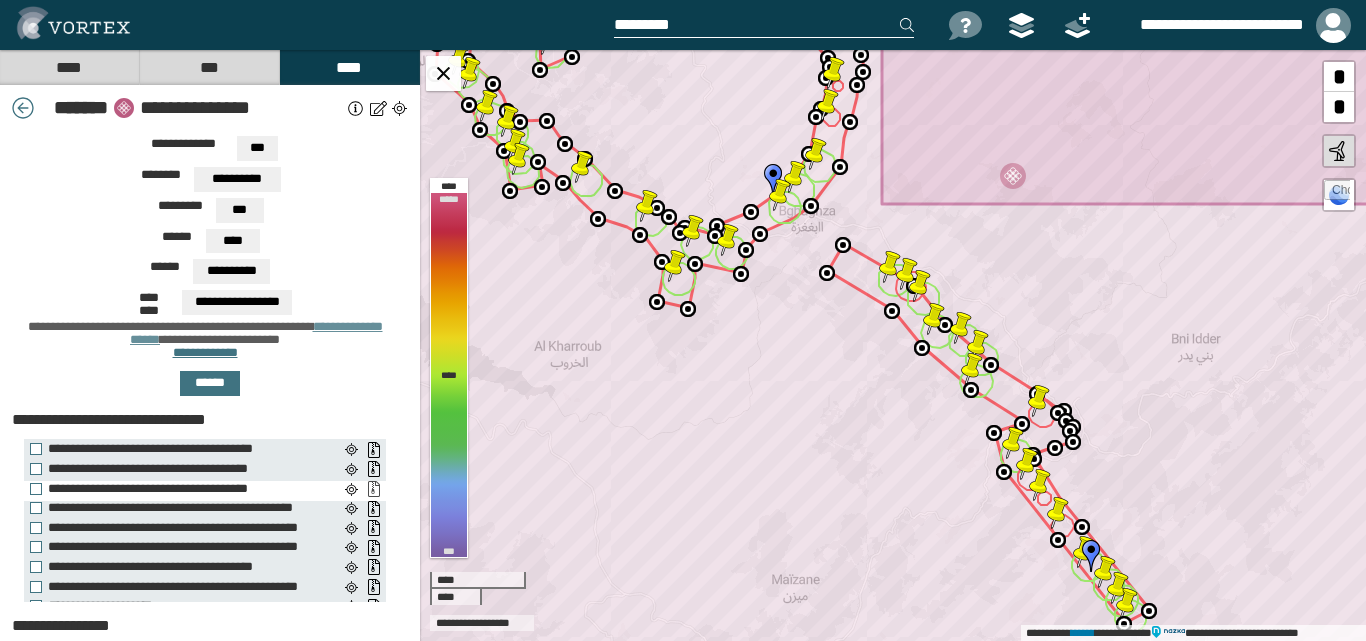 click on "**********" at bounding box center (373, 489) 